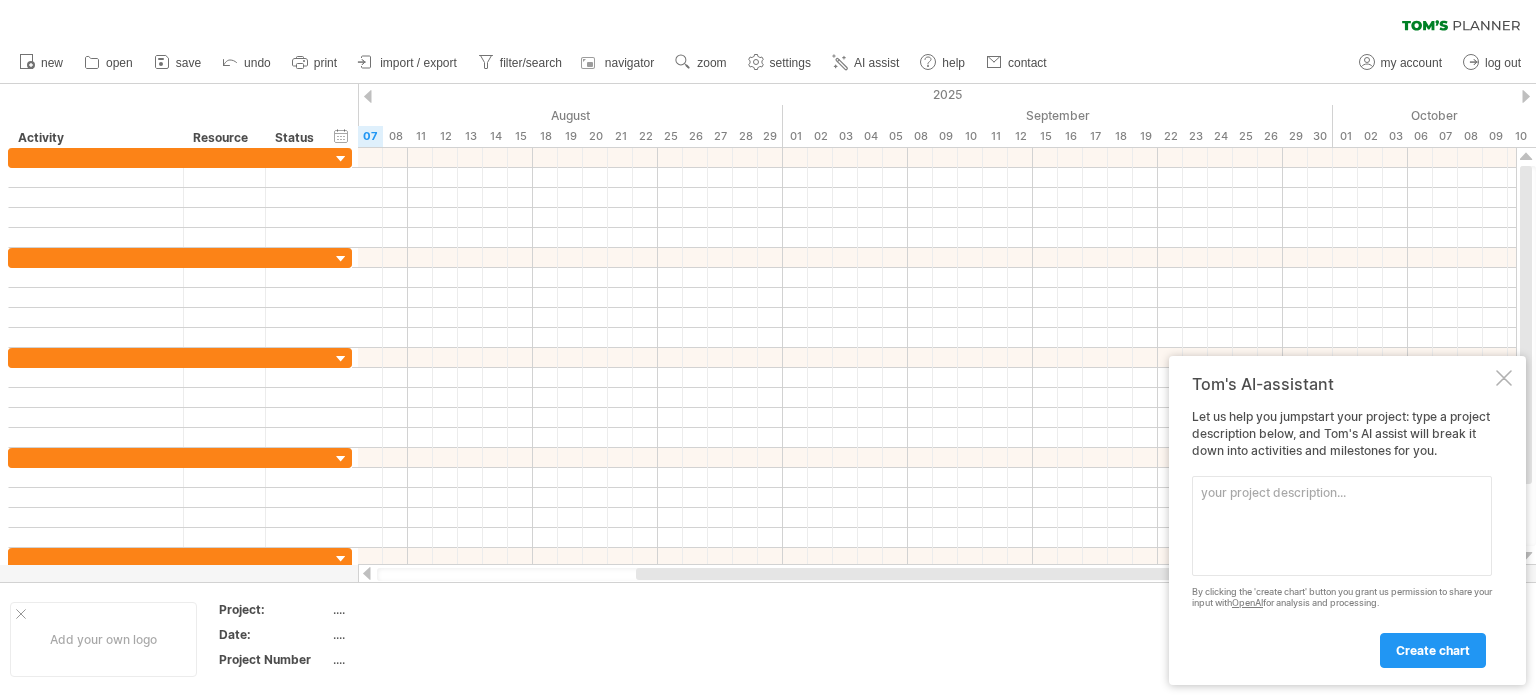scroll, scrollTop: 0, scrollLeft: 0, axis: both 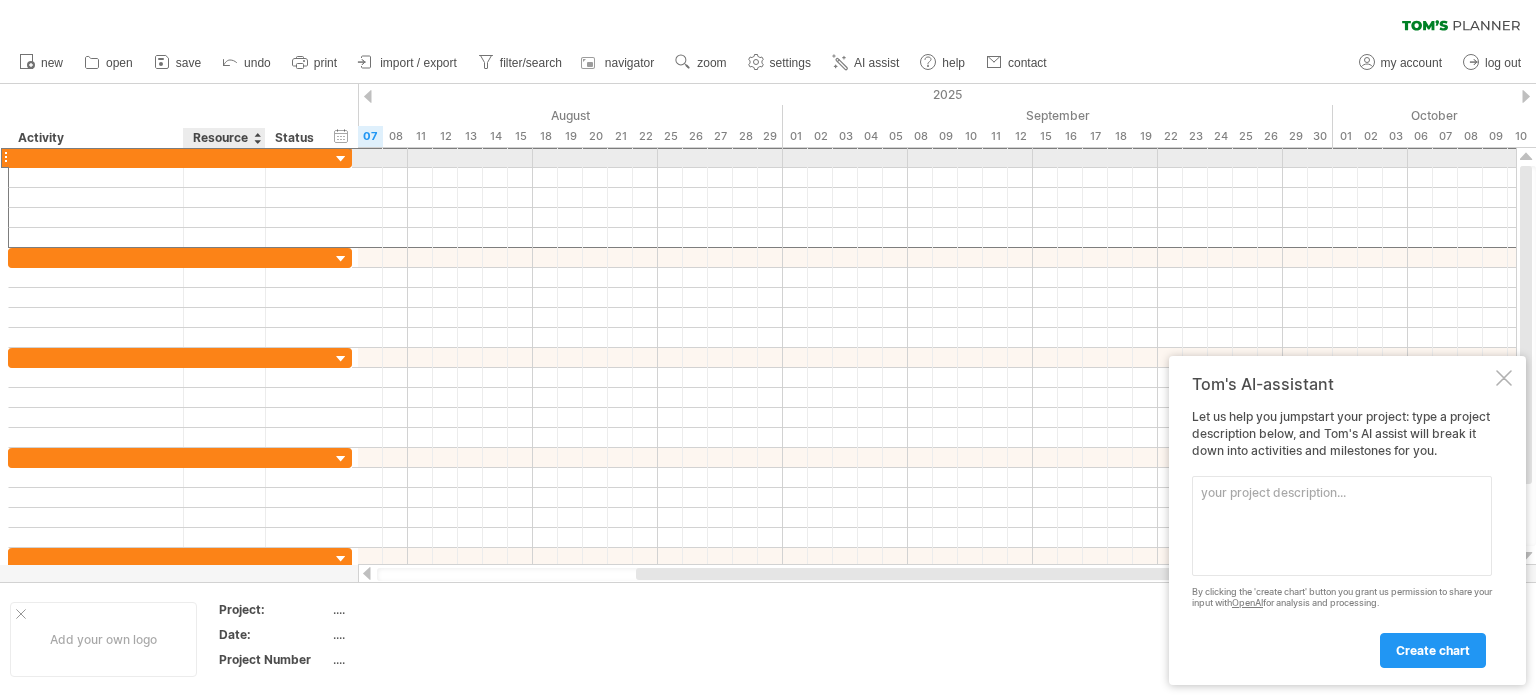 click at bounding box center (224, 157) 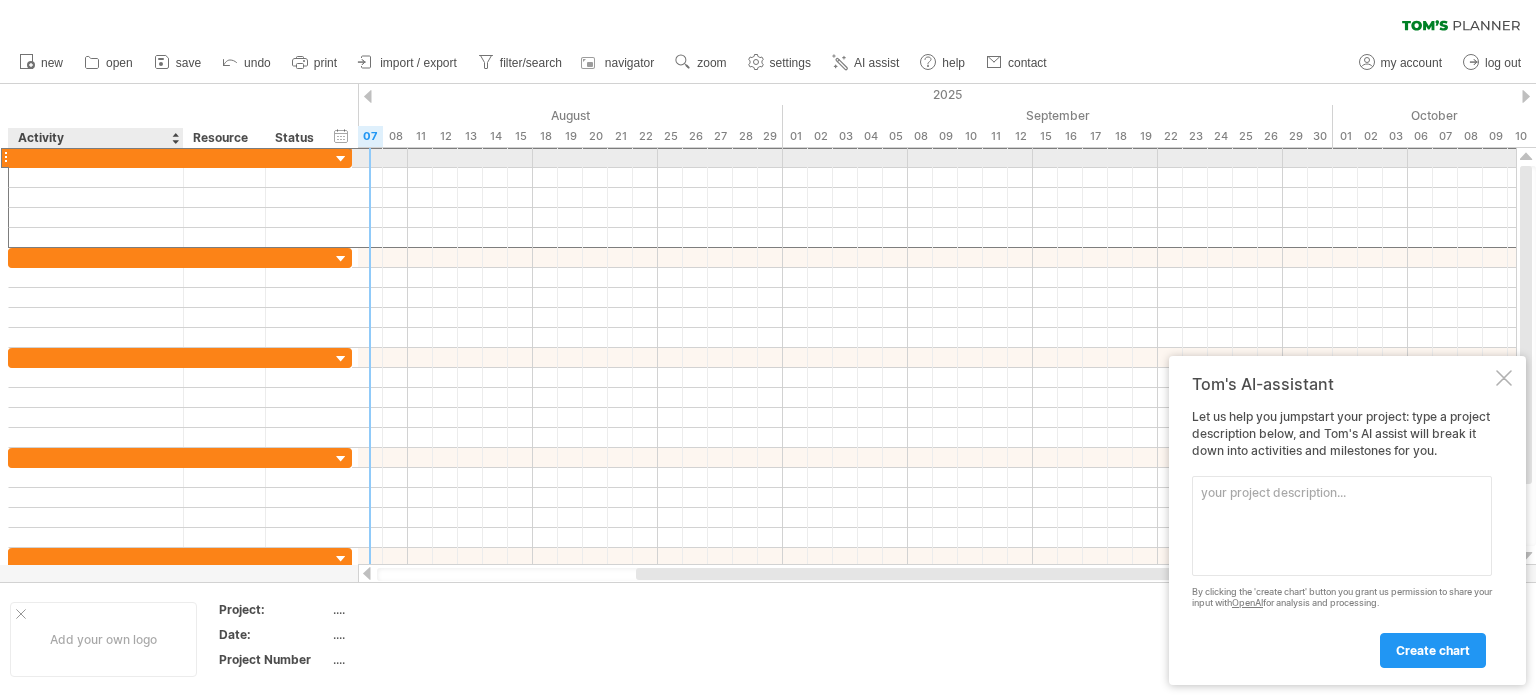 click at bounding box center (96, 157) 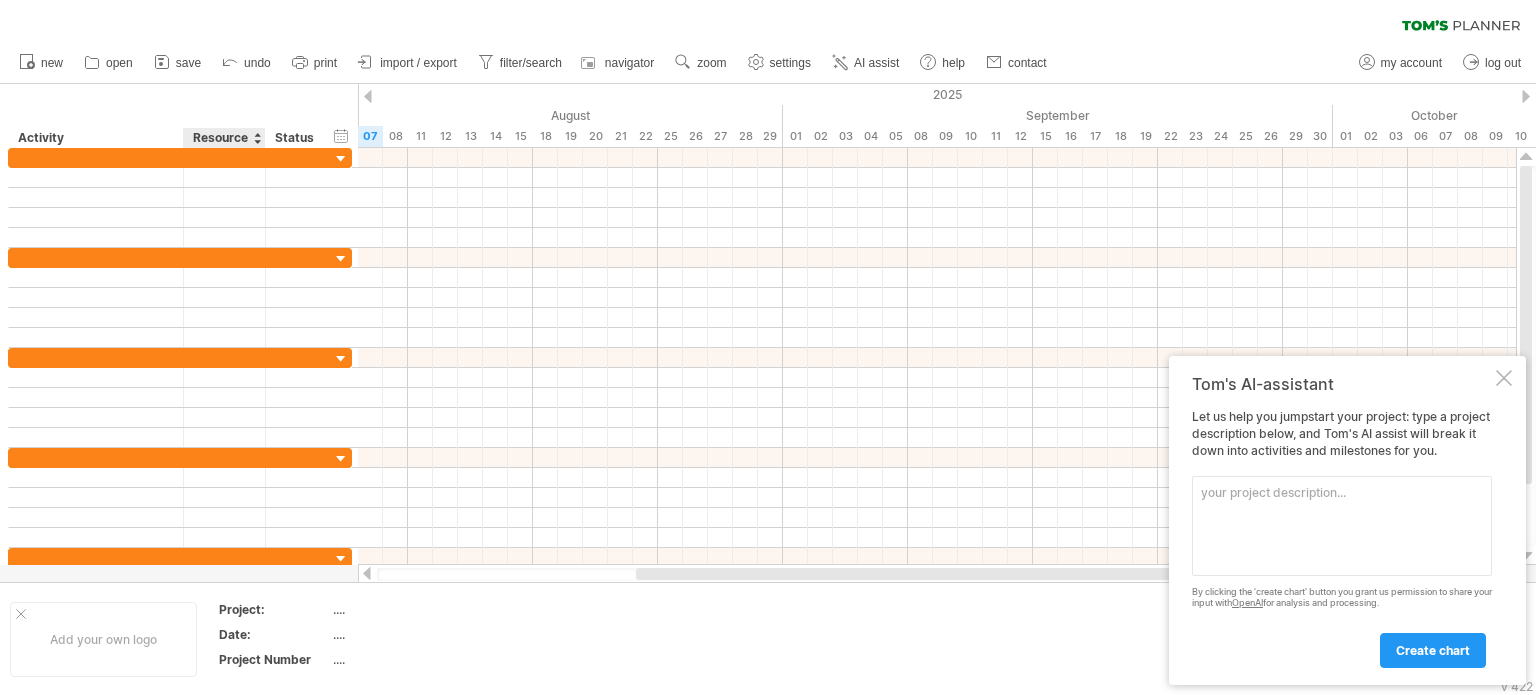 drag, startPoint x: 313, startPoint y: 575, endPoint x: 204, endPoint y: 579, distance: 109.07337 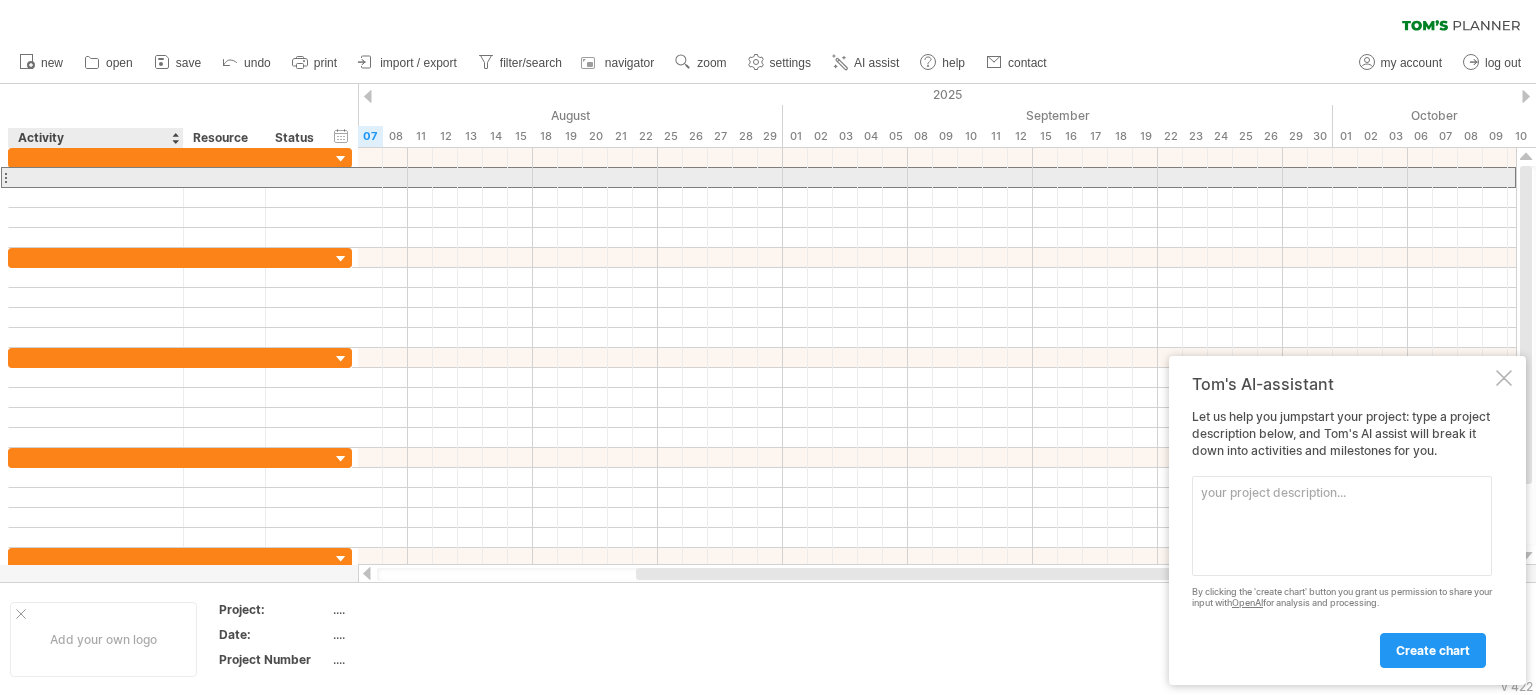 click at bounding box center (96, 177) 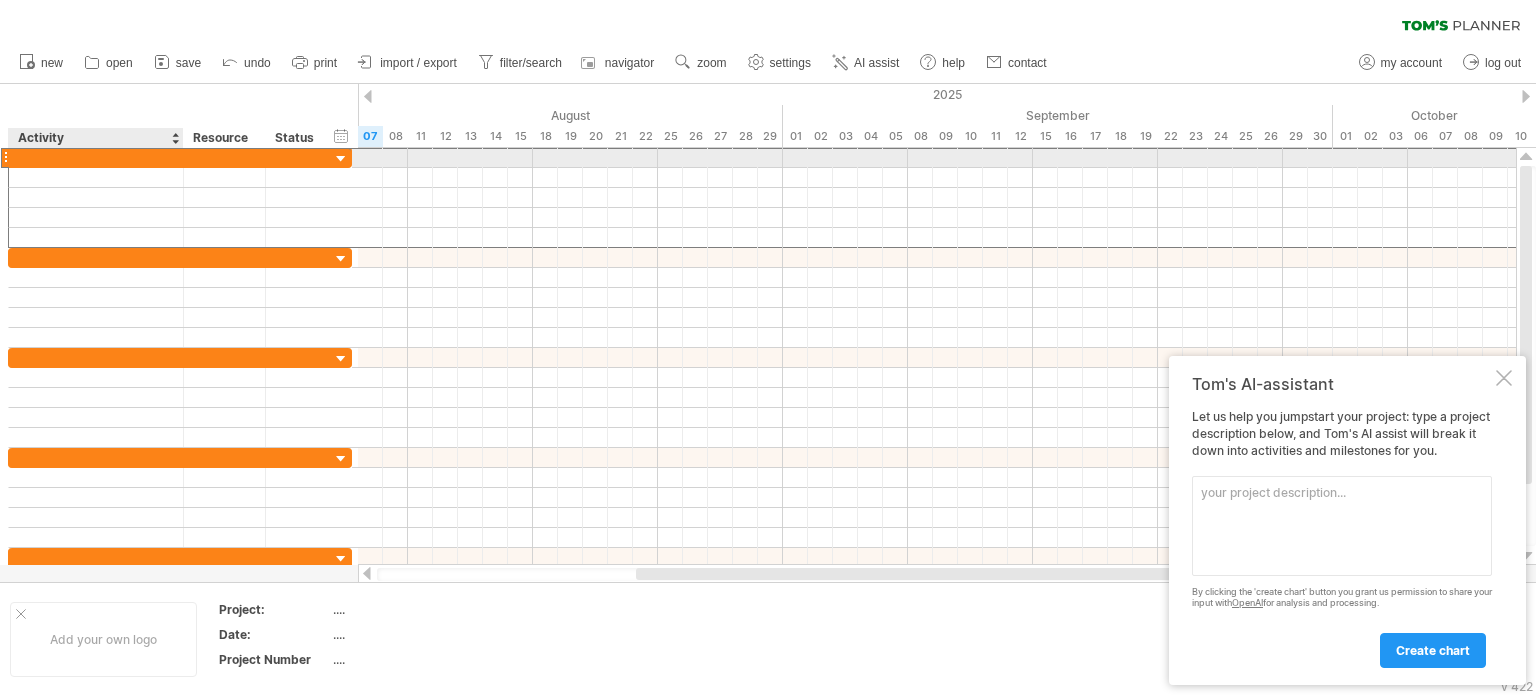 click at bounding box center (96, 157) 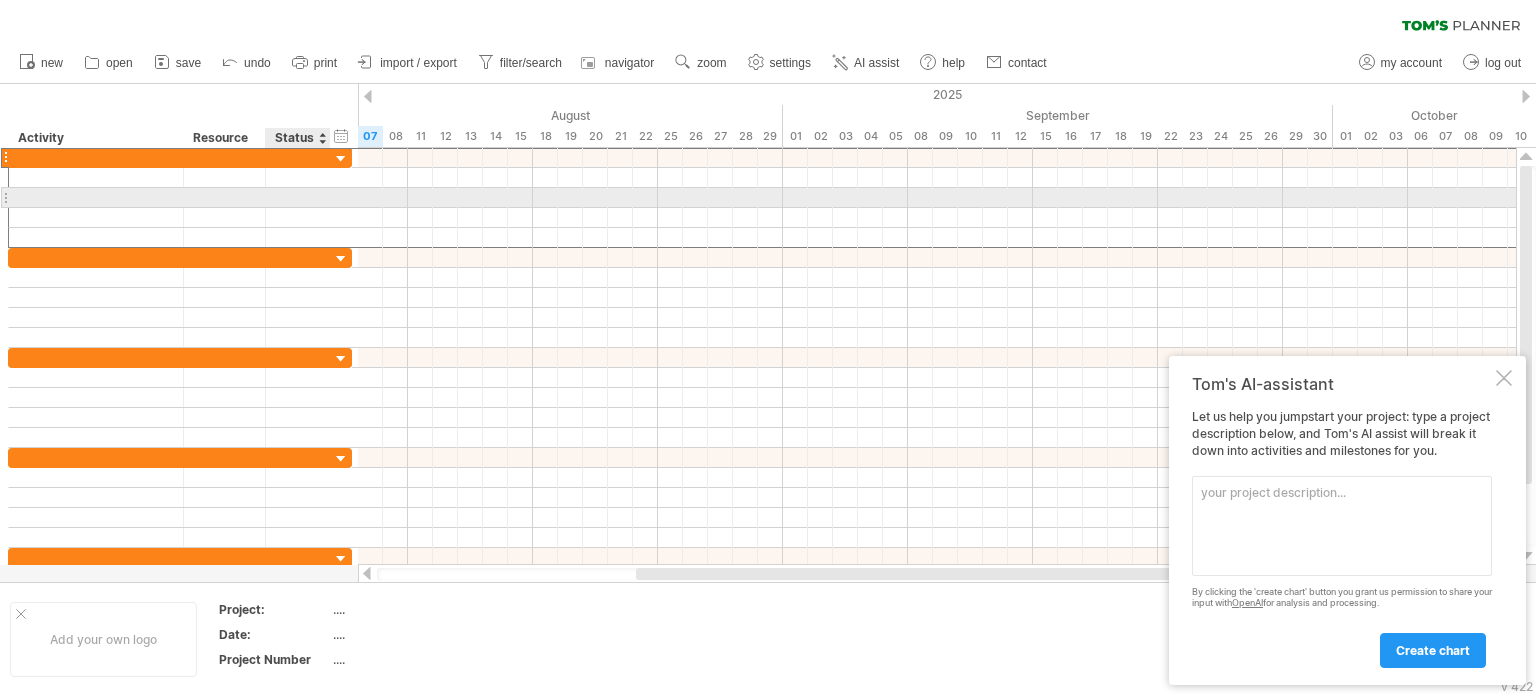 paste on "**********" 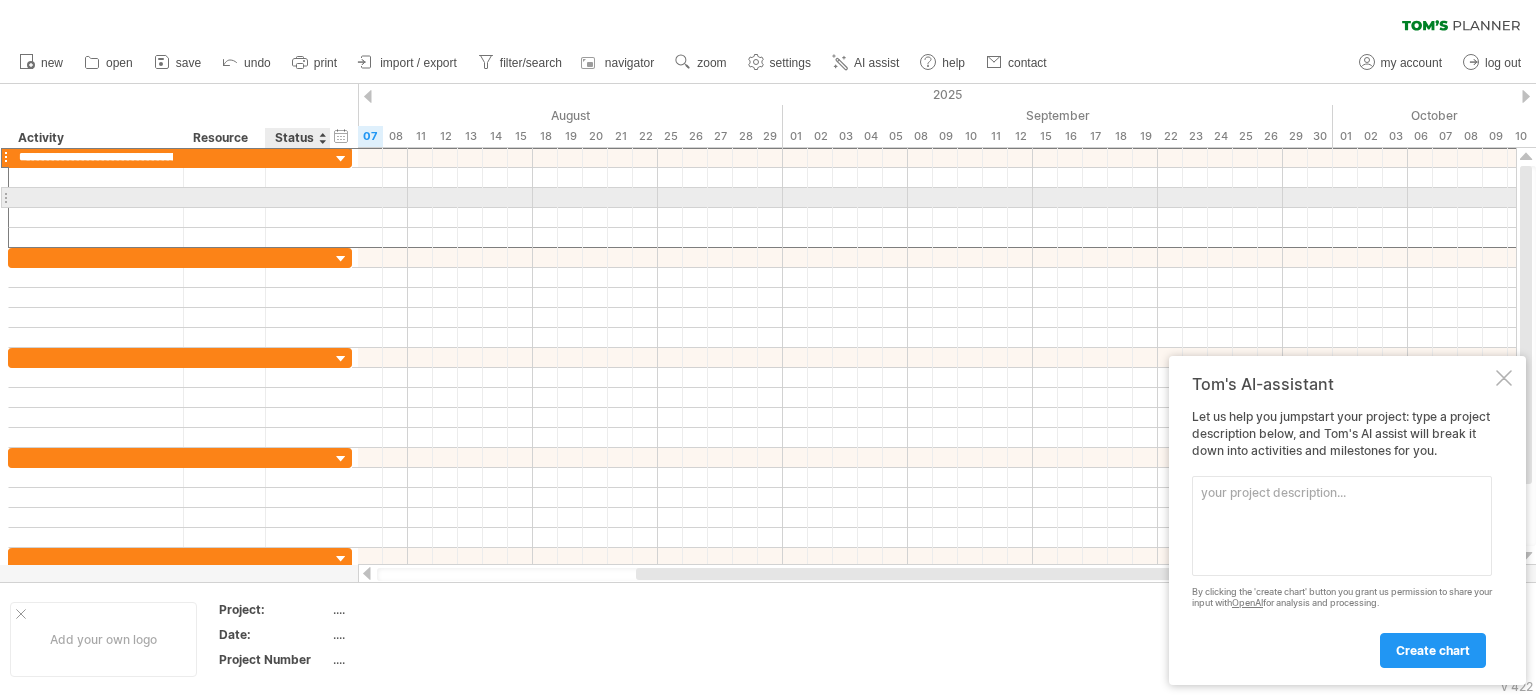 scroll, scrollTop: 0, scrollLeft: 3232, axis: horizontal 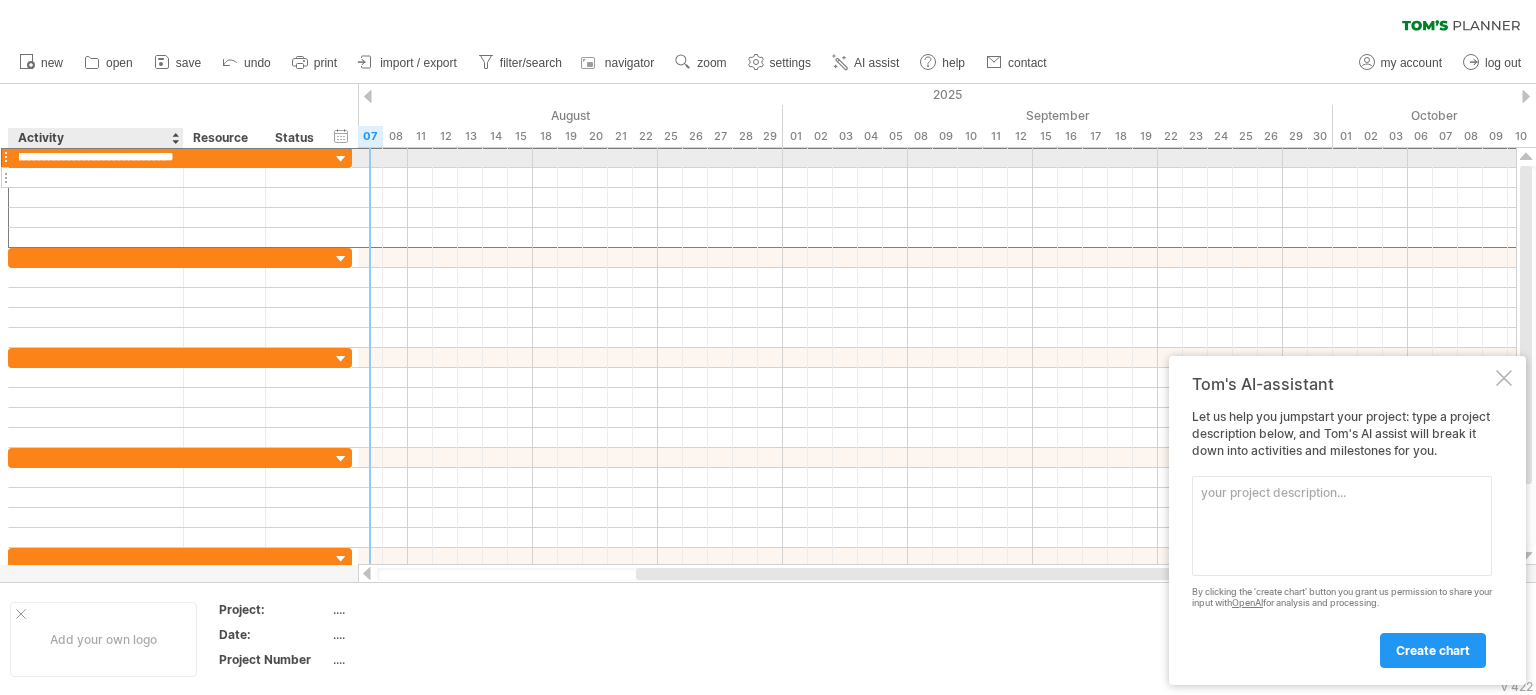 click at bounding box center [96, 177] 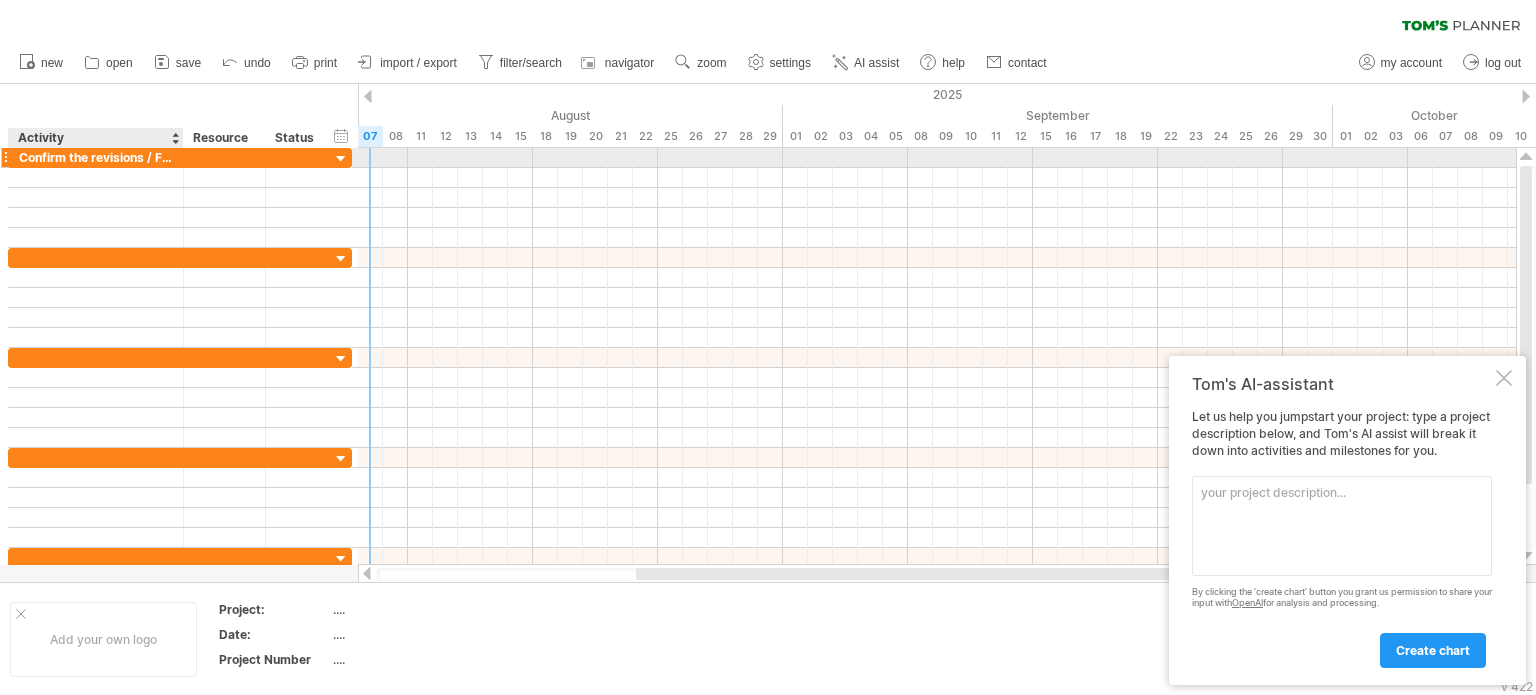 click at bounding box center (181, 158) 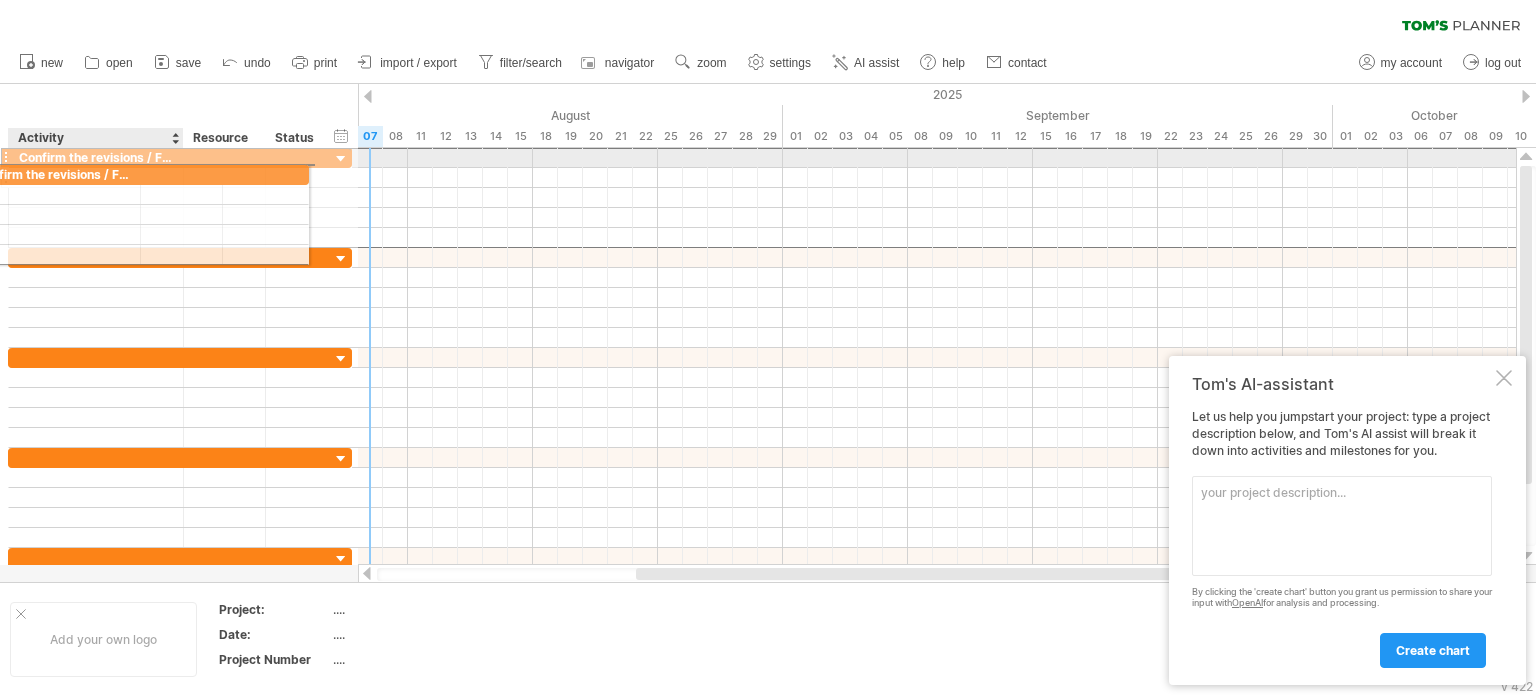 drag, startPoint x: 170, startPoint y: 159, endPoint x: 84, endPoint y: 172, distance: 86.977005 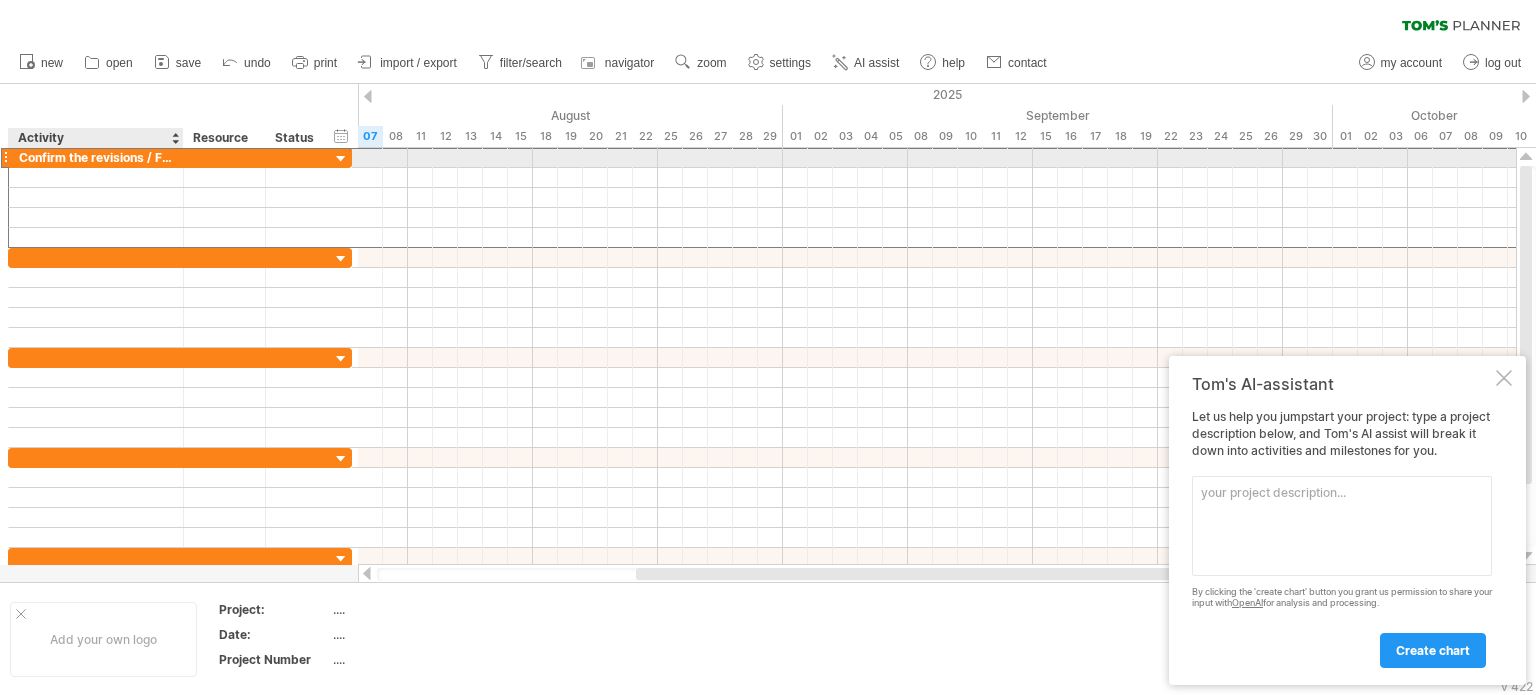 click on "Confirm the revisions / Finalized pre IRB hearing meeting with PI schedule IRB meeting CTN submission/approval IP release -from servier to country depot IRB submission/approval Site Contract execution RGL approval SIV IP released -country depot to site Site Activtation First Subject could be enrolled after IP released from country depot to site completed" at bounding box center (96, 157) 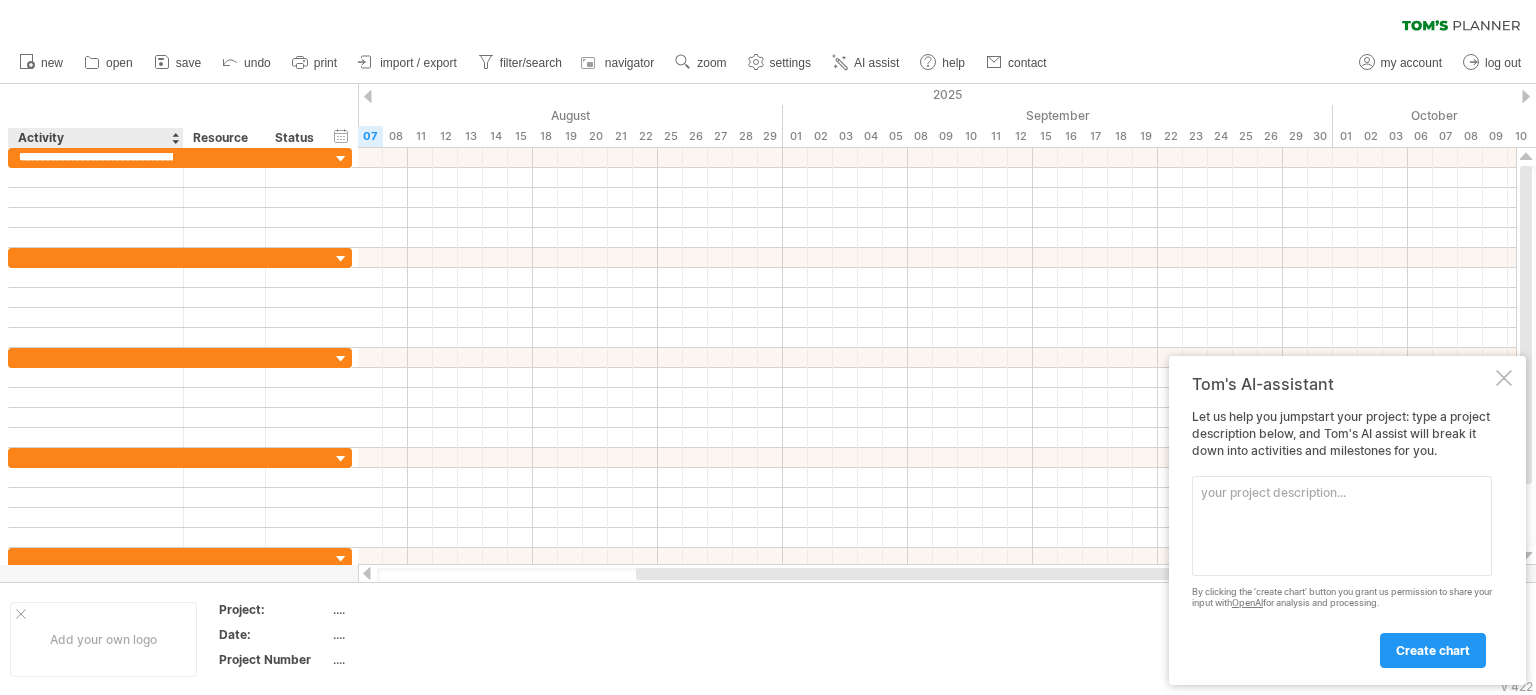 type on "**********" 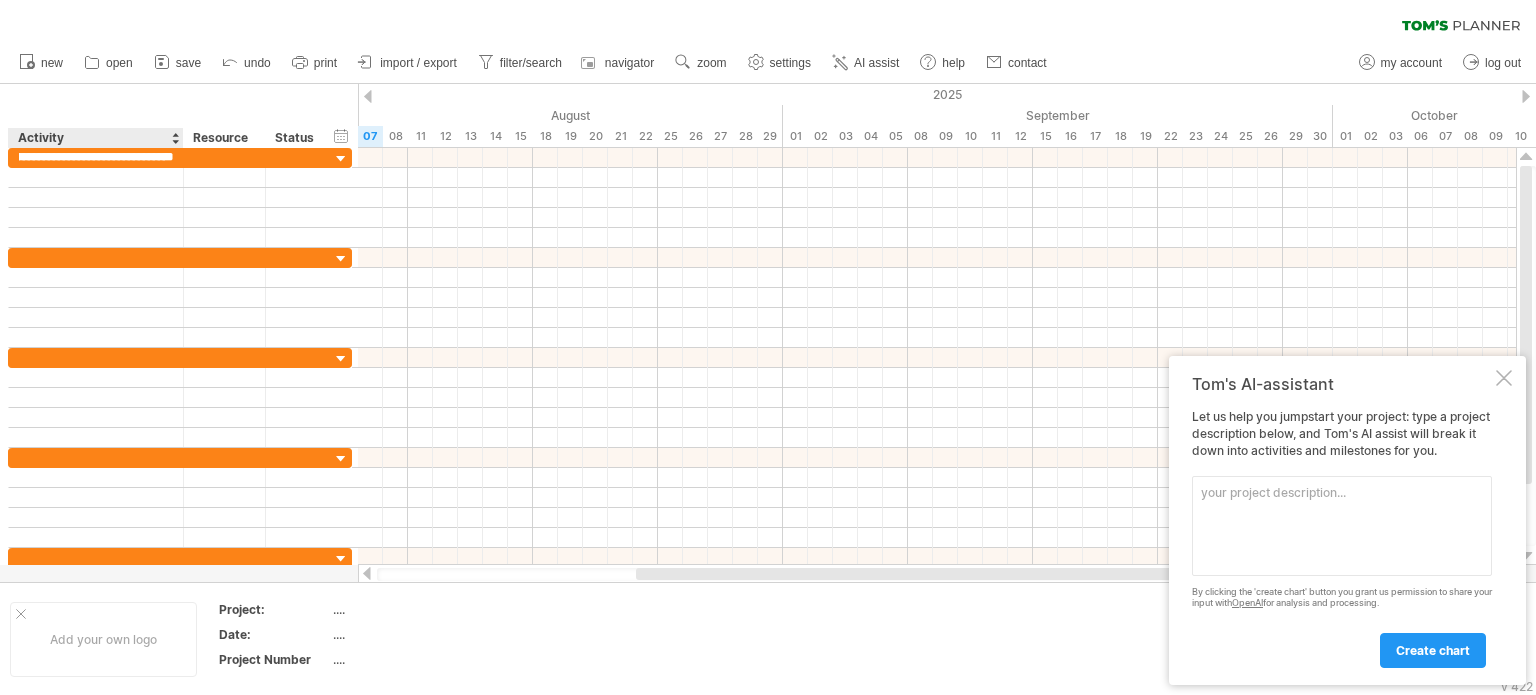 type 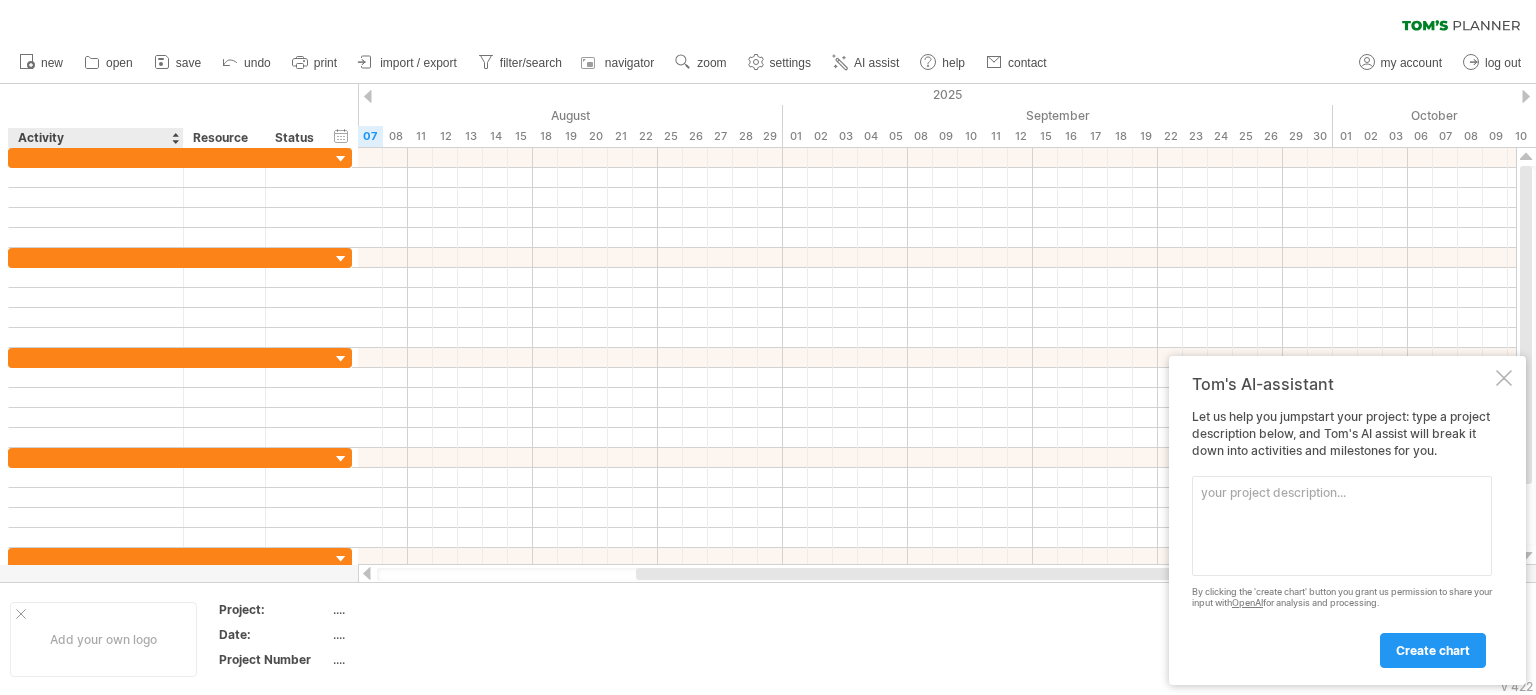 scroll, scrollTop: 0, scrollLeft: 0, axis: both 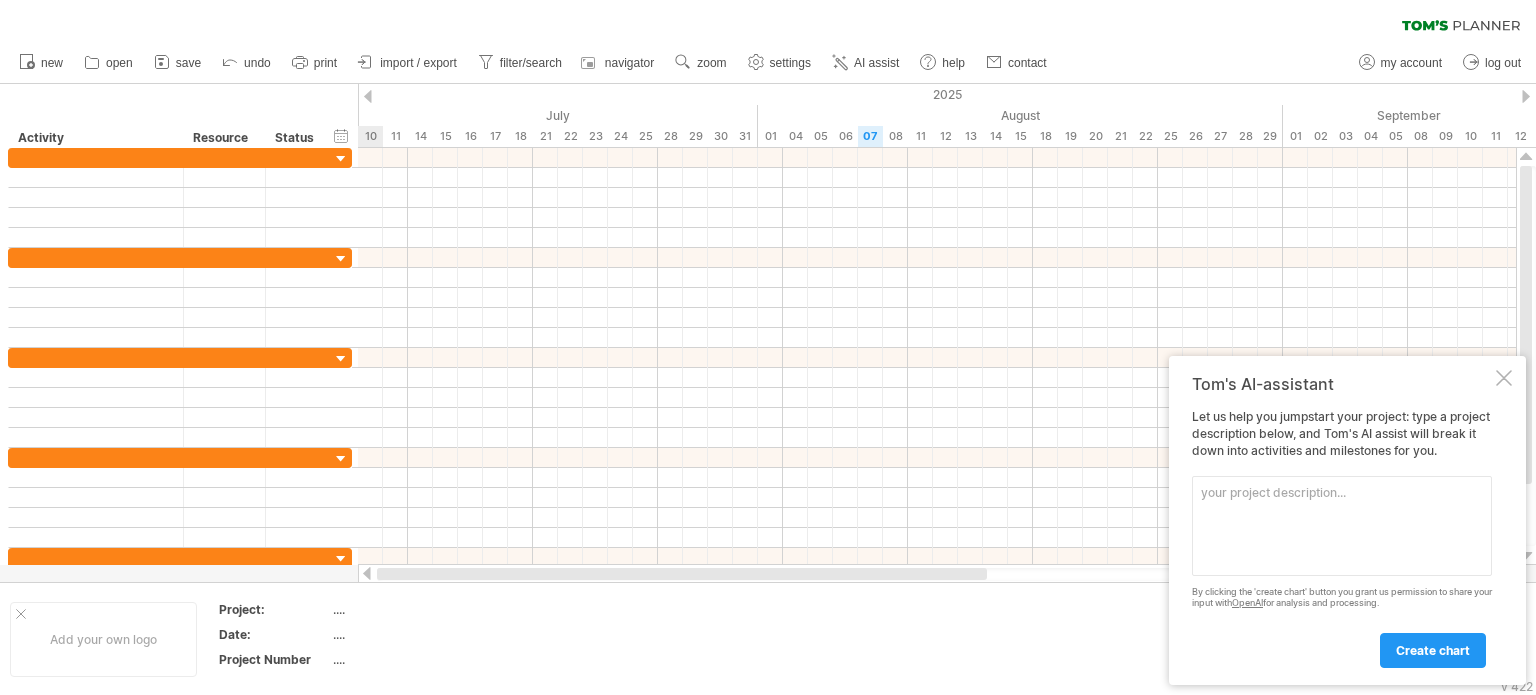 drag, startPoint x: 804, startPoint y: 574, endPoint x: 428, endPoint y: 586, distance: 376.19144 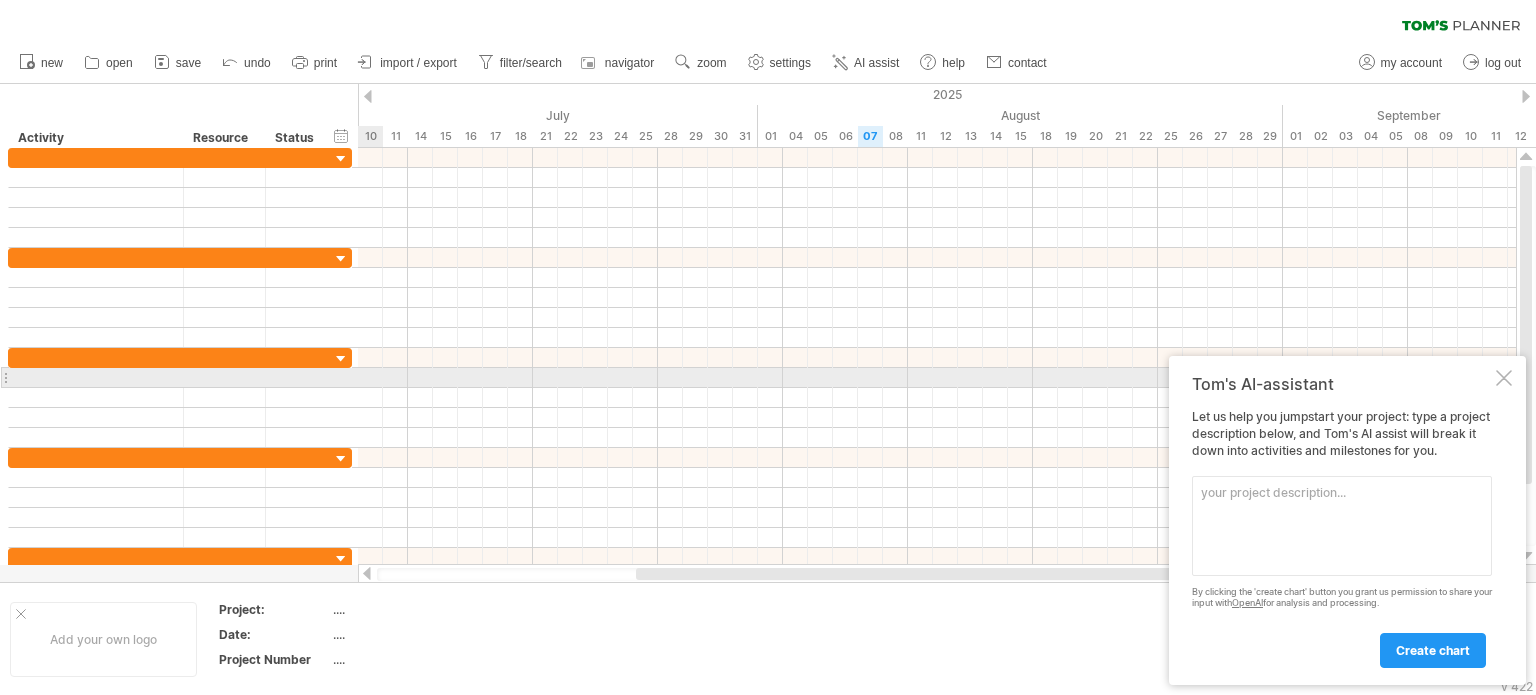 click at bounding box center (1504, 378) 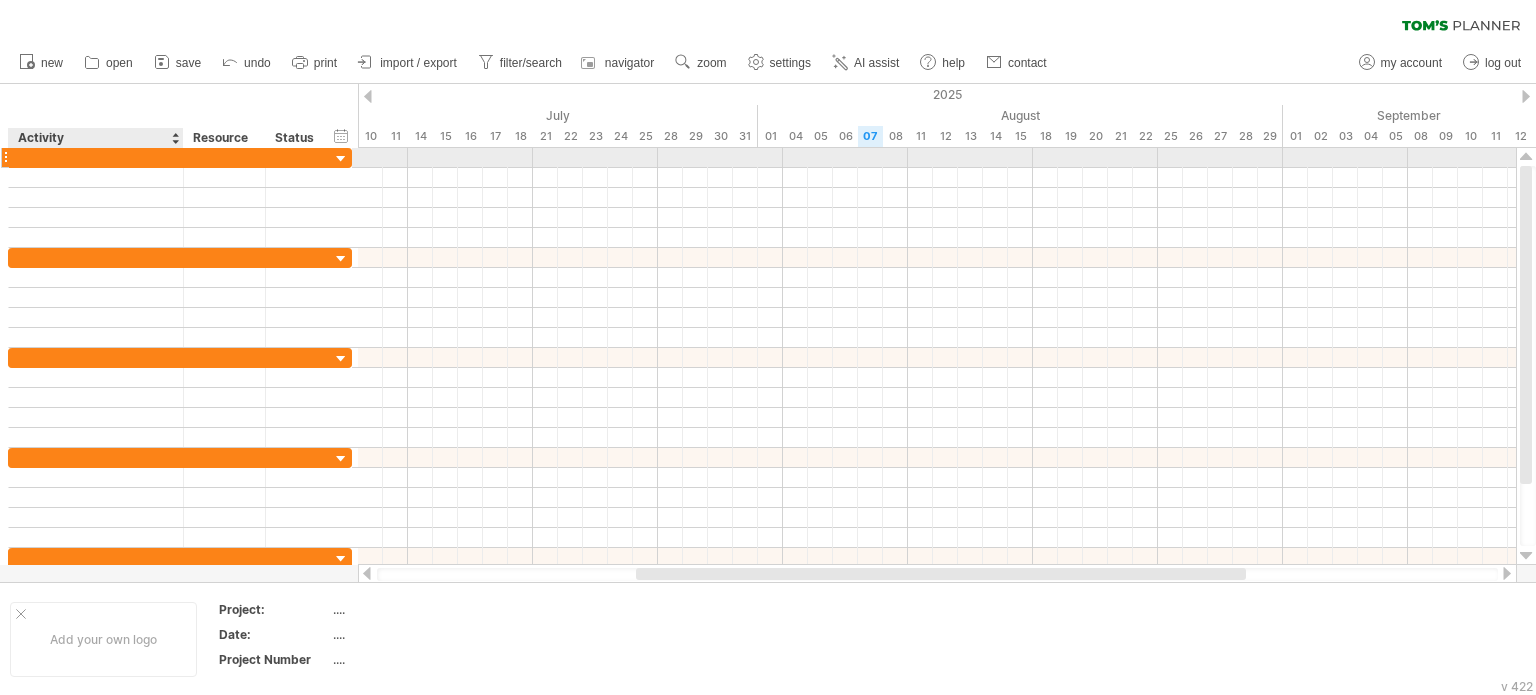 click at bounding box center [96, 157] 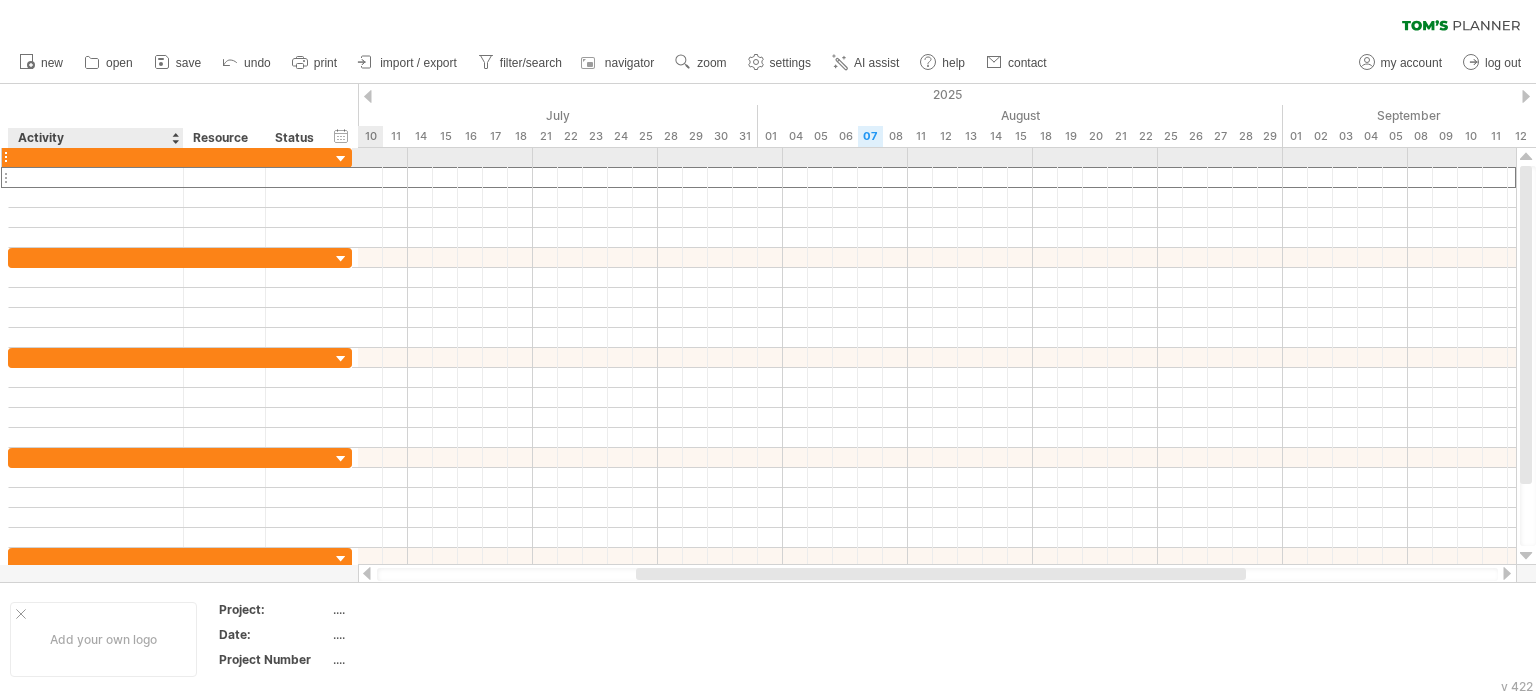 click at bounding box center [180, 198] 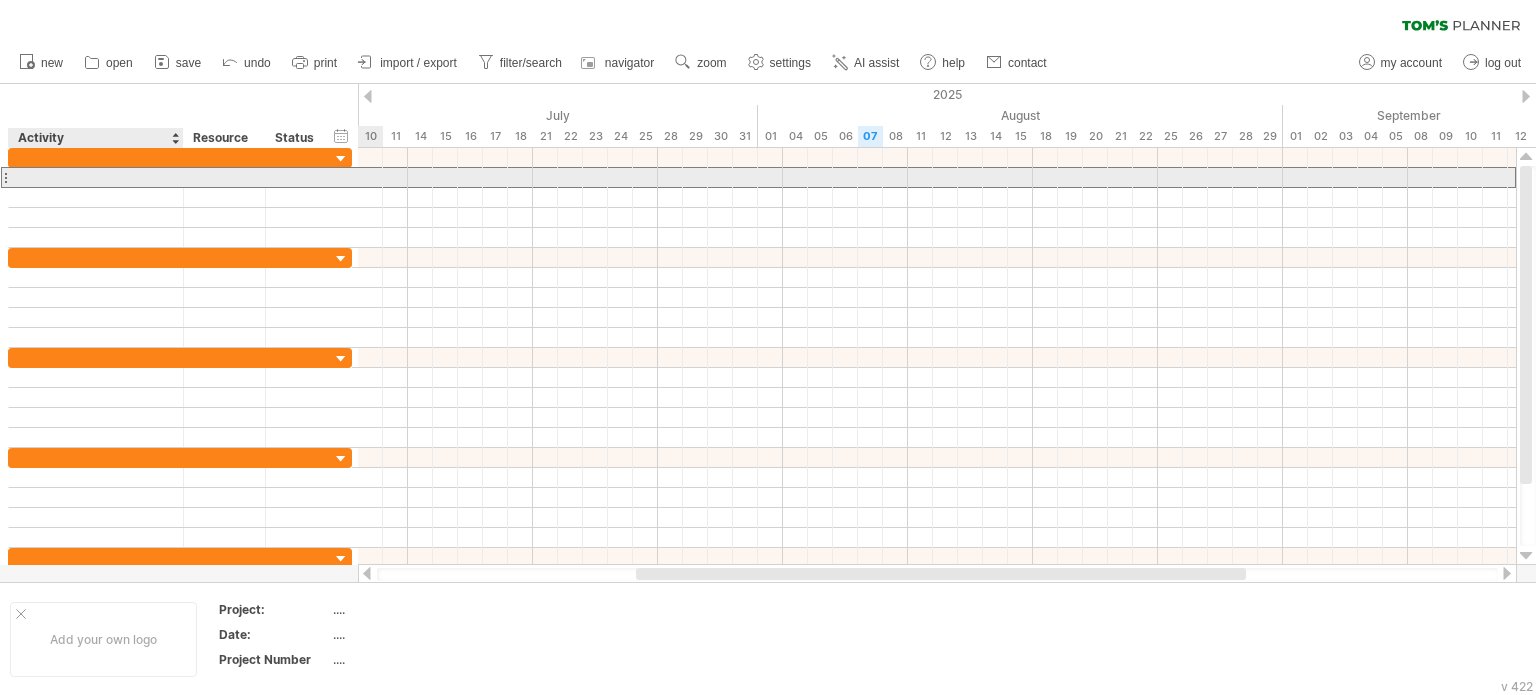 click at bounding box center [96, 177] 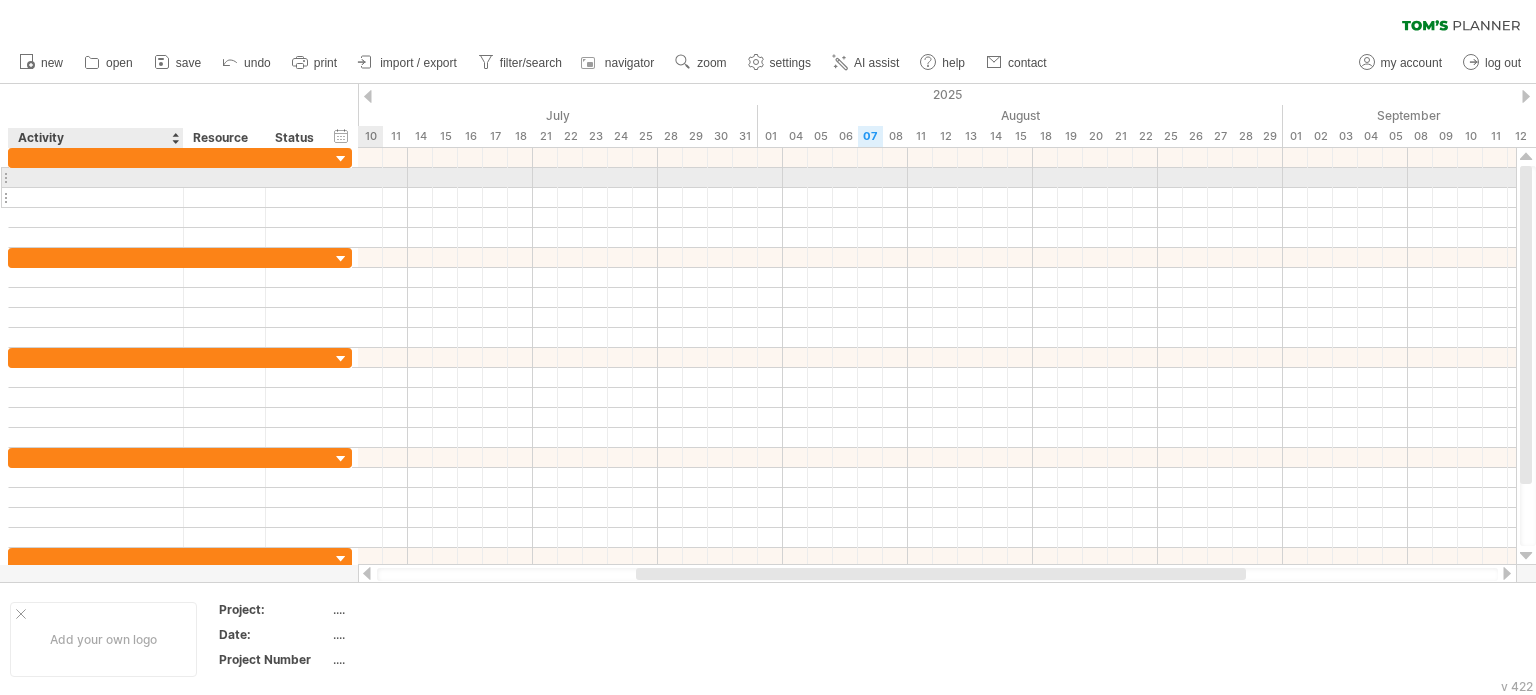 paste on "**********" 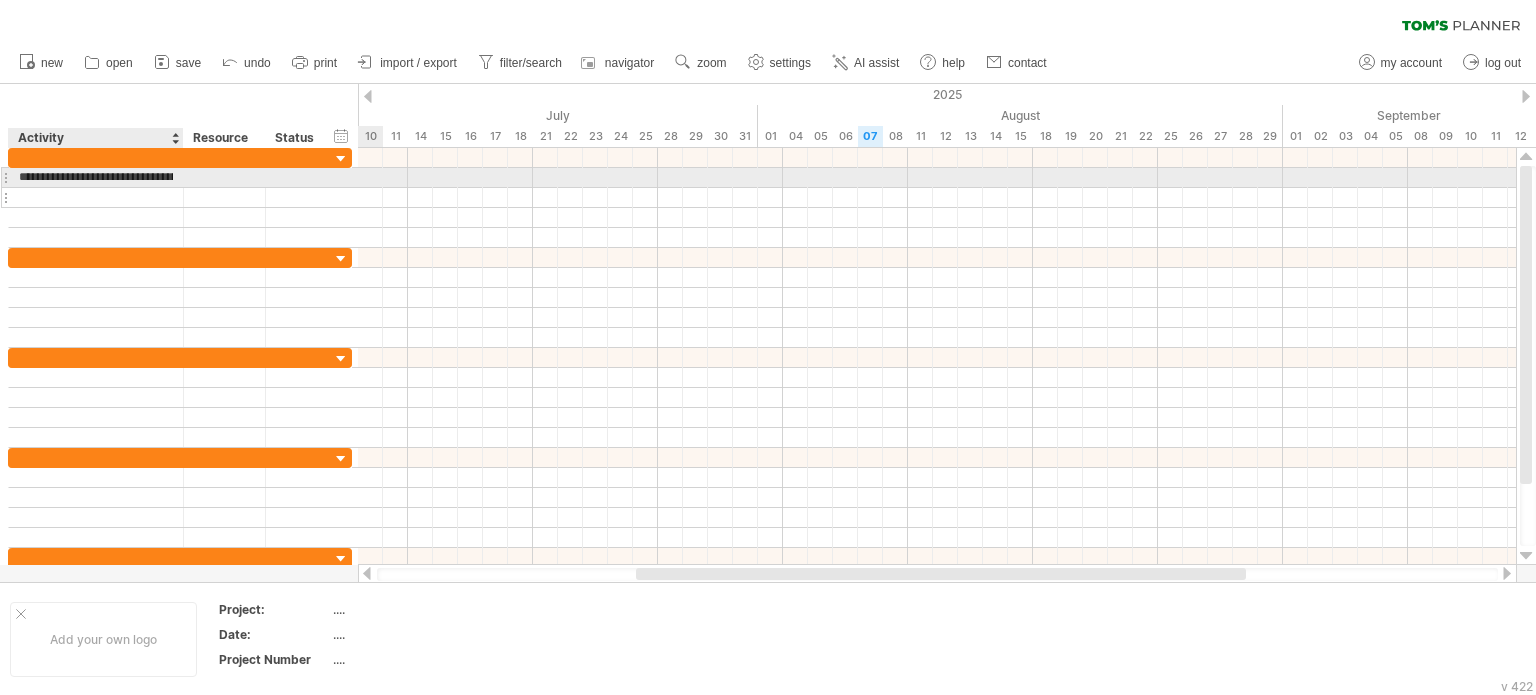 scroll, scrollTop: 0, scrollLeft: 93, axis: horizontal 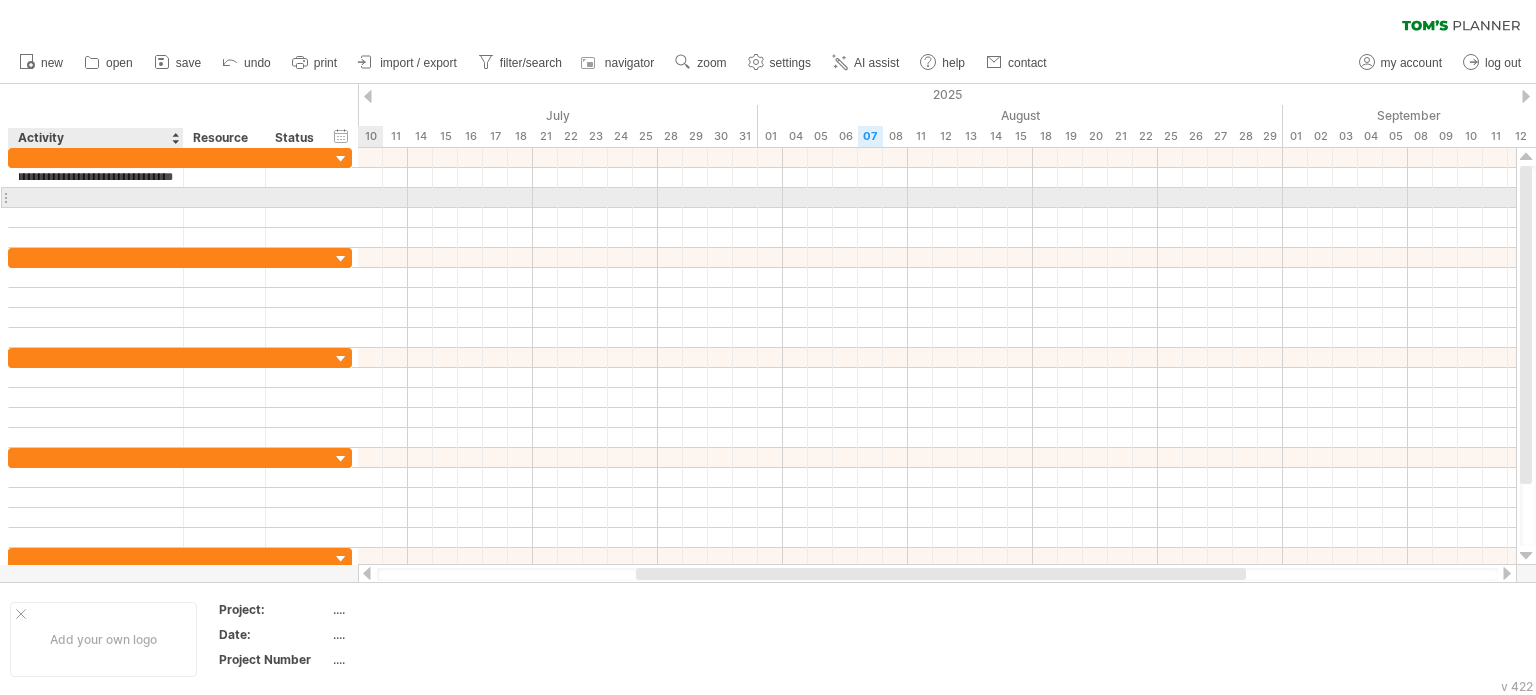 type on "**********" 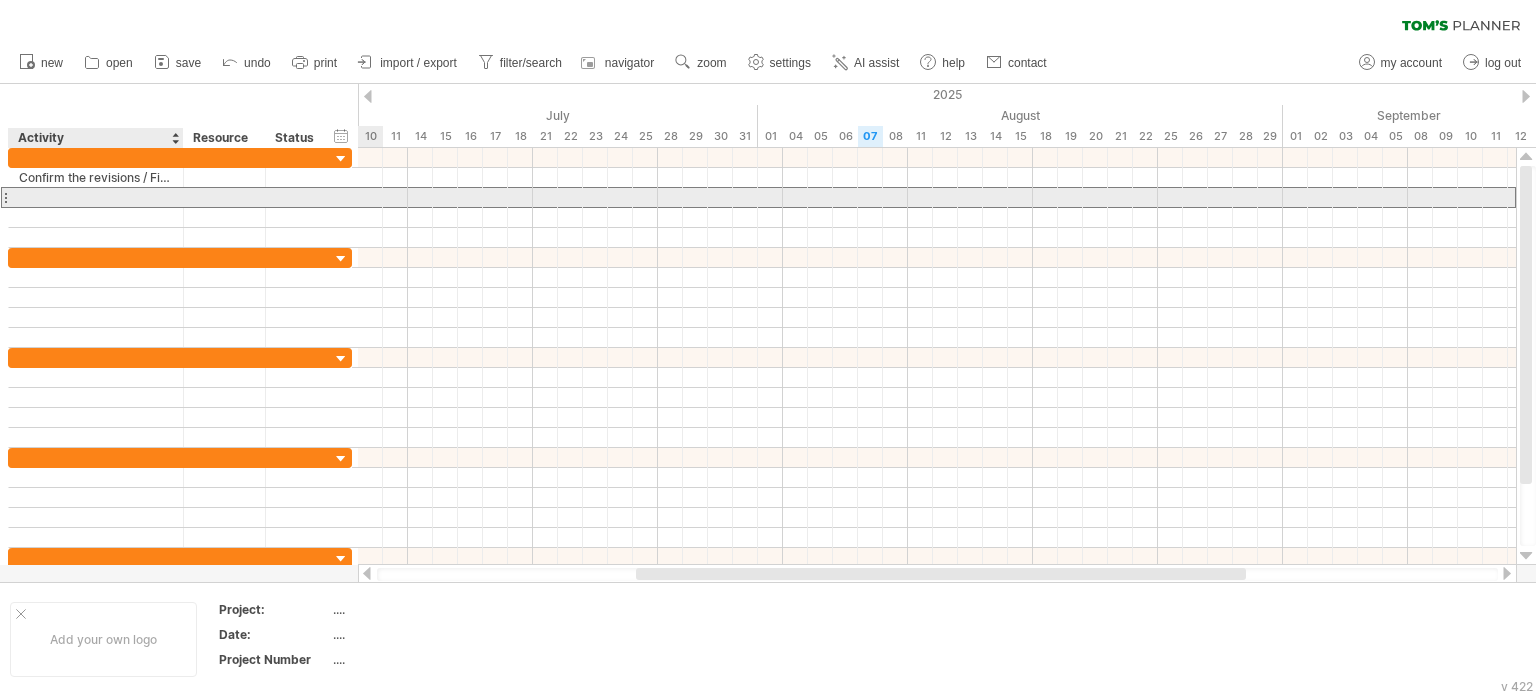 scroll, scrollTop: 0, scrollLeft: 0, axis: both 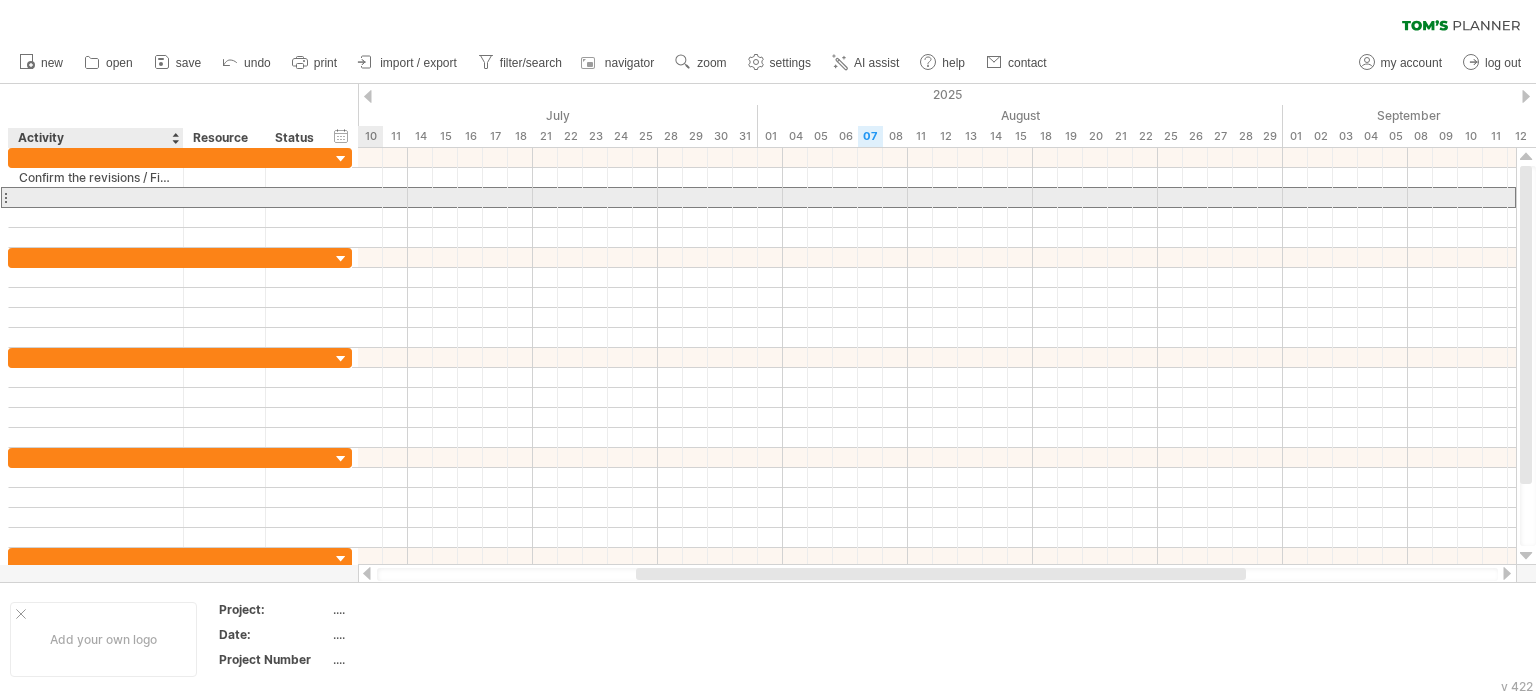 paste on "**********" 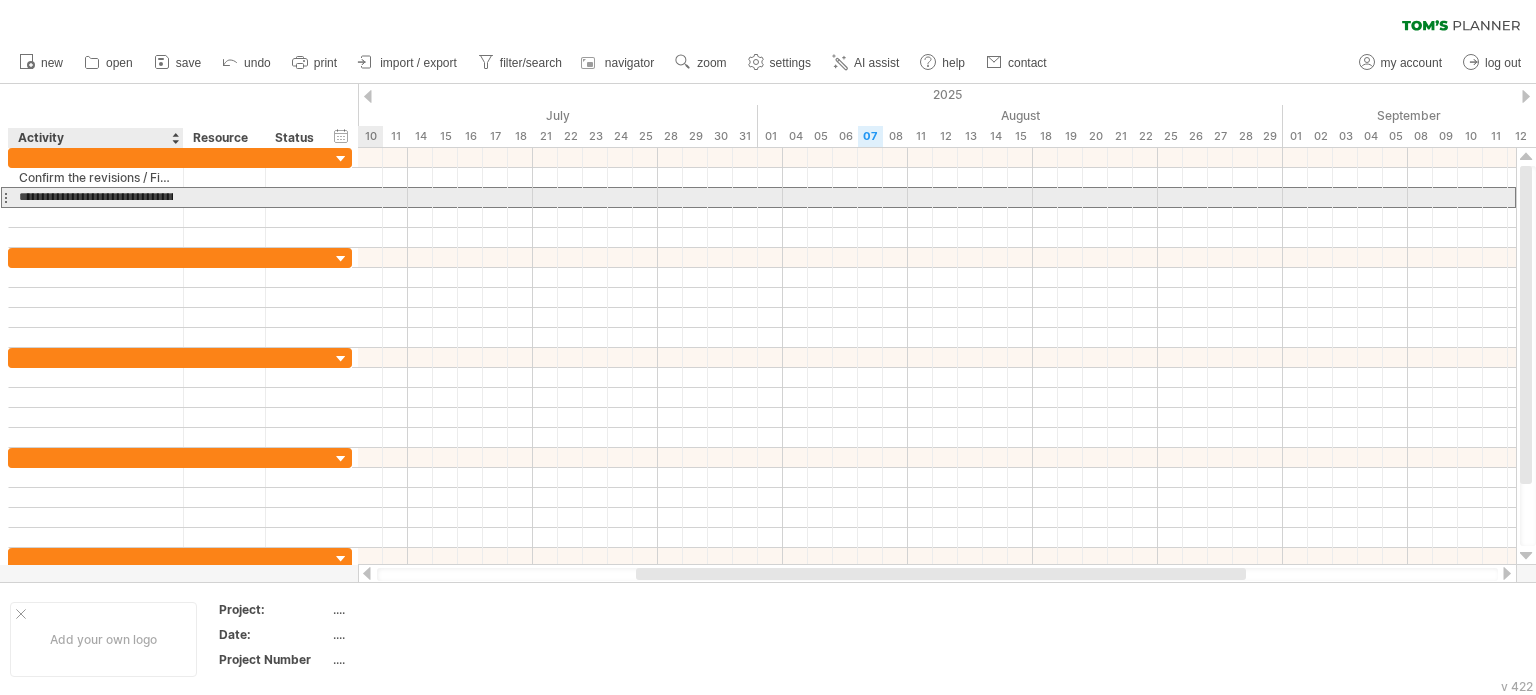 scroll, scrollTop: 0, scrollLeft: 93, axis: horizontal 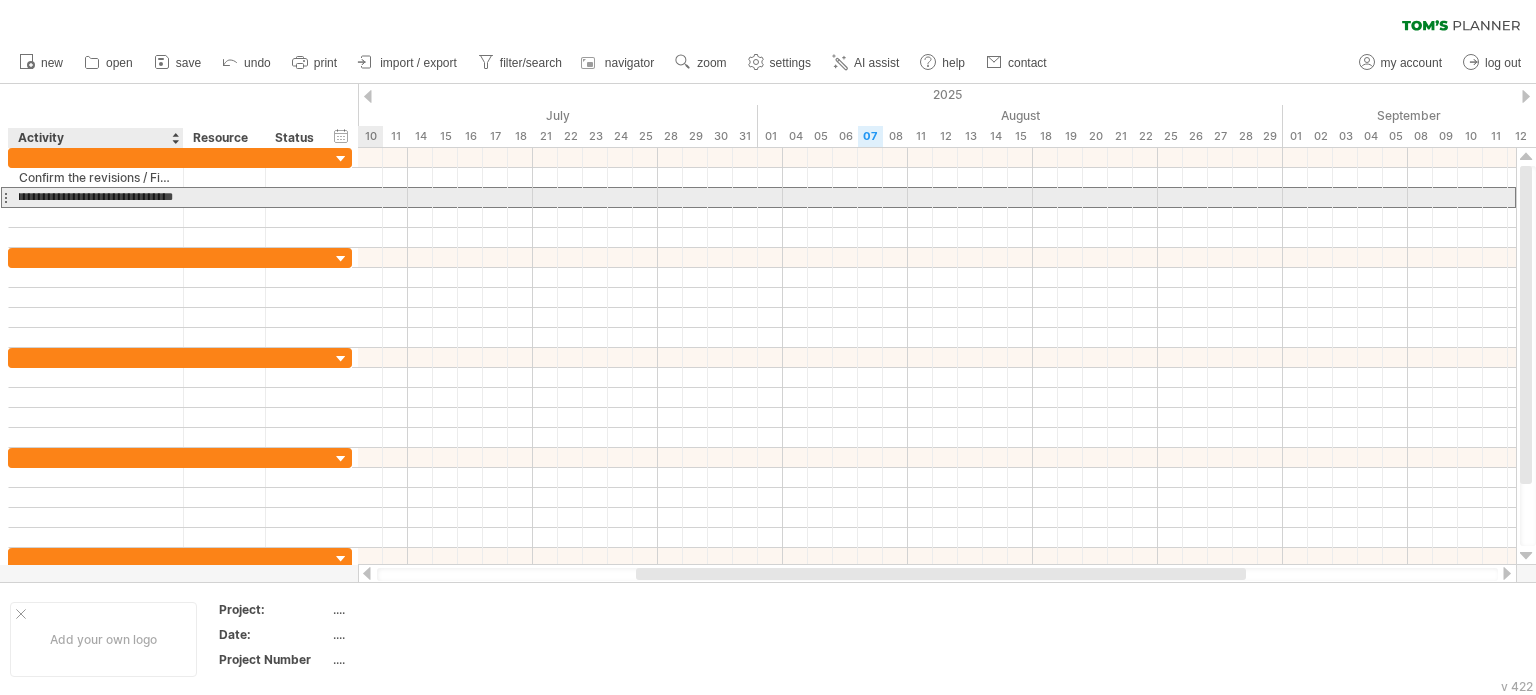 type on "**********" 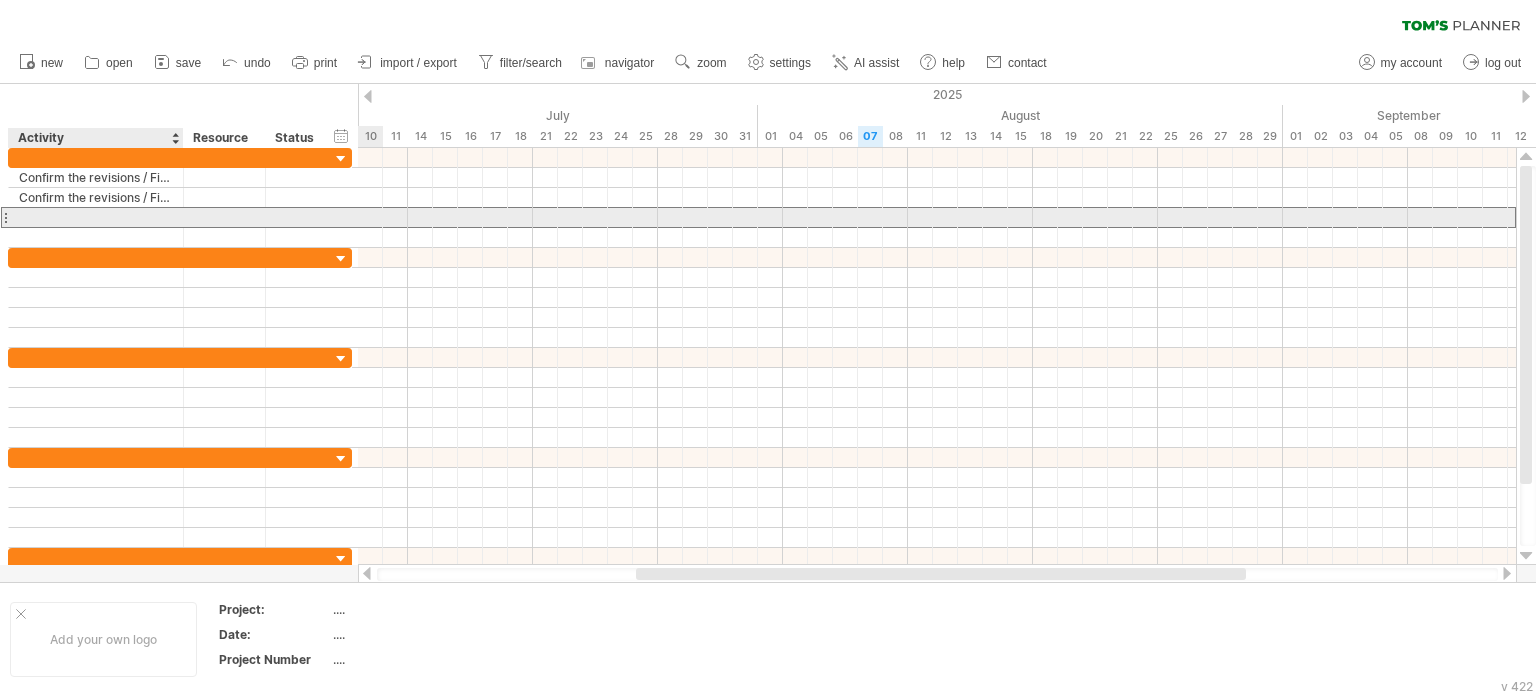 scroll, scrollTop: 0, scrollLeft: 0, axis: both 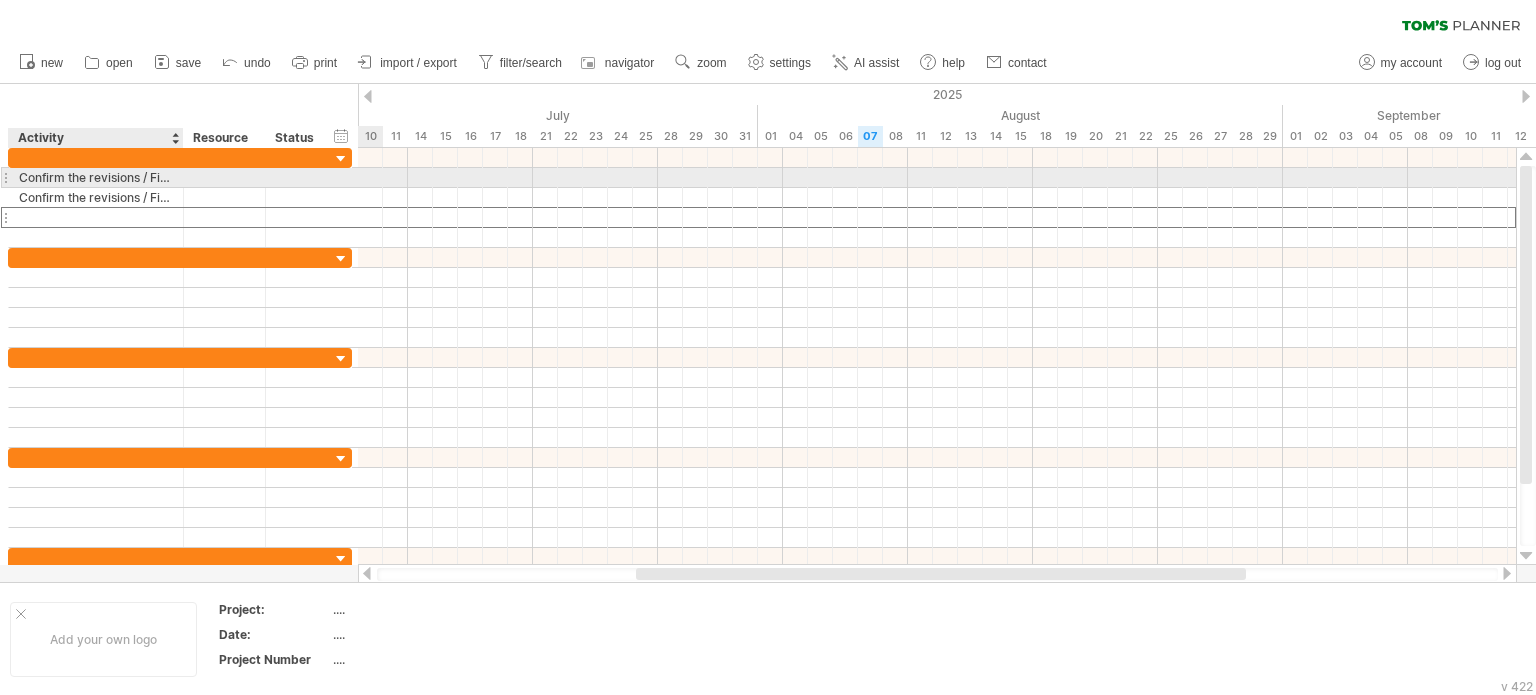 click on "Confirm the revisions / Finalized pre IRB hearing meeting with PI schedule IRB meeting CTN submission/approval IP release -from servier to country depot IRB submission/approval Site Contract execution RGL approval SIV IP released -country depot to site Site Activtation First Subject could be enrolled after IP released from country depot to site completed" at bounding box center (96, 177) 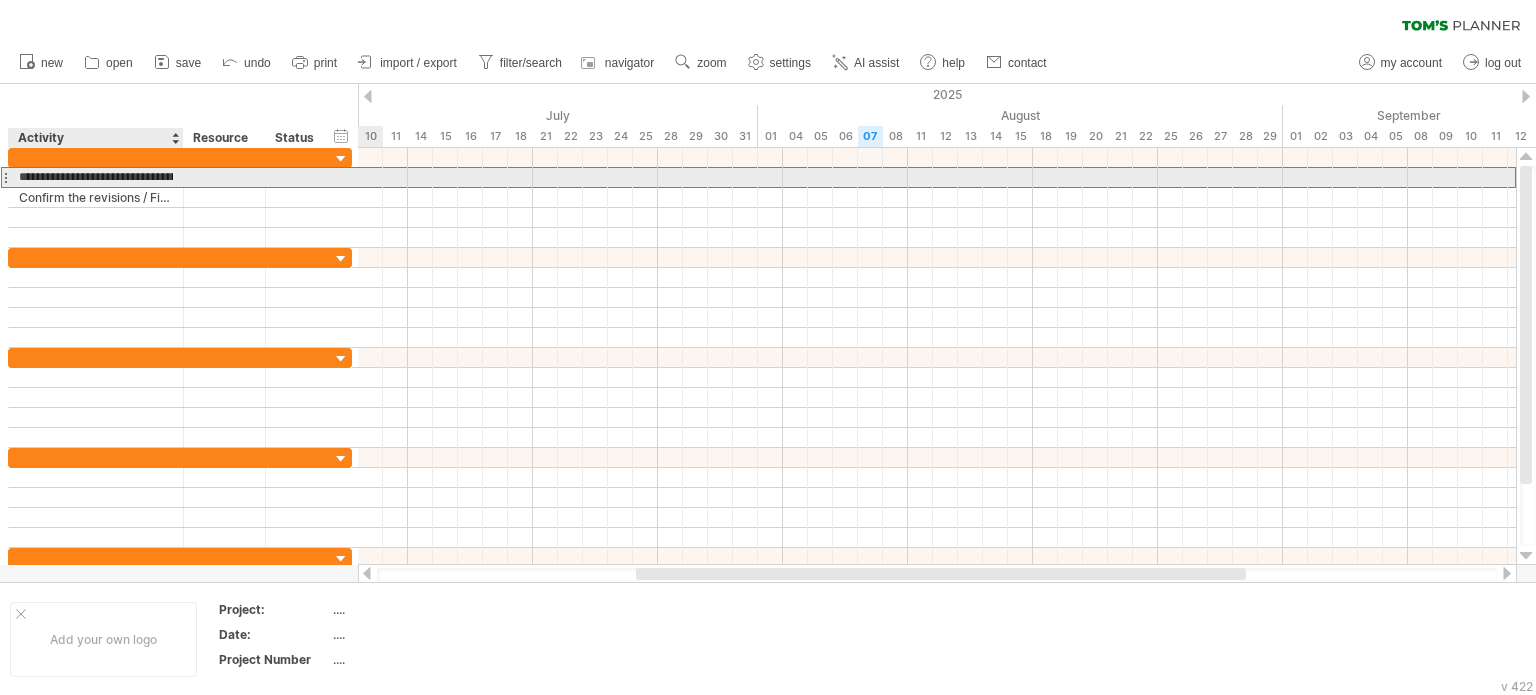 click on "**********" at bounding box center (96, 177) 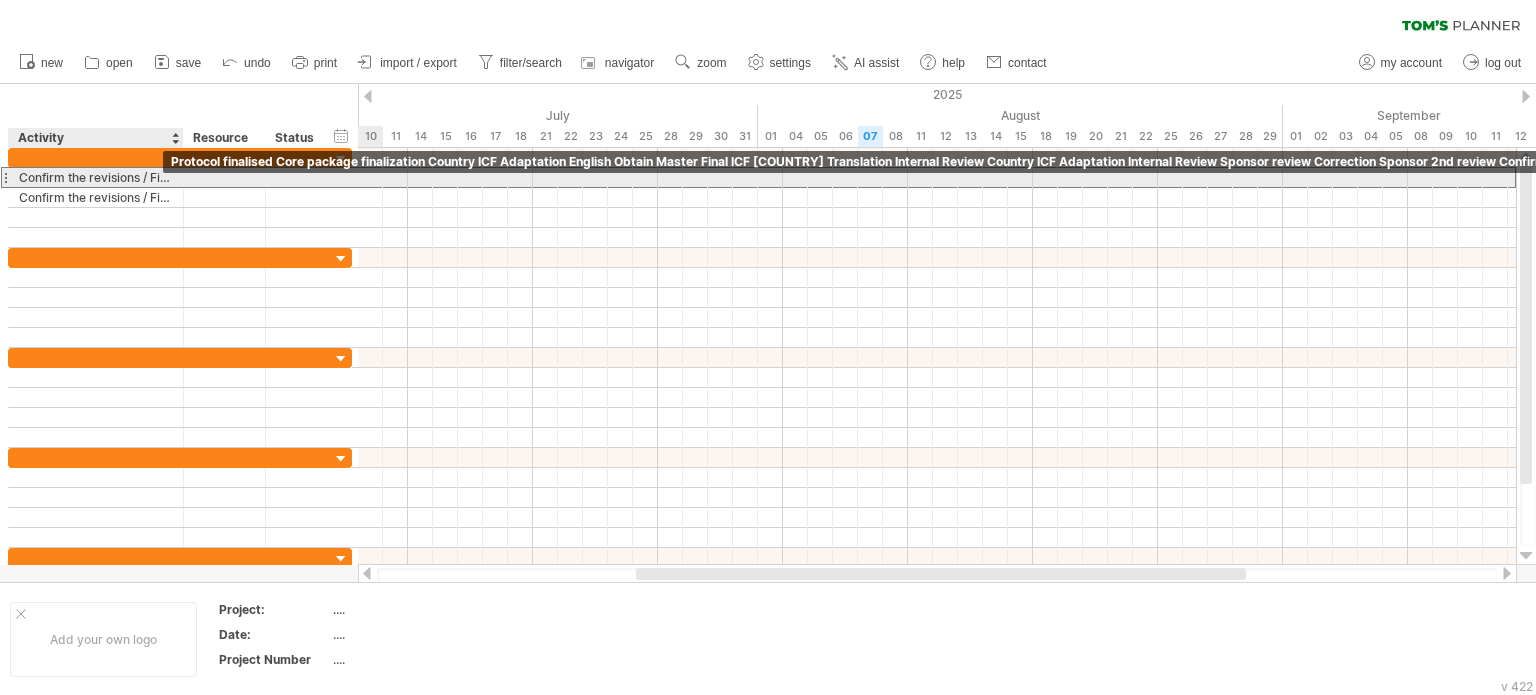 drag, startPoint x: 200, startPoint y: 179, endPoint x: 38, endPoint y: 180, distance: 162.00308 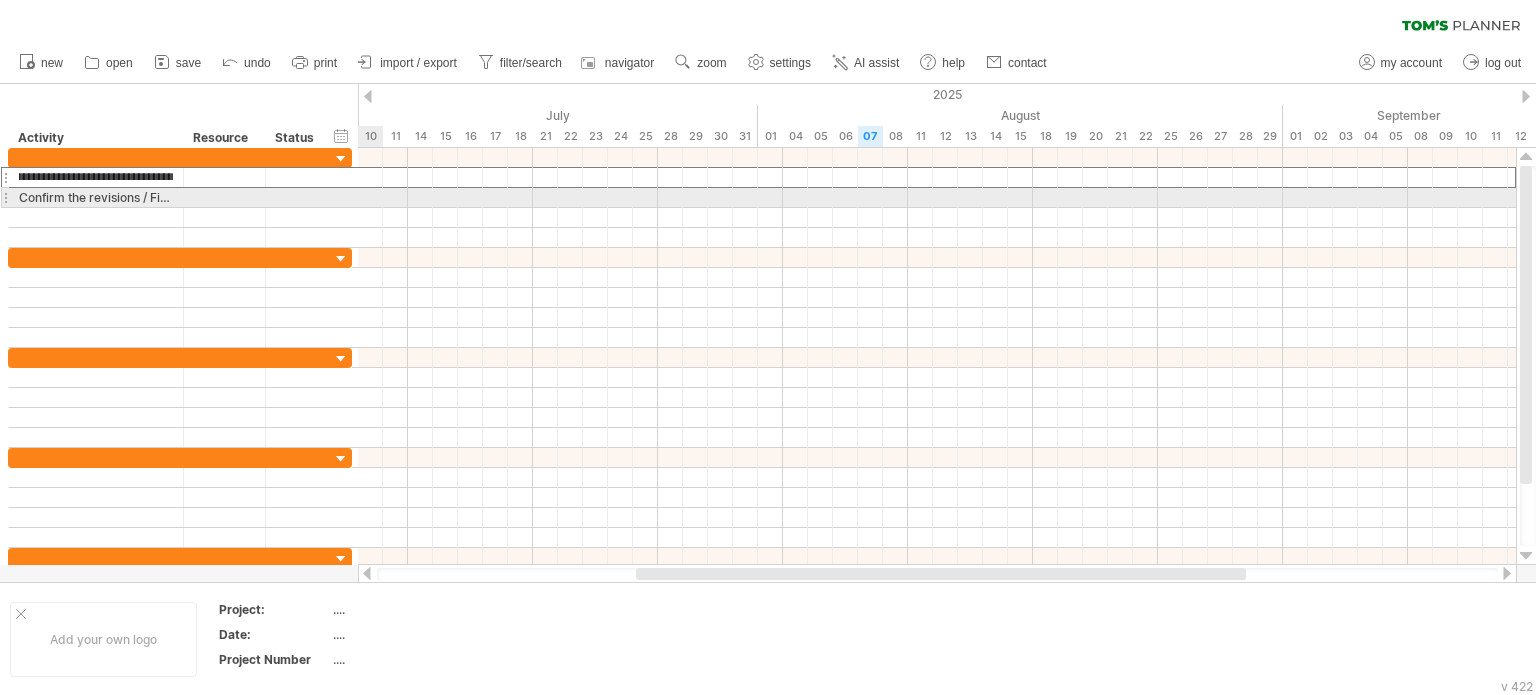 scroll, scrollTop: 0, scrollLeft: 3163, axis: horizontal 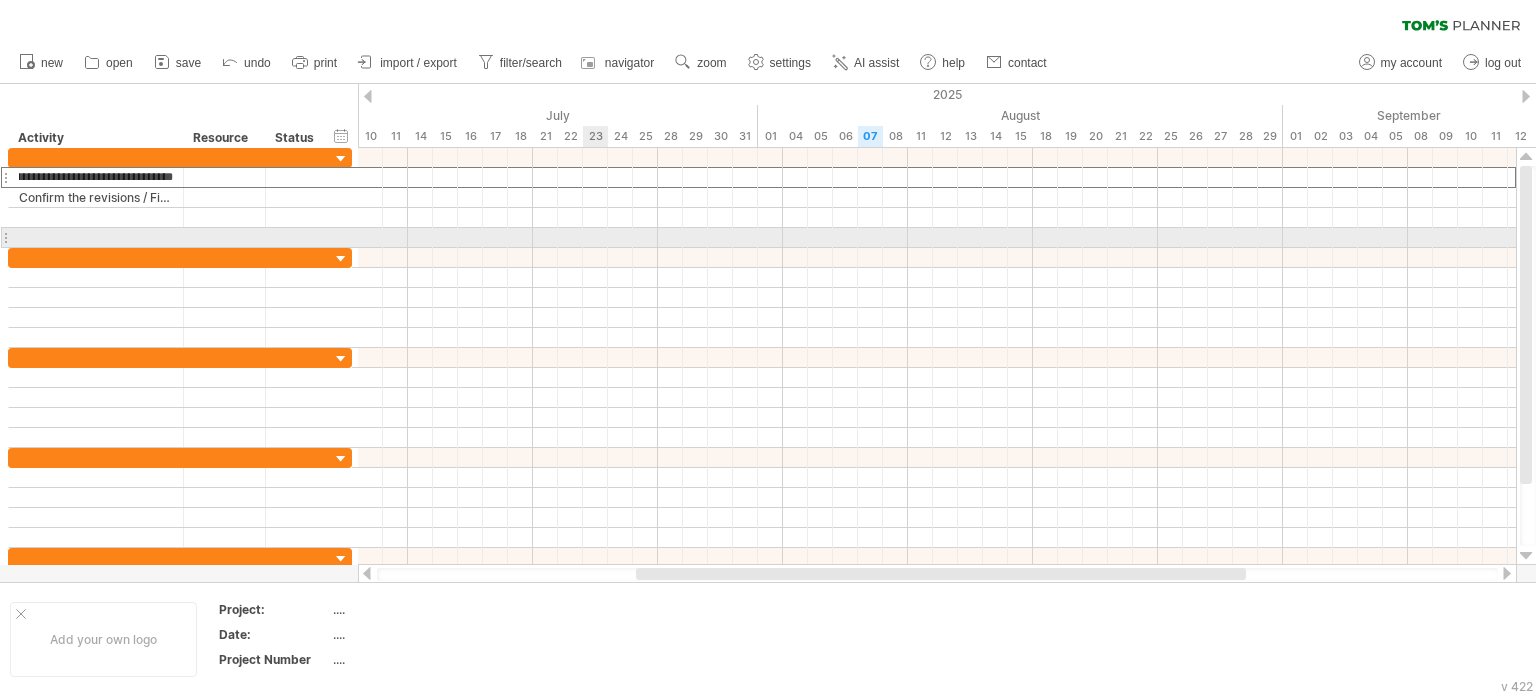 drag, startPoint x: 22, startPoint y: 174, endPoint x: 607, endPoint y: 239, distance: 588.60004 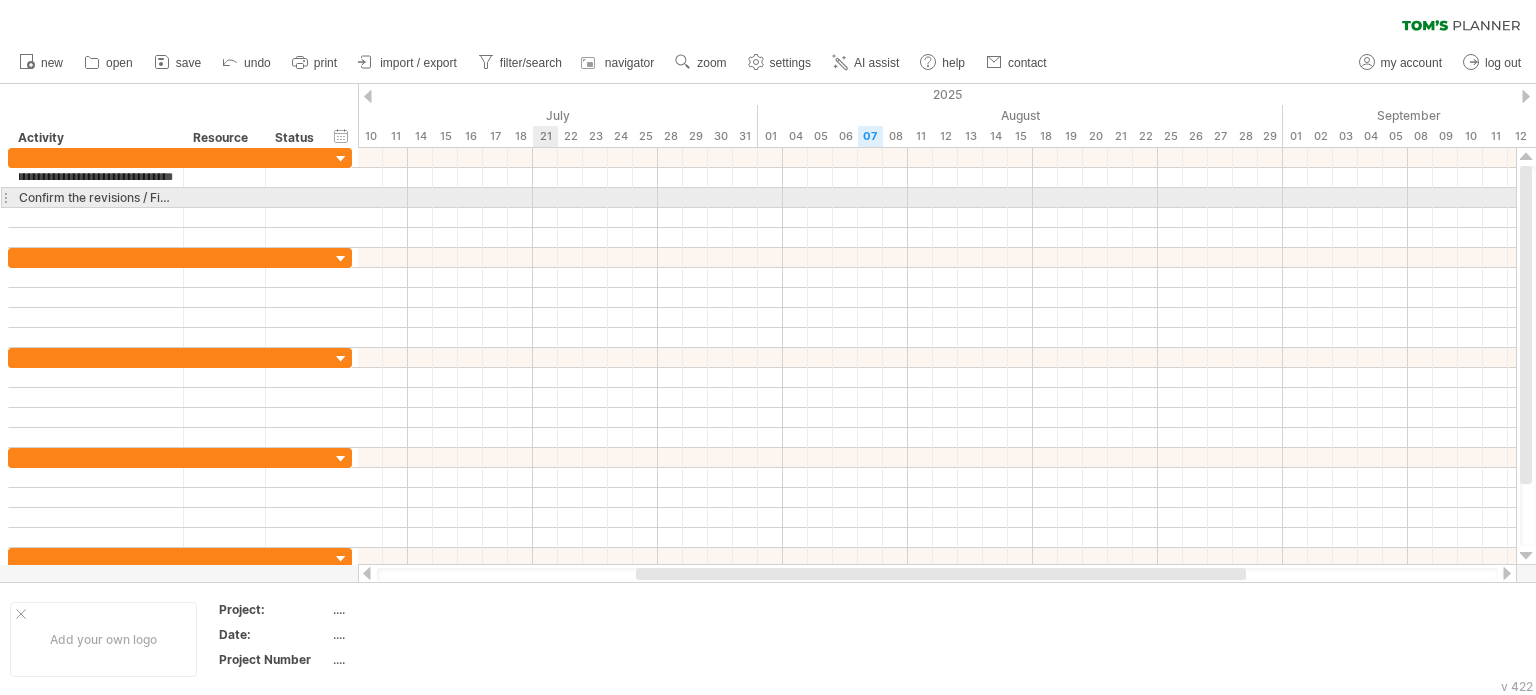 type 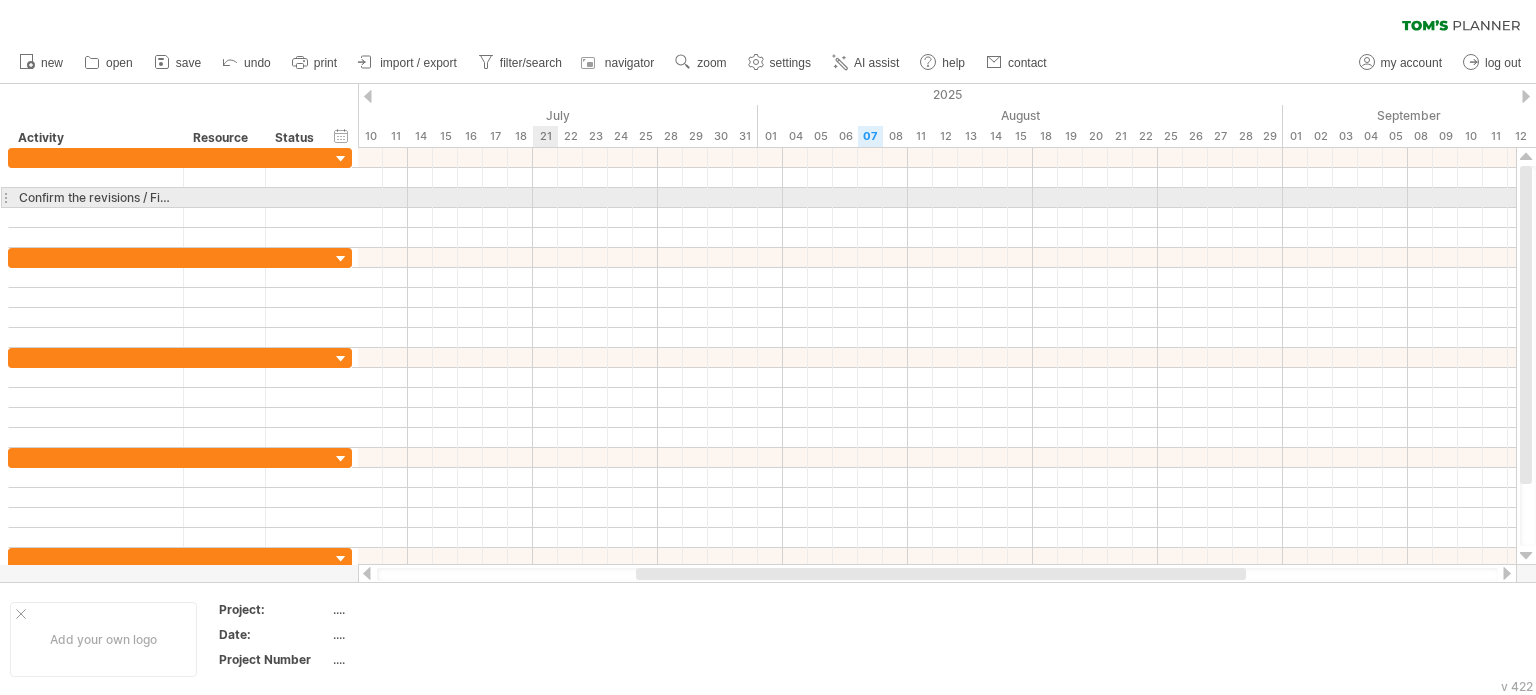 scroll, scrollTop: 0, scrollLeft: 0, axis: both 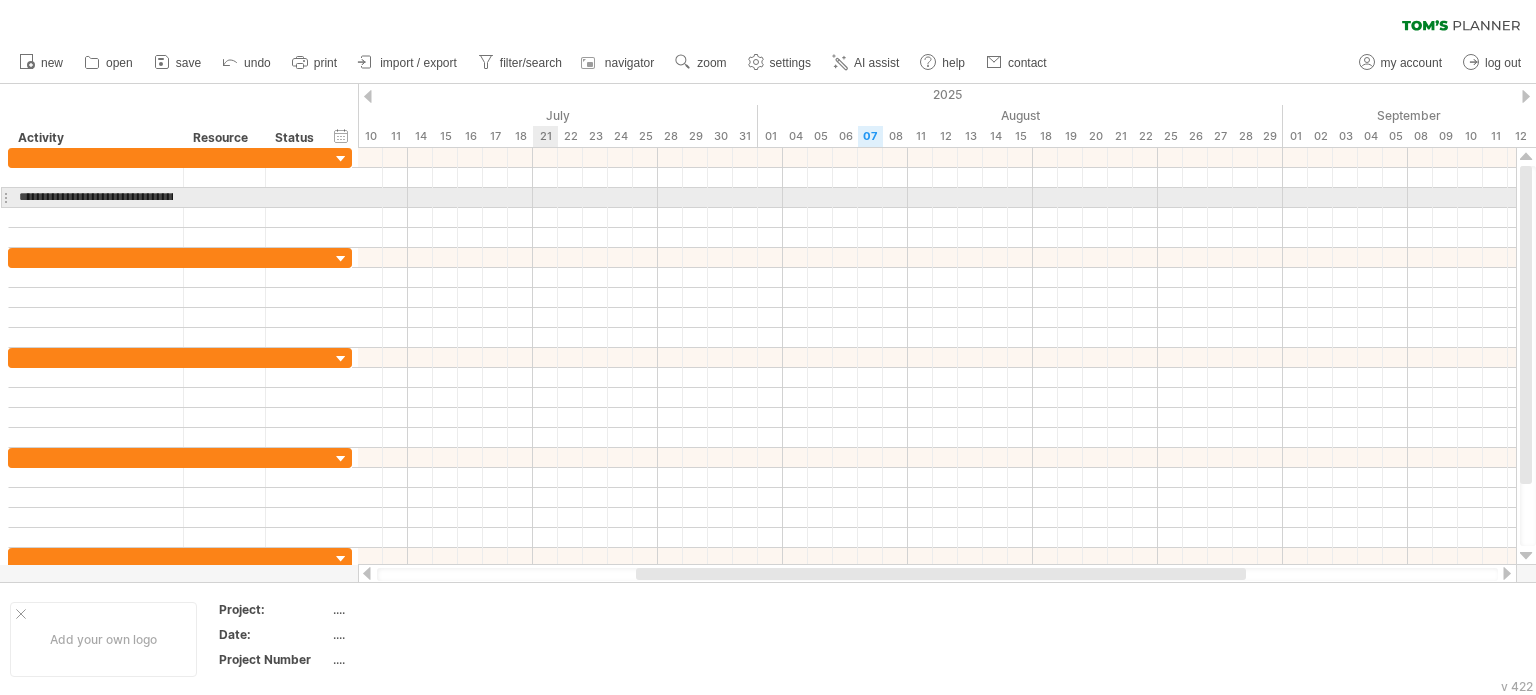 type on "**********" 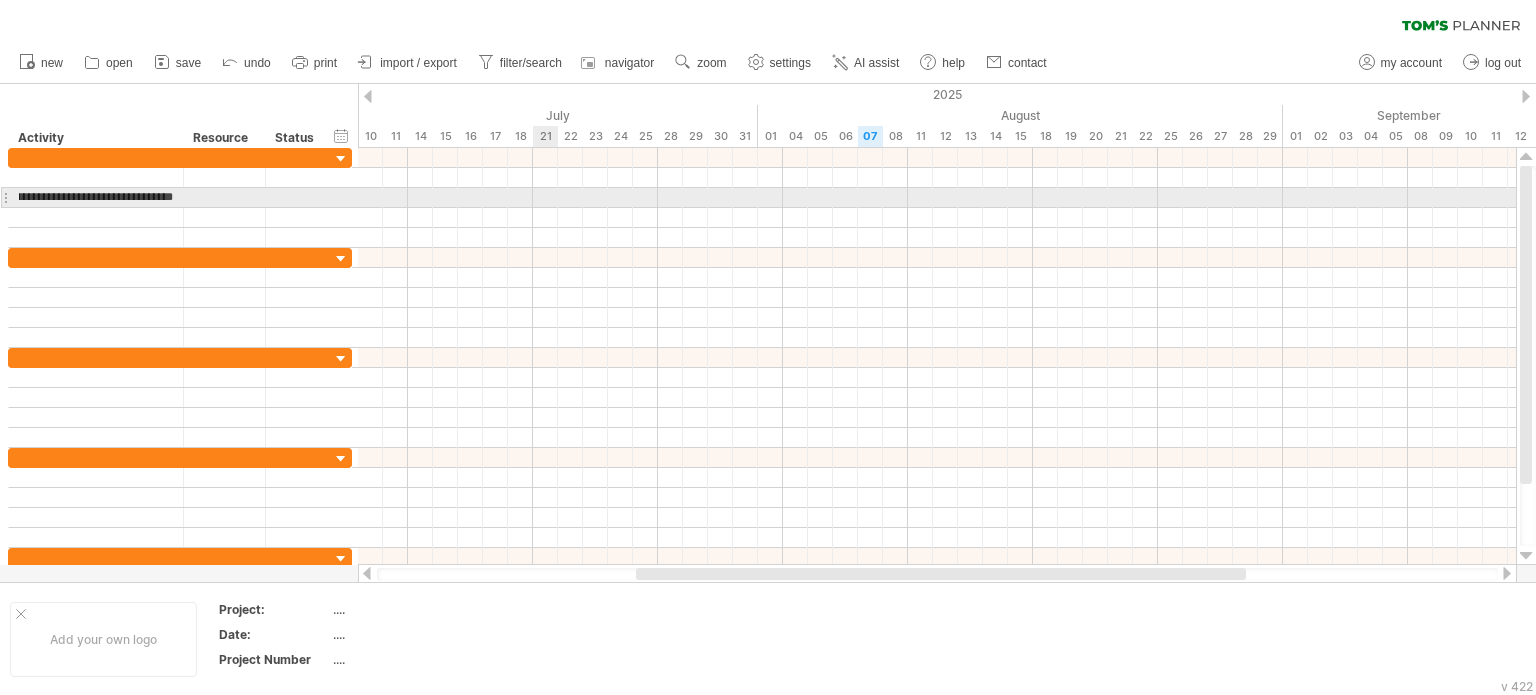 type 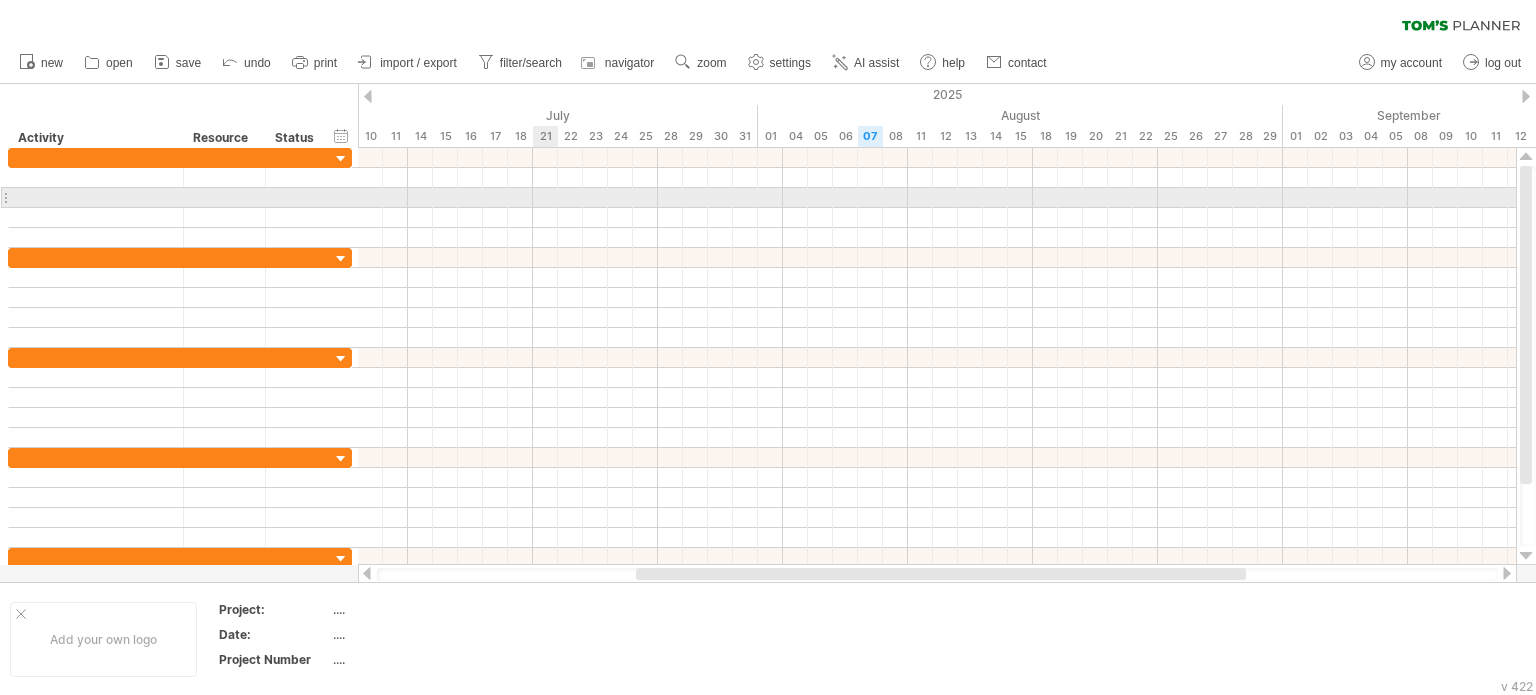 scroll, scrollTop: 0, scrollLeft: 0, axis: both 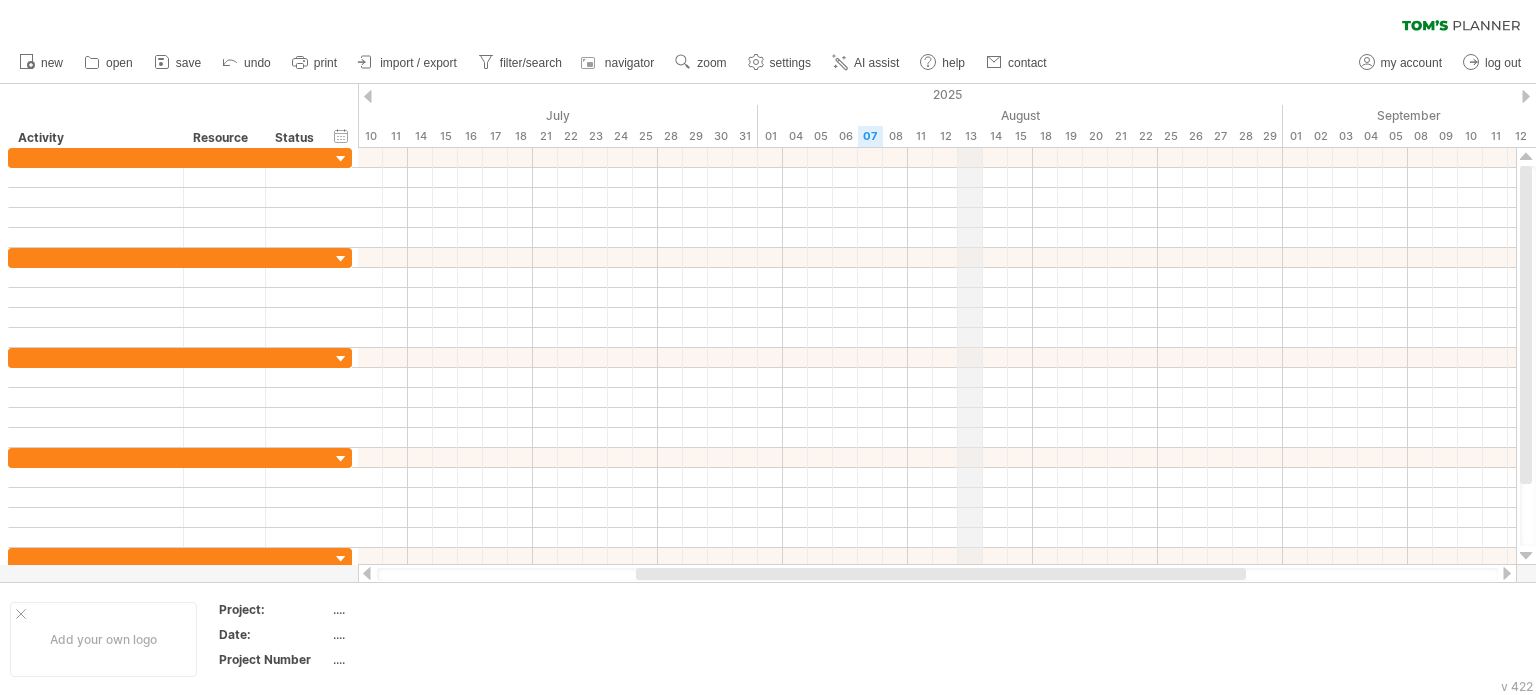 click on "2025" at bounding box center (1208, 94) 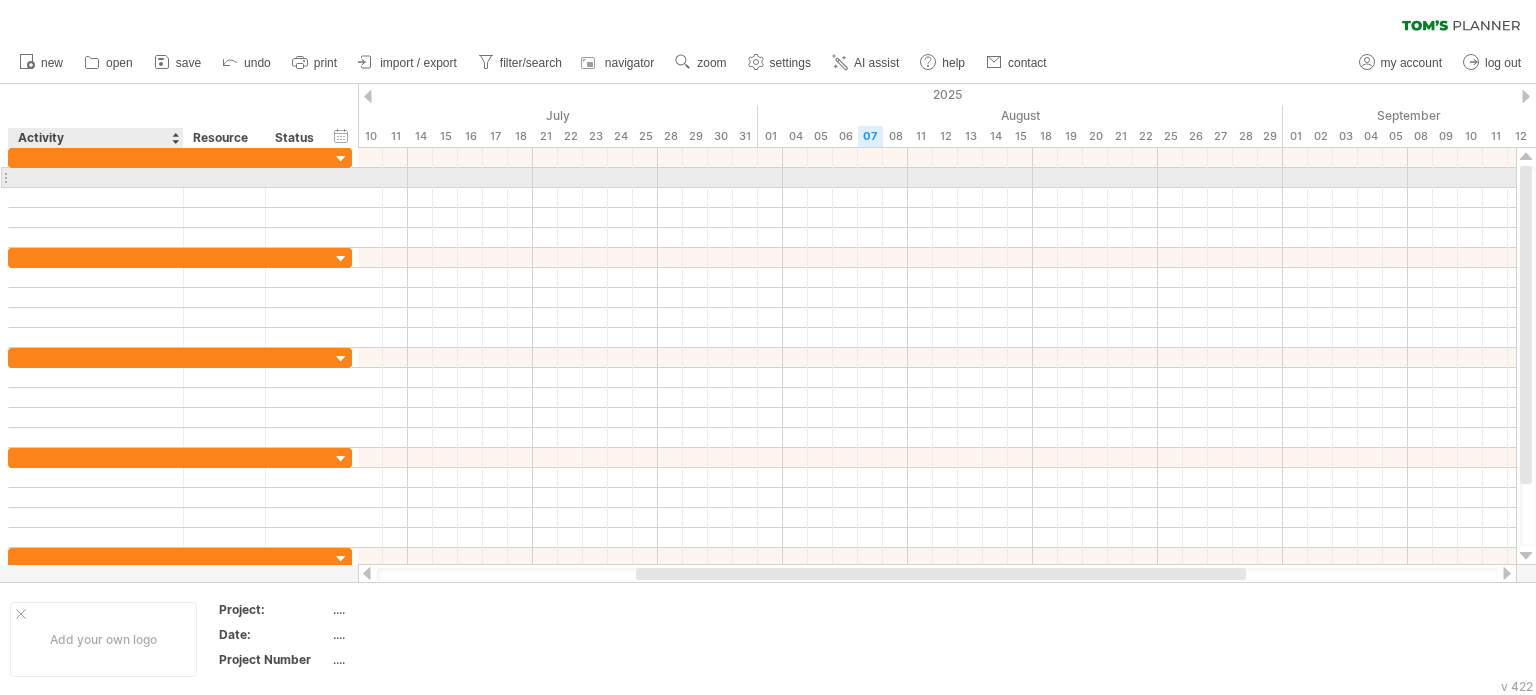 click at bounding box center (96, 177) 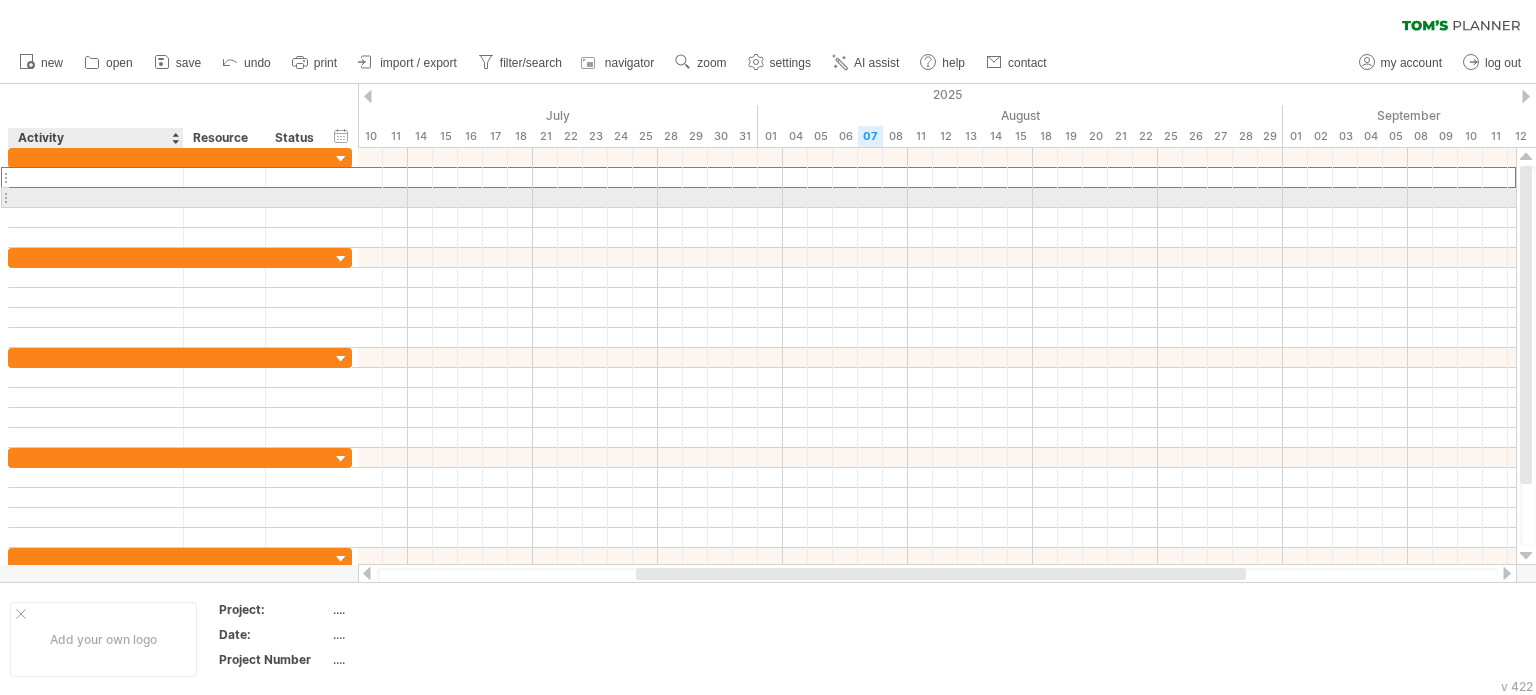 paste on "**********" 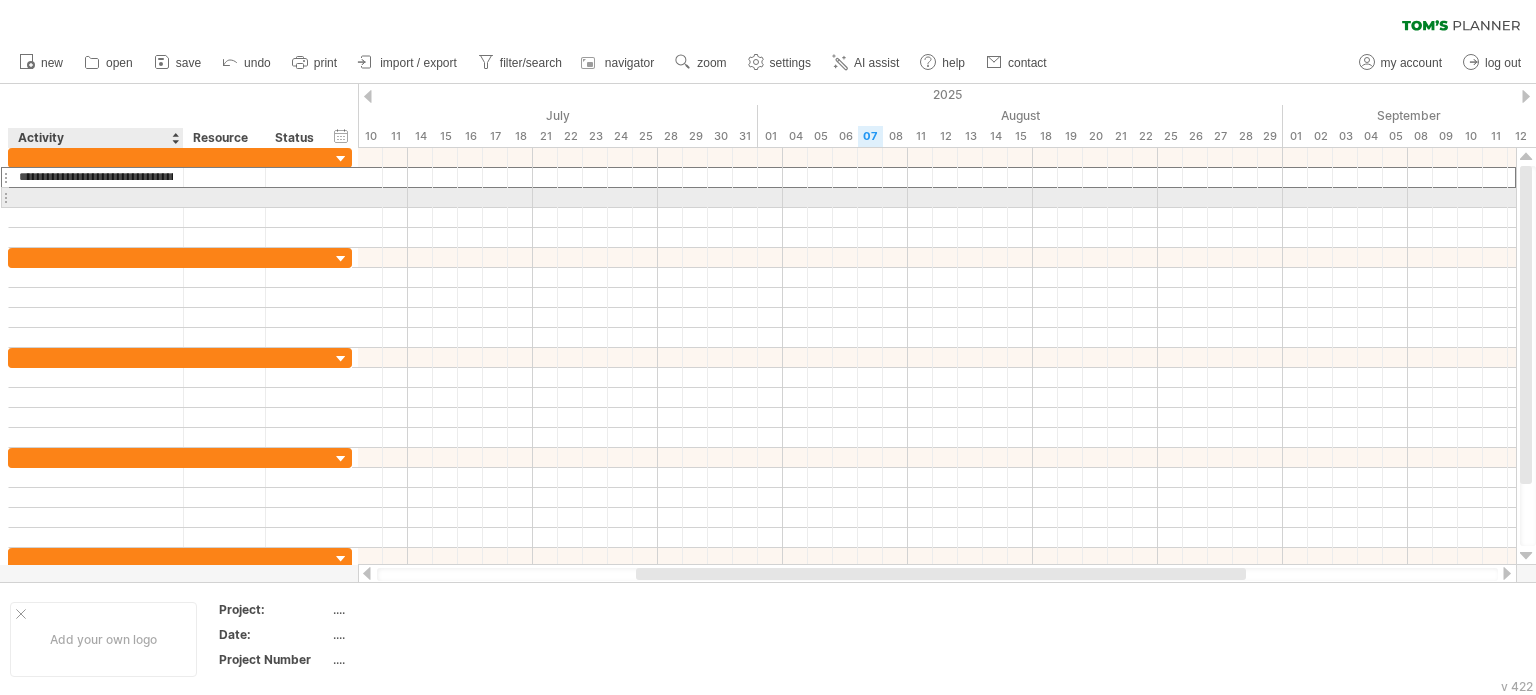 type on "**********" 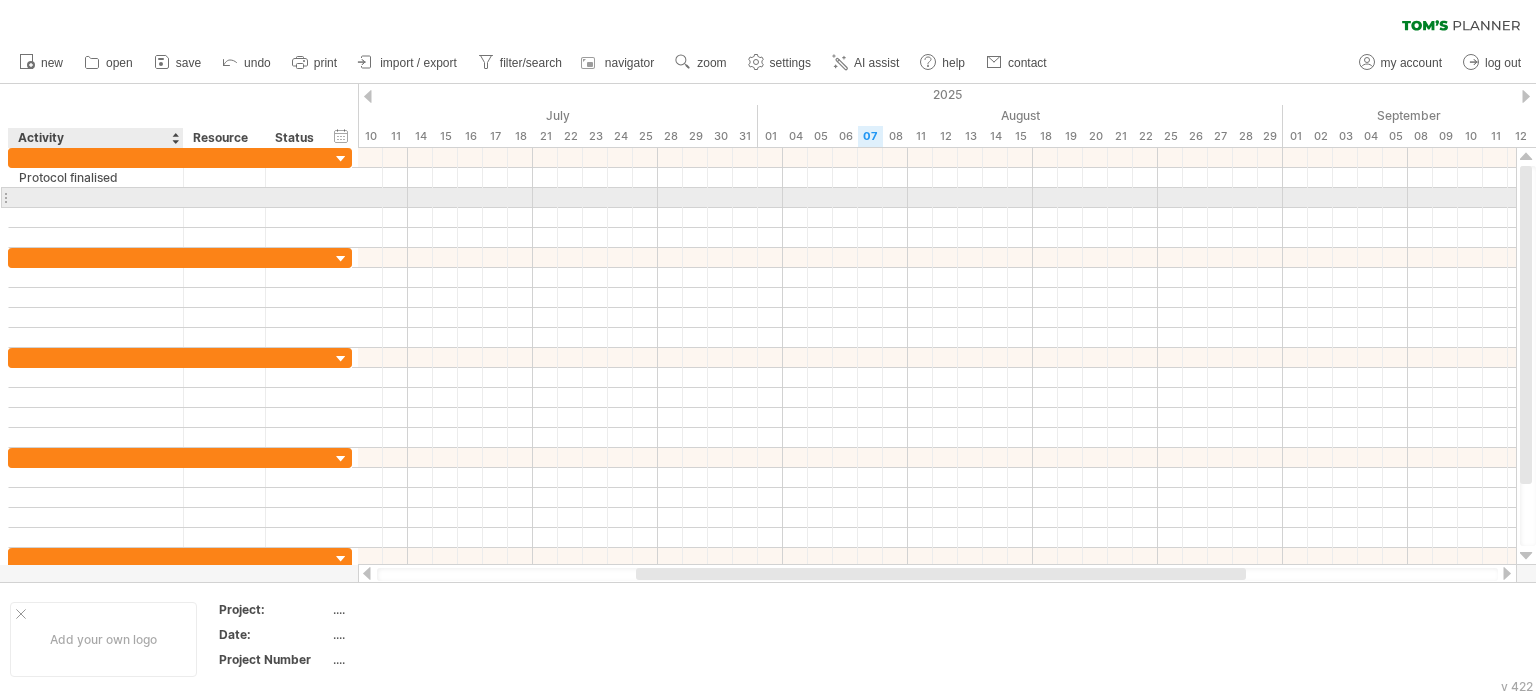 click at bounding box center [96, 197] 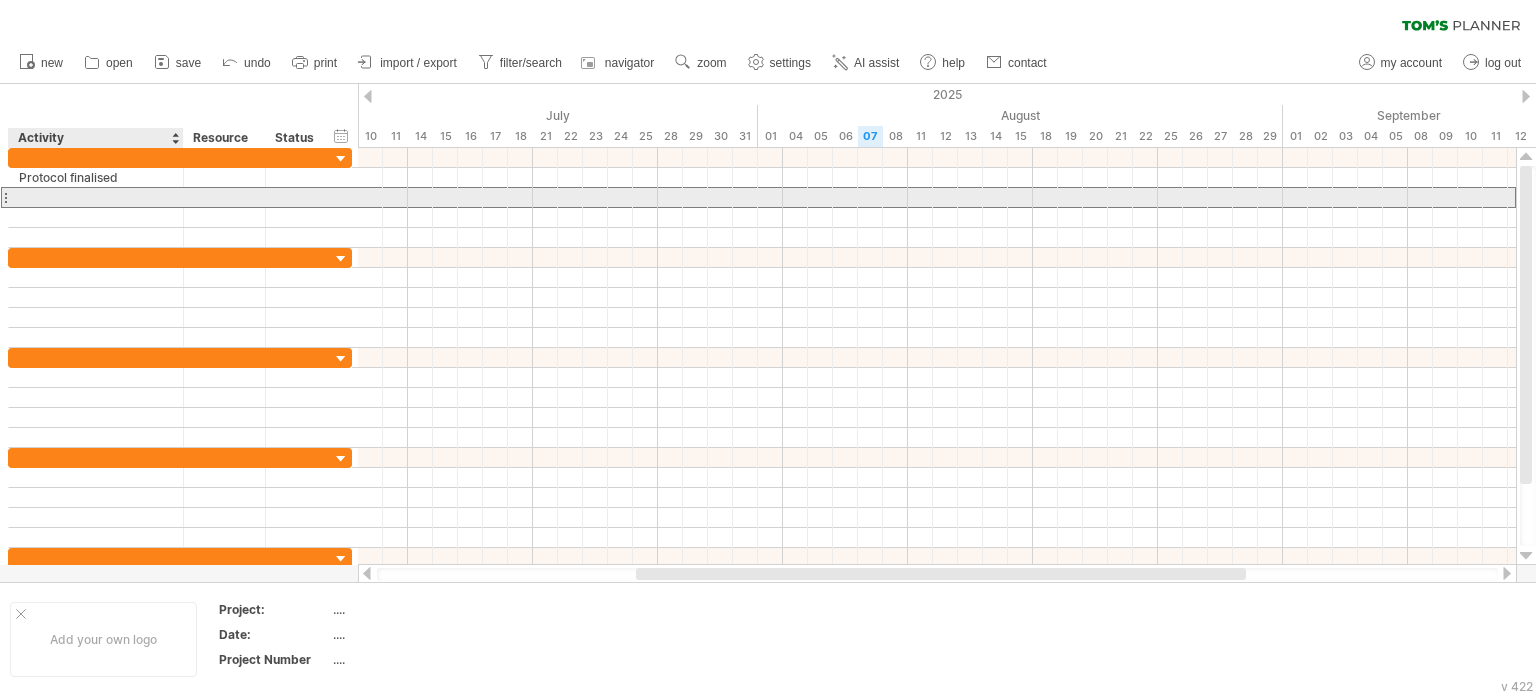 paste on "**********" 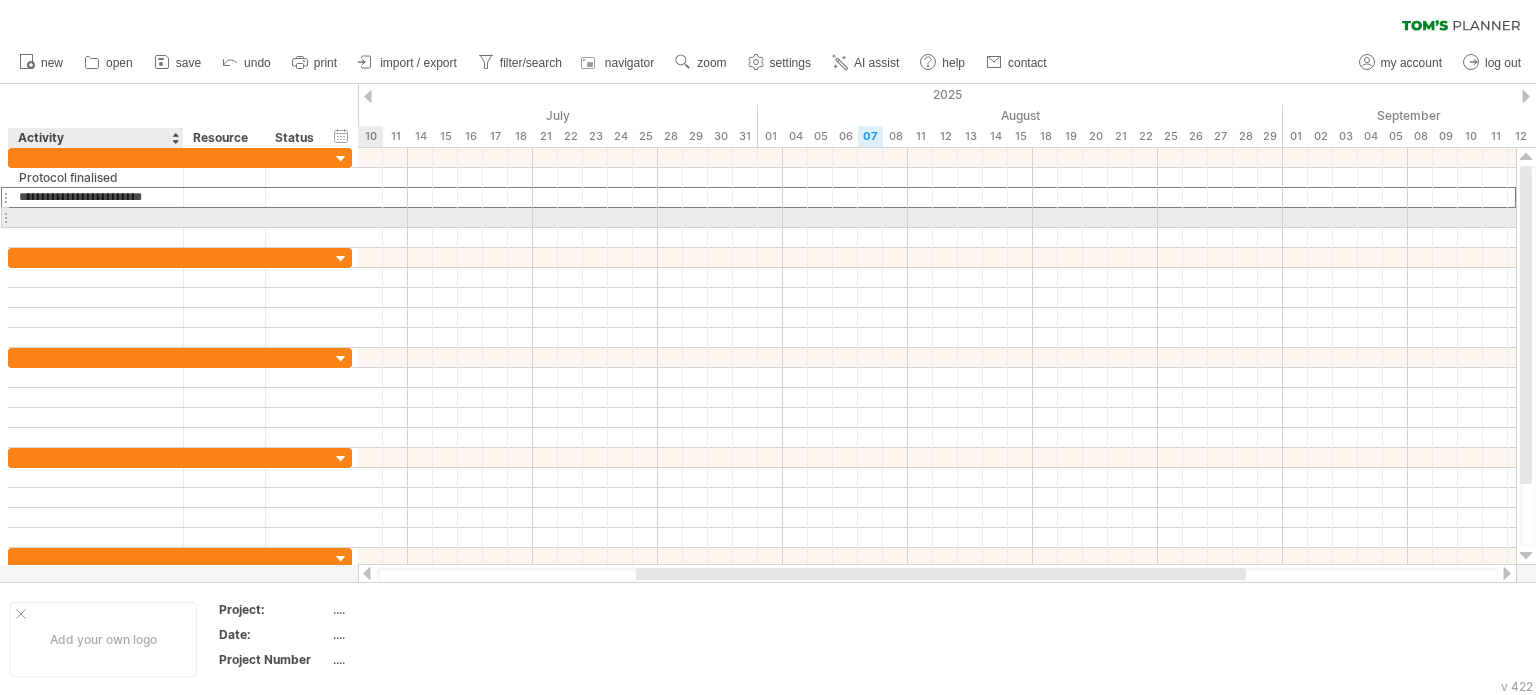 click at bounding box center [96, 217] 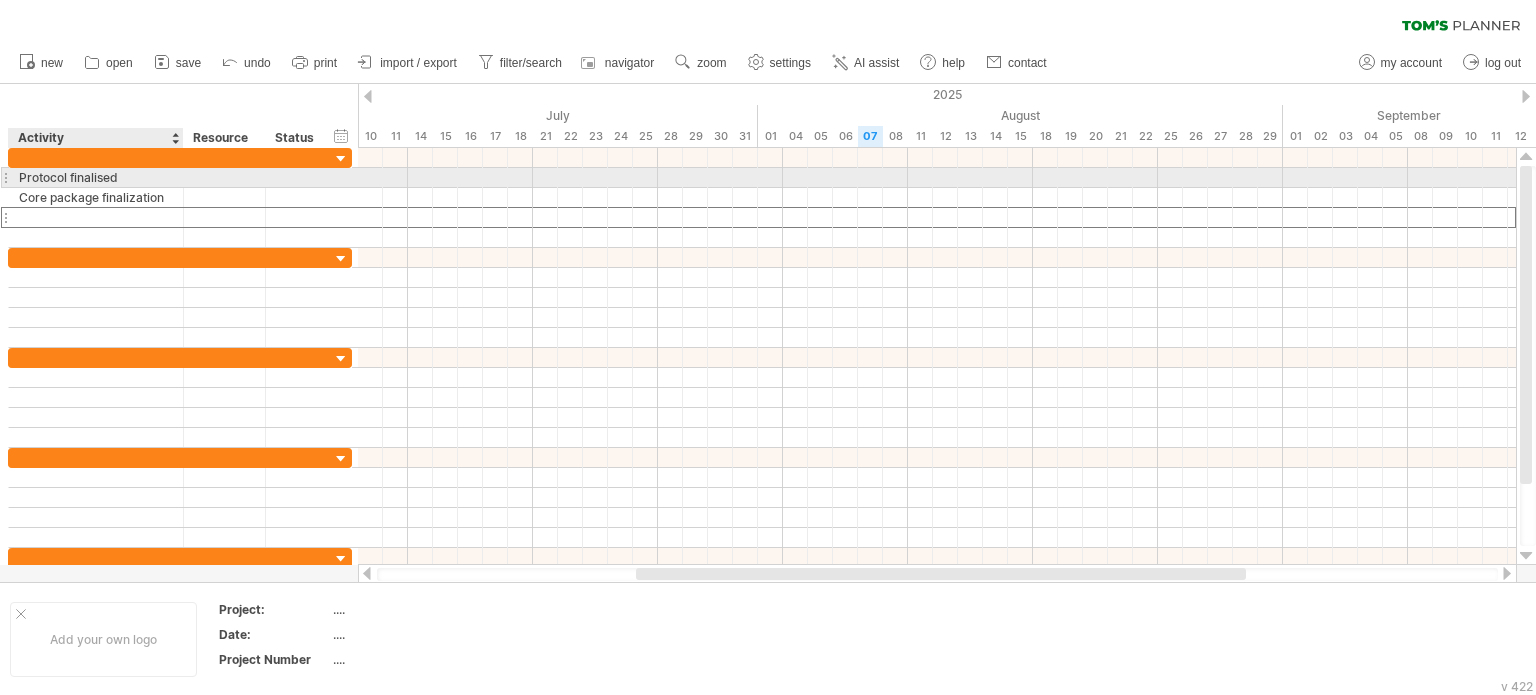 click on "Protocol finalised" at bounding box center (96, 177) 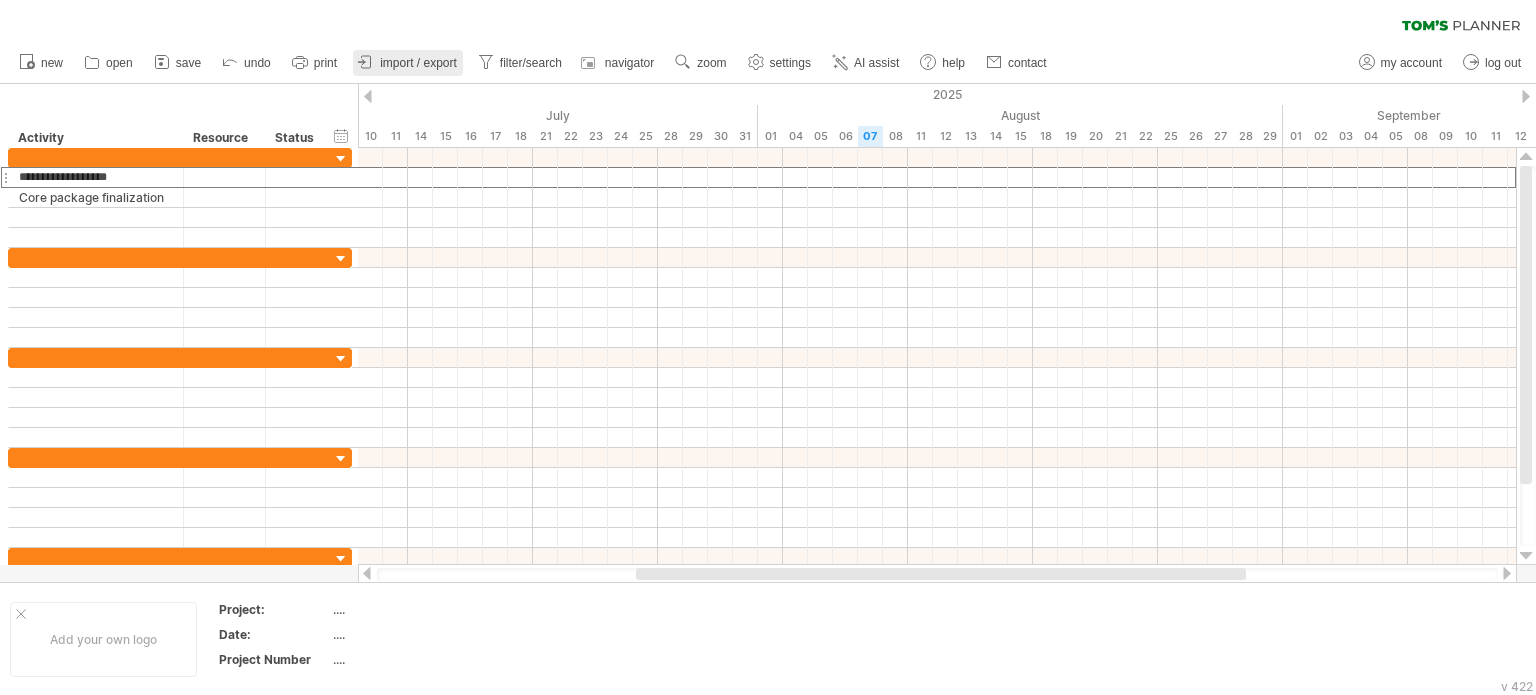 click on "import / export" at bounding box center [418, 63] 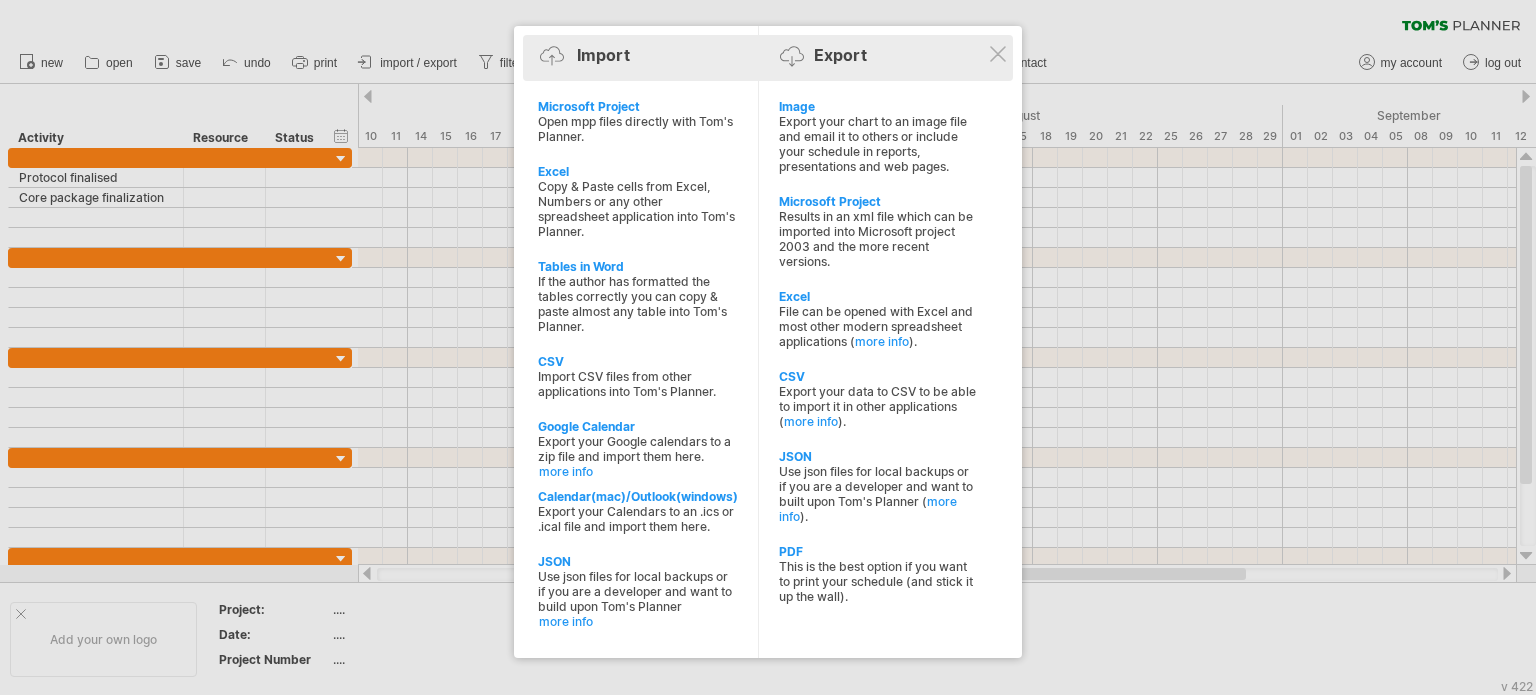 click on "Import" at bounding box center [603, 55] 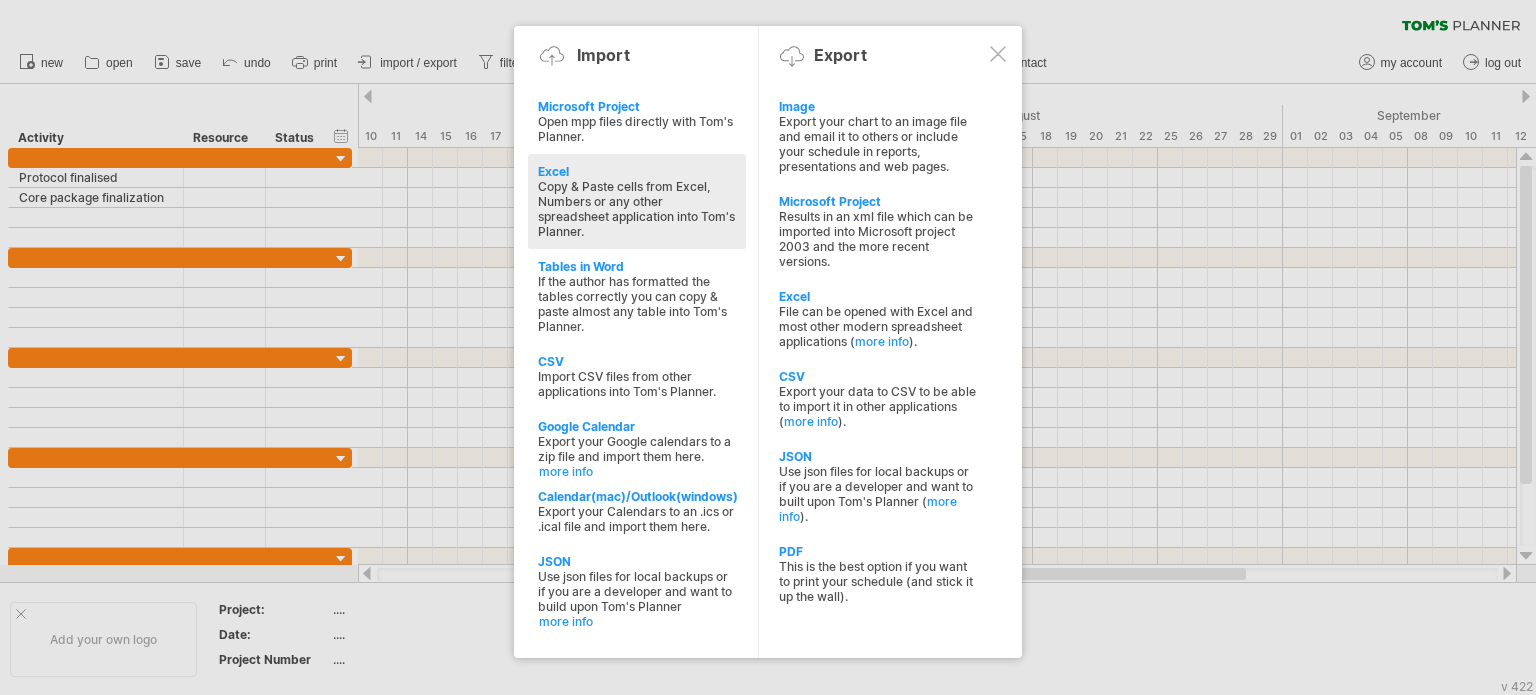 click on "Copy & Paste cells from Excel, Numbers or any other spreadsheet application into Tom's Planner." at bounding box center [637, 209] 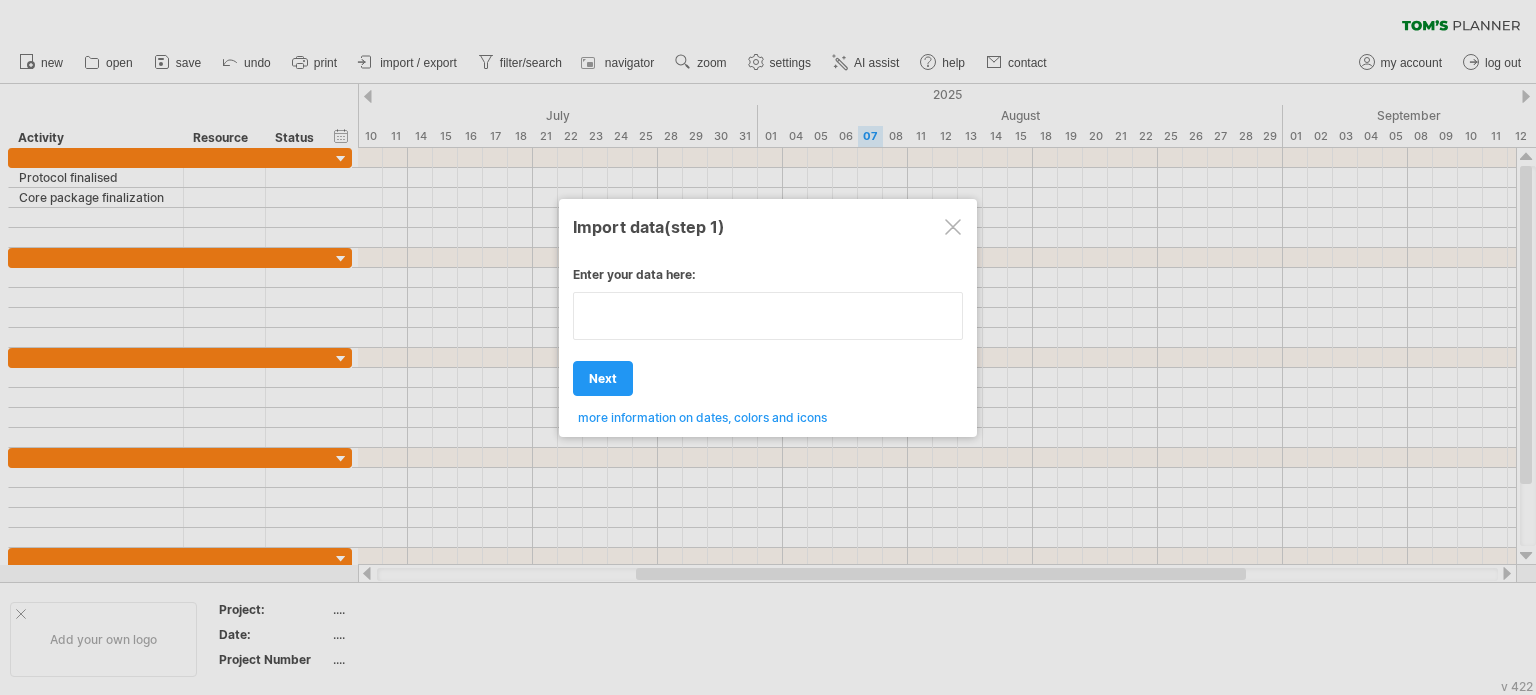 click at bounding box center [768, 316] 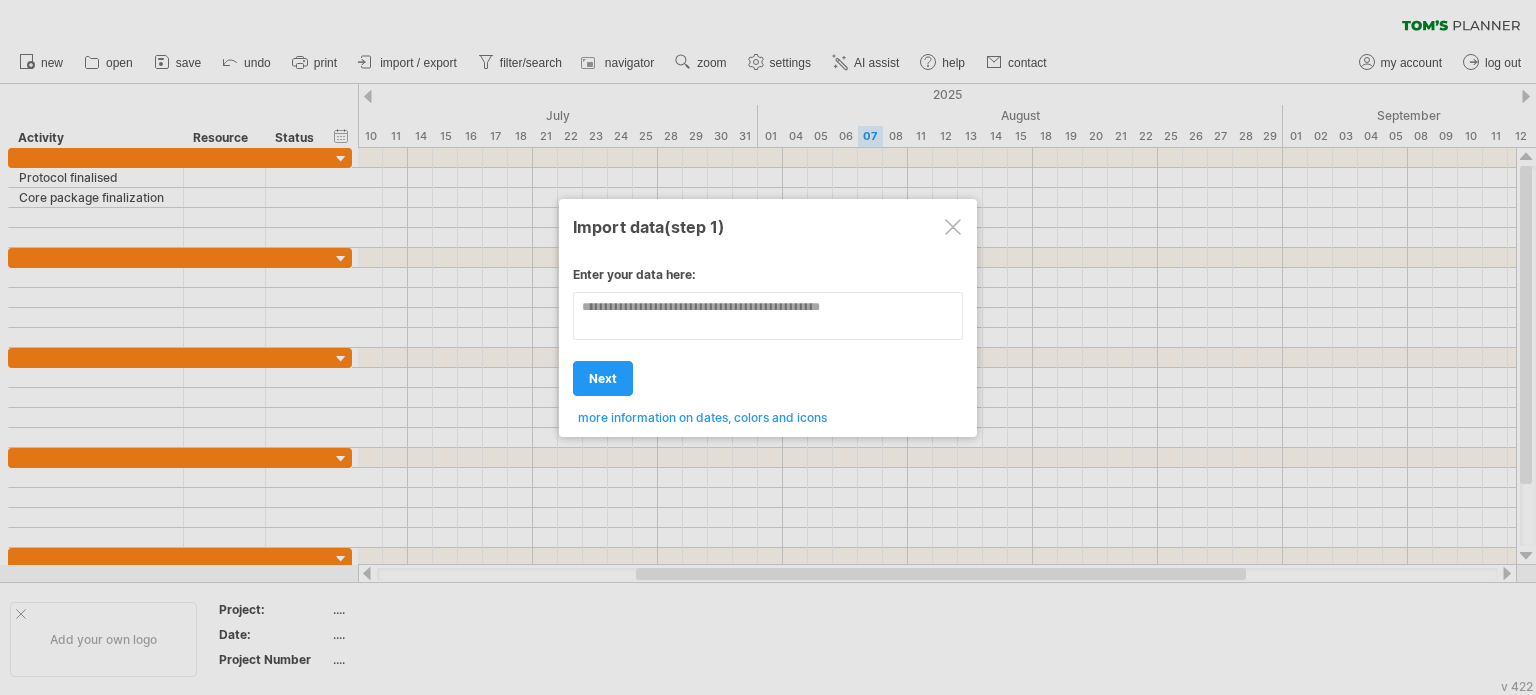 click at bounding box center [953, 227] 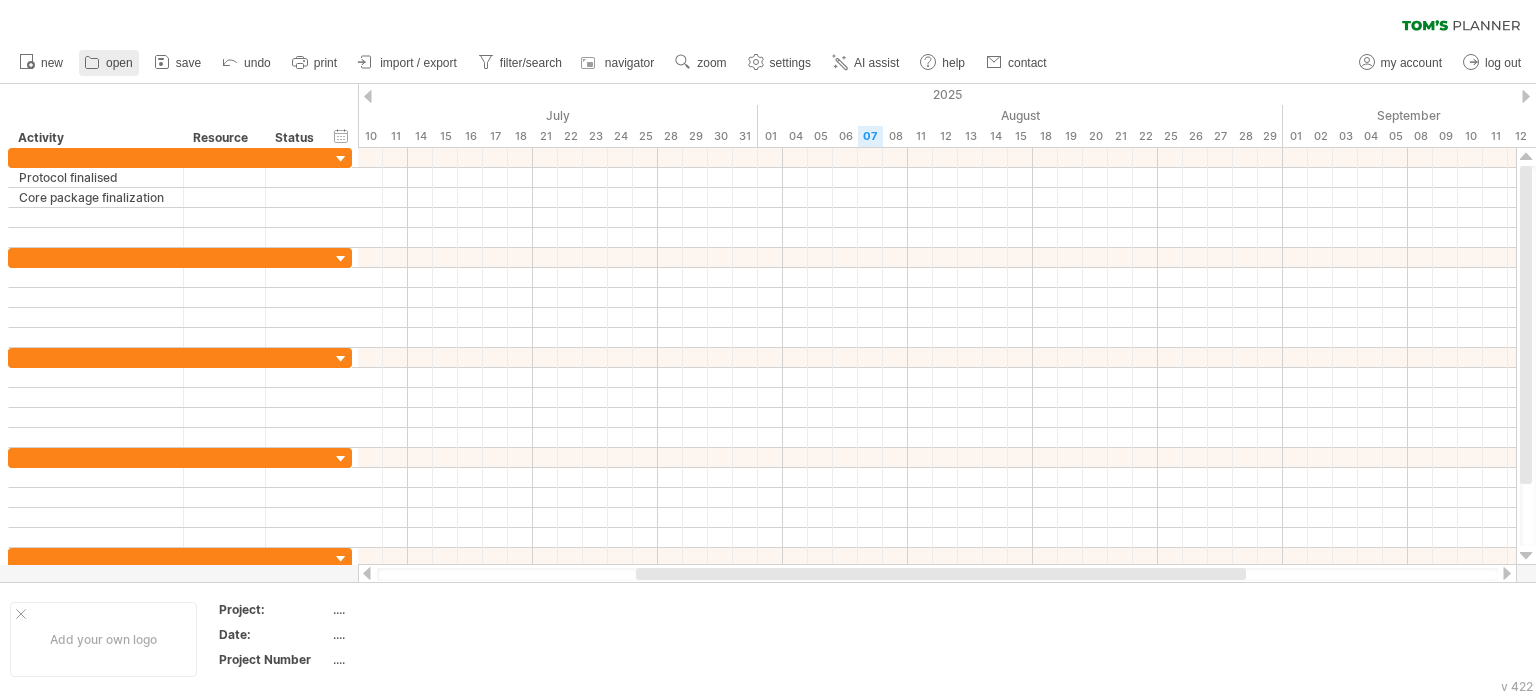 click on "open" at bounding box center (109, 63) 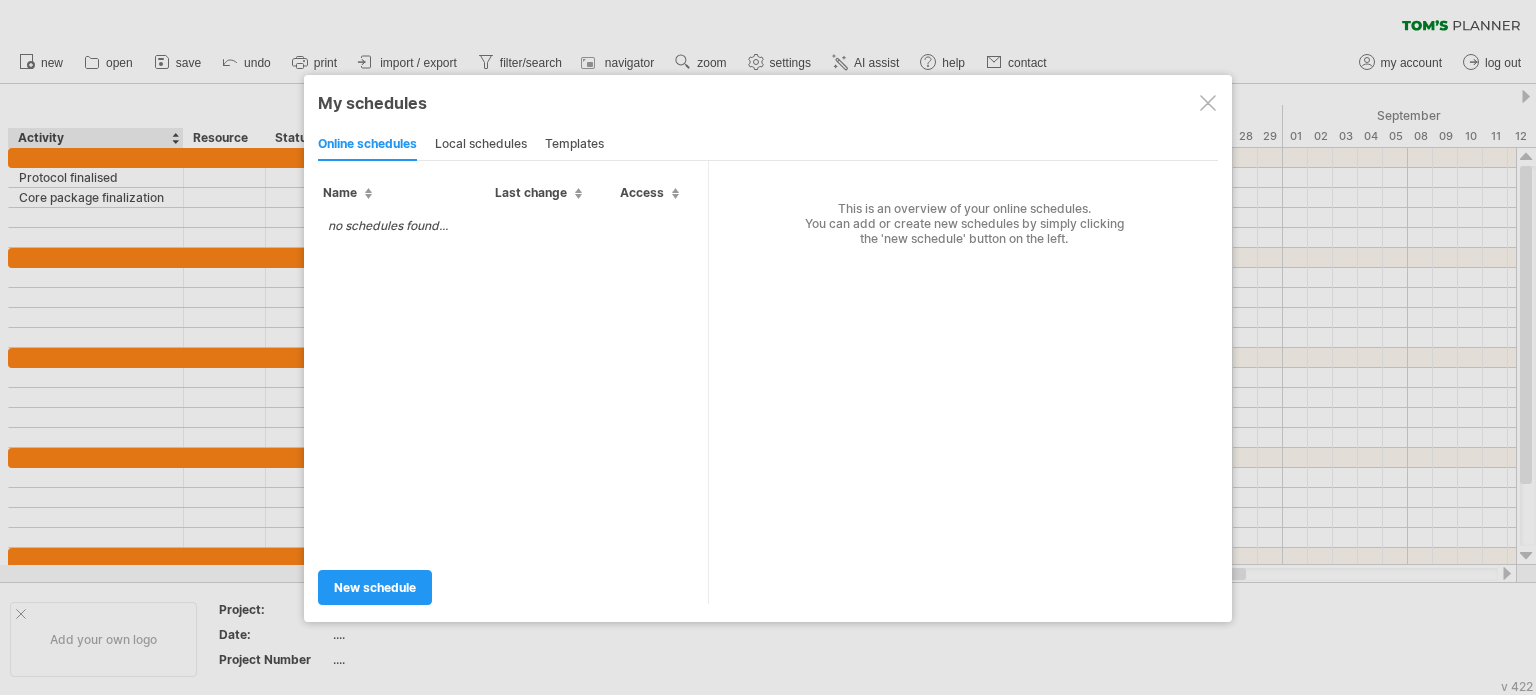 click at bounding box center (1208, 103) 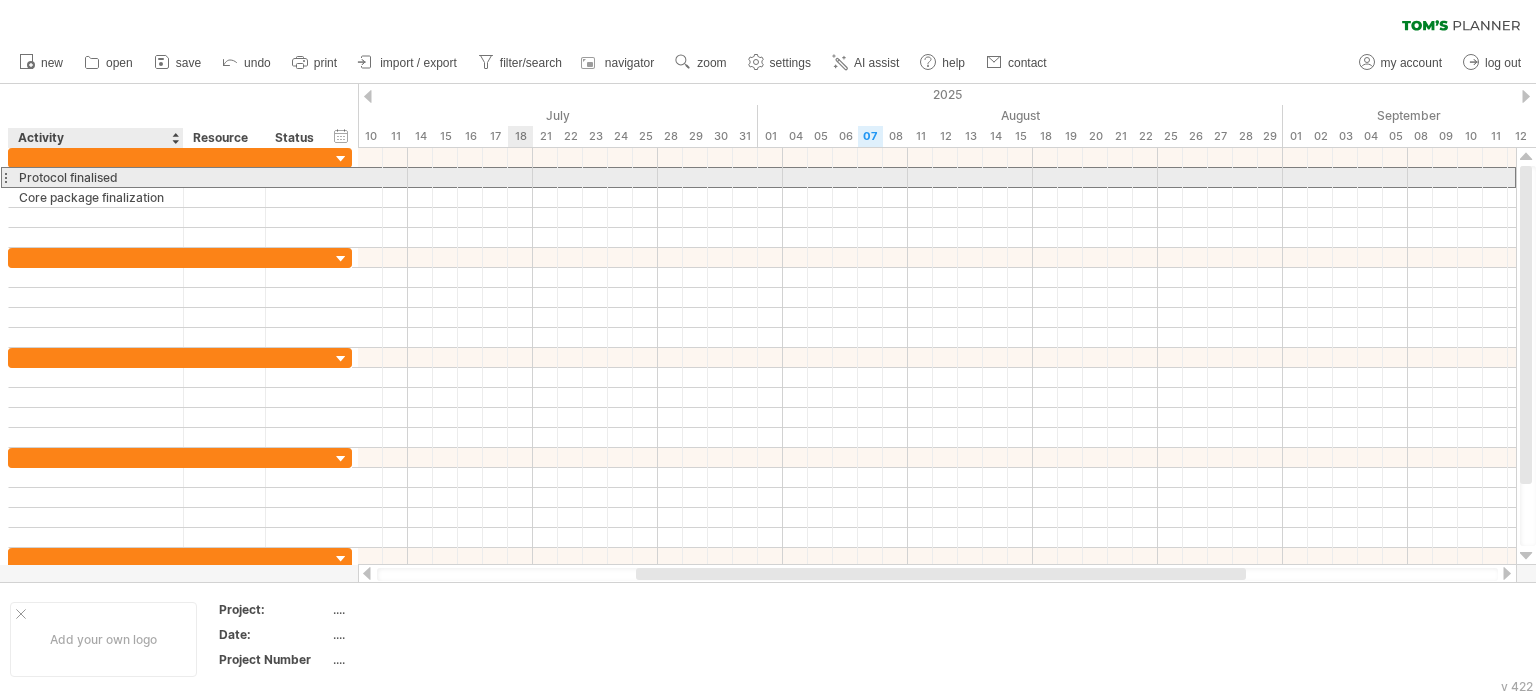 click on "Protocol finalised" at bounding box center [96, 177] 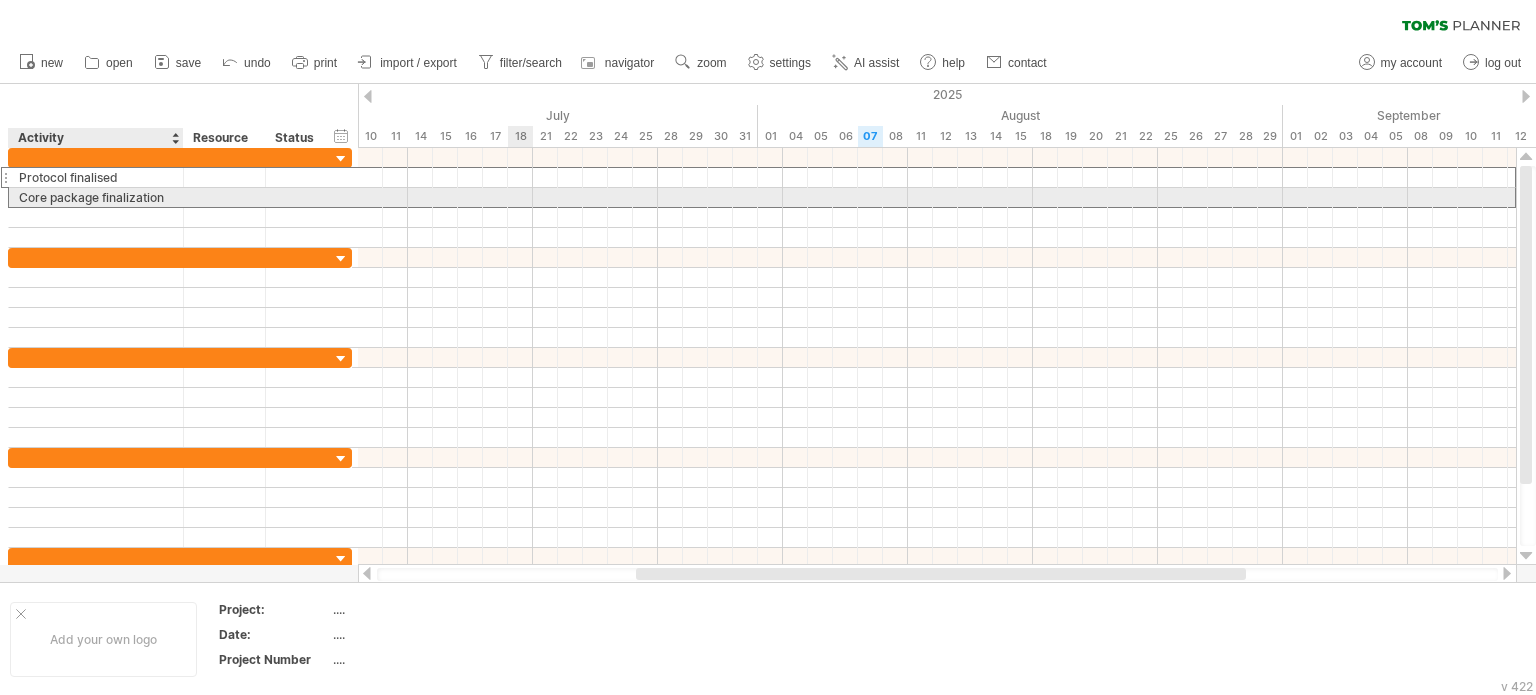 click on "Core package finalization" at bounding box center [96, 197] 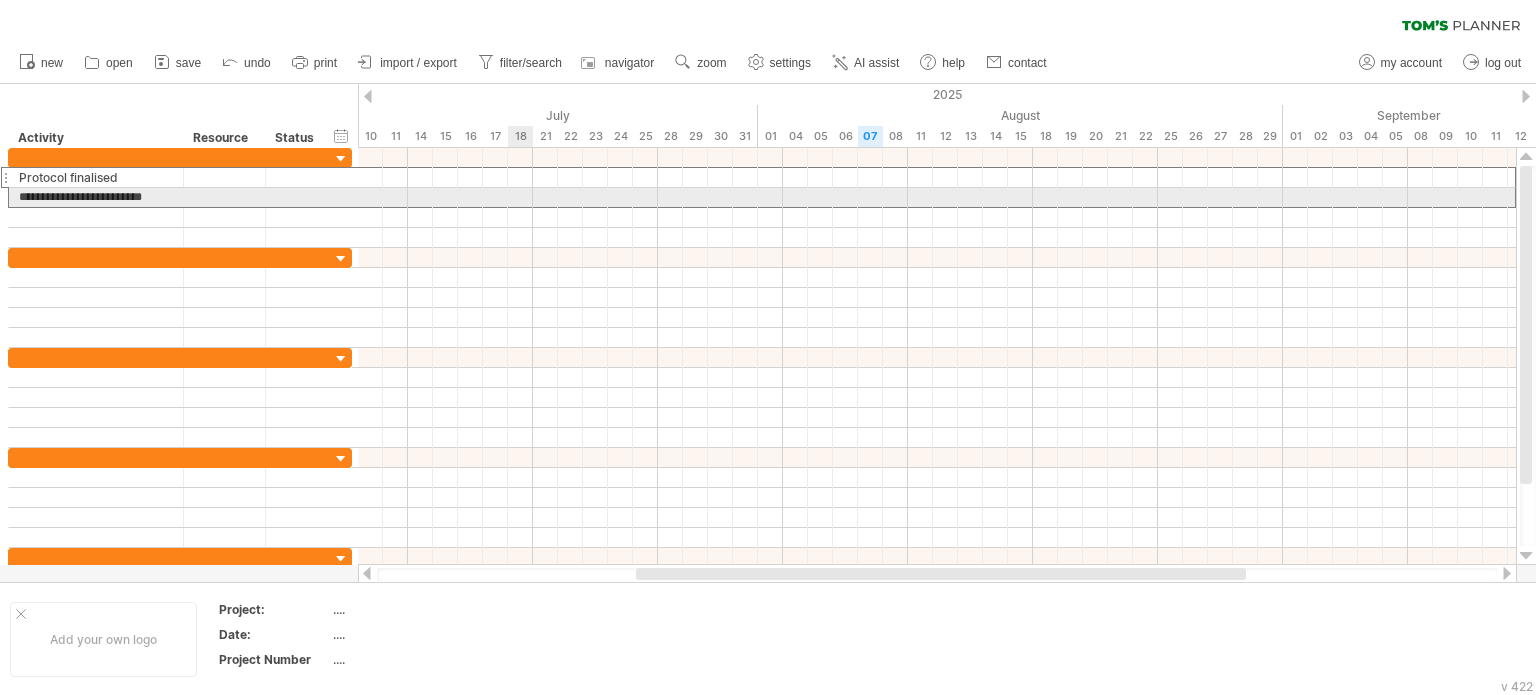 drag, startPoint x: 169, startPoint y: 199, endPoint x: 0, endPoint y: 190, distance: 169.23947 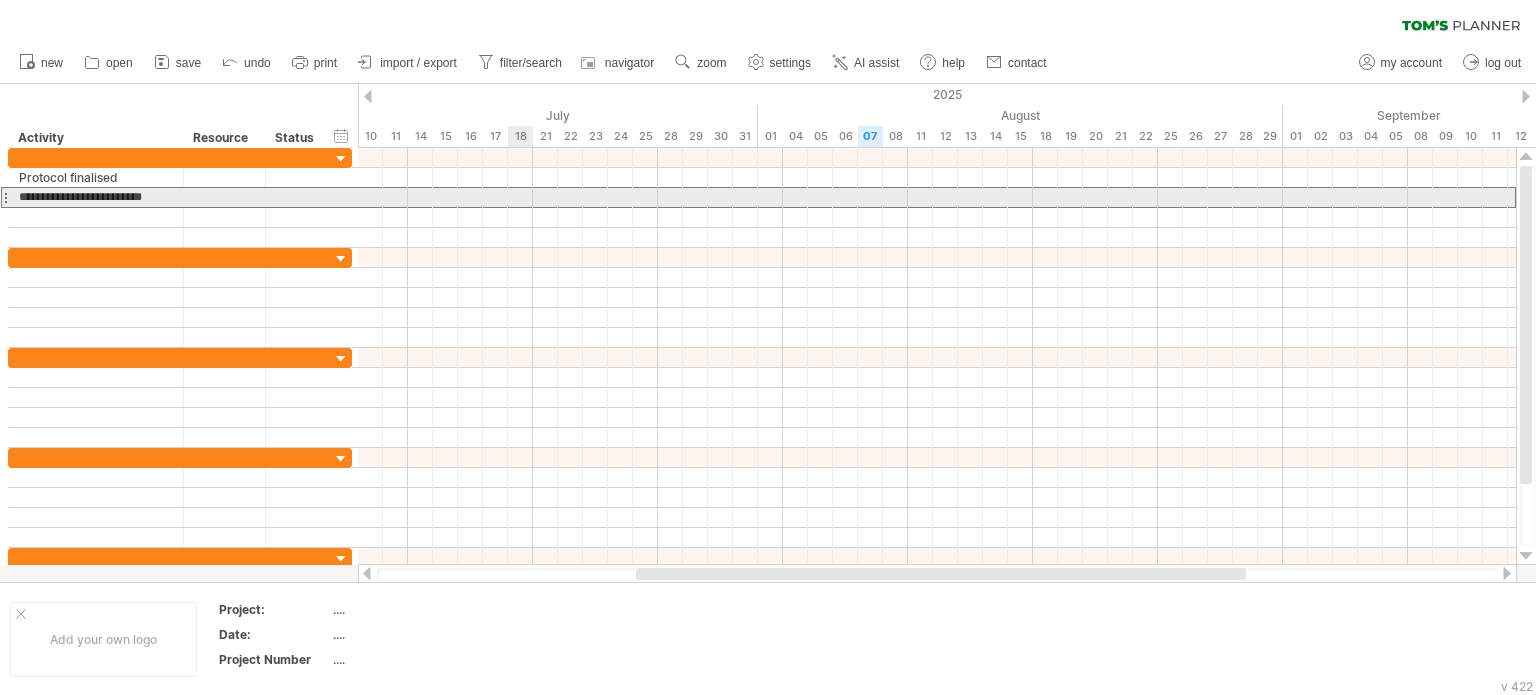 type 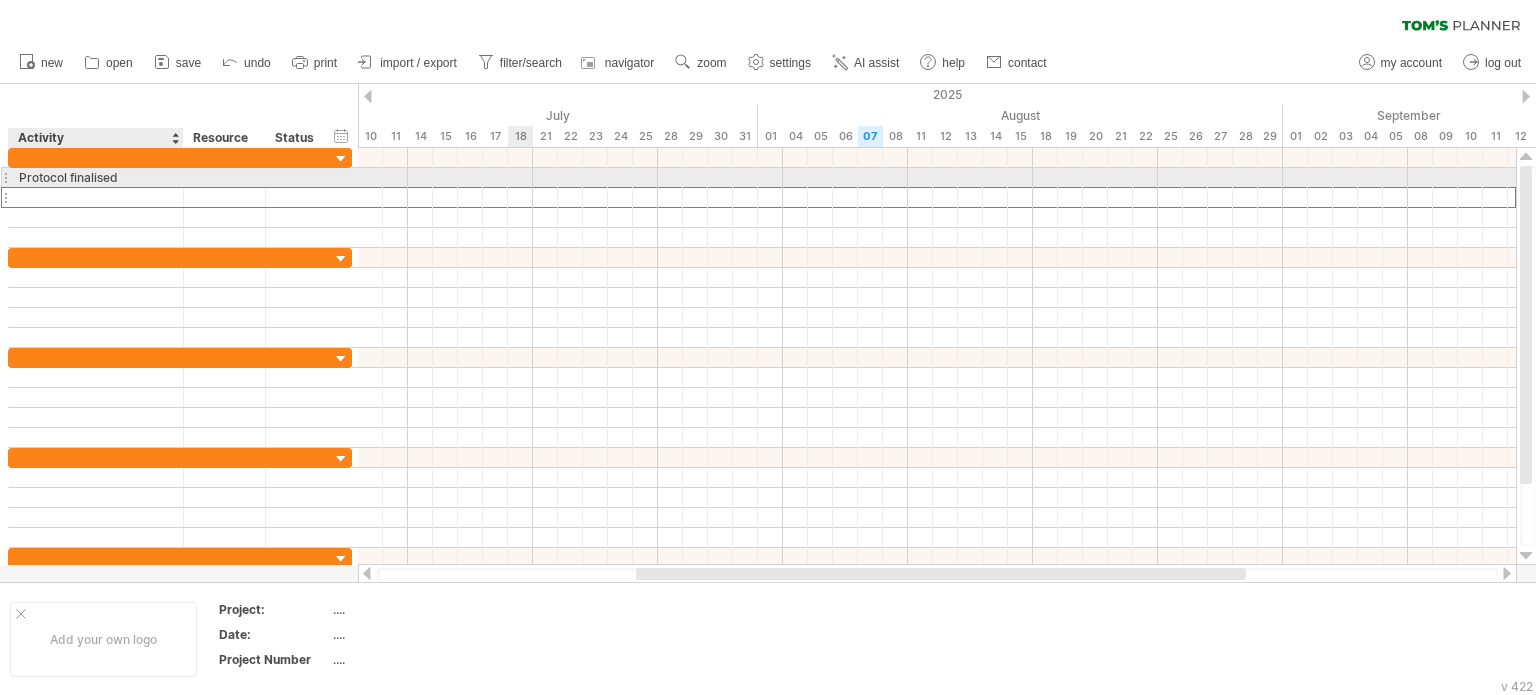 click on "Protocol finalised" at bounding box center [96, 177] 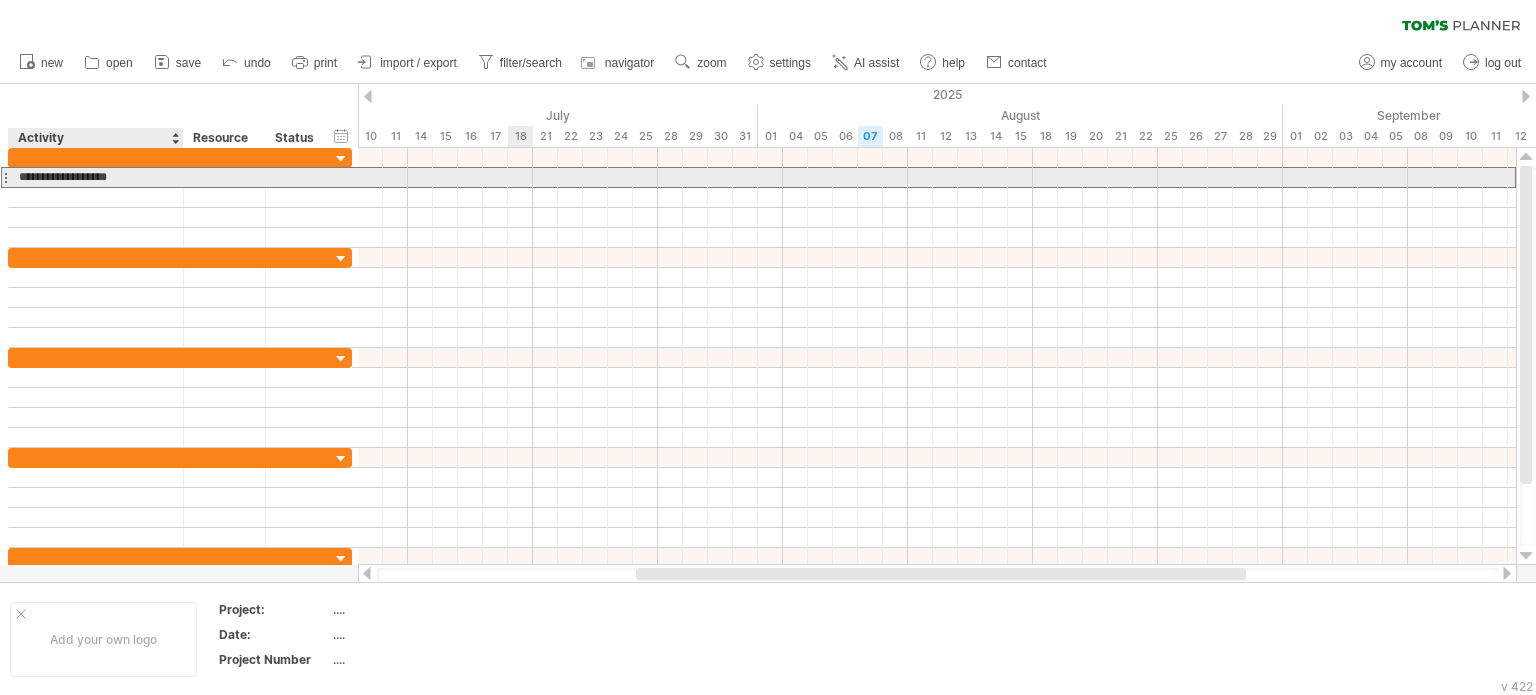 click on "**********" at bounding box center [96, 177] 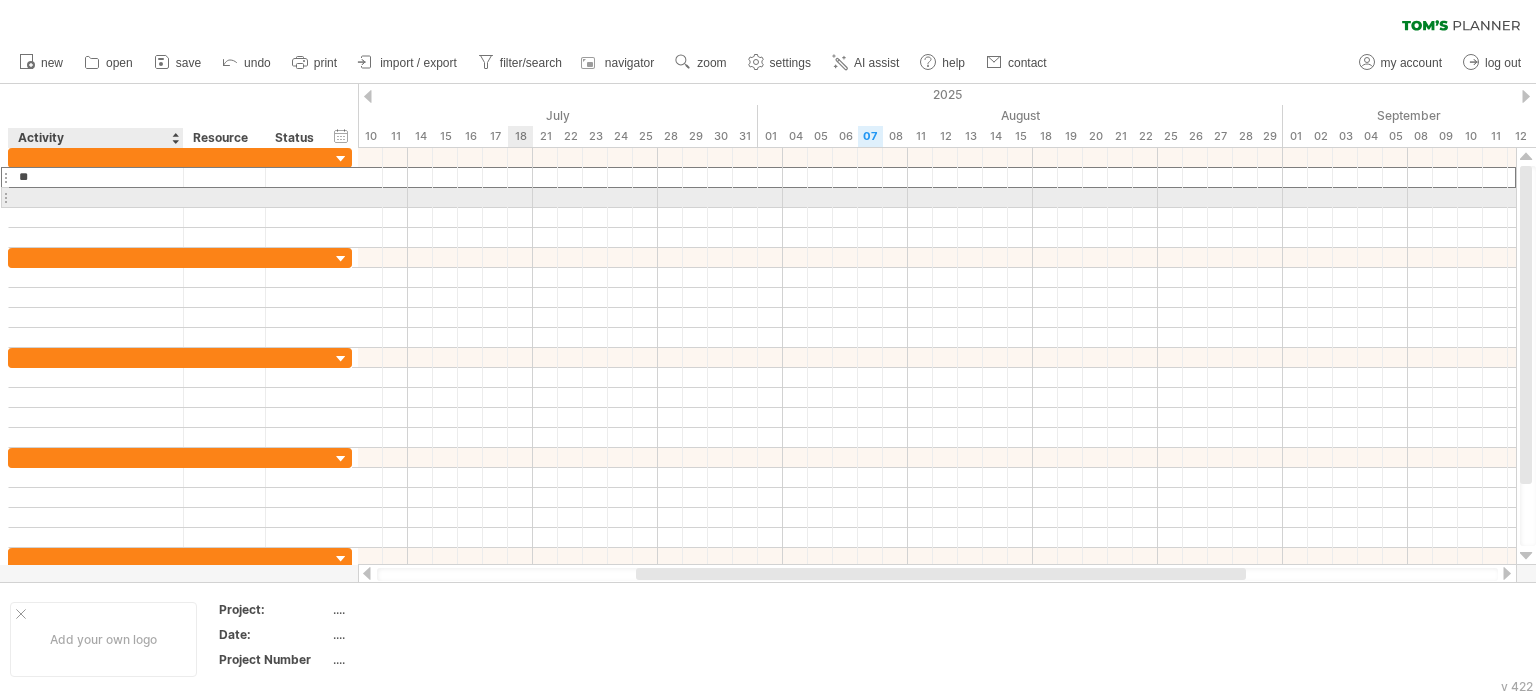 type on "*" 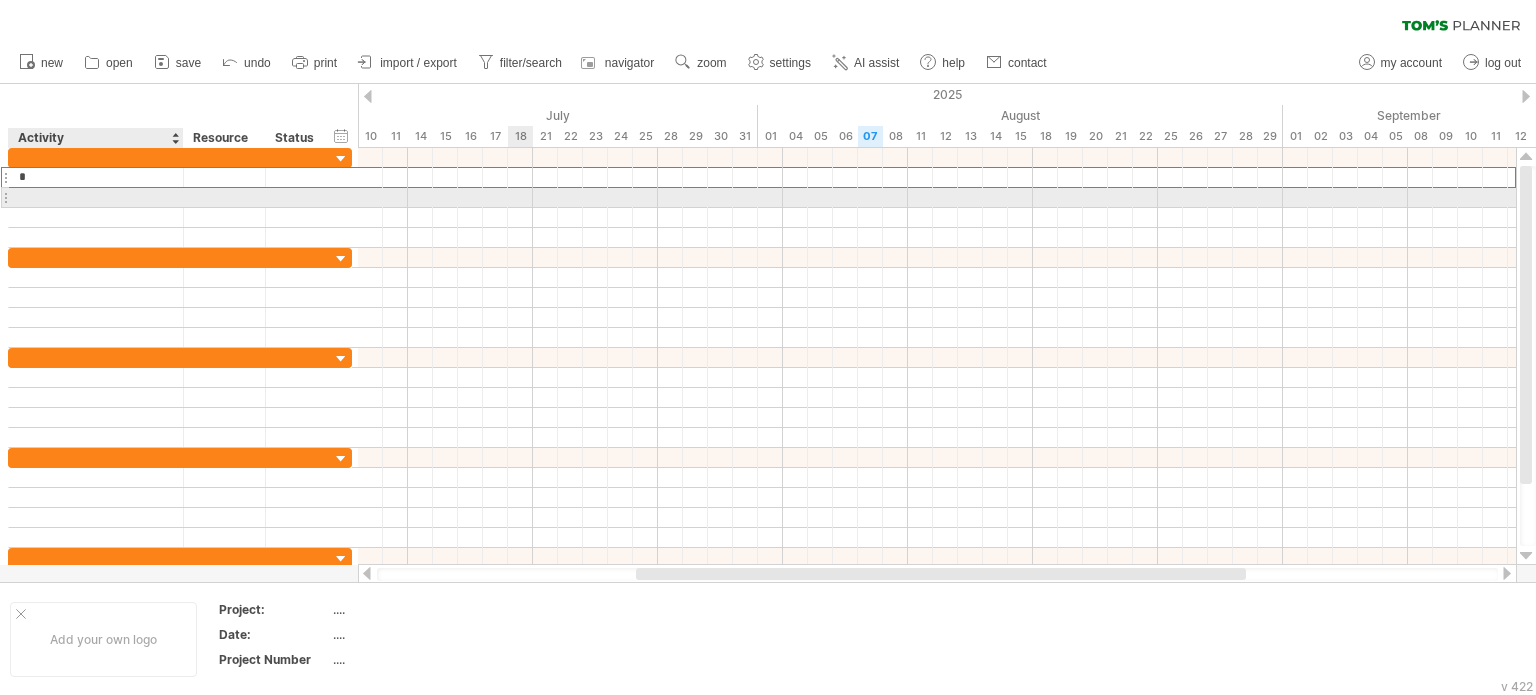 type 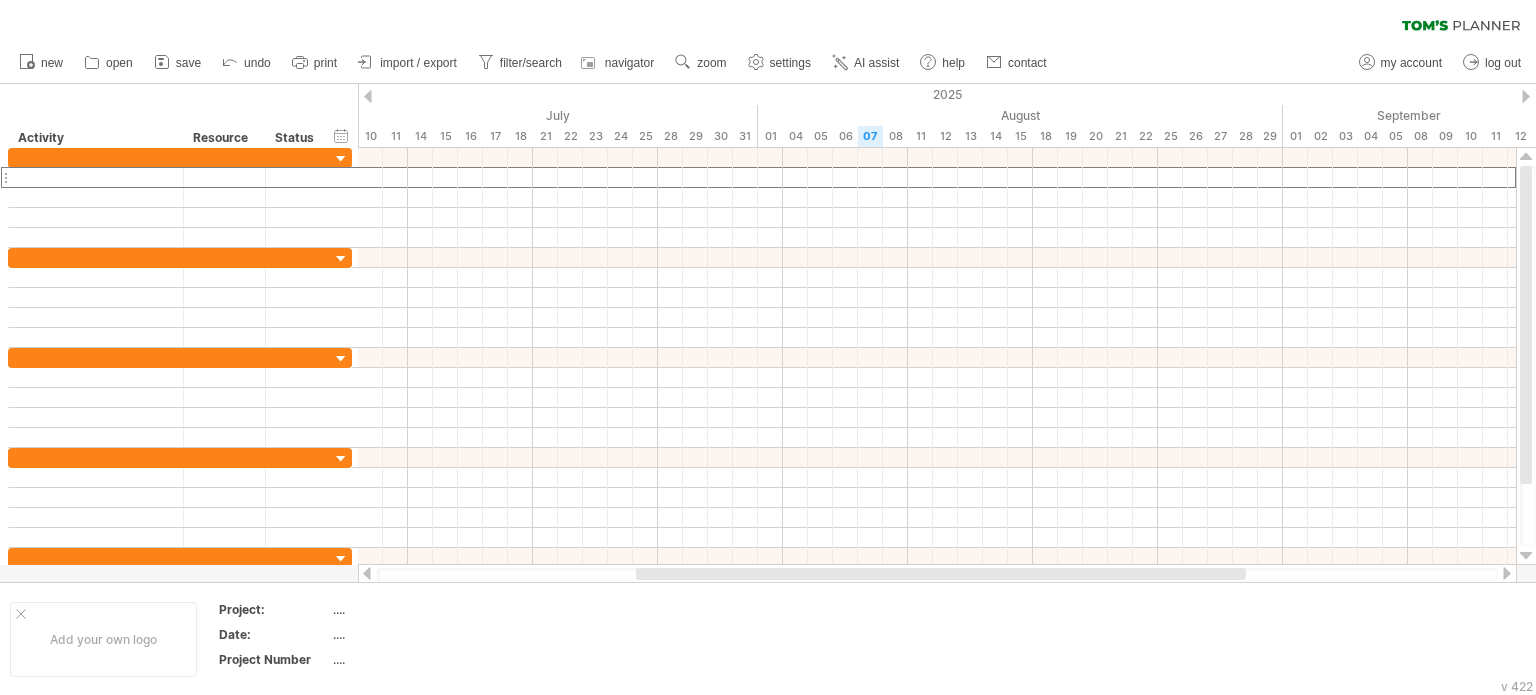 click on "import / export" at bounding box center [408, 63] 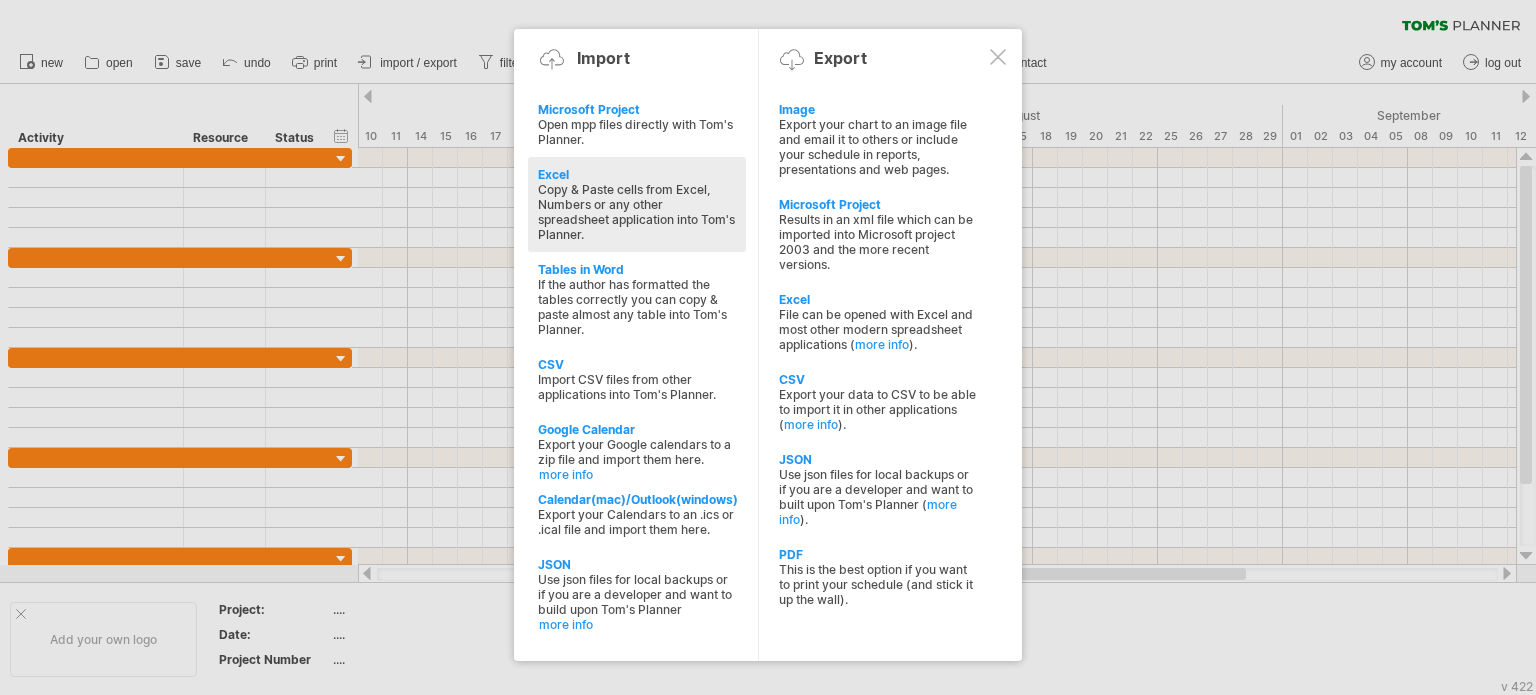 click on "Copy & Paste cells from Excel, Numbers or any other spreadsheet application into Tom's Planner." at bounding box center [637, 212] 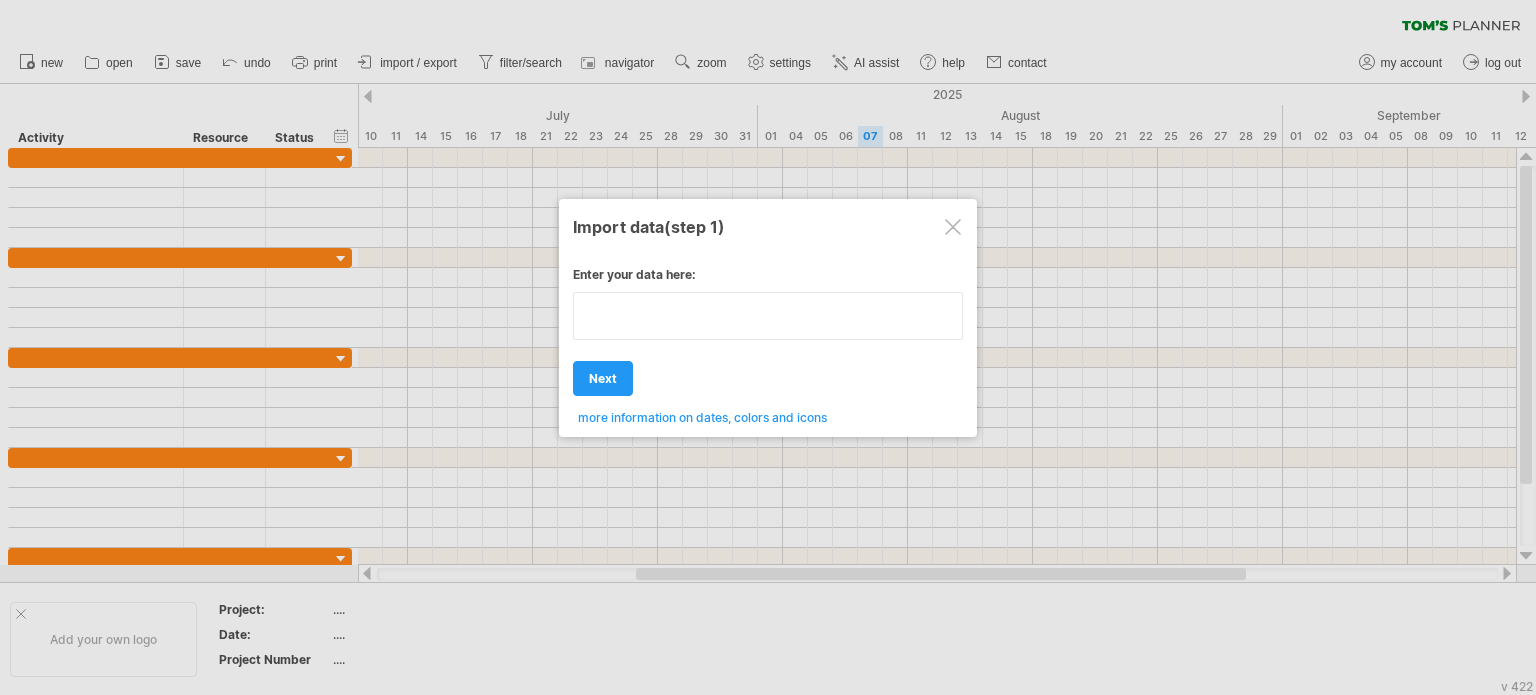 click on "Enter your data here:
Your data:
Weekend days
'
mon
tue
Hide weekend days" at bounding box center (768, 338) 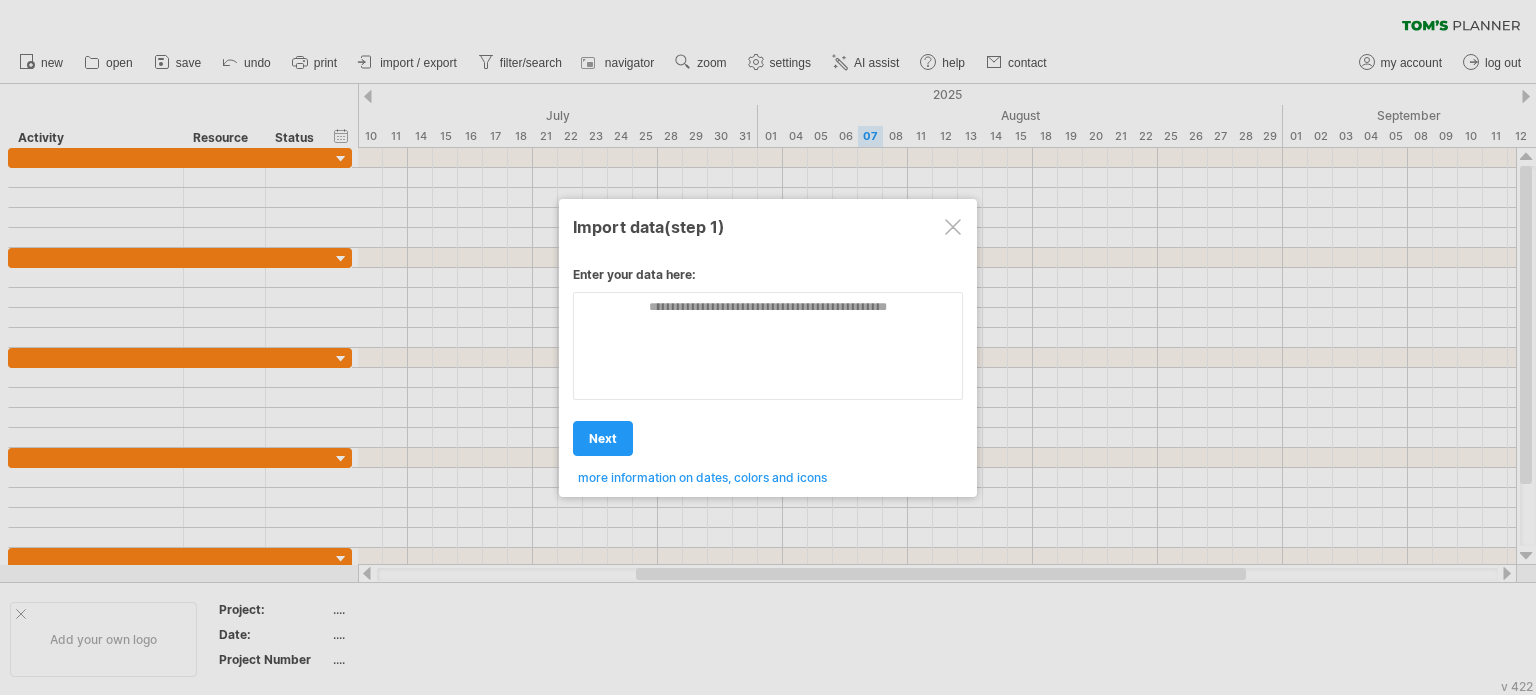 click on "Enter your data here:
Your data:
Weekend days
'
mon
tue
Hide weekend days" at bounding box center (768, 368) 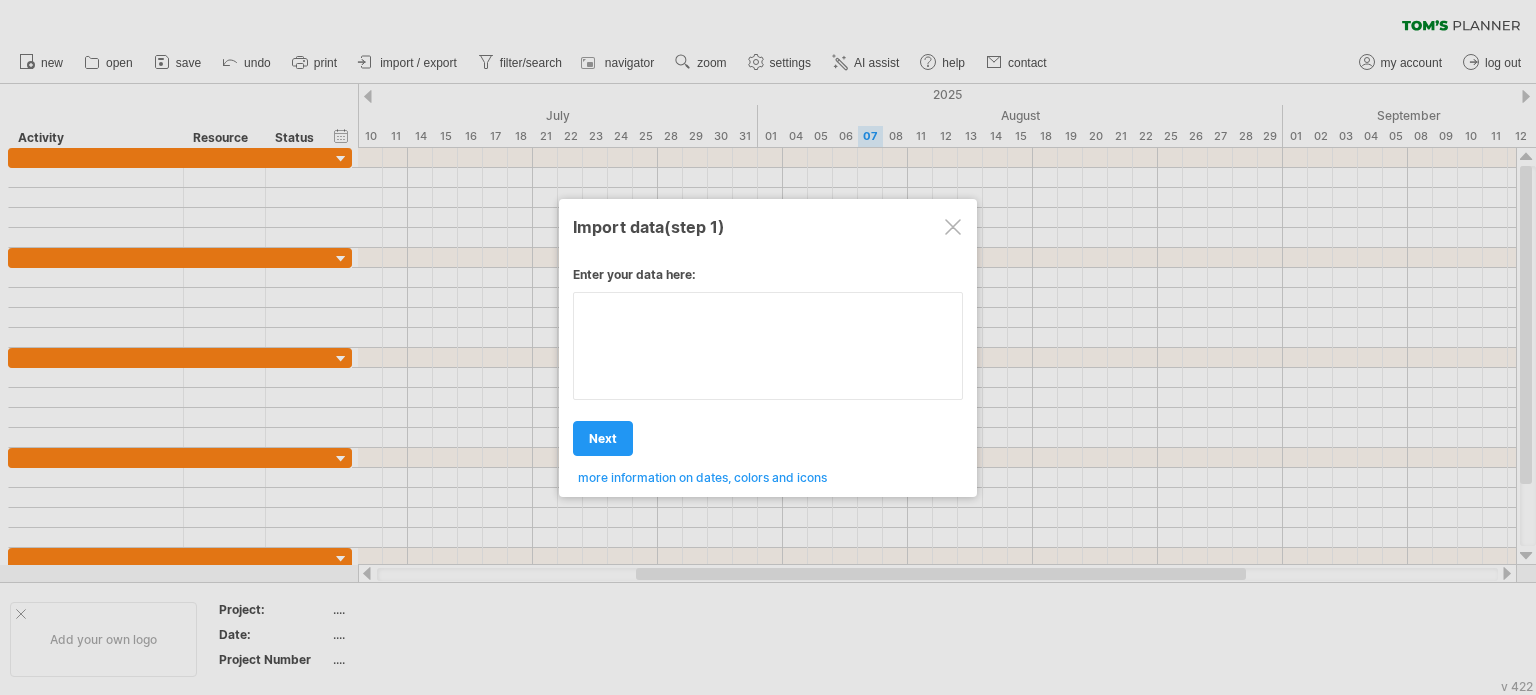 click at bounding box center (768, 346) 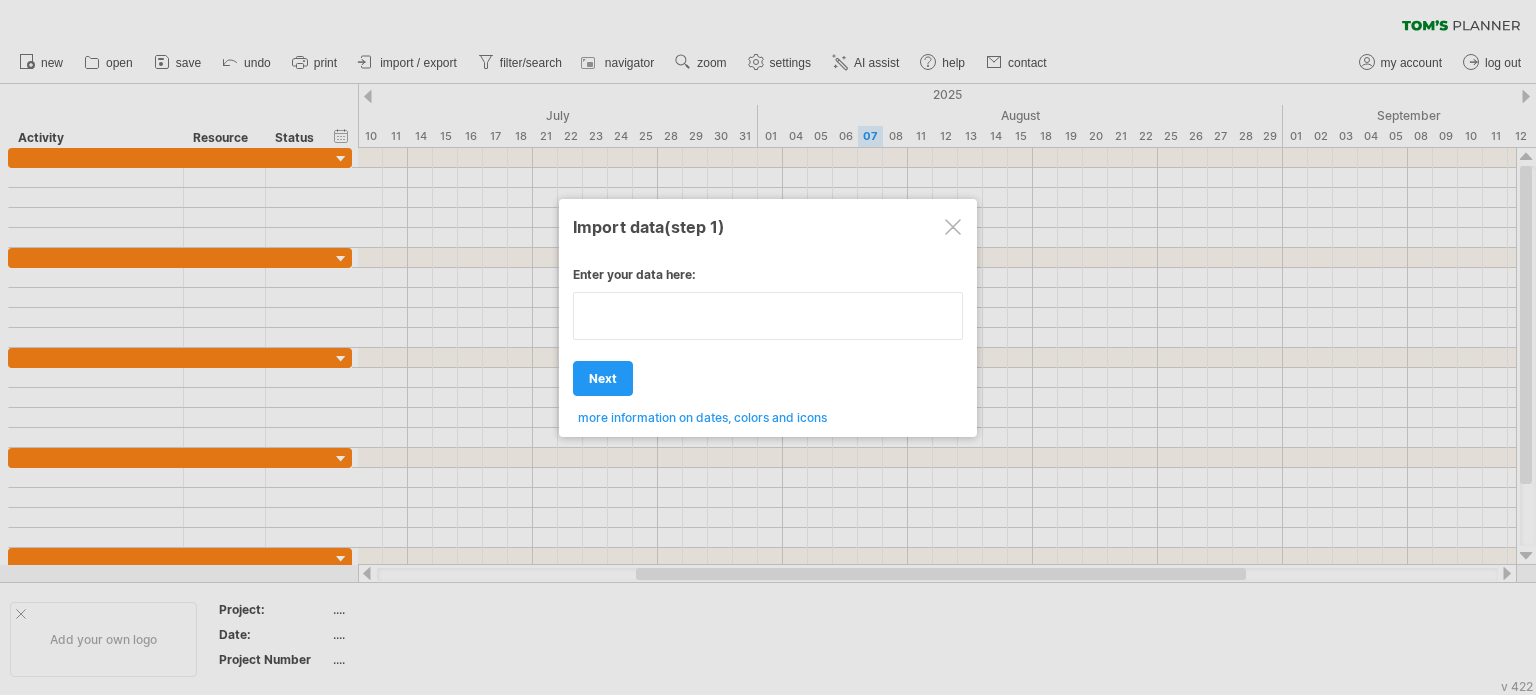 paste on "**********" 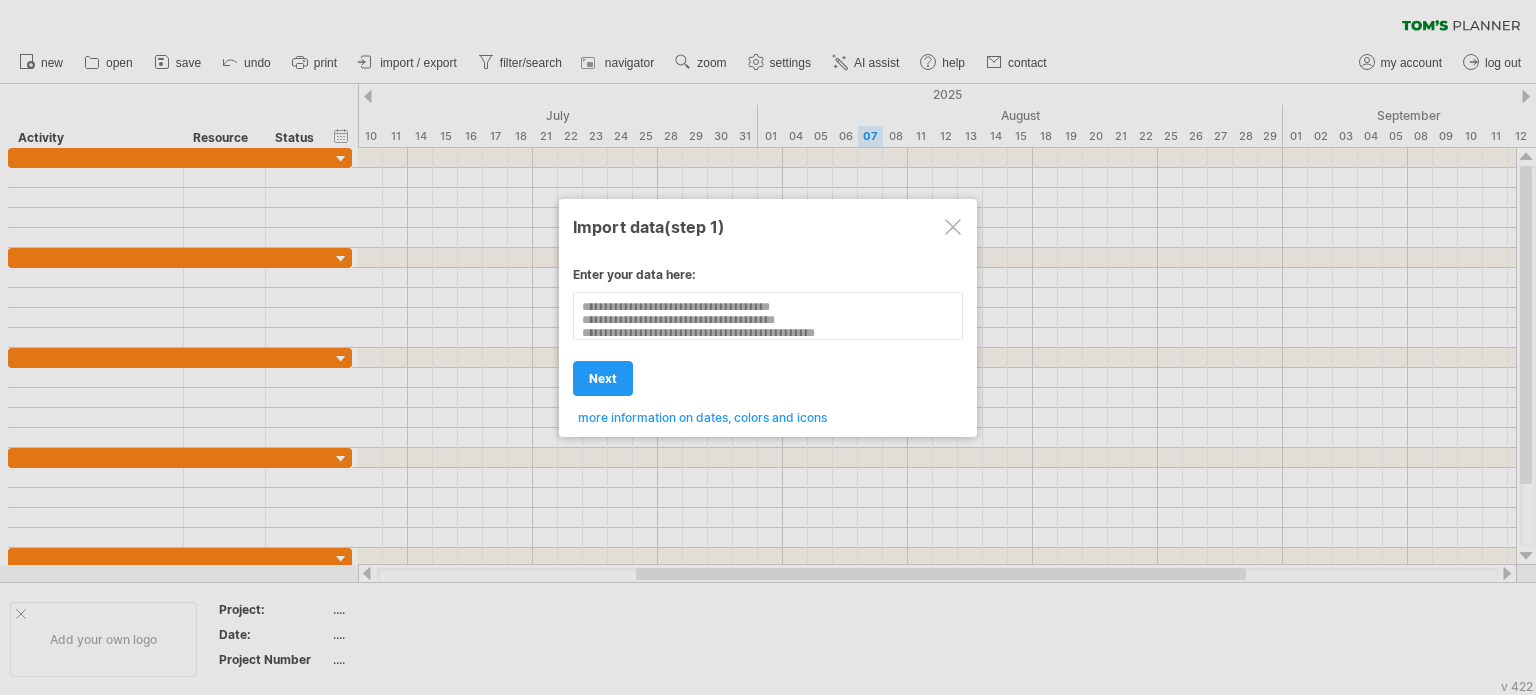 scroll, scrollTop: 402, scrollLeft: 0, axis: vertical 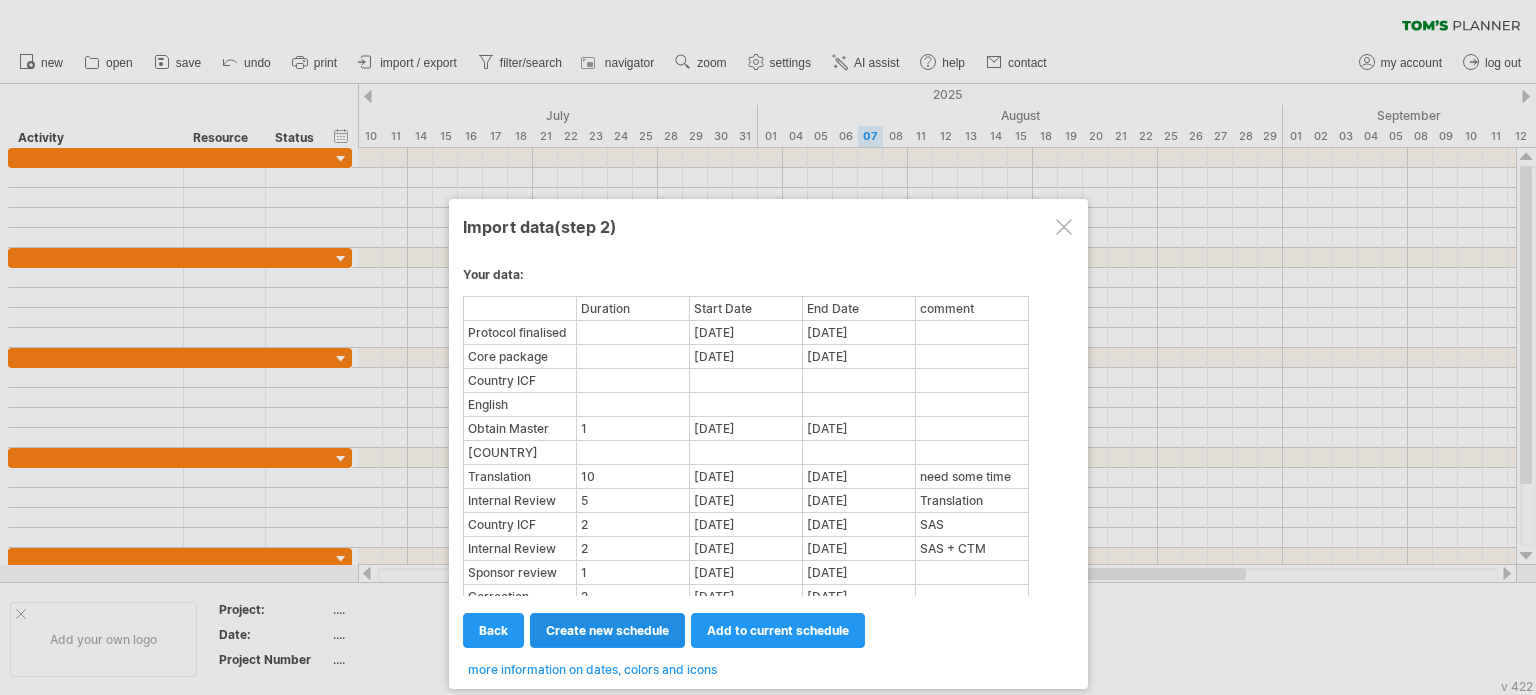 click on "create new schedule" at bounding box center (607, 630) 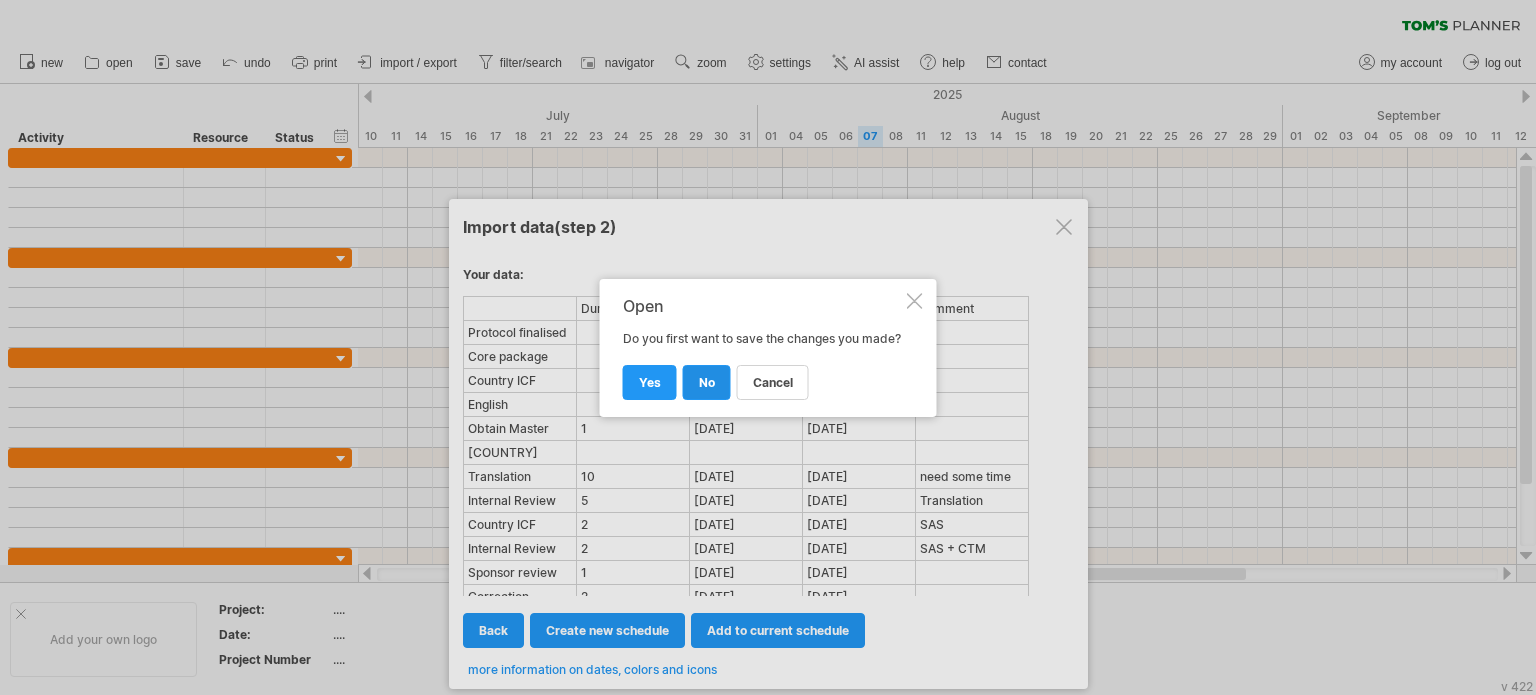 click on "no" at bounding box center [707, 382] 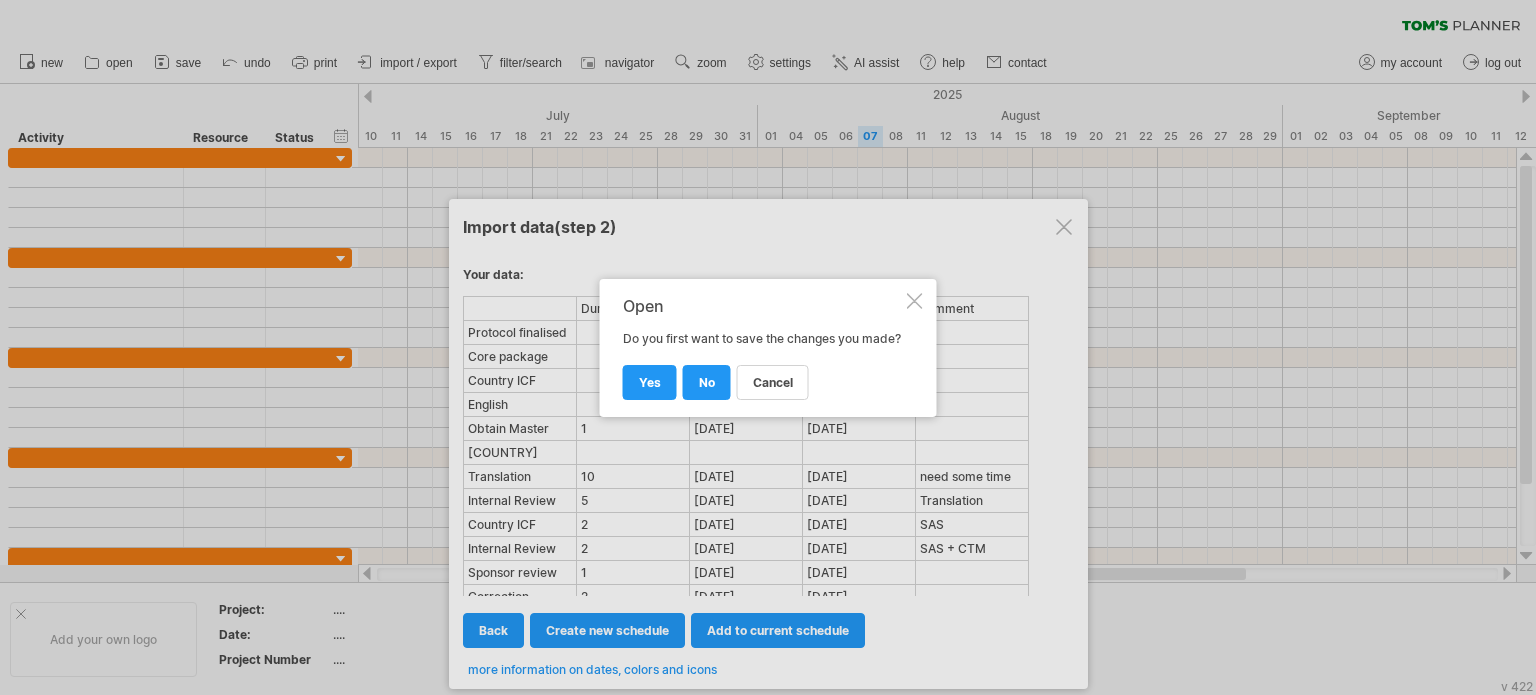 select on "***" 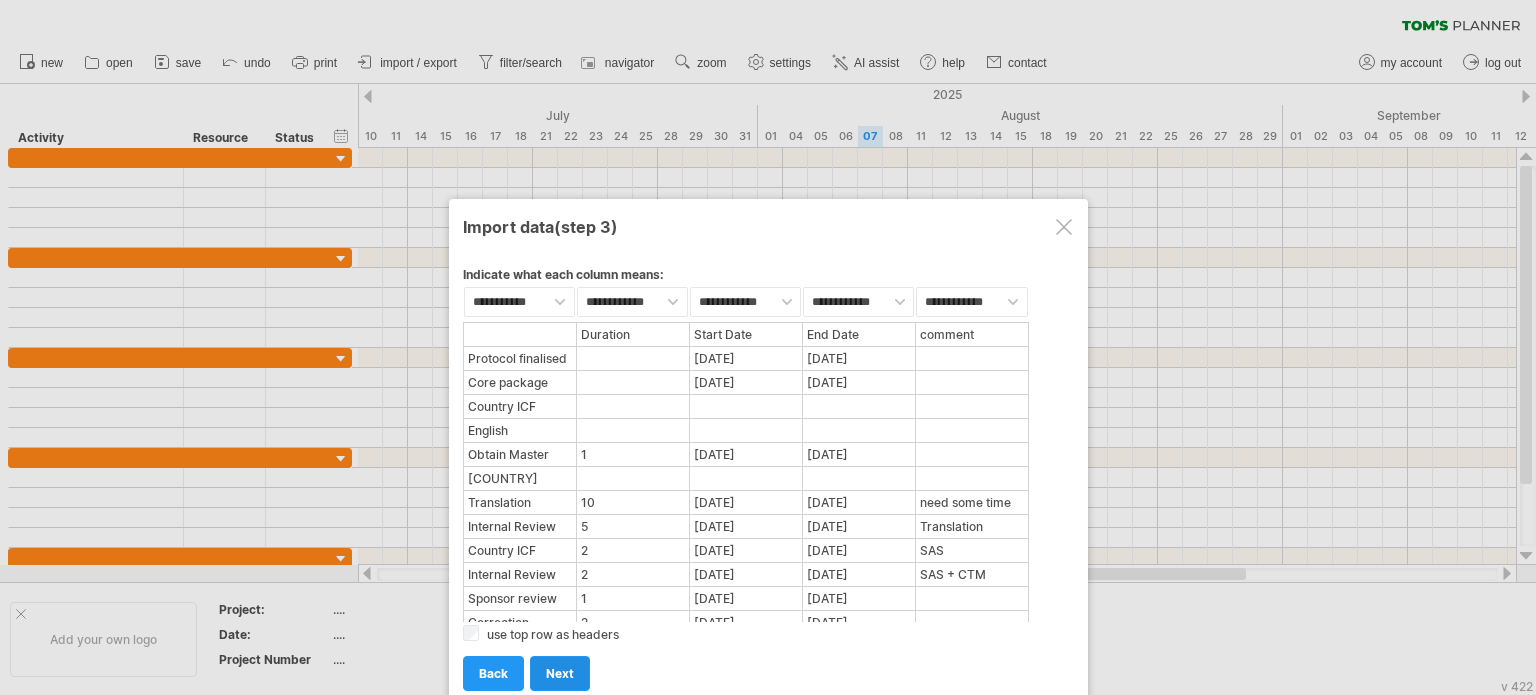 click on "next" at bounding box center (560, 673) 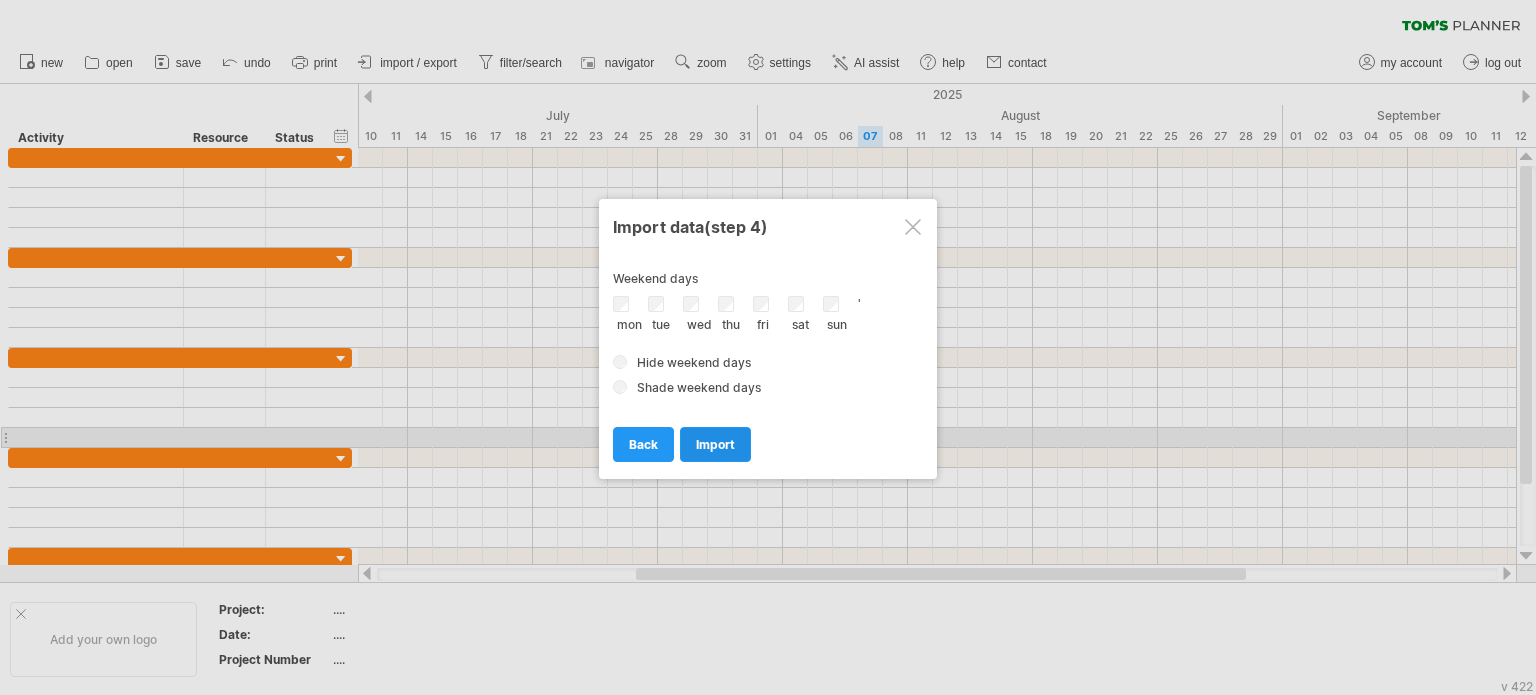 click on "import" at bounding box center (715, 444) 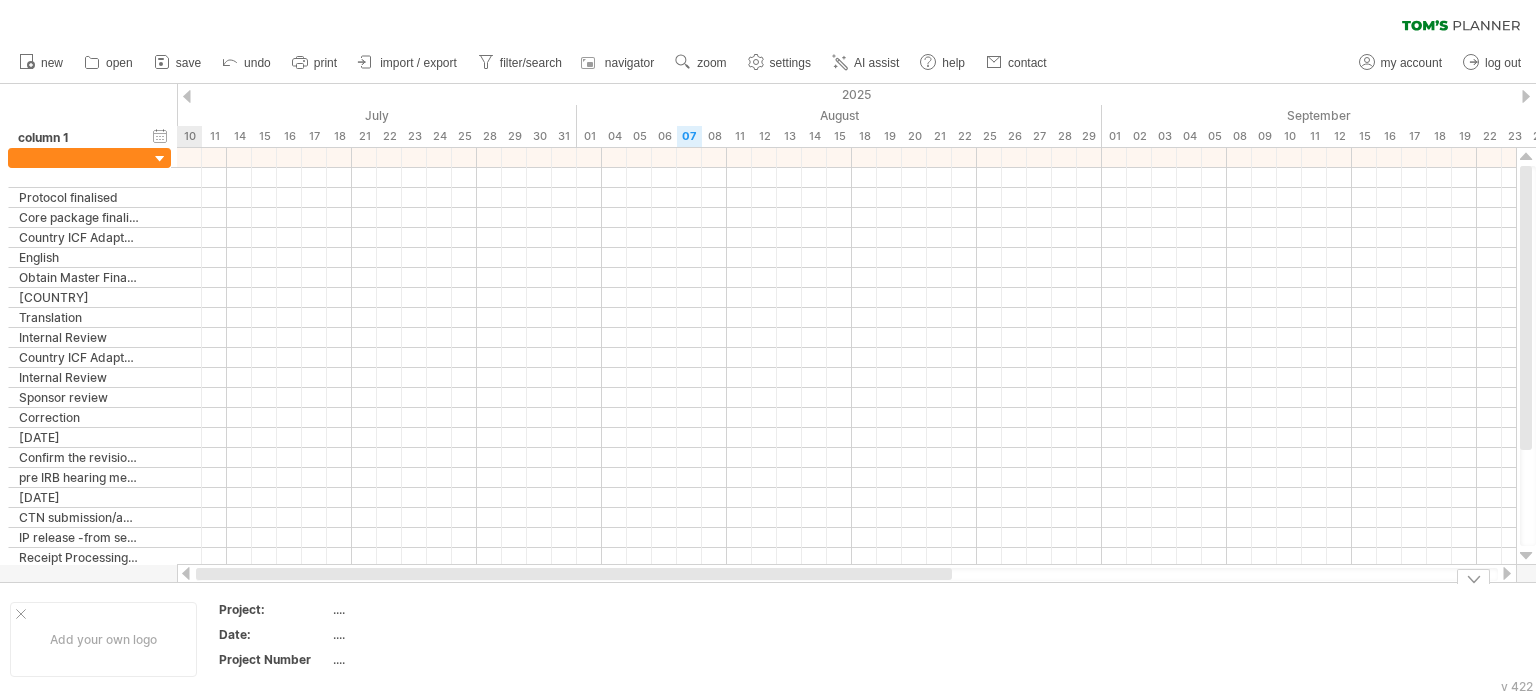 drag, startPoint x: 1129, startPoint y: 574, endPoint x: 388, endPoint y: 432, distance: 754.4833 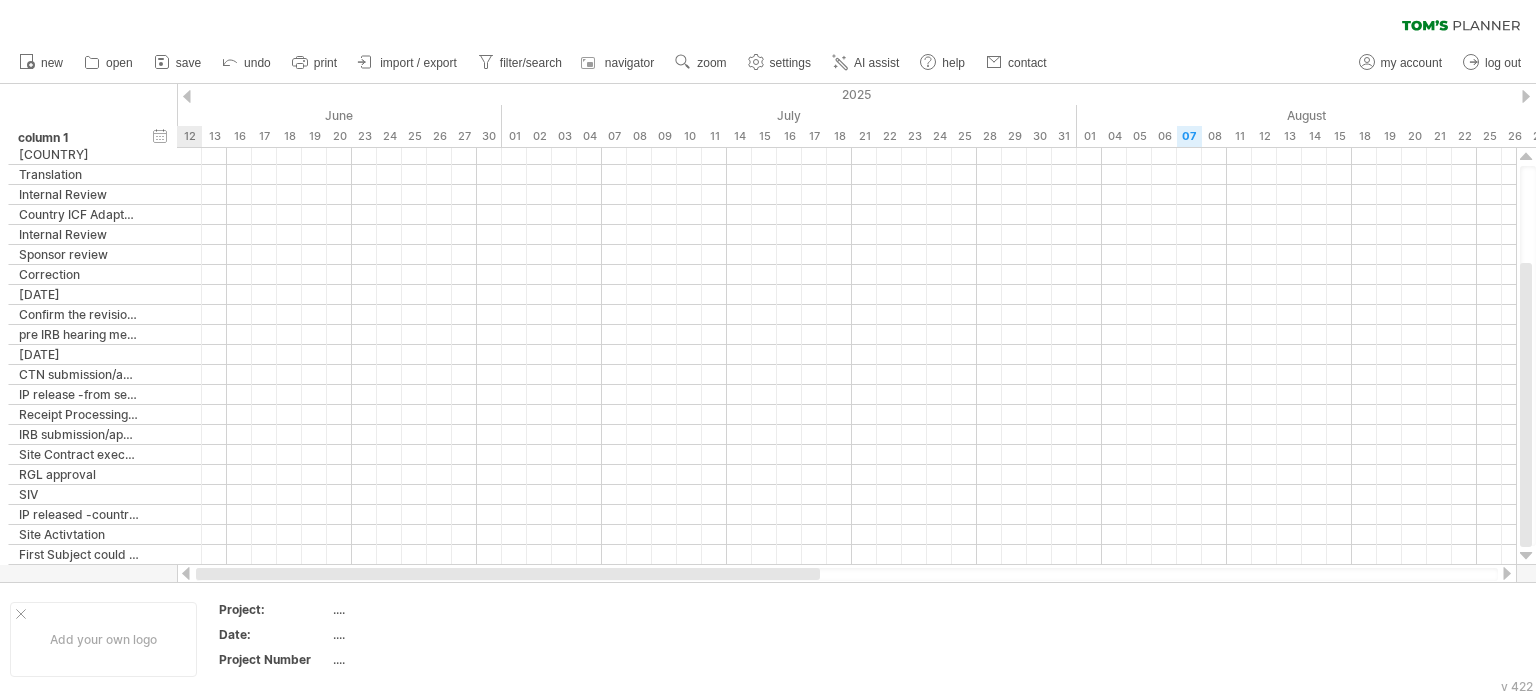 drag, startPoint x: 941, startPoint y: 569, endPoint x: 434, endPoint y: 520, distance: 509.36234 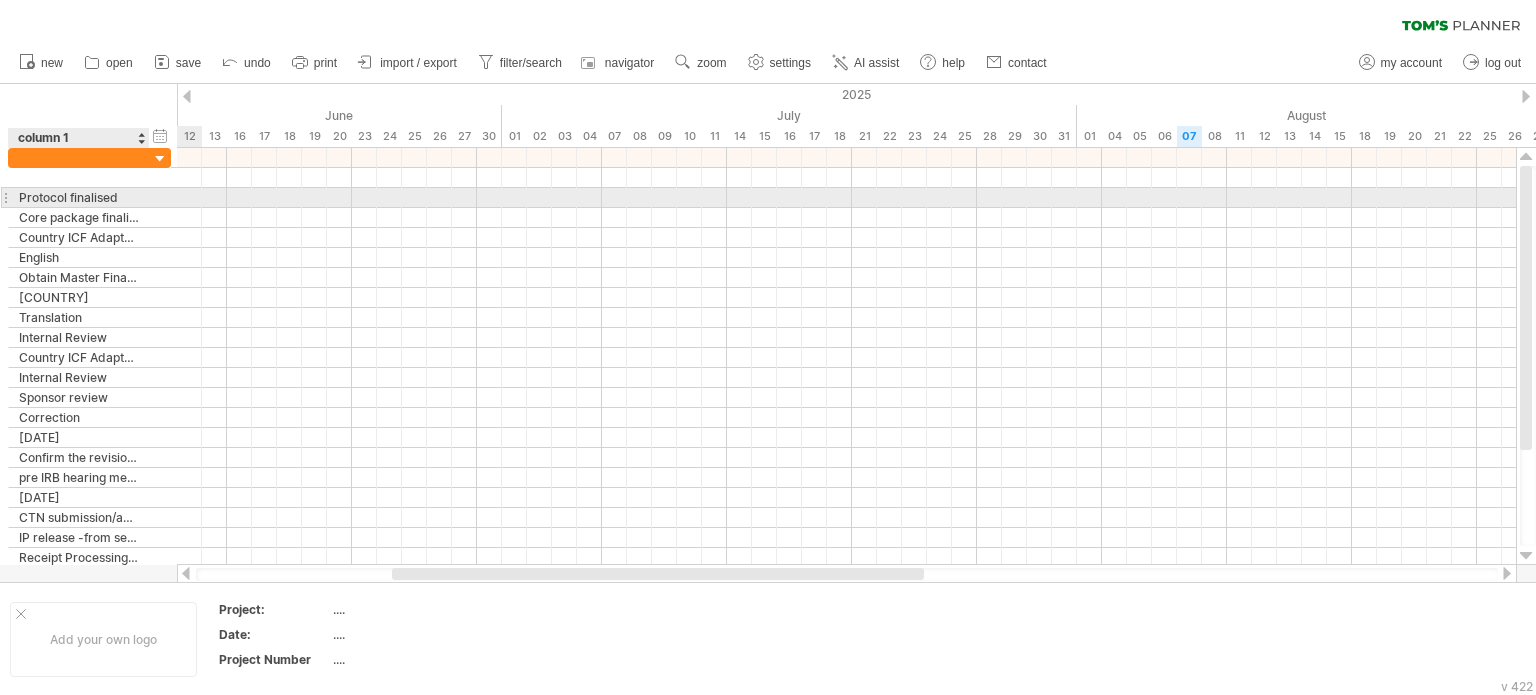 click on "Protocol finalised" at bounding box center (79, 197) 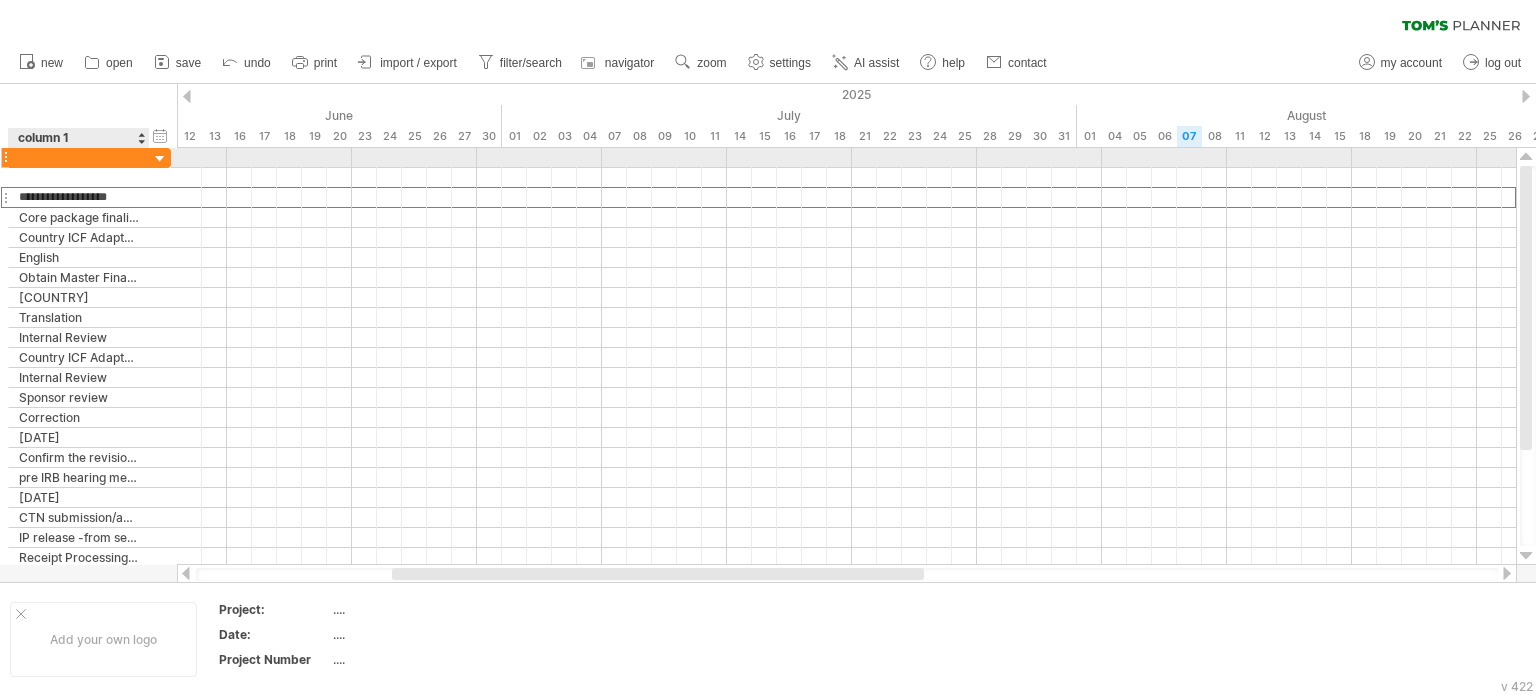 click at bounding box center [160, 159] 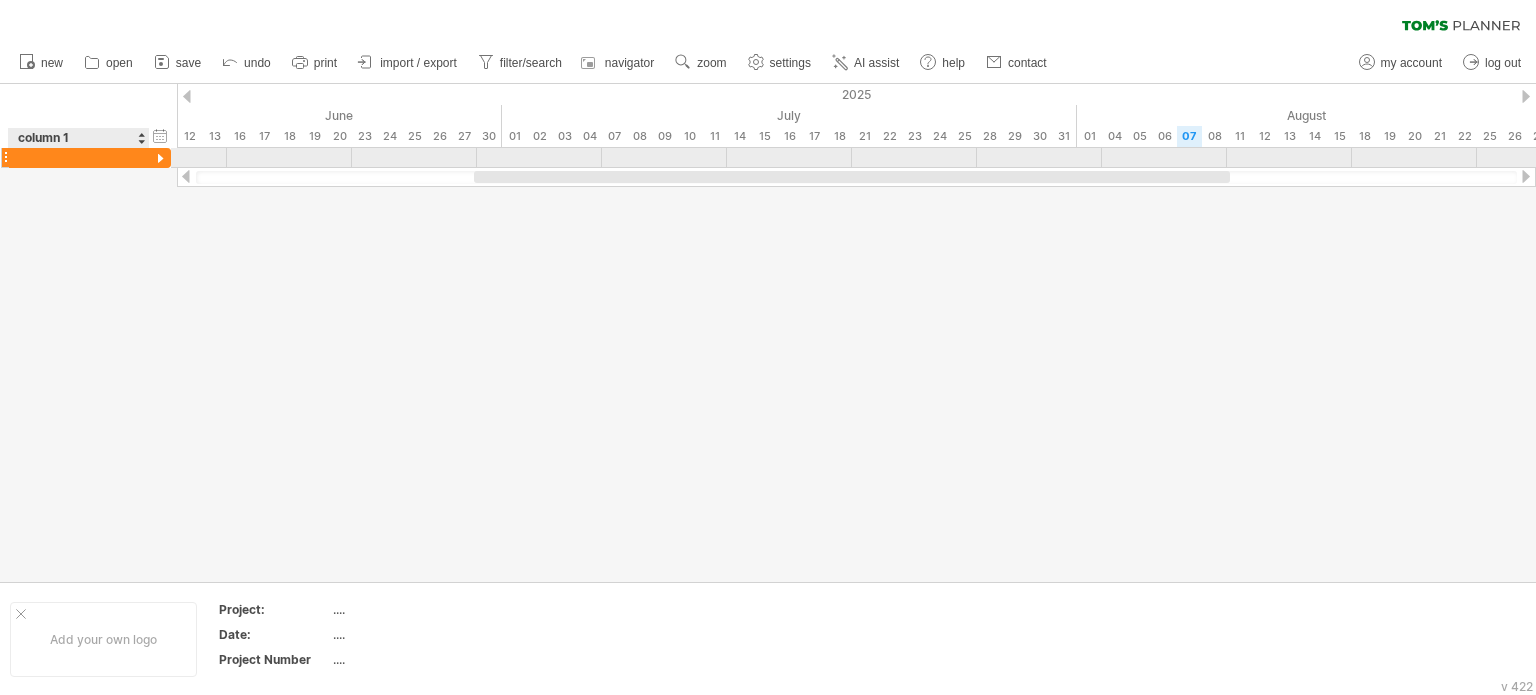 click at bounding box center (160, 159) 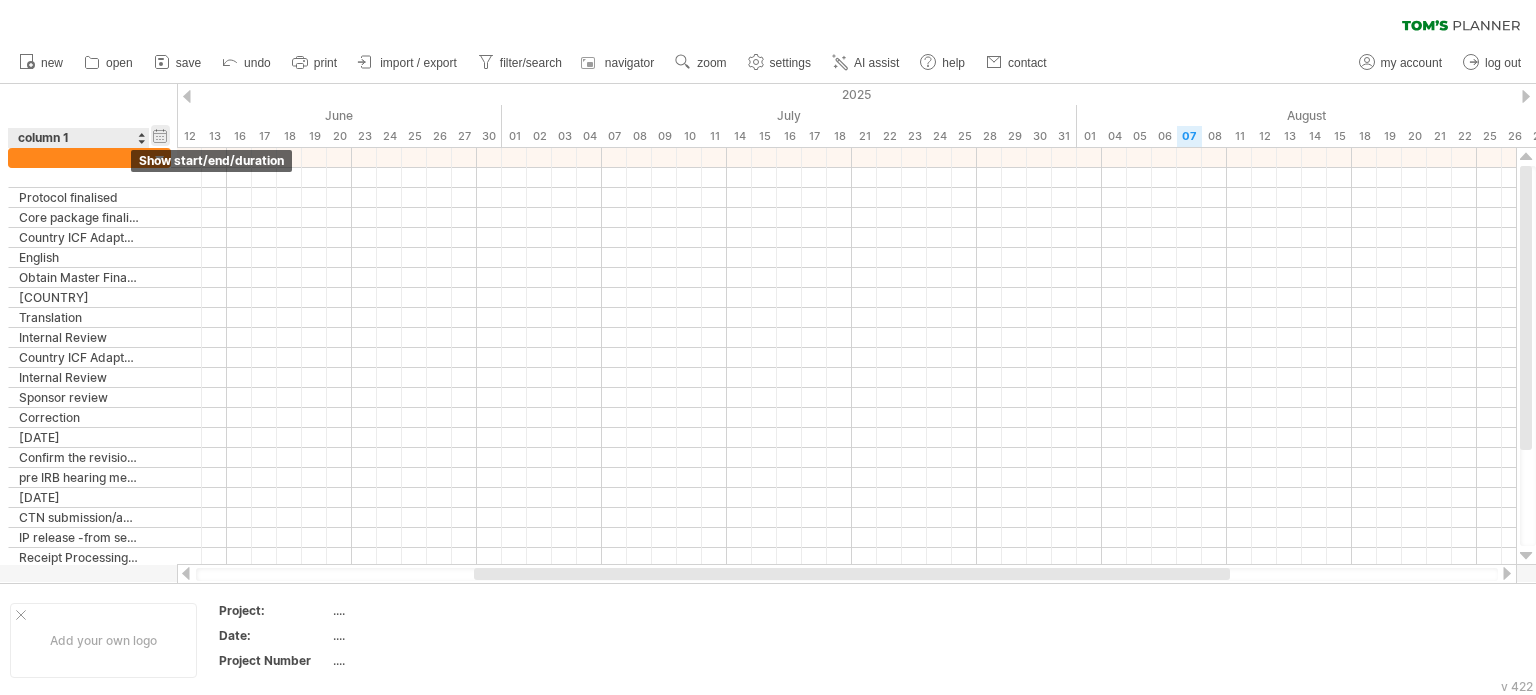 click on "hide start/end/duration show start/end/duration" at bounding box center (160, 135) 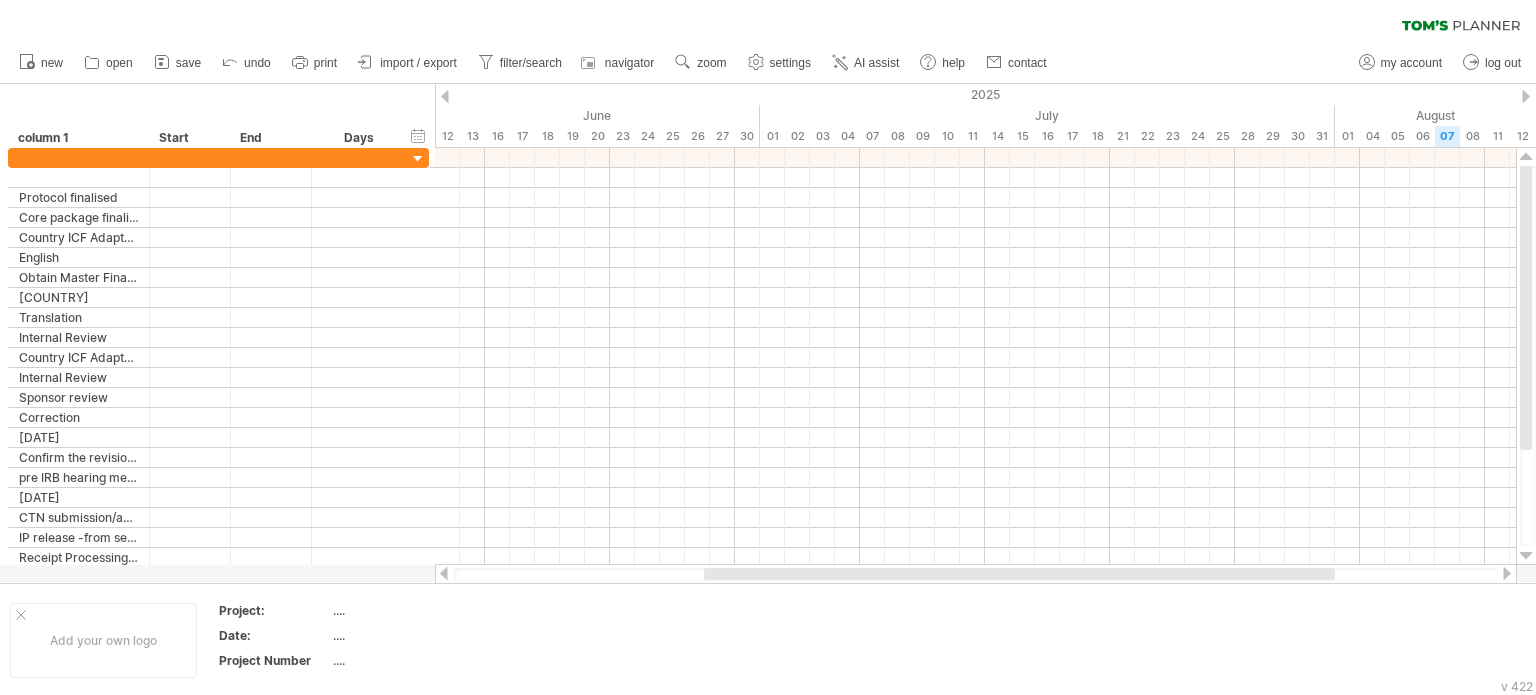 click on "hide start/end/duration show start/end/duration" at bounding box center (418, 135) 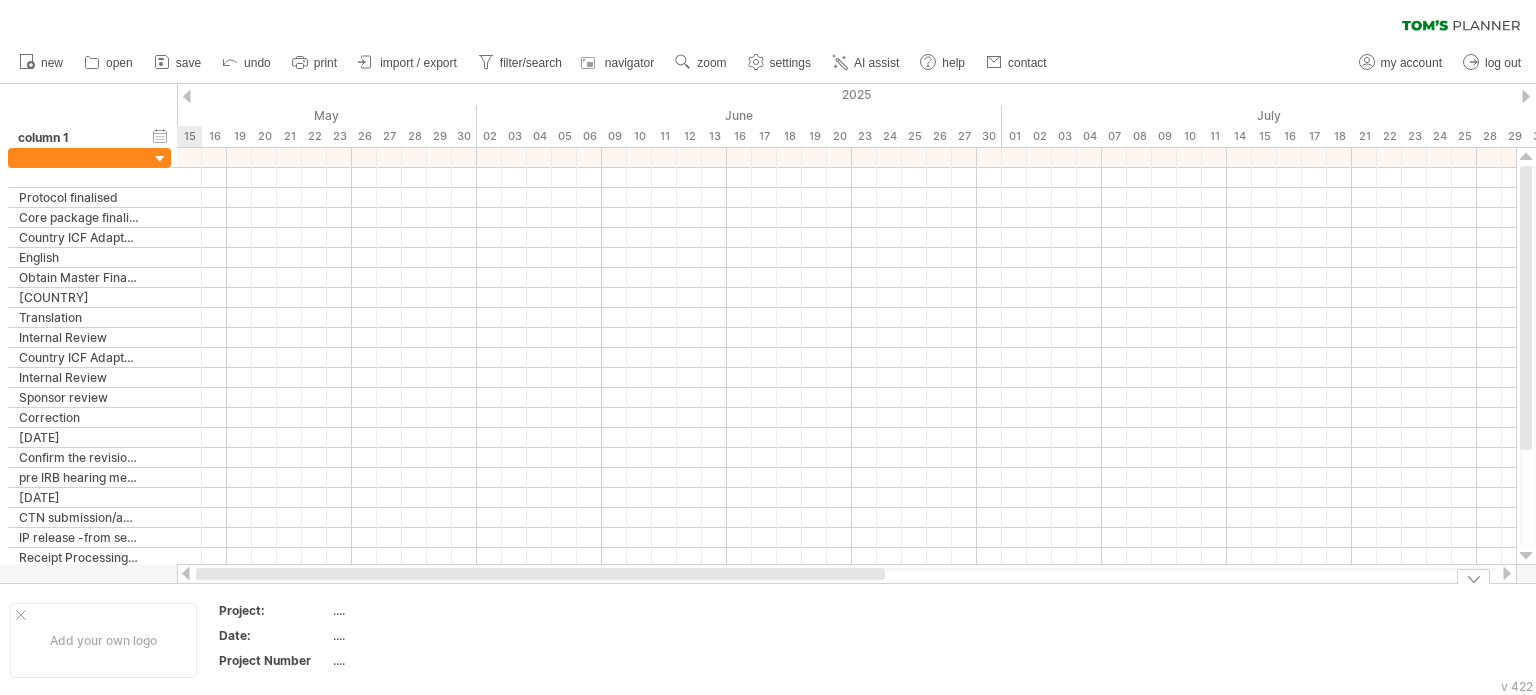 drag, startPoint x: 1133, startPoint y: 573, endPoint x: 463, endPoint y: 595, distance: 670.3611 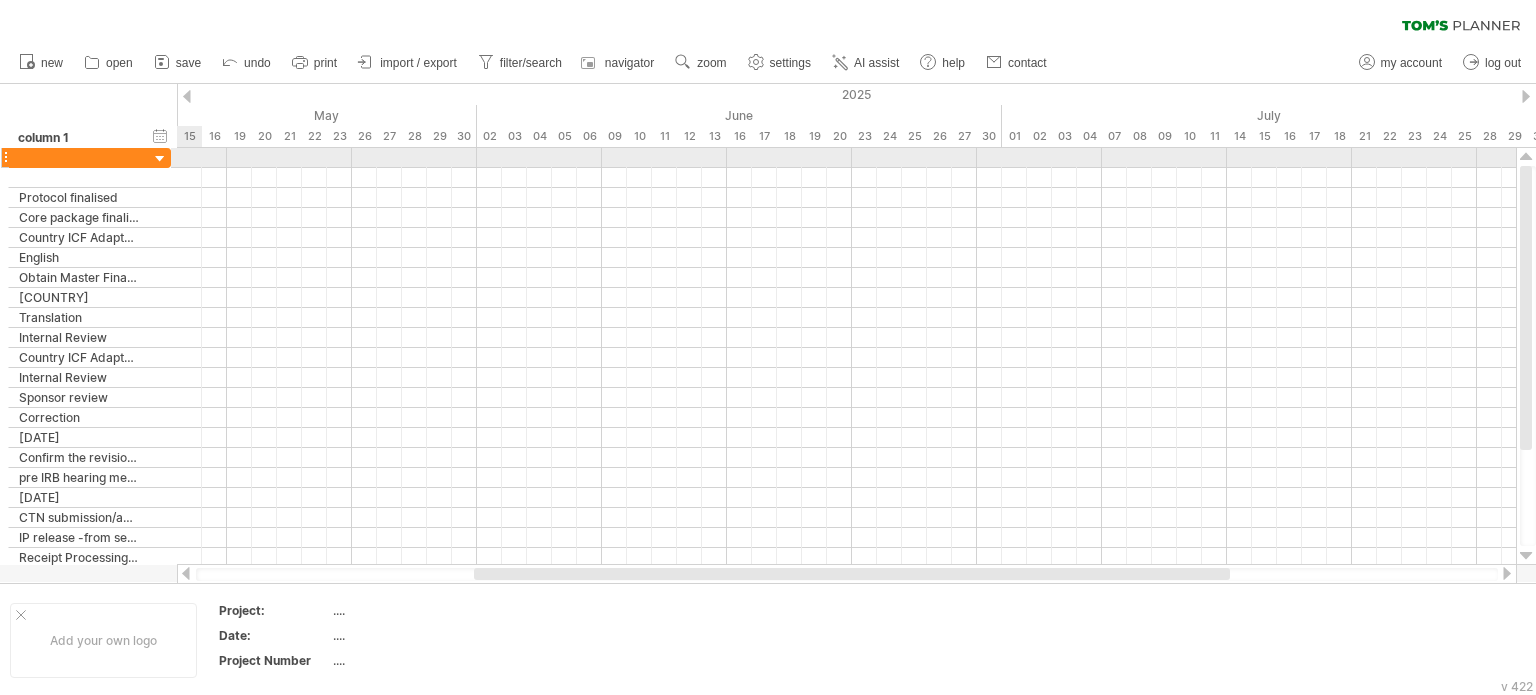 click at bounding box center [160, 159] 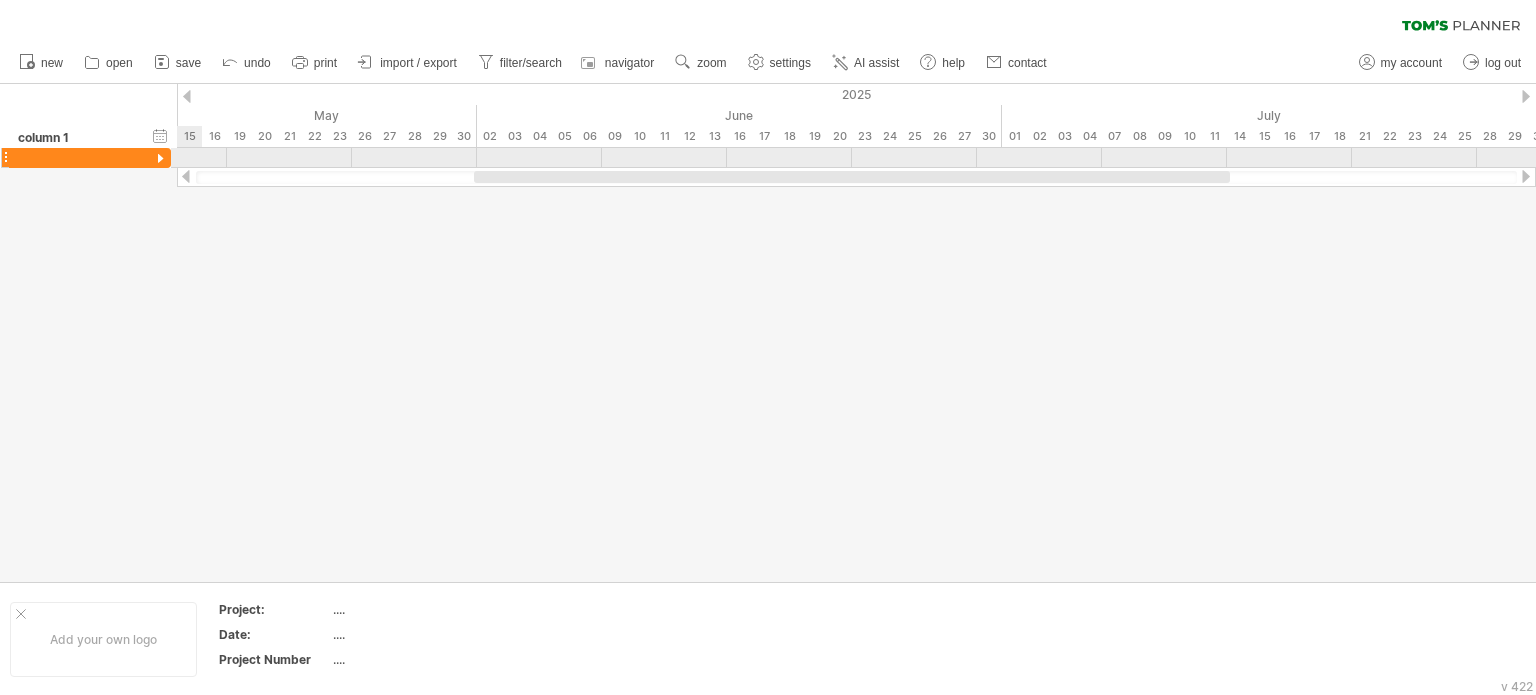 click at bounding box center [160, 159] 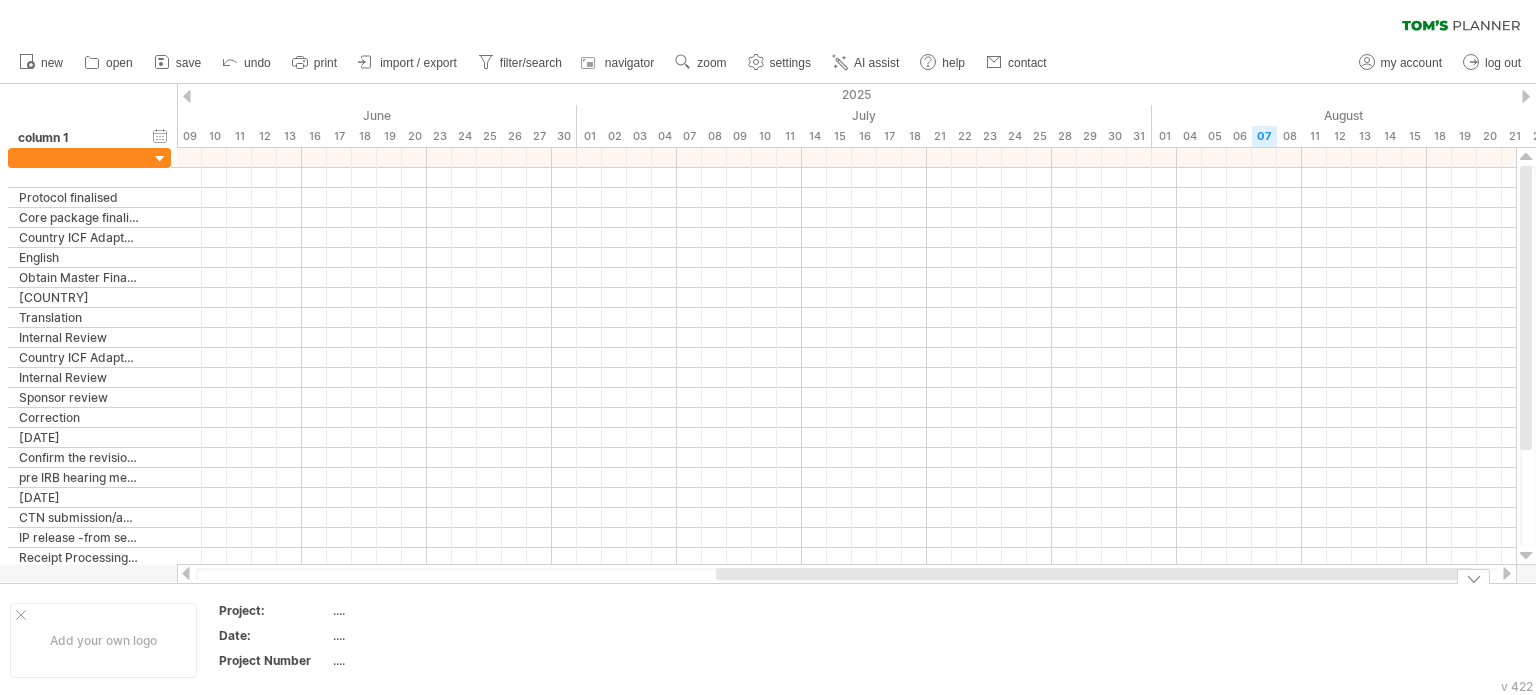 drag, startPoint x: 1160, startPoint y: 579, endPoint x: 1402, endPoint y: 583, distance: 242.03305 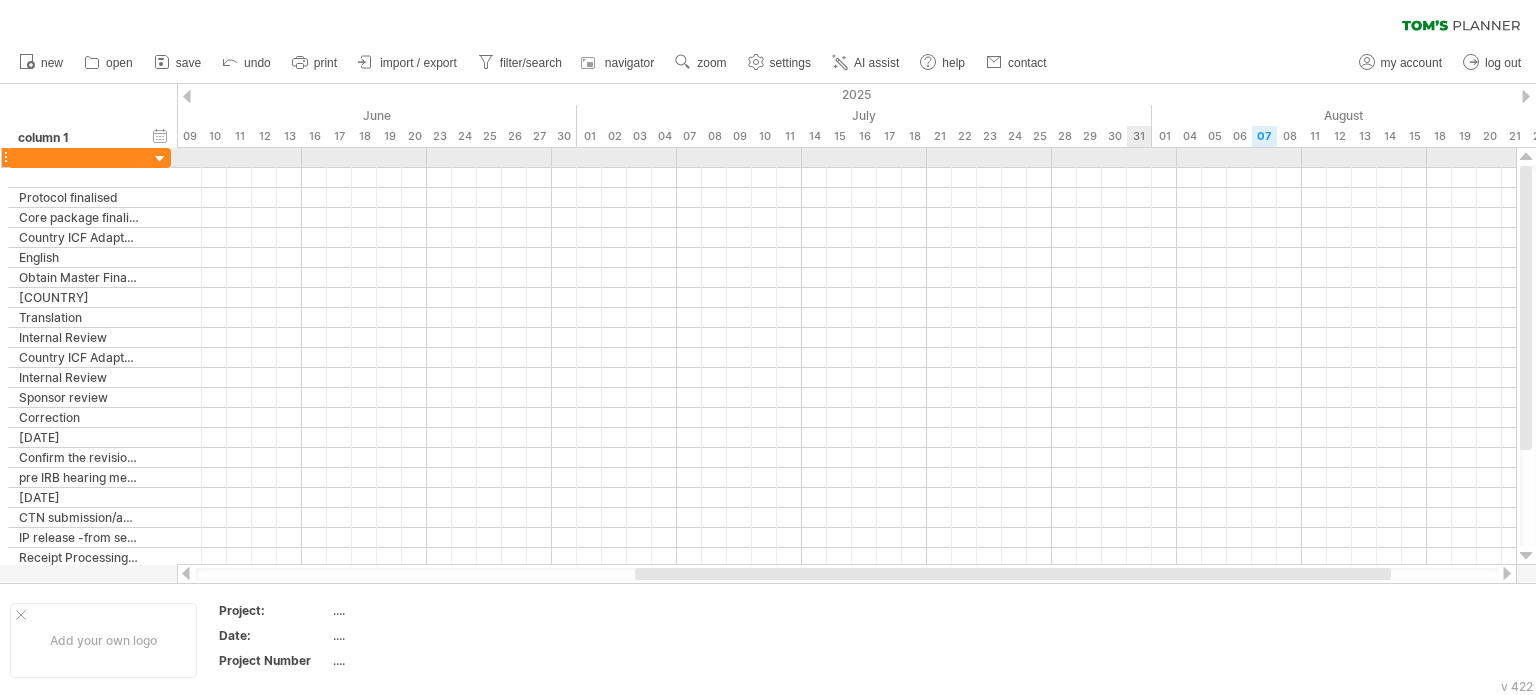 click at bounding box center (846, 158) 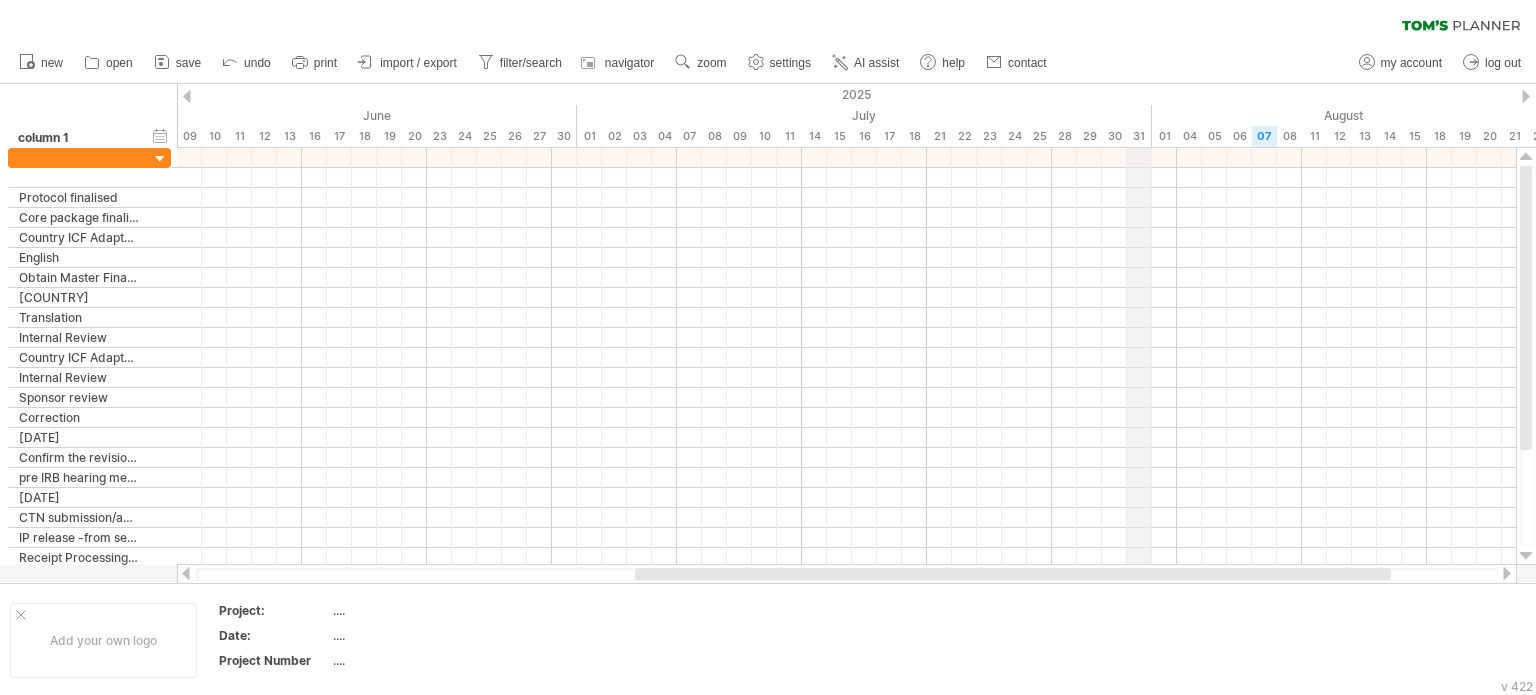 click on "31" at bounding box center (1139, 136) 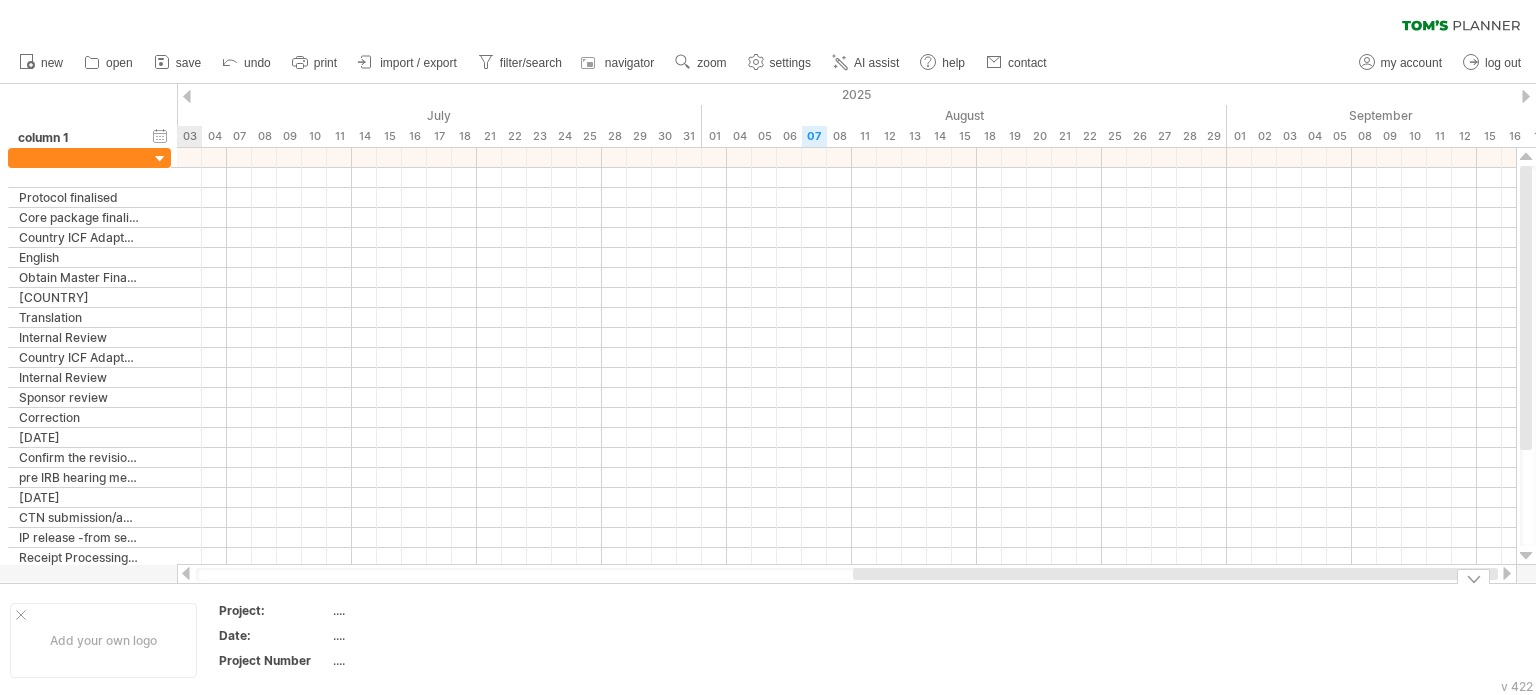 drag, startPoint x: 1177, startPoint y: 573, endPoint x: 1458, endPoint y: 585, distance: 281.2561 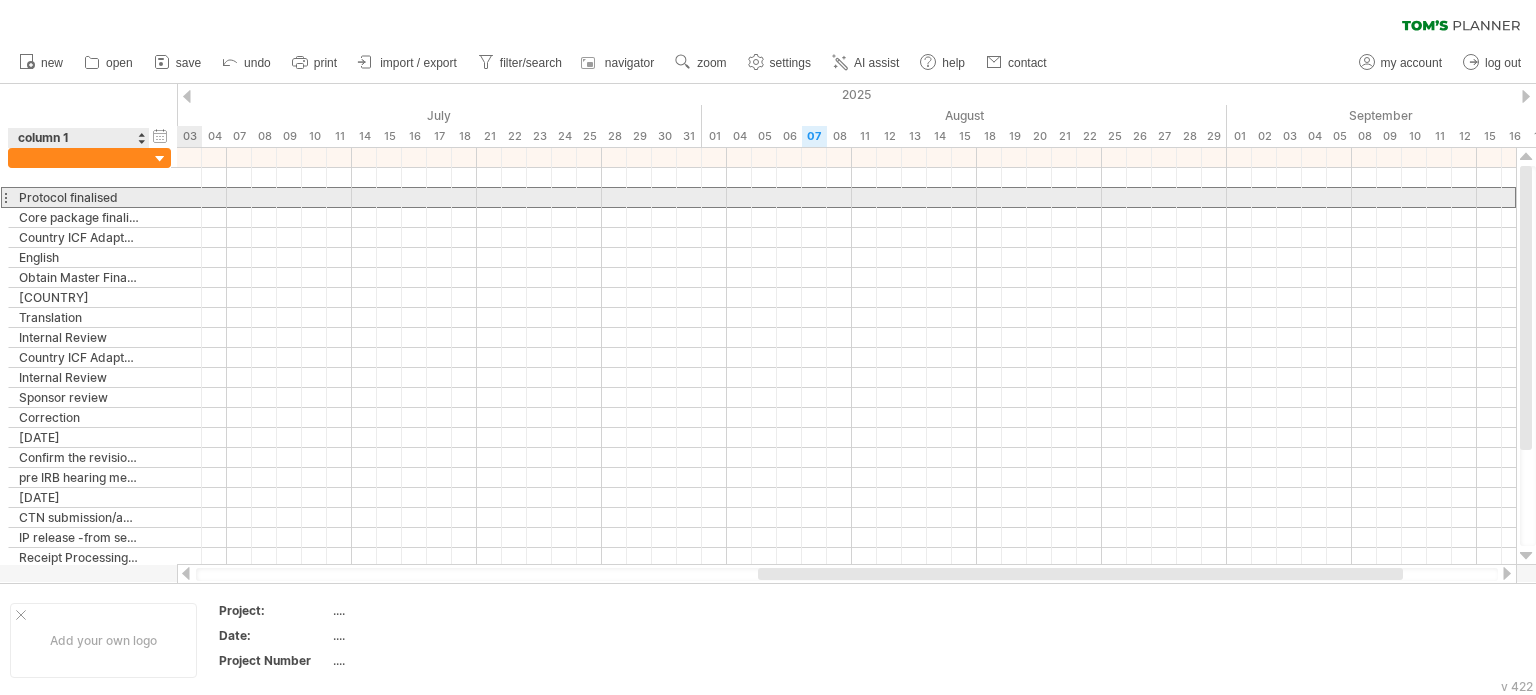 click on "Protocol finalised" at bounding box center [79, 197] 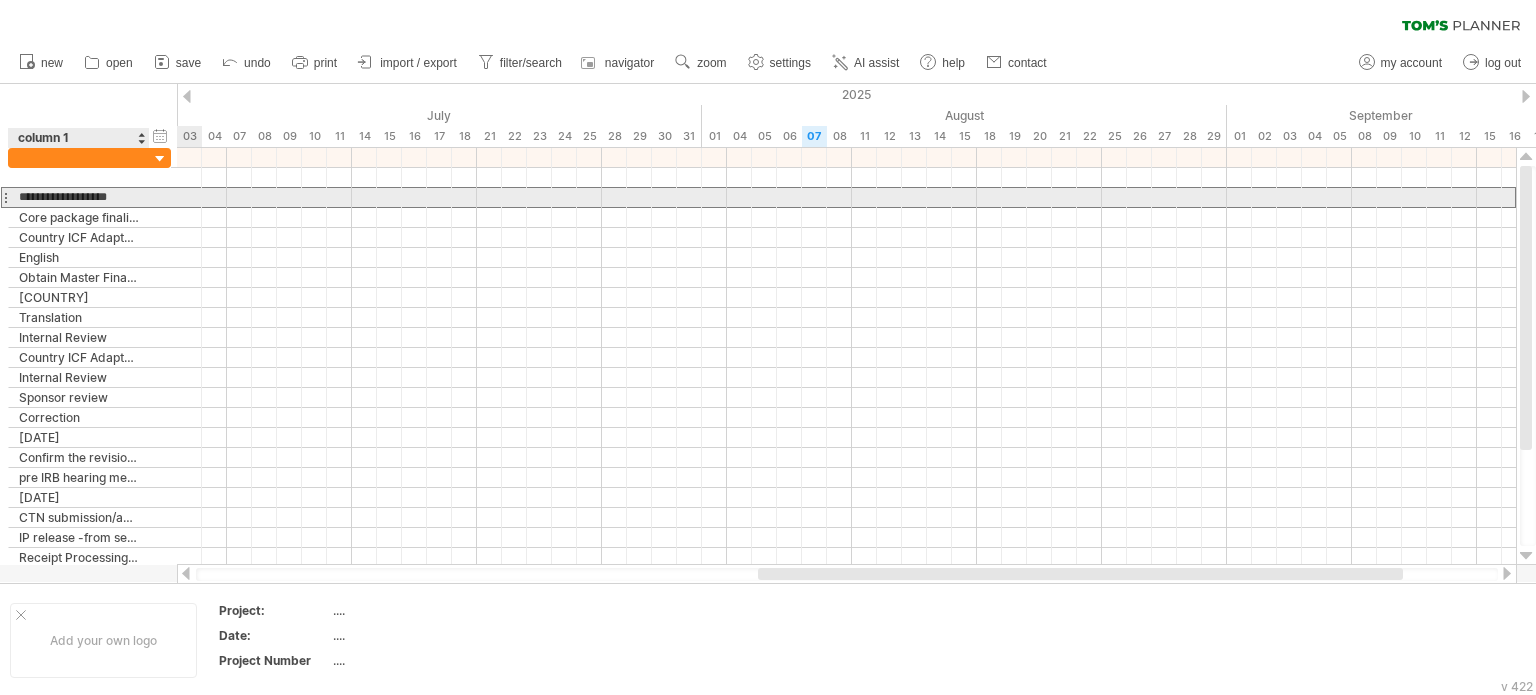 click on "**********" at bounding box center (79, 197) 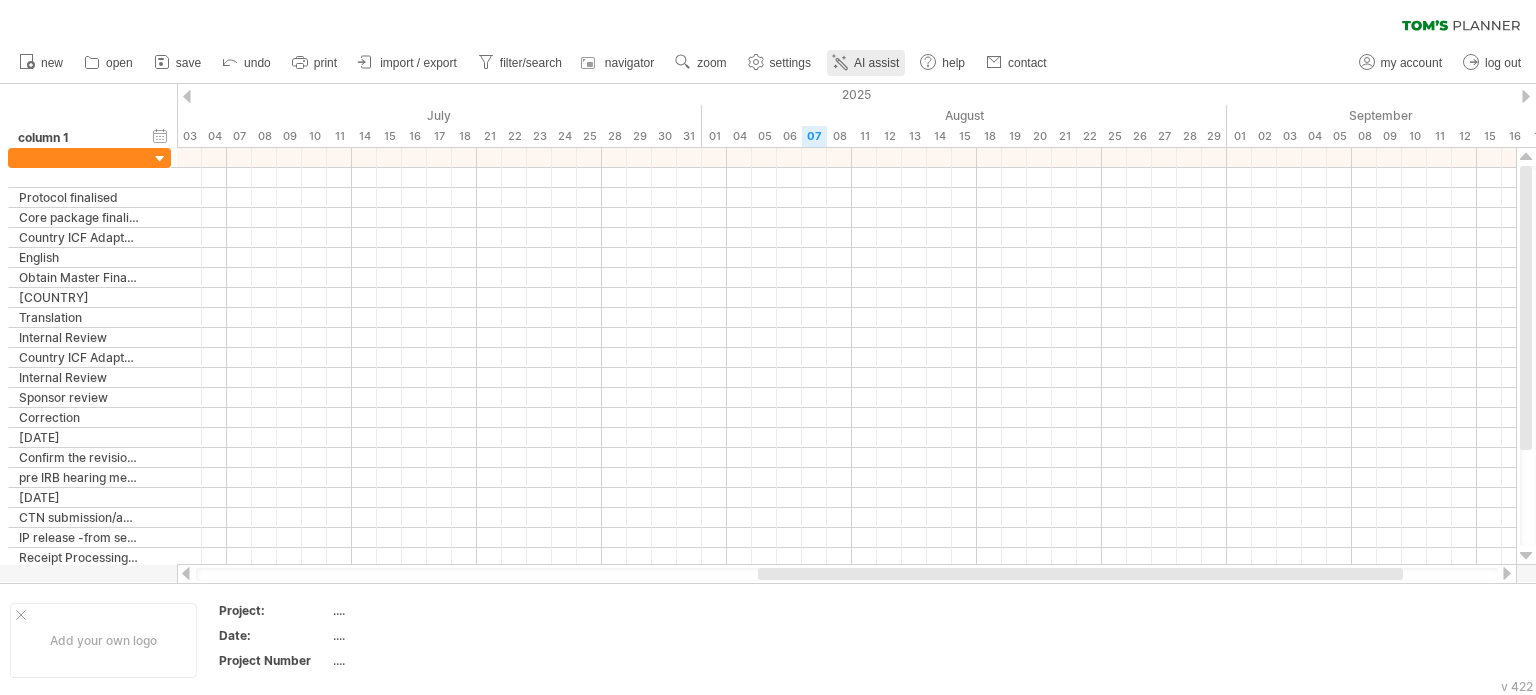 click on "AI assist" at bounding box center (876, 63) 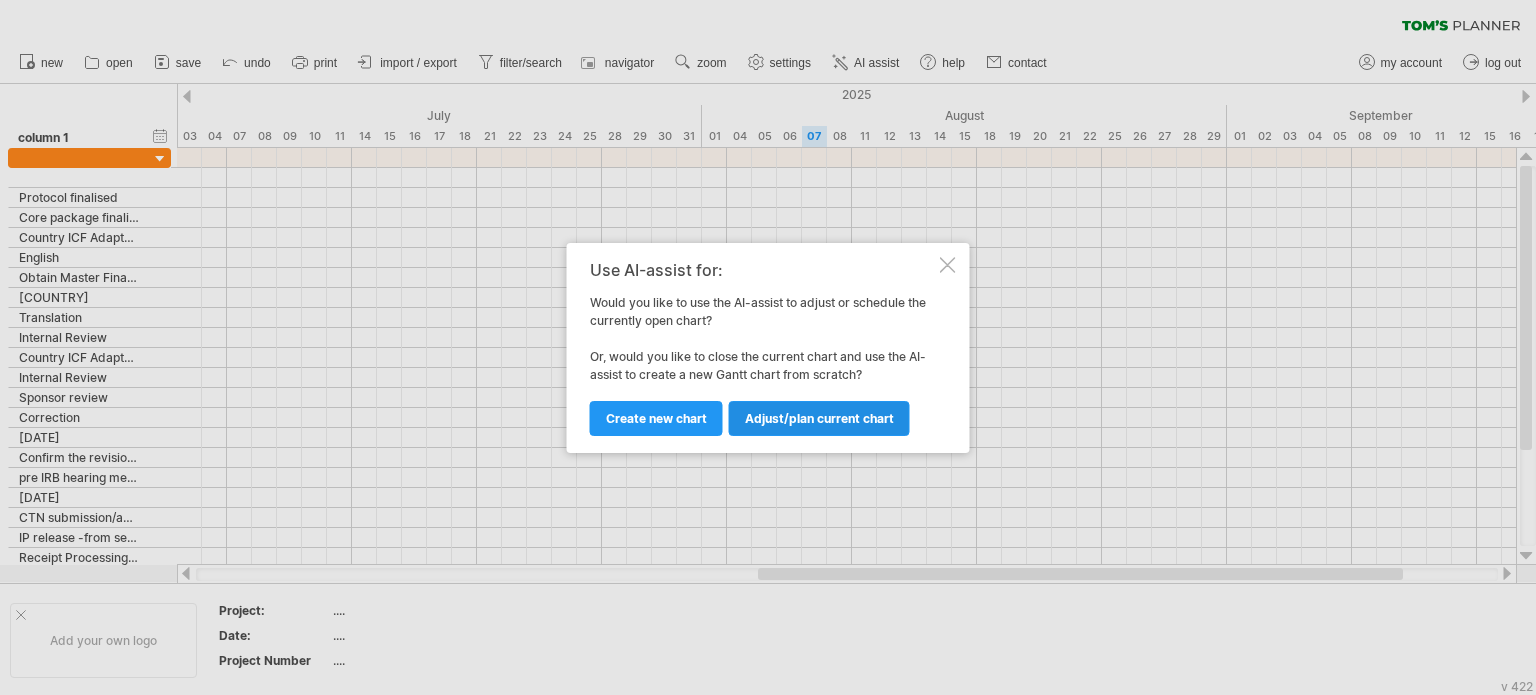 click on "Adjust/plan current chart" at bounding box center (819, 418) 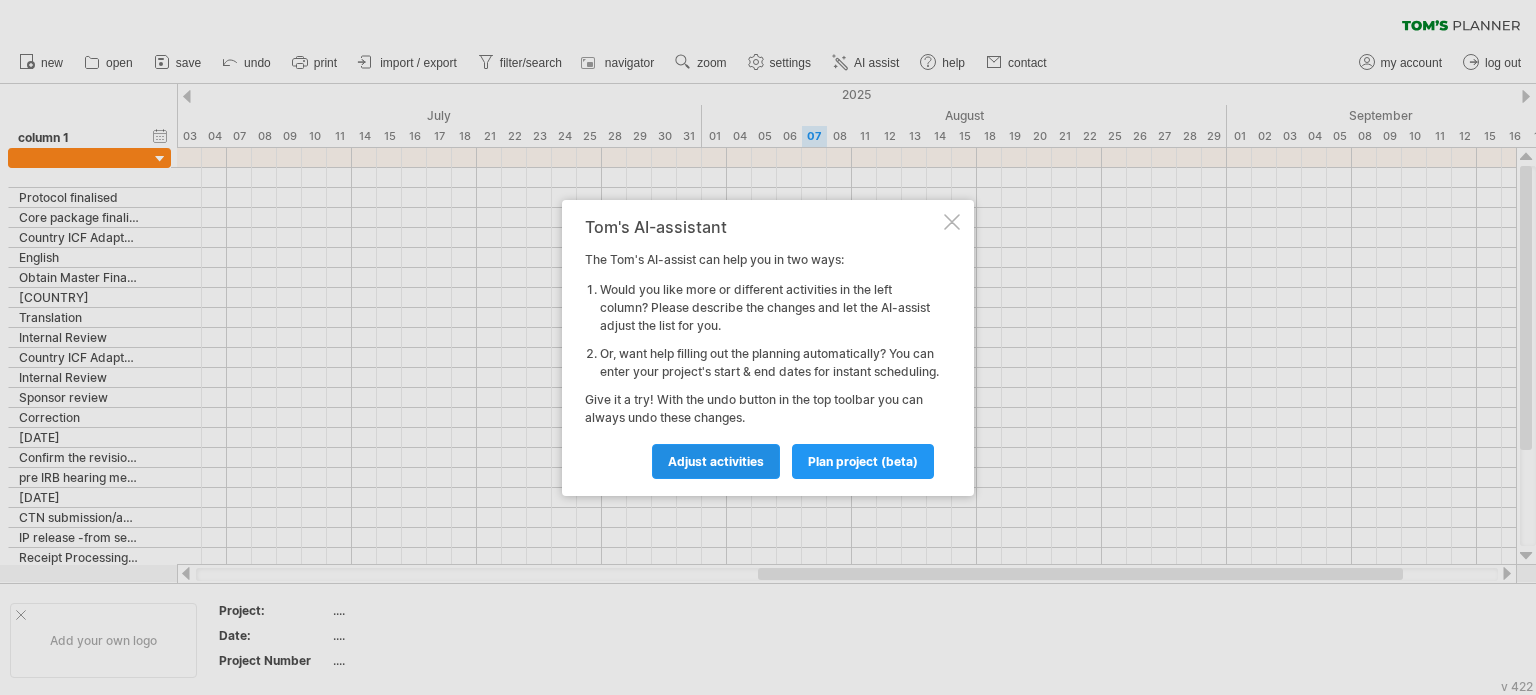 click on "Adjust activities" at bounding box center (716, 461) 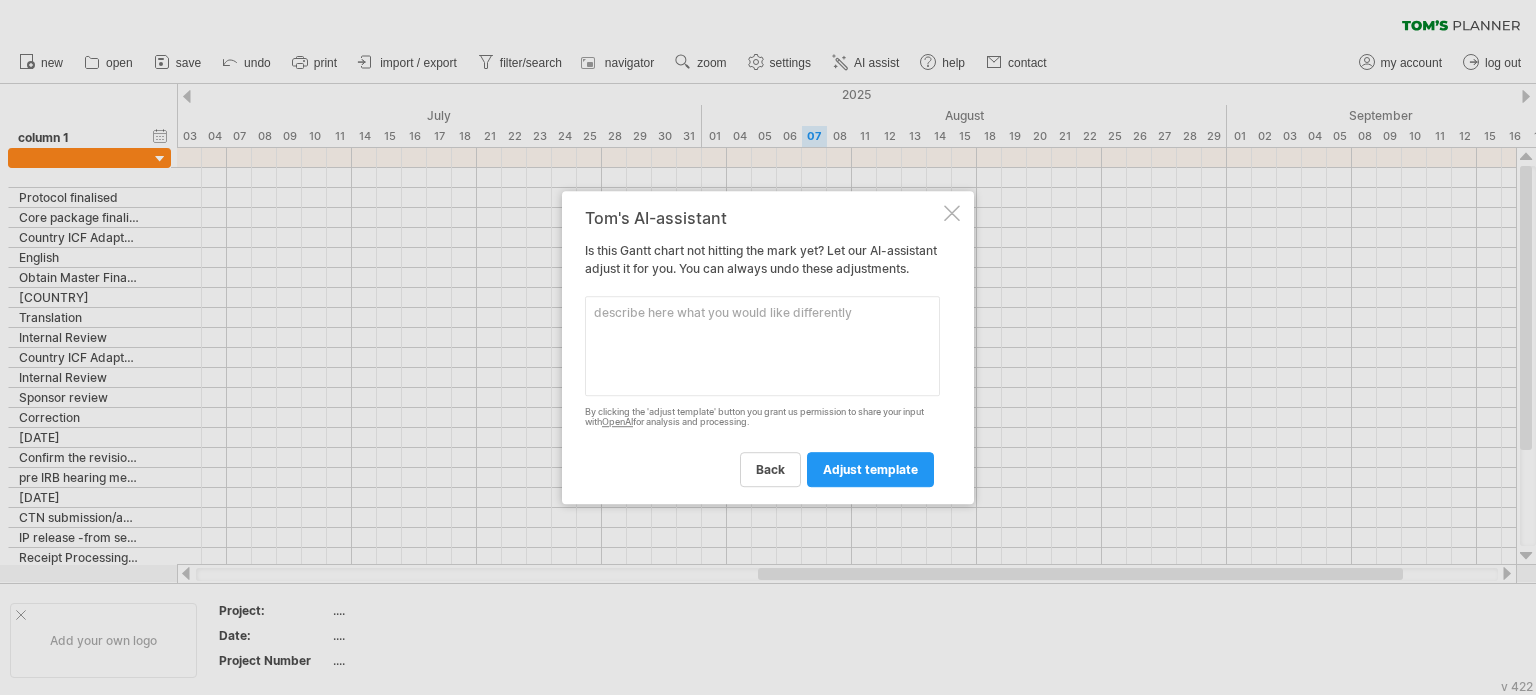 click at bounding box center (762, 346) 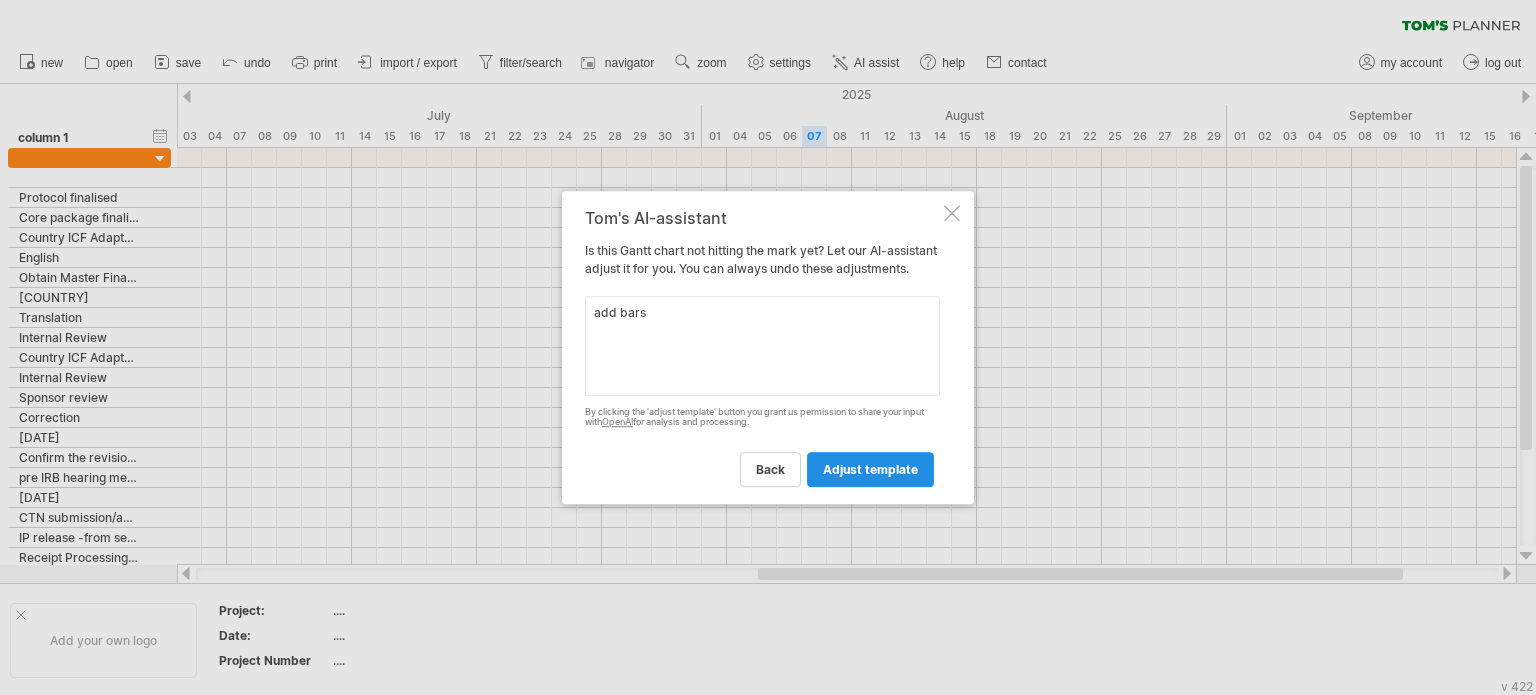 type on "add bars" 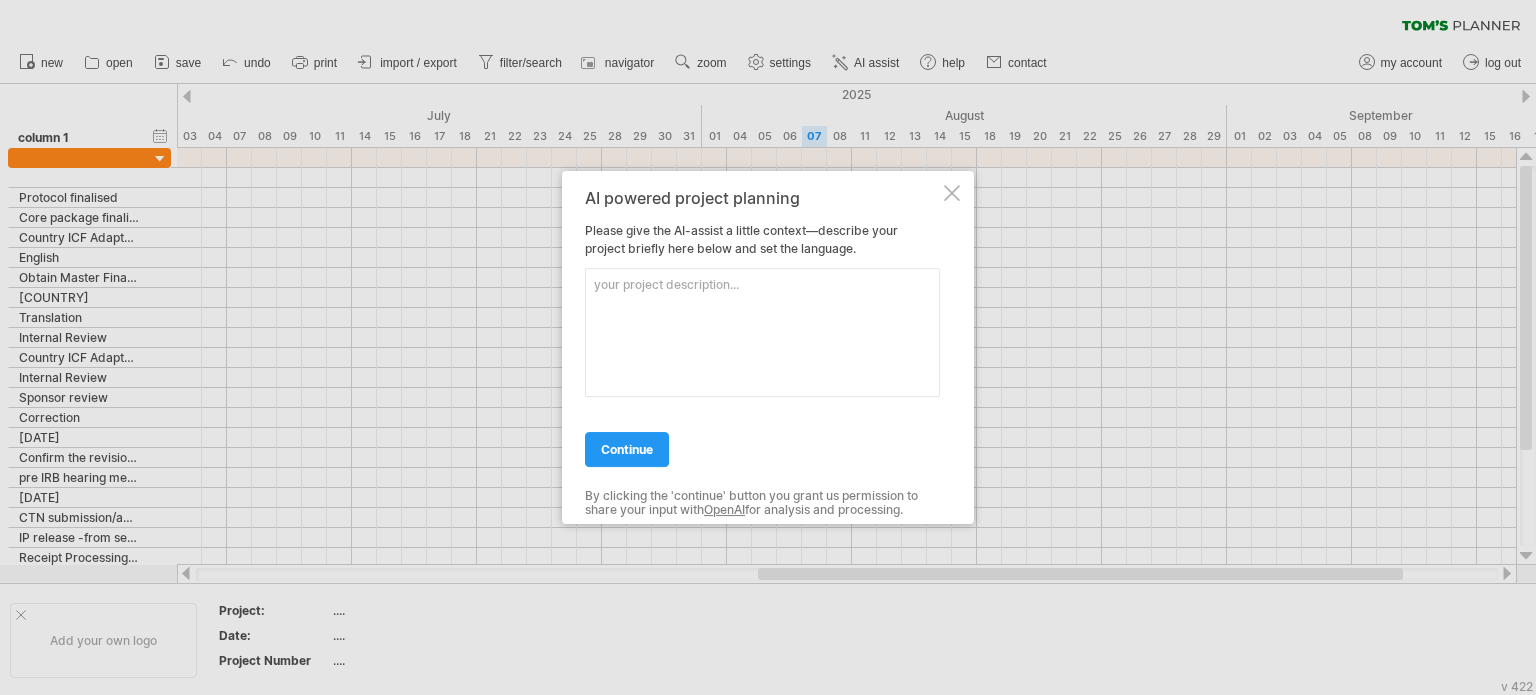 click on "AI powered project planning Please give the AI-assist a little context—describe your project briefly here below and set the language. continue By clicking the 'continue' button you grant us permission to share your input with  OpenAI  for analysis and processing." at bounding box center (768, 348) 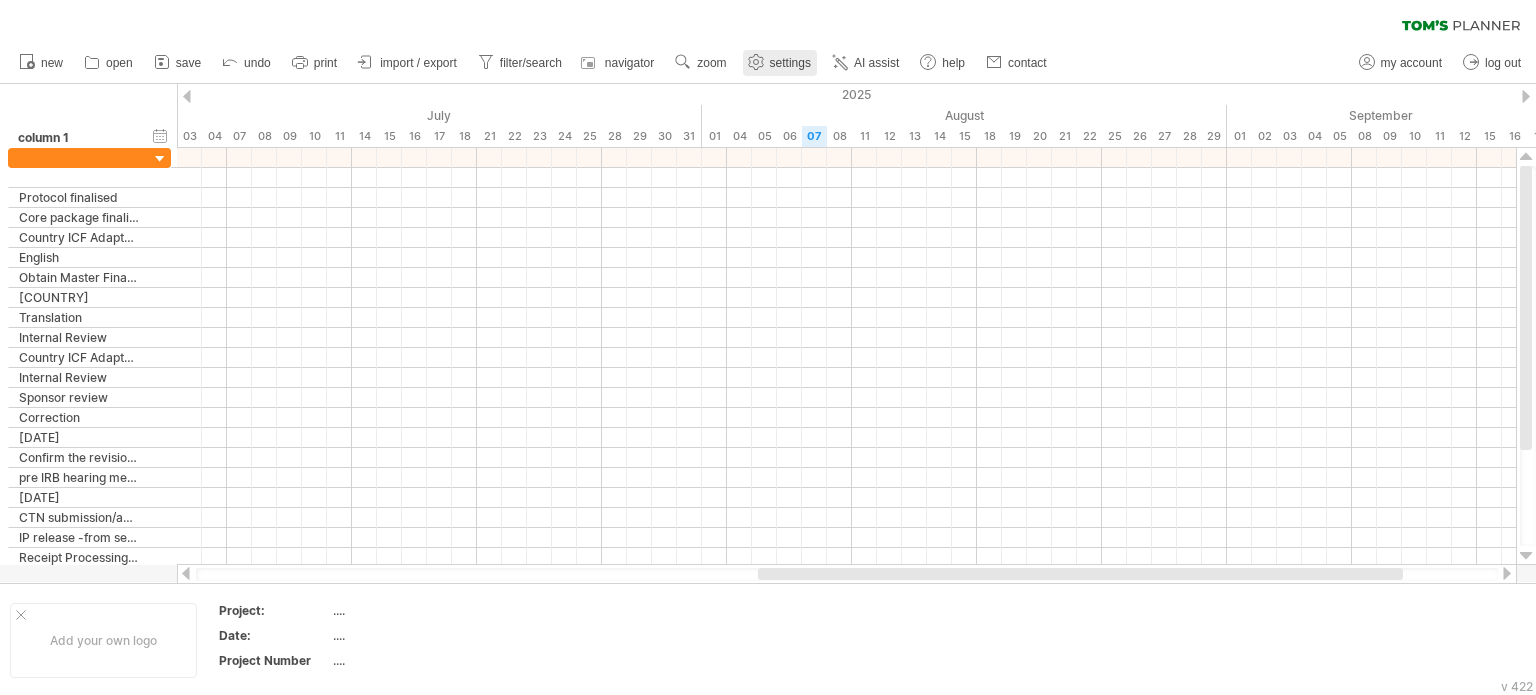 click on "settings" at bounding box center (790, 63) 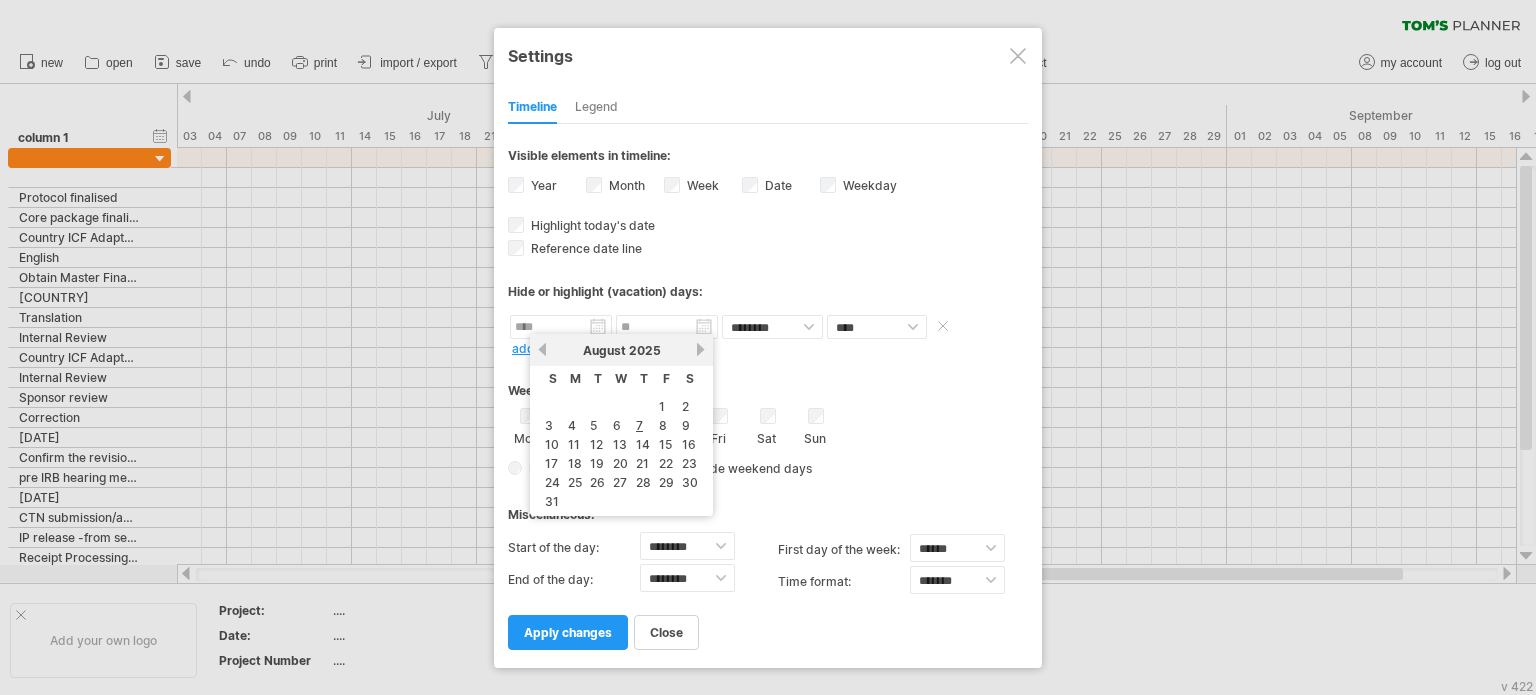 click at bounding box center [561, 327] 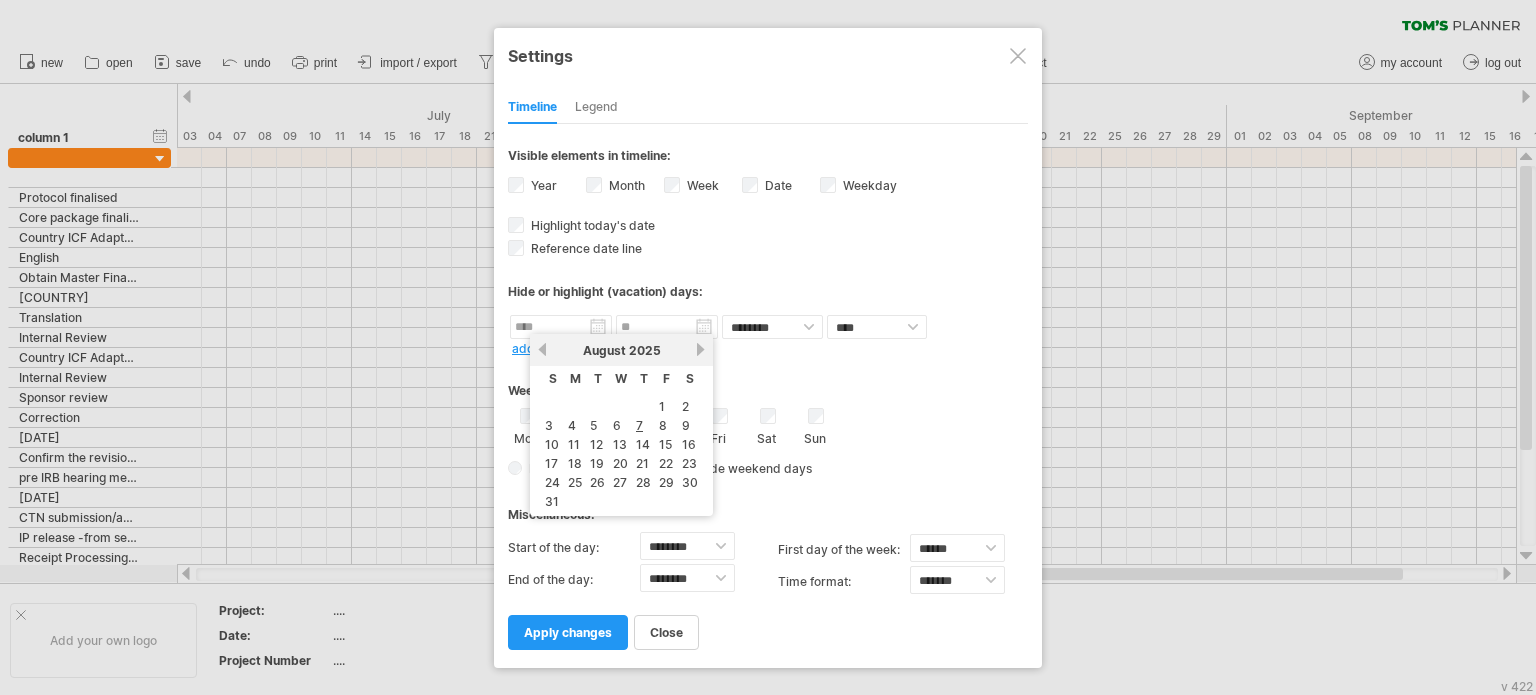 click on "Hide or highlight (vacation) days:" at bounding box center (768, 284) 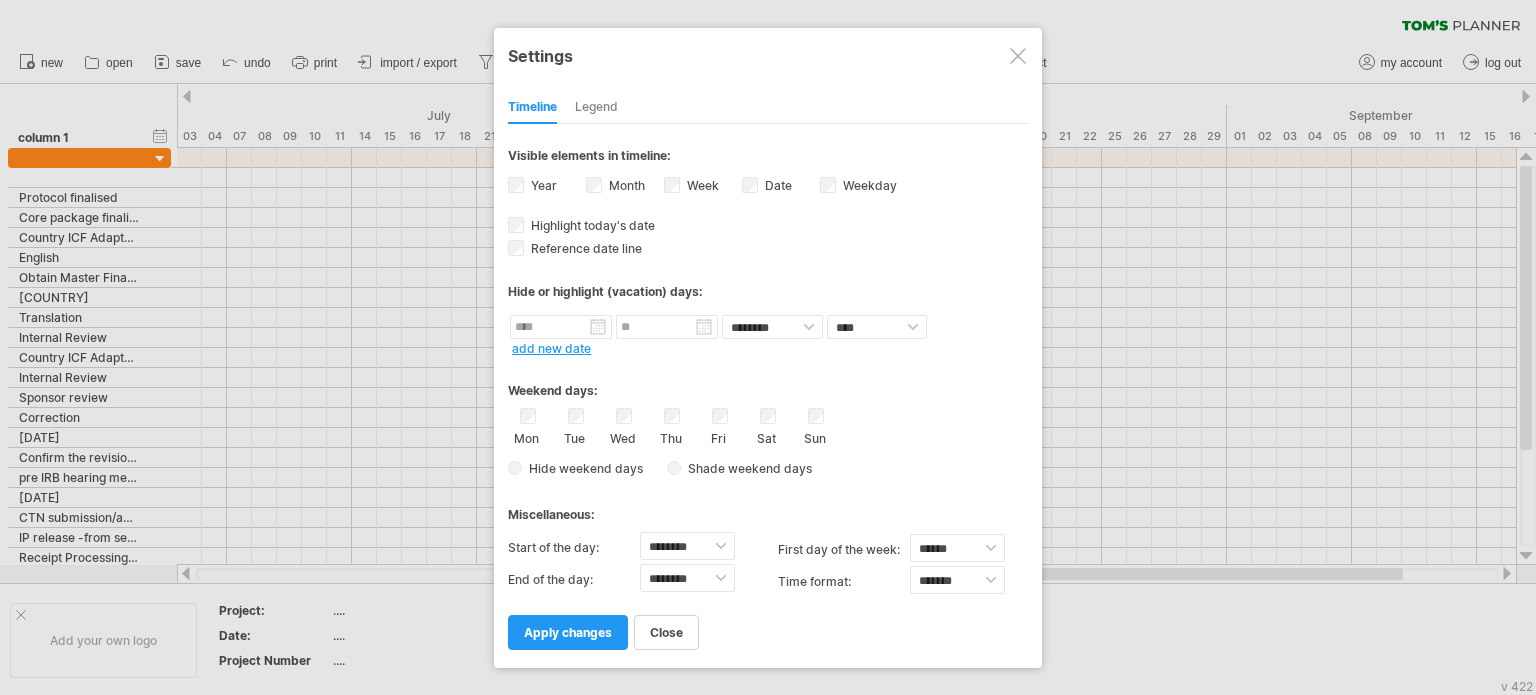 click at bounding box center [1018, 56] 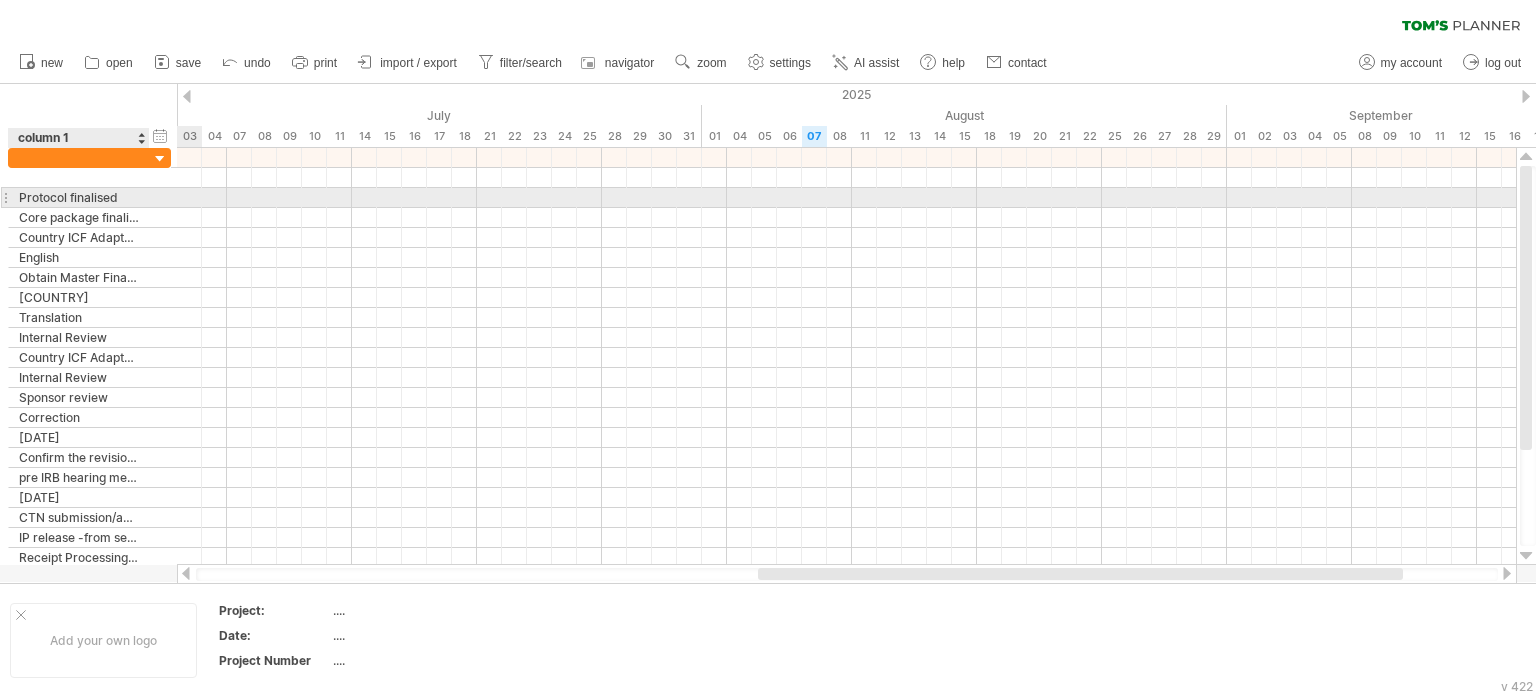 click on "Protocol finalised" at bounding box center (79, 197) 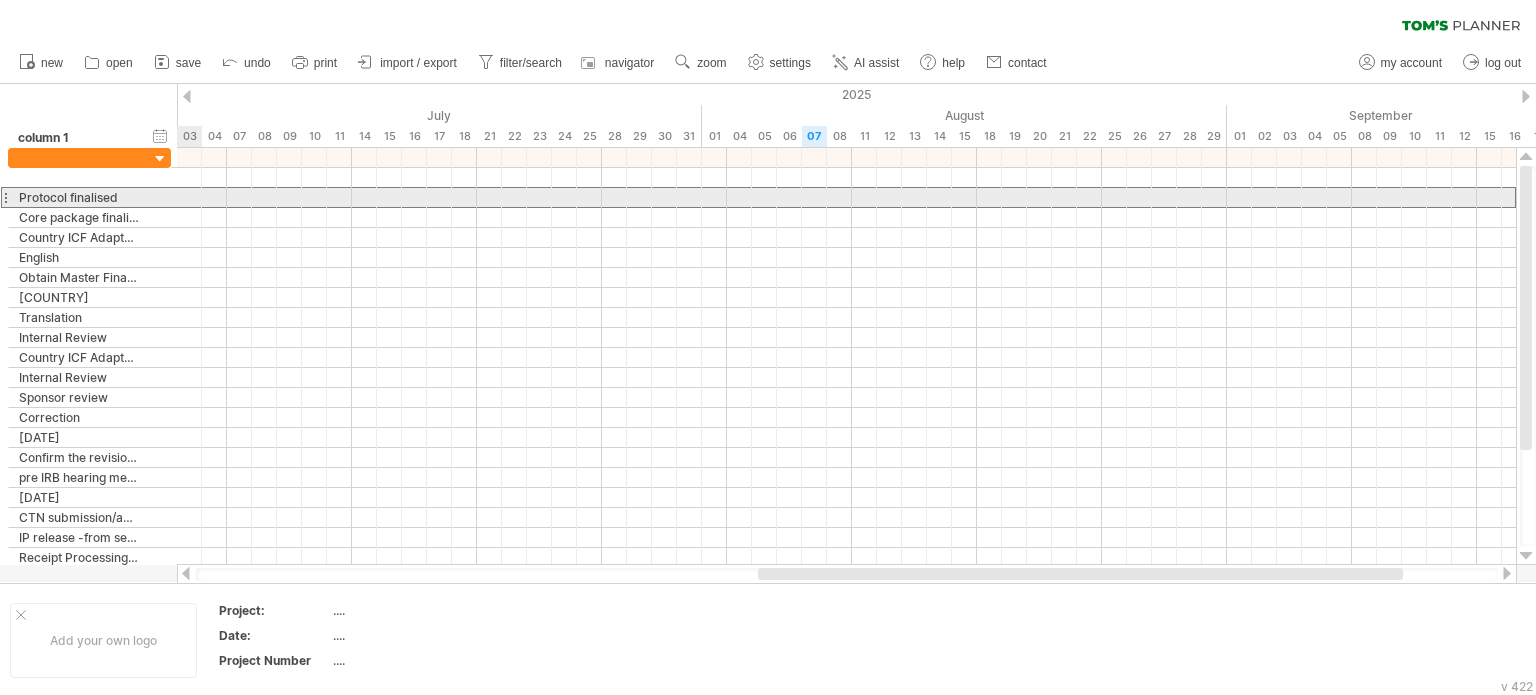 click at bounding box center (5, 197) 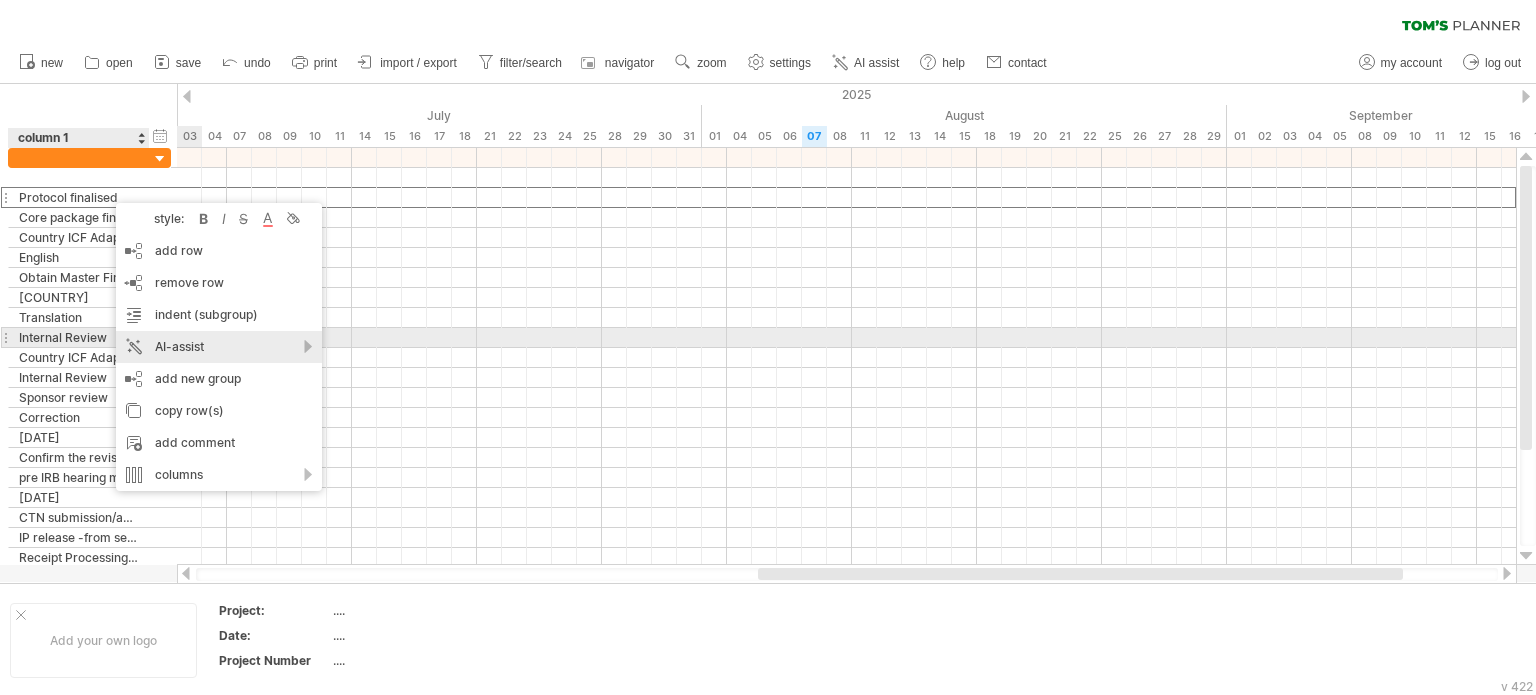 click on "AI-assist" at bounding box center [219, 347] 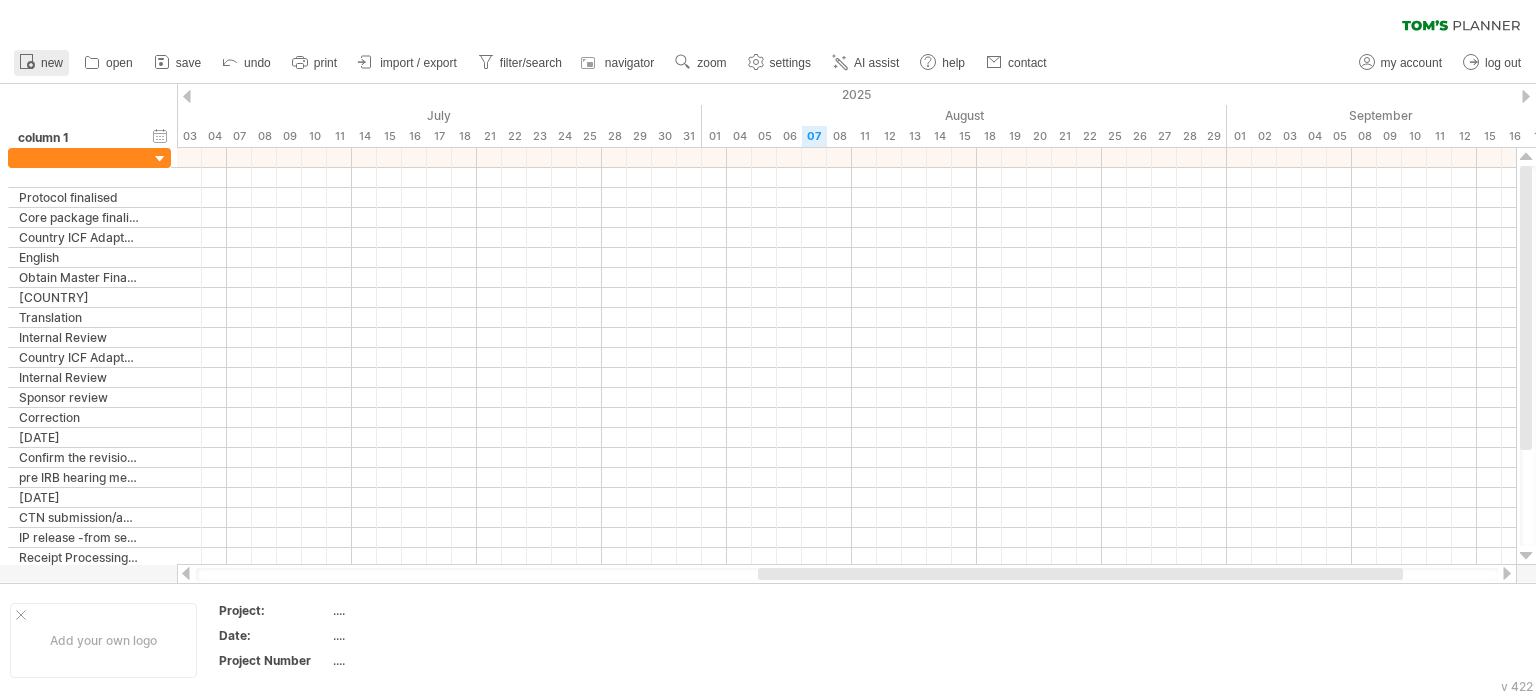 click 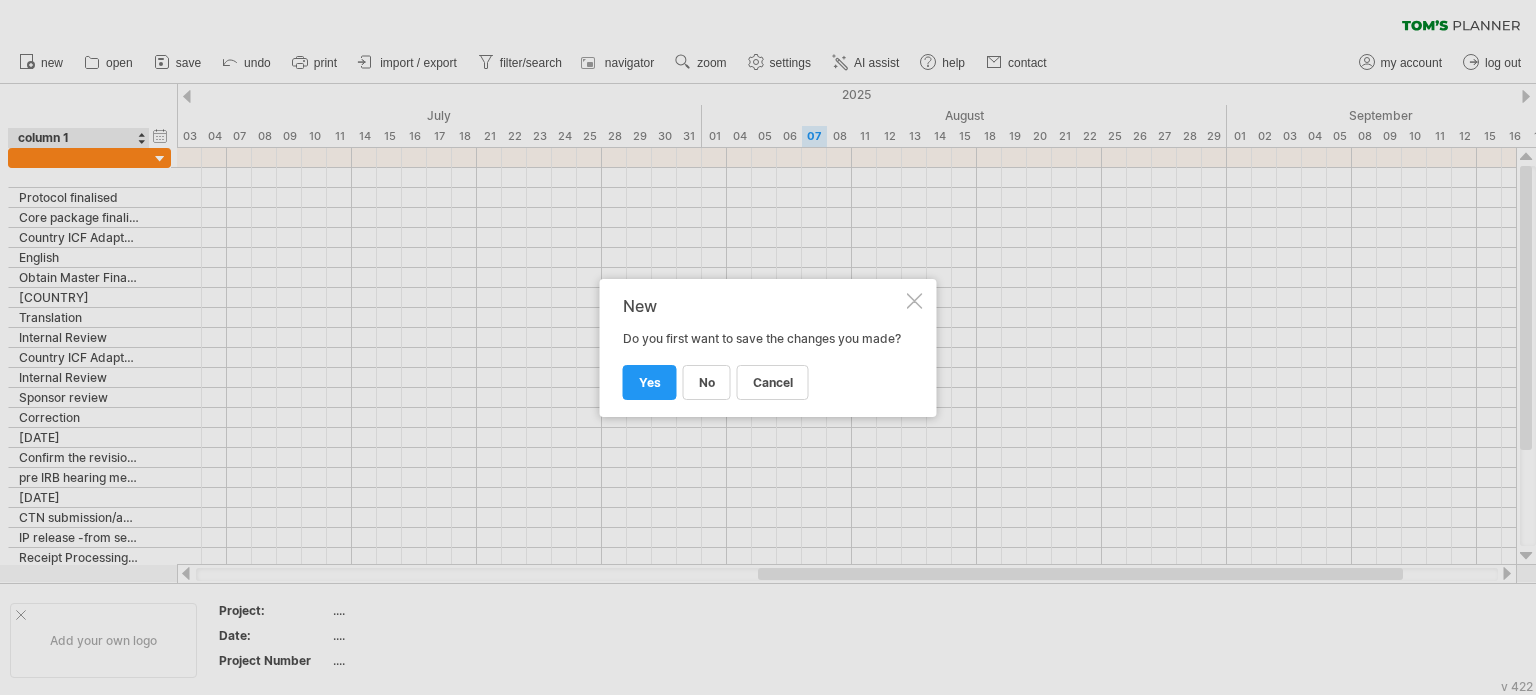 click on "no" at bounding box center (707, 382) 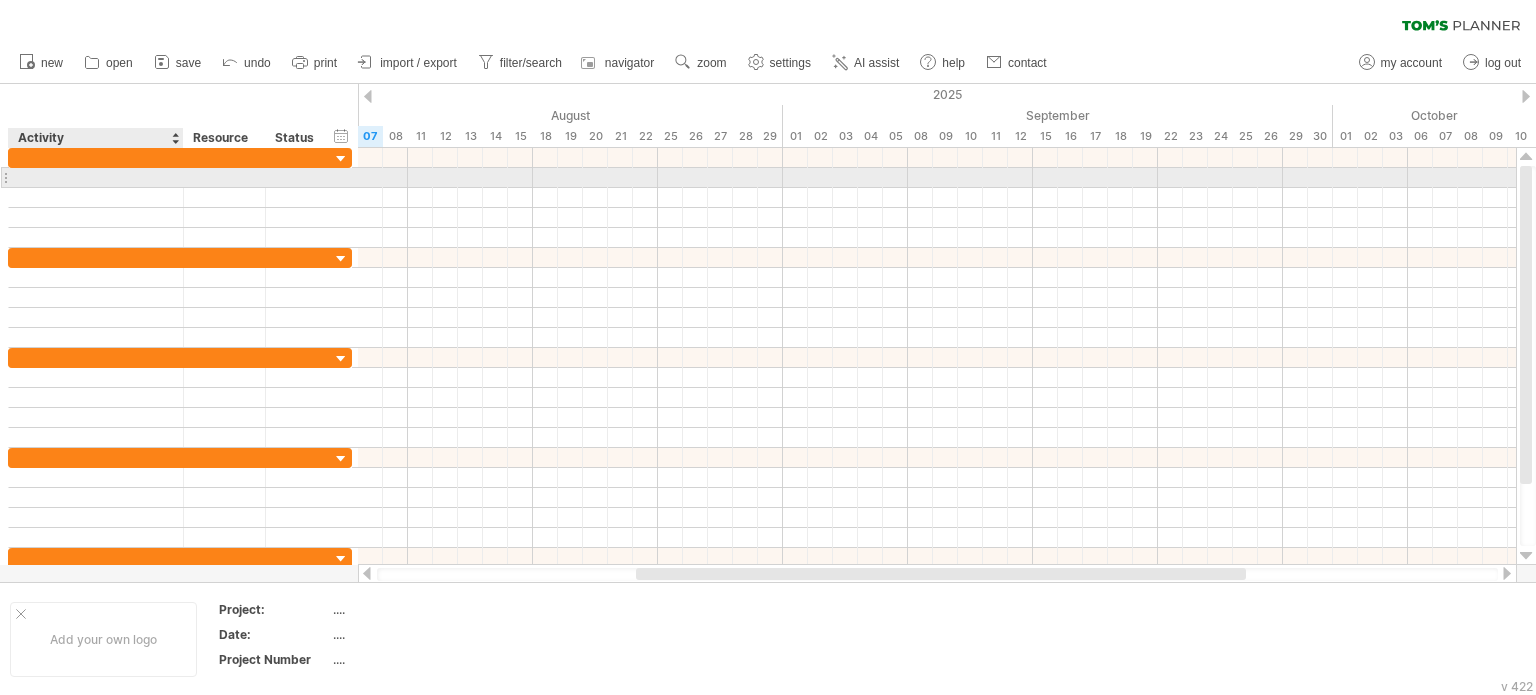 click at bounding box center (96, 177) 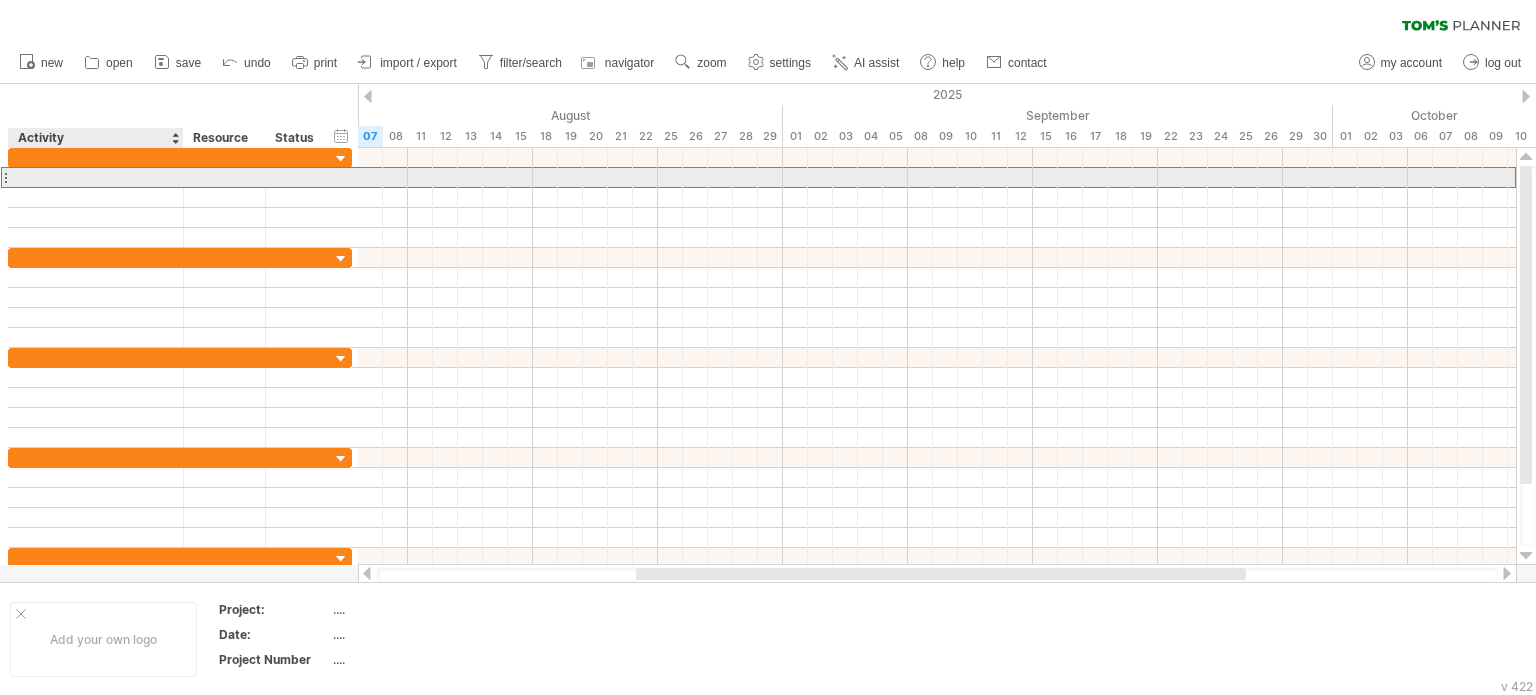 click at bounding box center [96, 177] 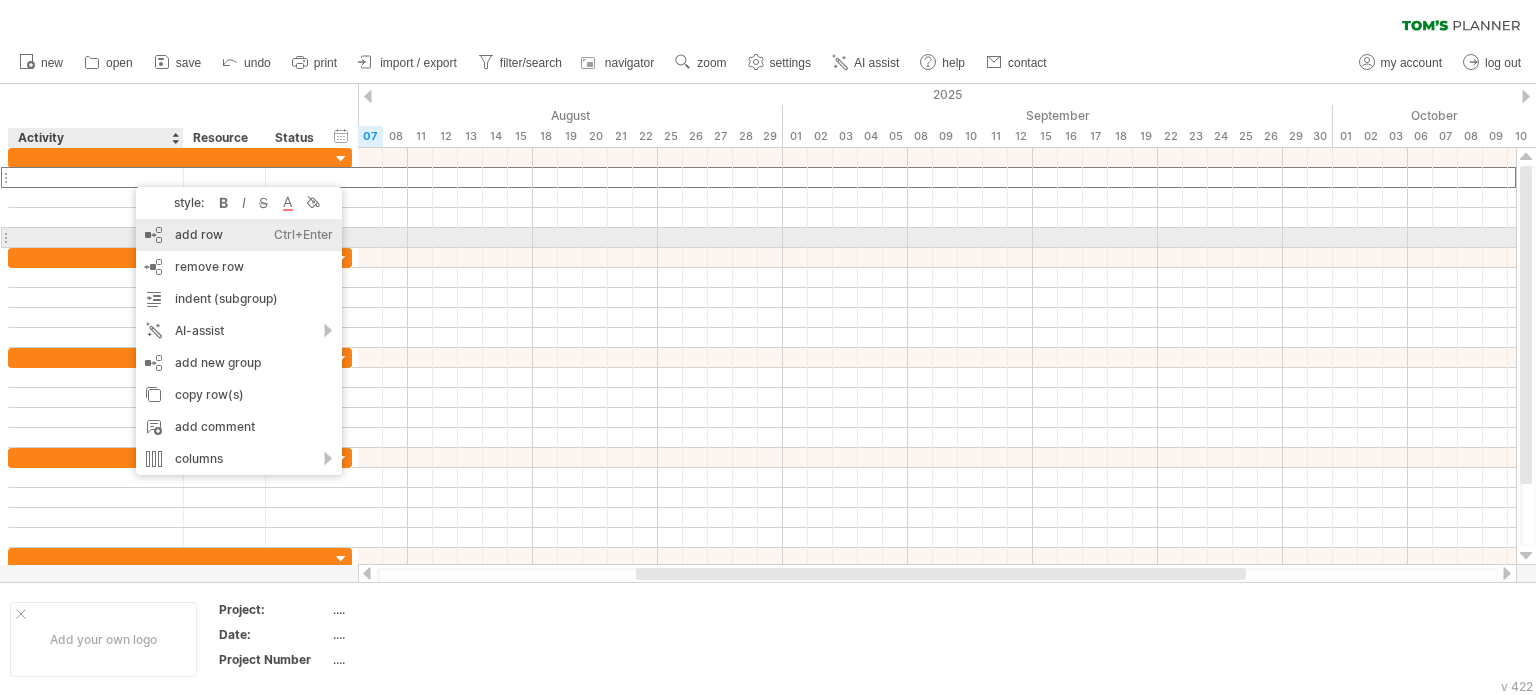 click on "add row Ctrl+Enter Cmd+Enter" at bounding box center (239, 235) 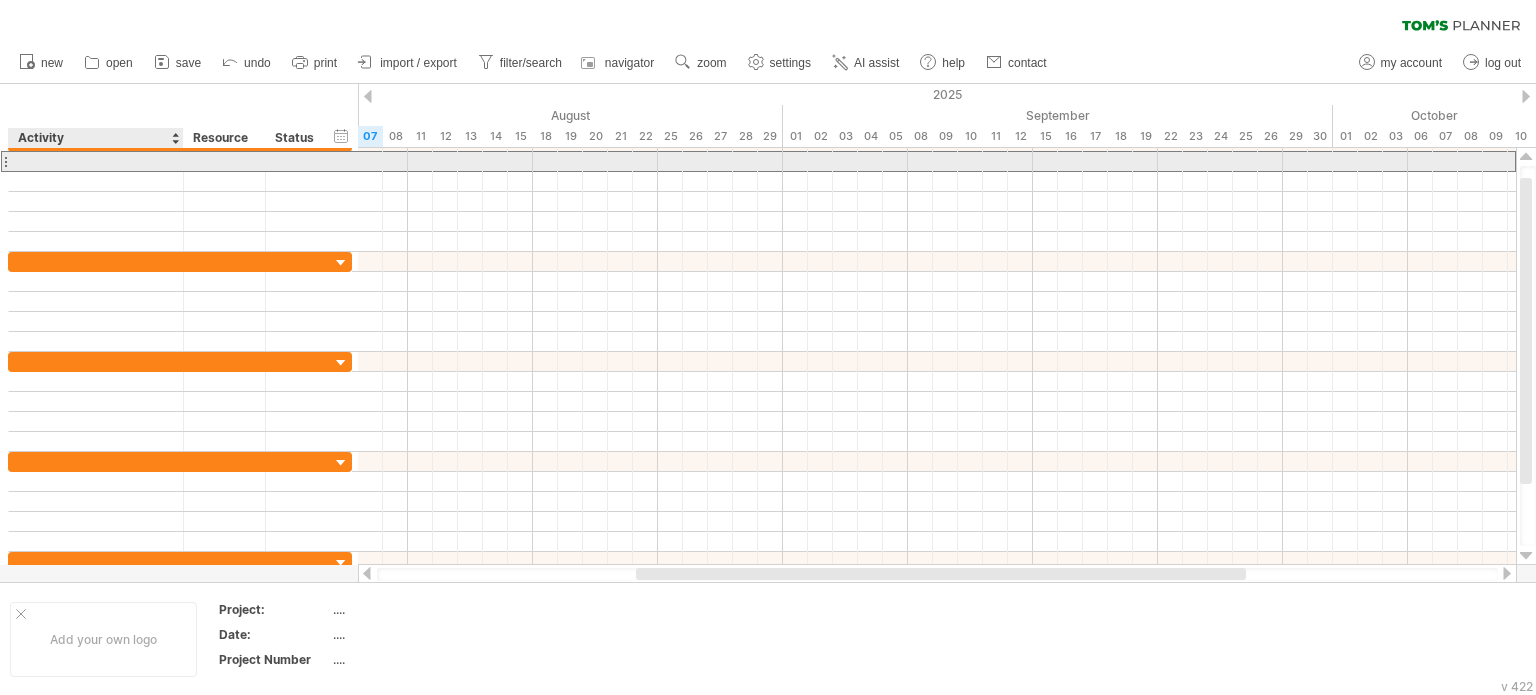 click at bounding box center (96, 161) 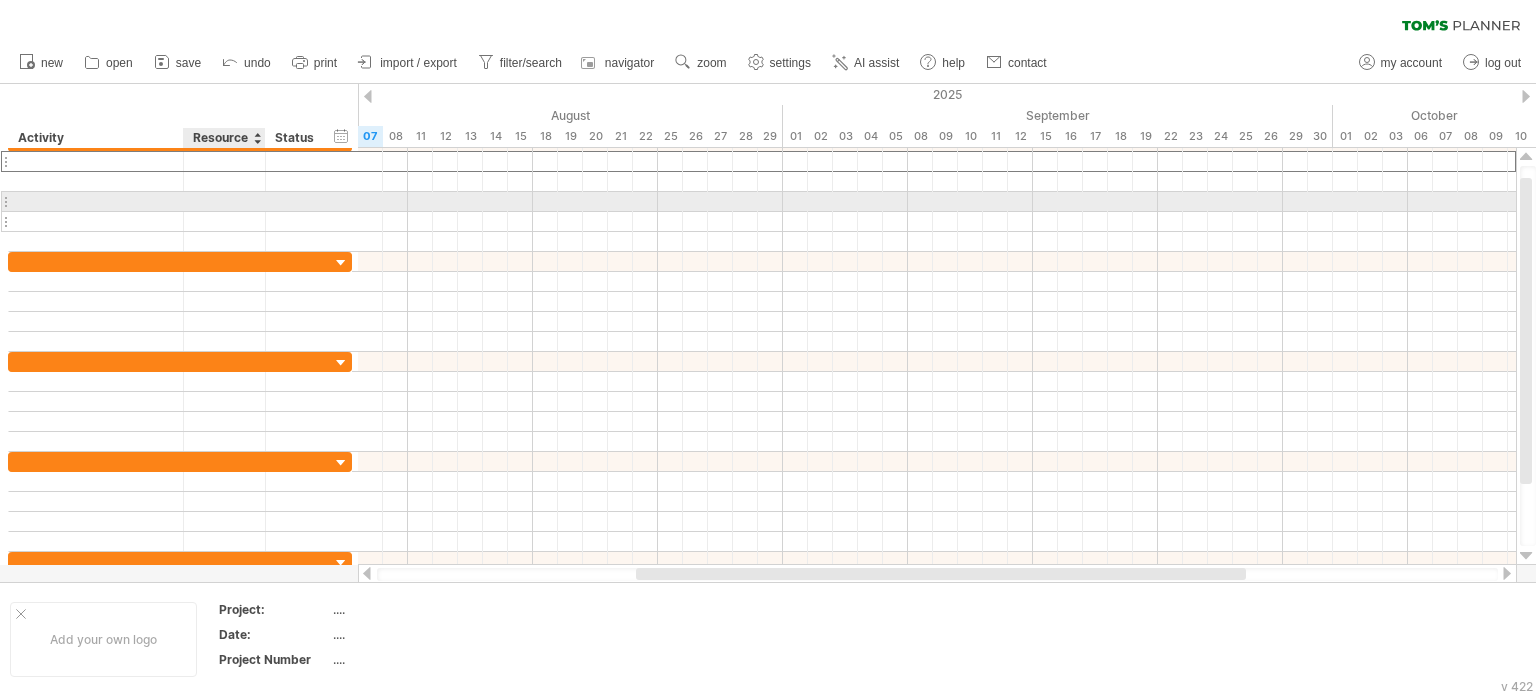 paste on "**********" 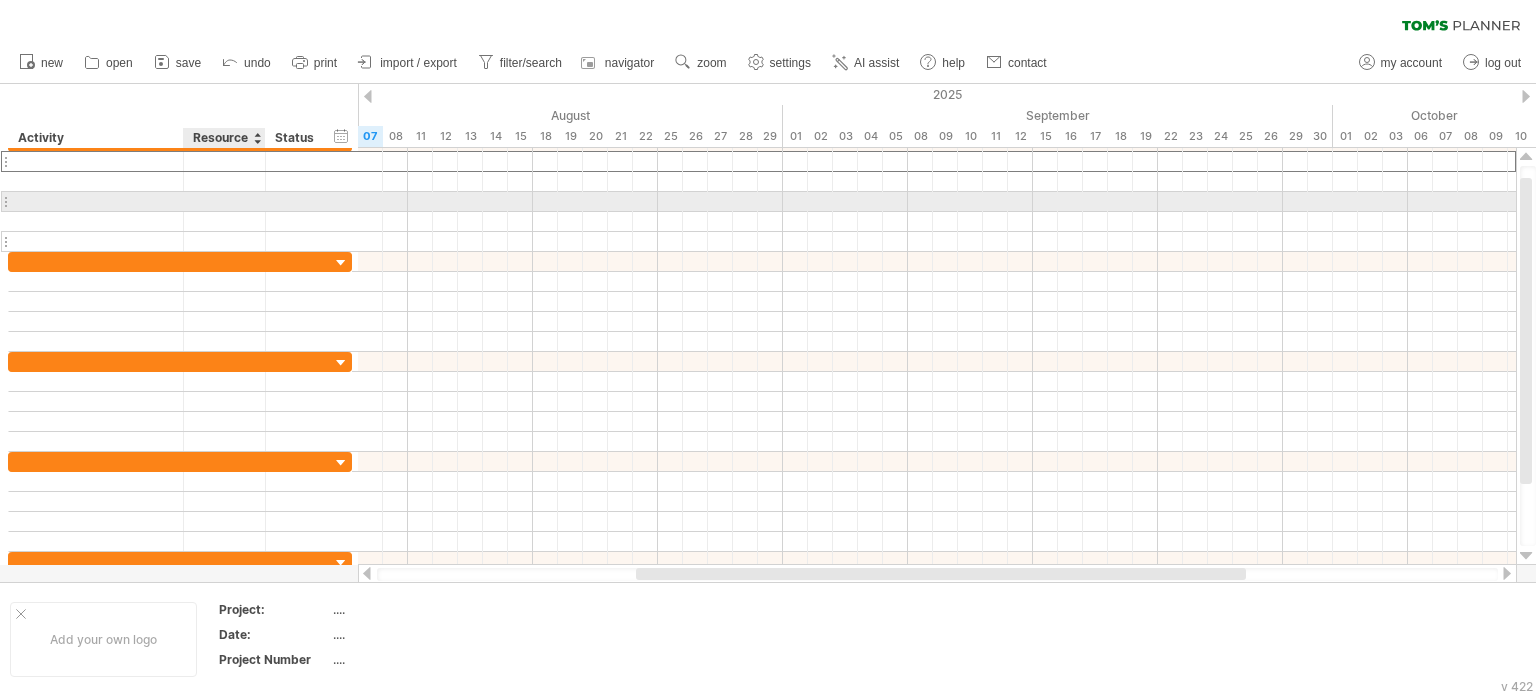 type on "**********" 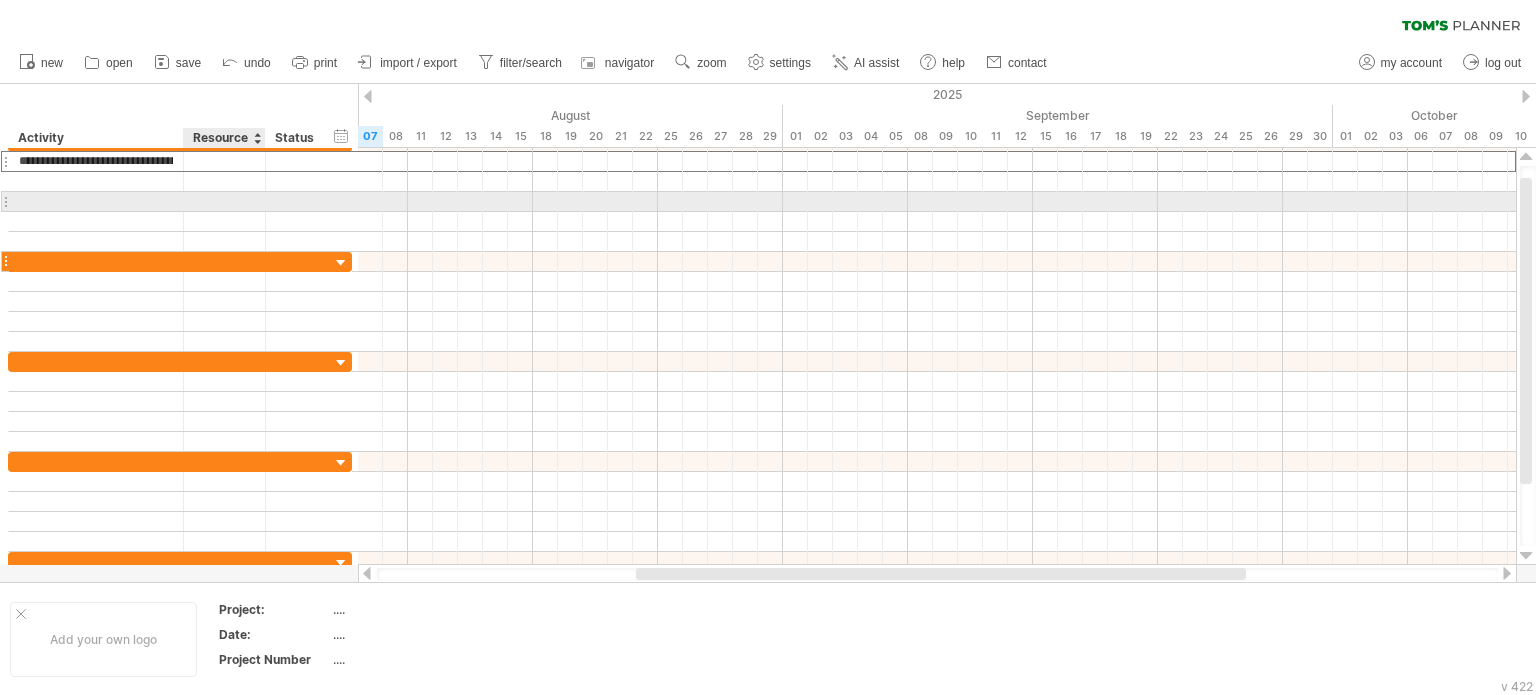 scroll, scrollTop: 0, scrollLeft: 1764, axis: horizontal 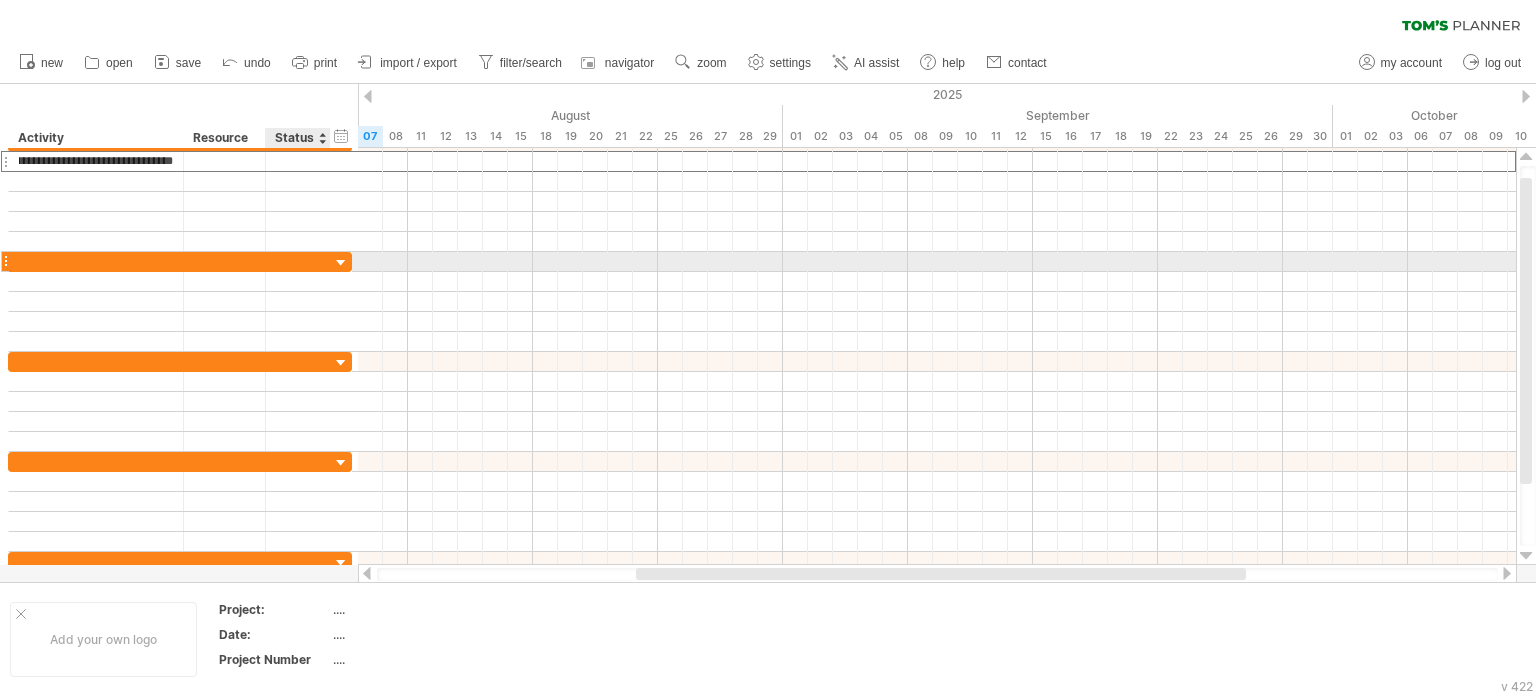 type 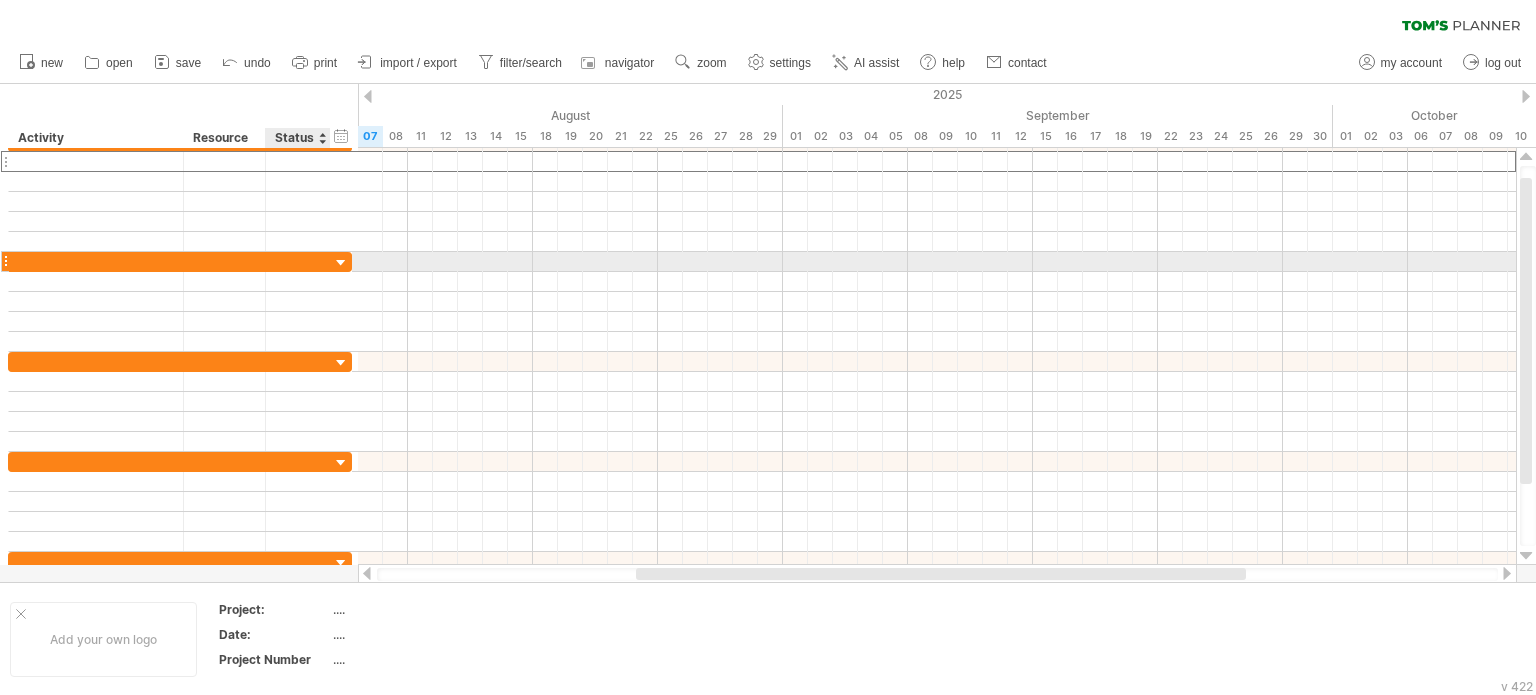 scroll, scrollTop: 0, scrollLeft: 0, axis: both 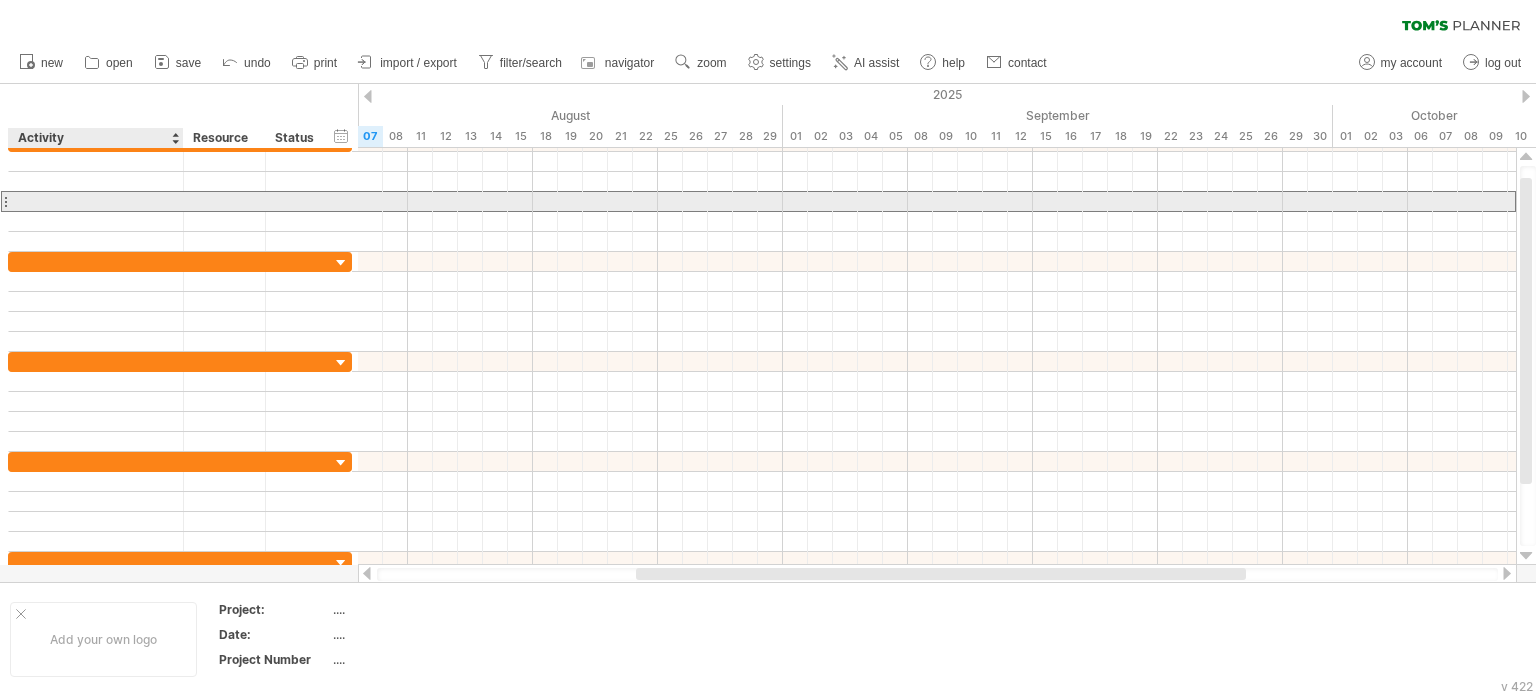 click at bounding box center (96, 201) 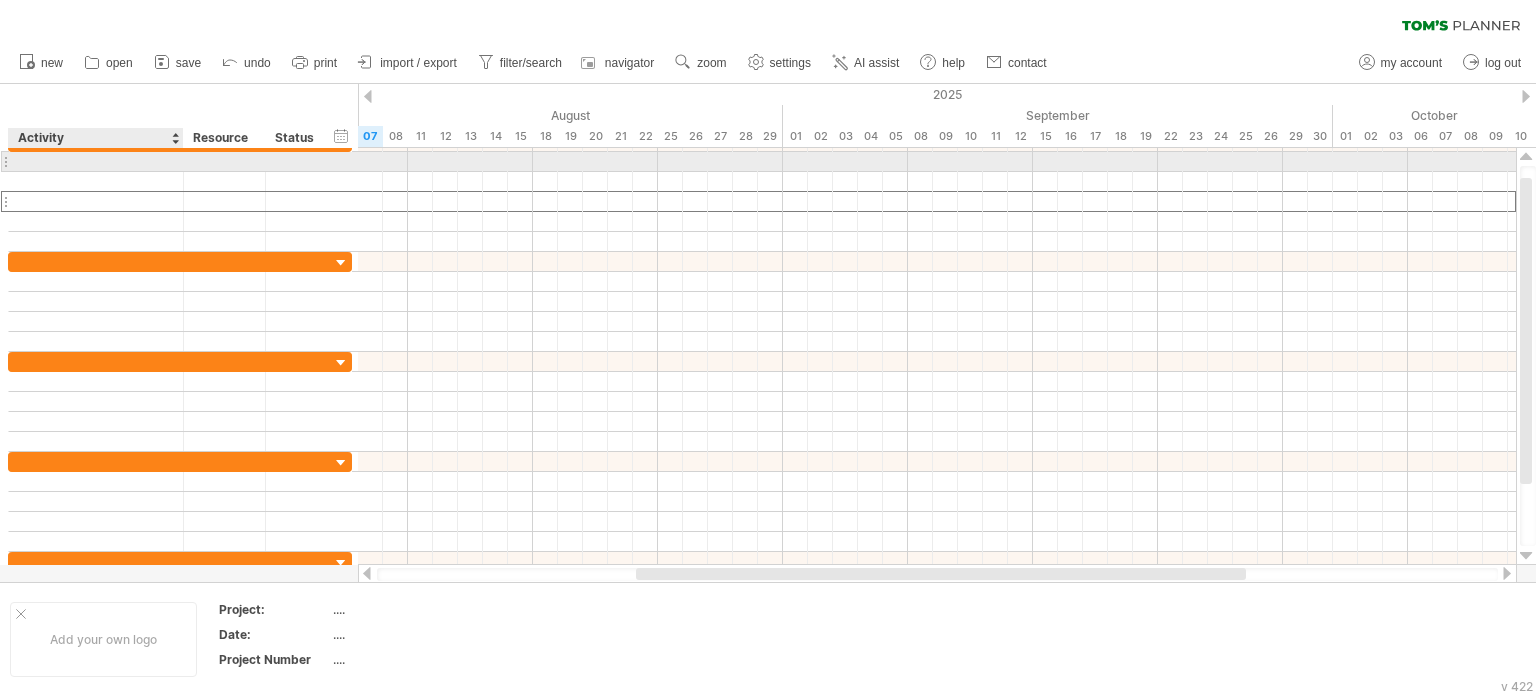 click at bounding box center (96, 161) 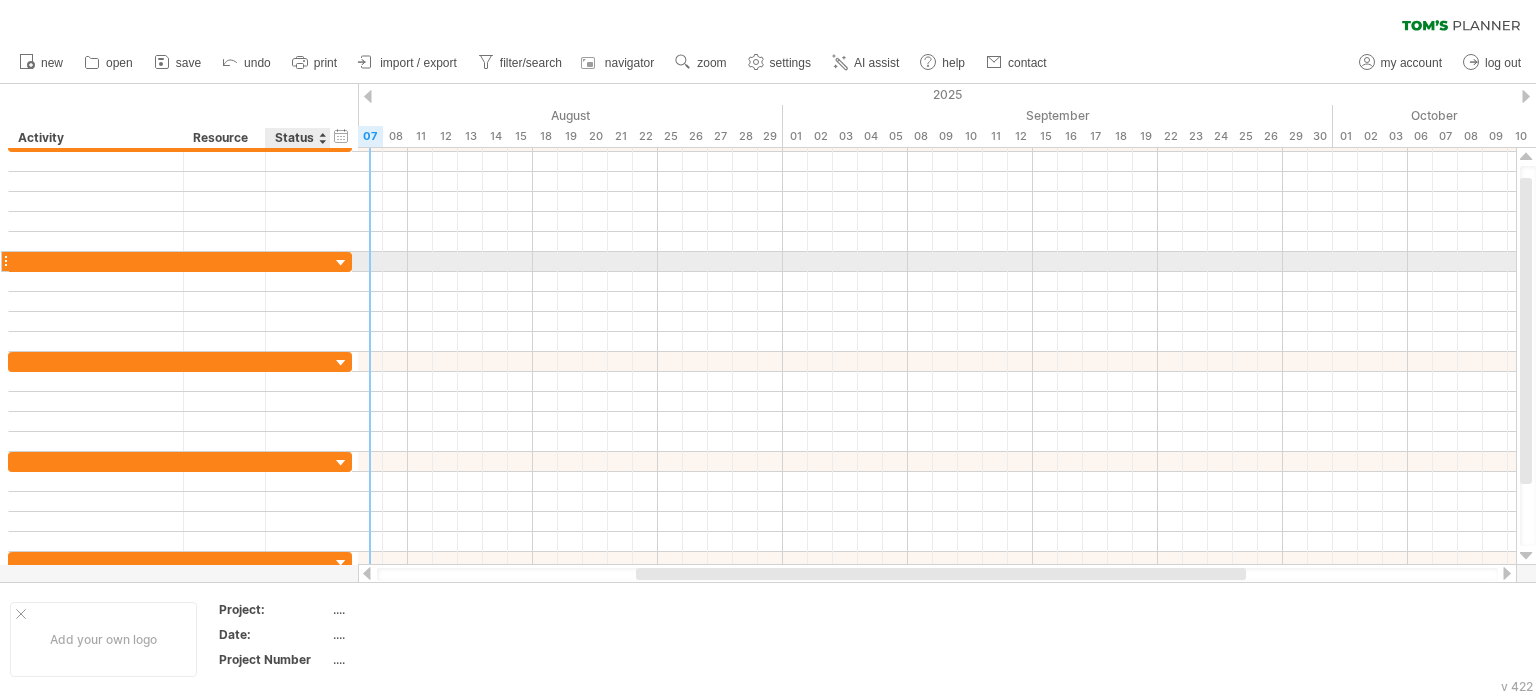 click at bounding box center (341, 263) 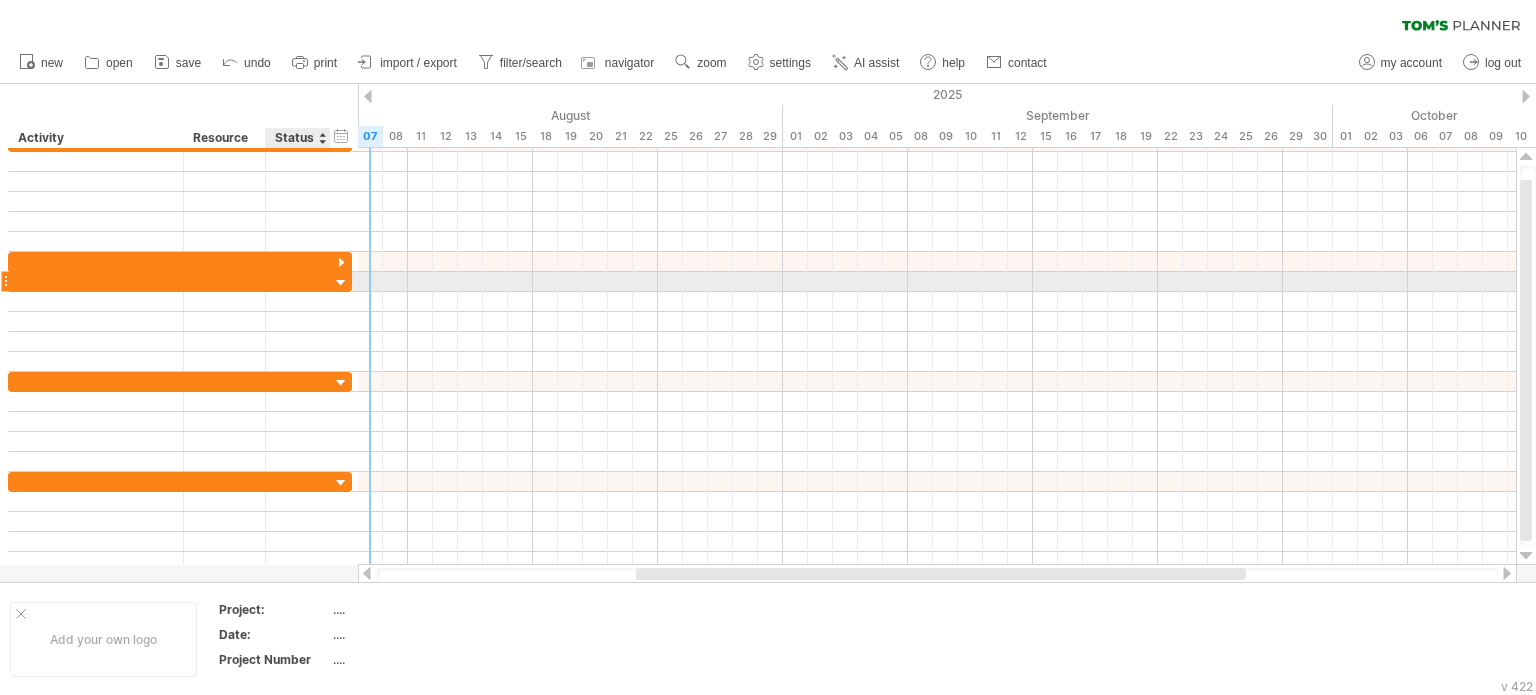 click at bounding box center [341, 283] 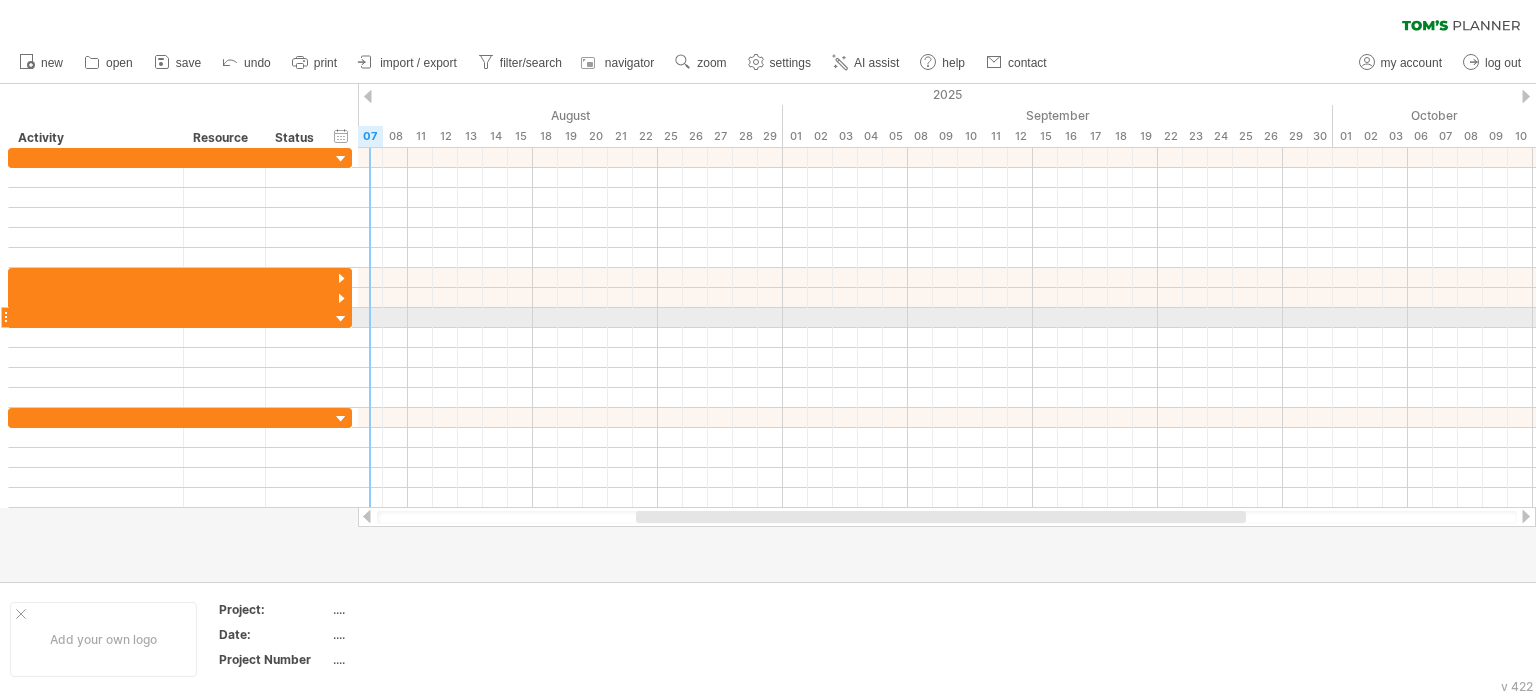 click at bounding box center (341, 319) 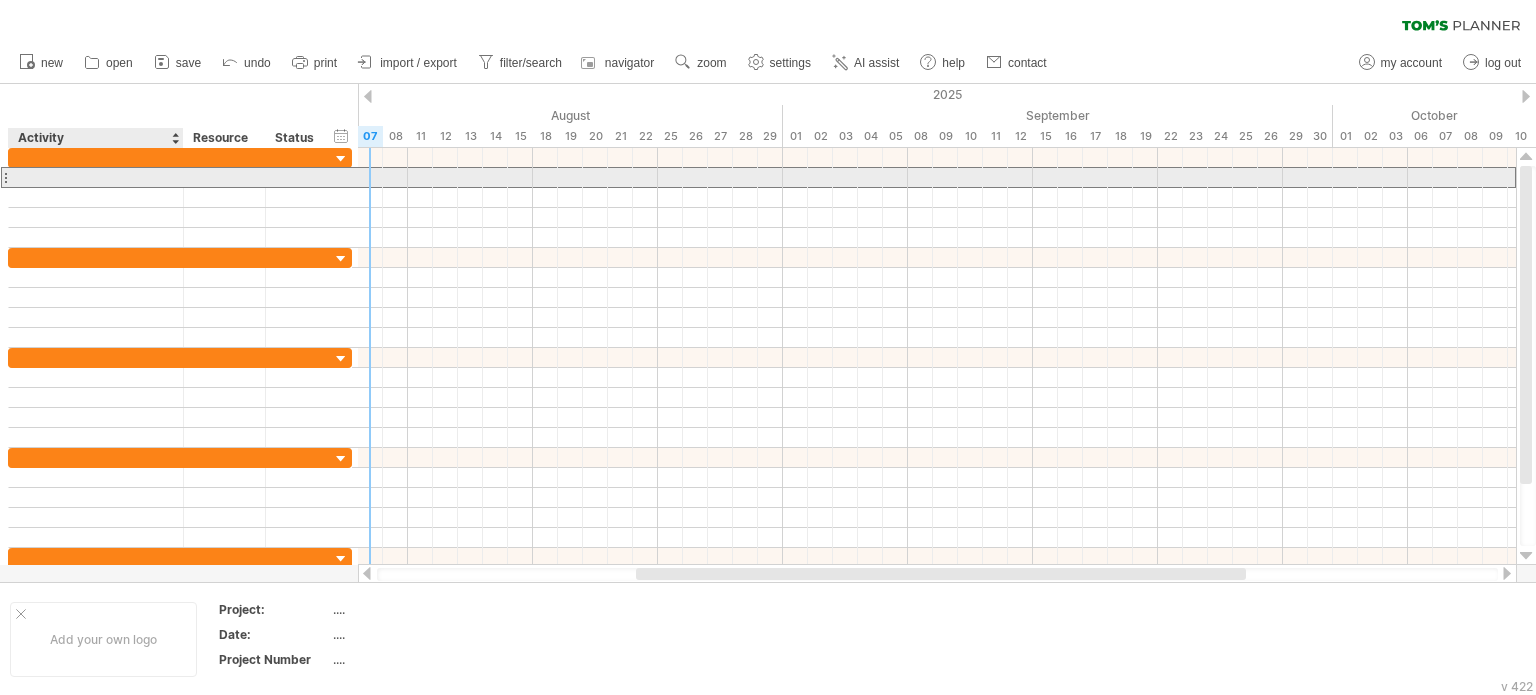 click at bounding box center [96, 177] 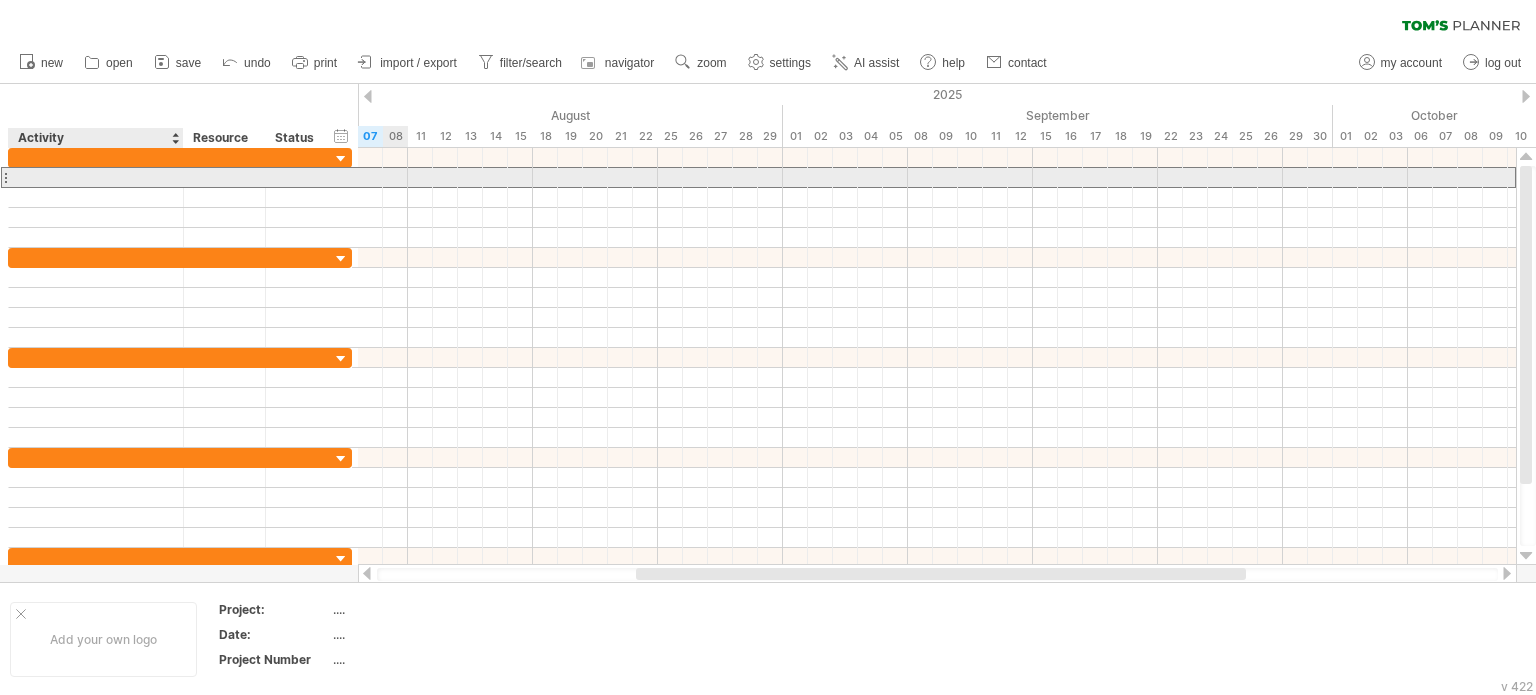 click at bounding box center [96, 177] 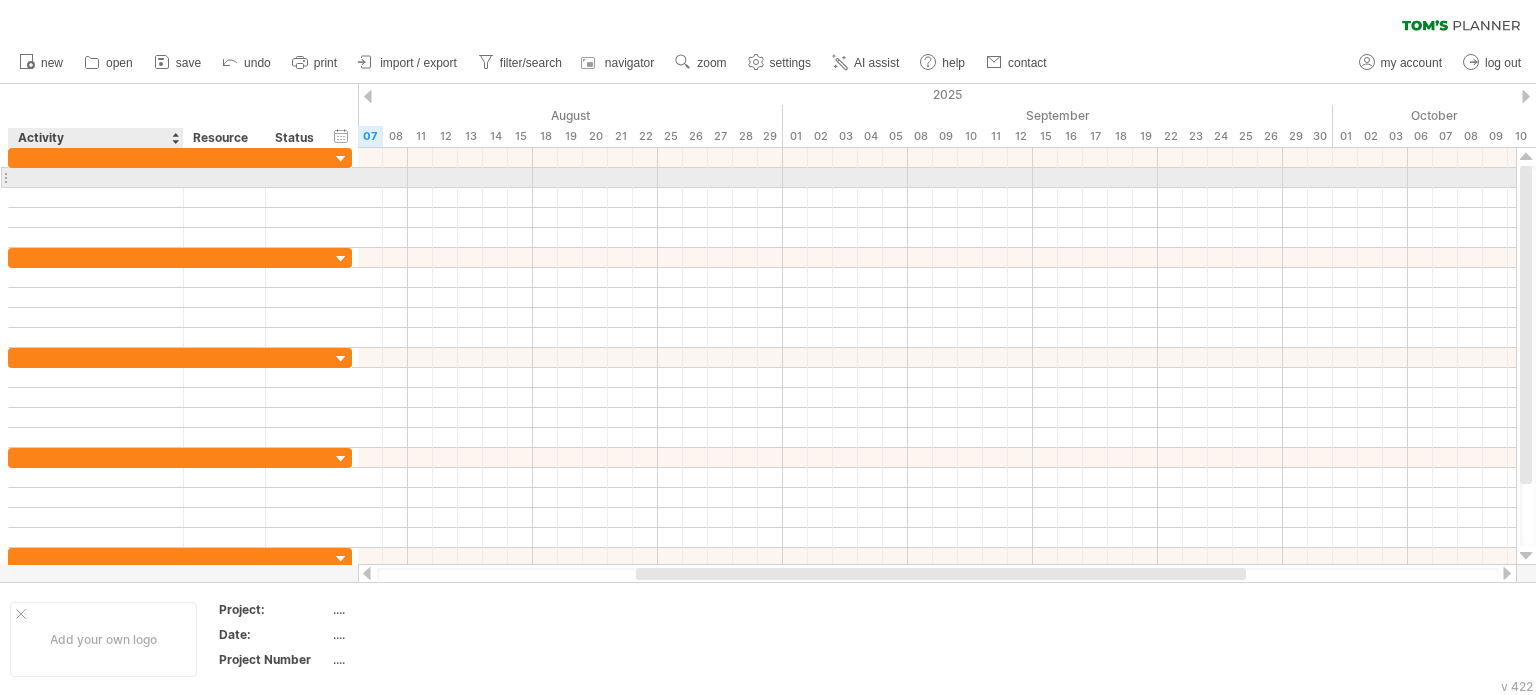 click at bounding box center (96, 177) 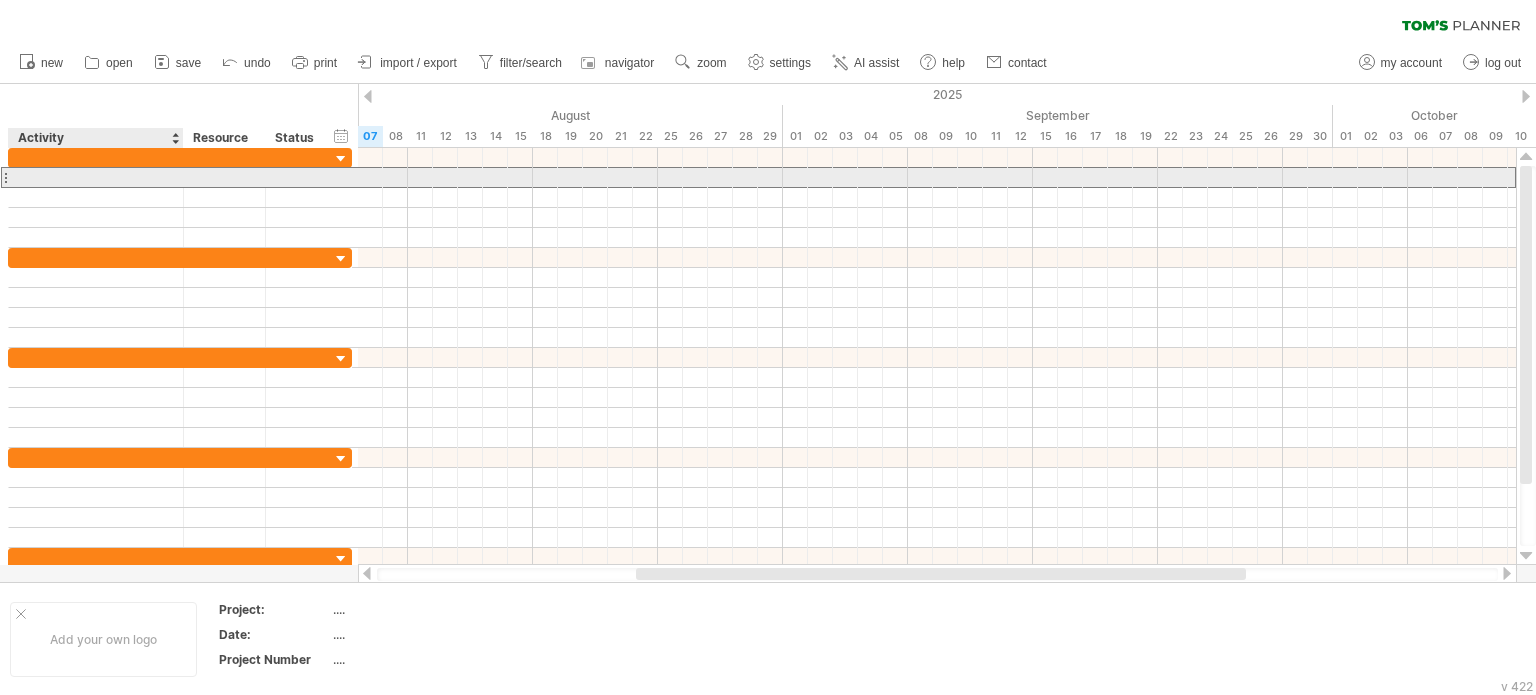 click at bounding box center [96, 177] 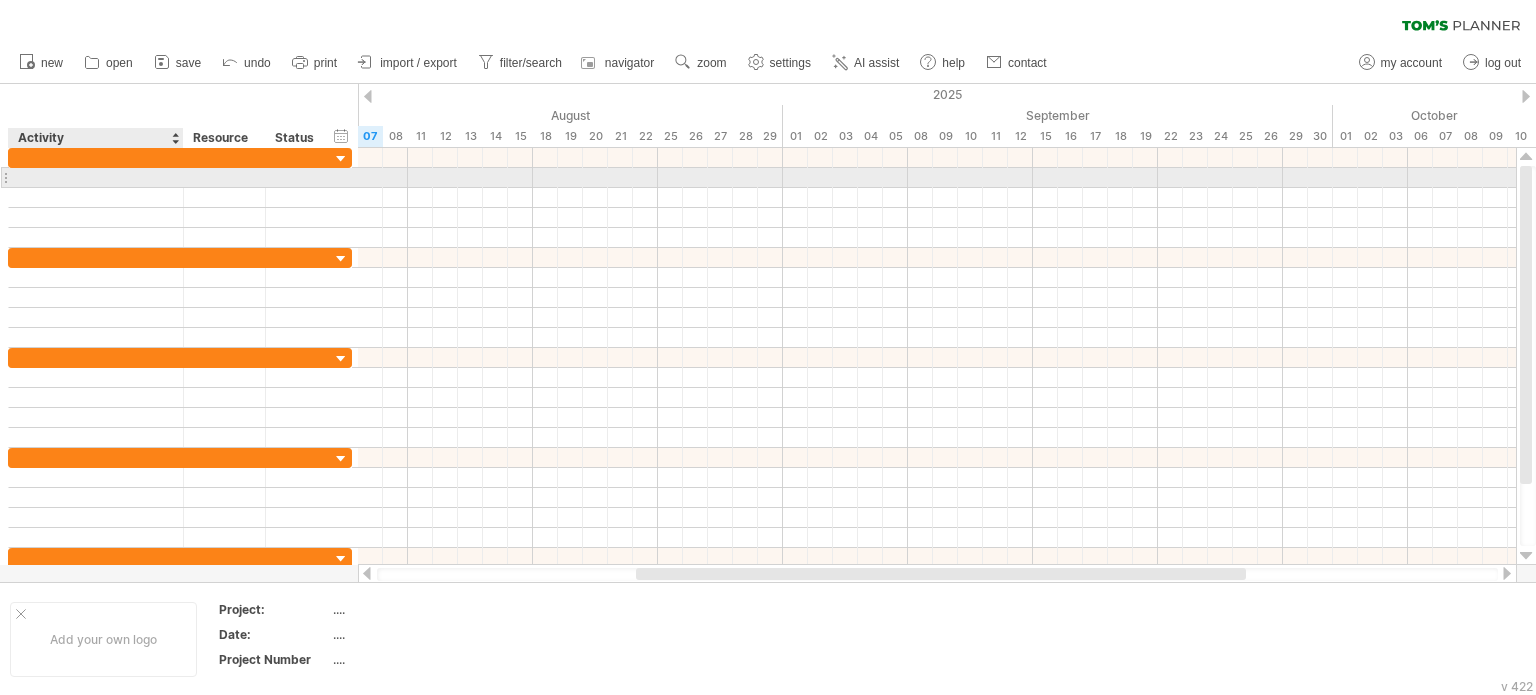 paste on "**********" 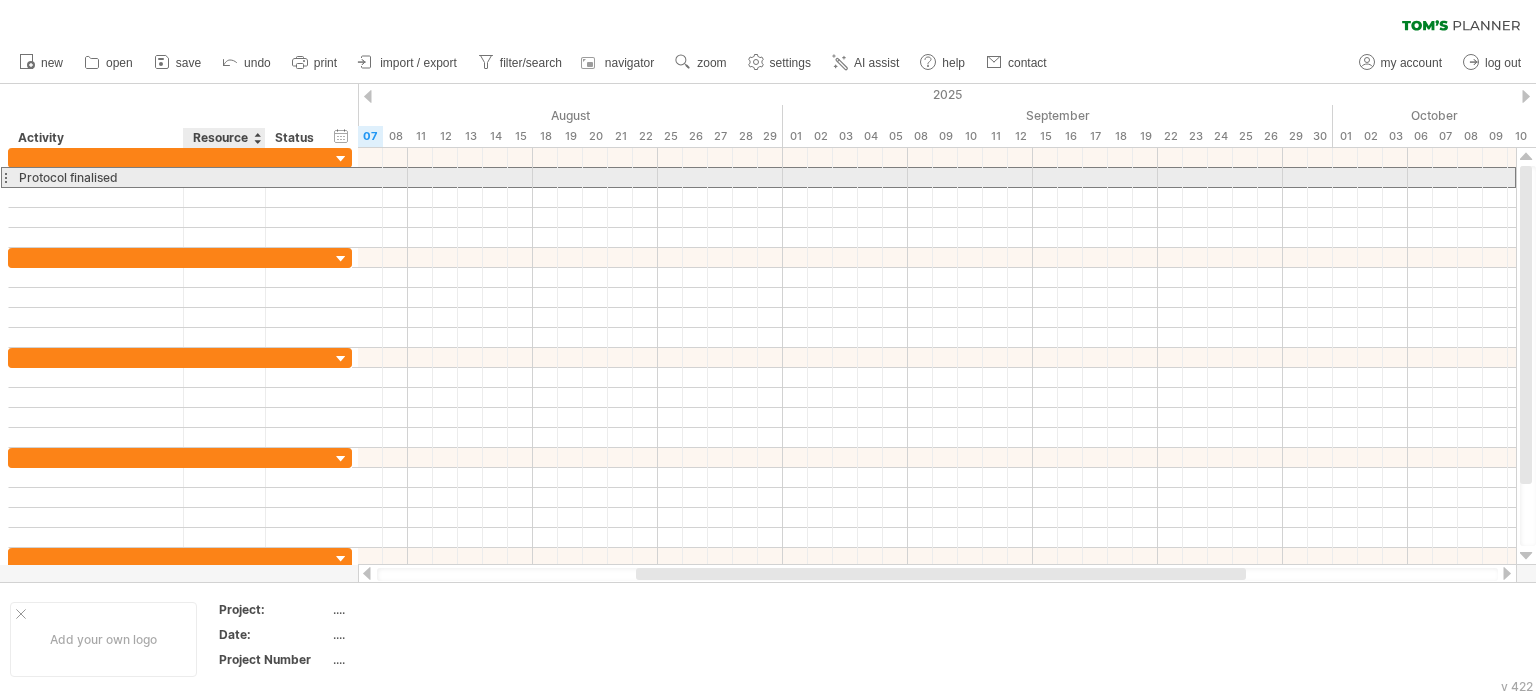 click at bounding box center [224, 177] 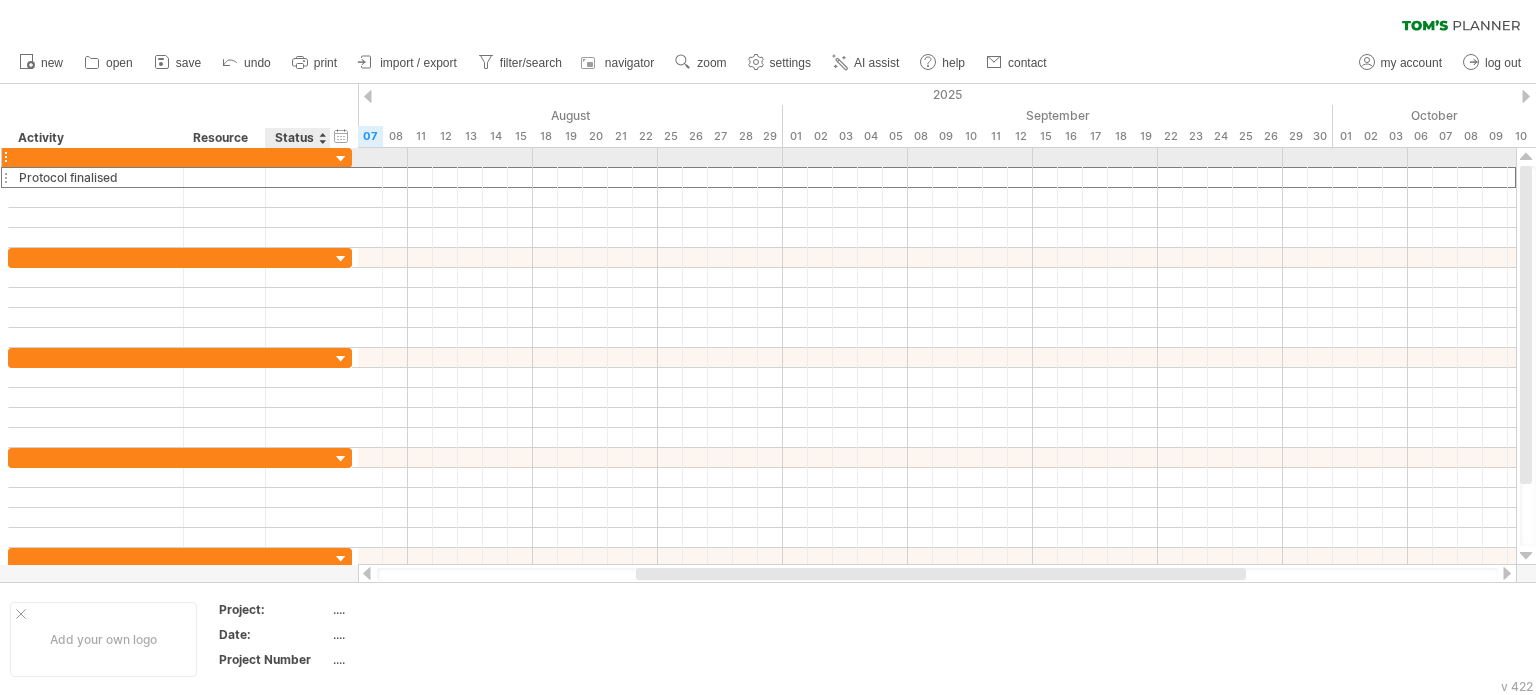 click at bounding box center [341, 159] 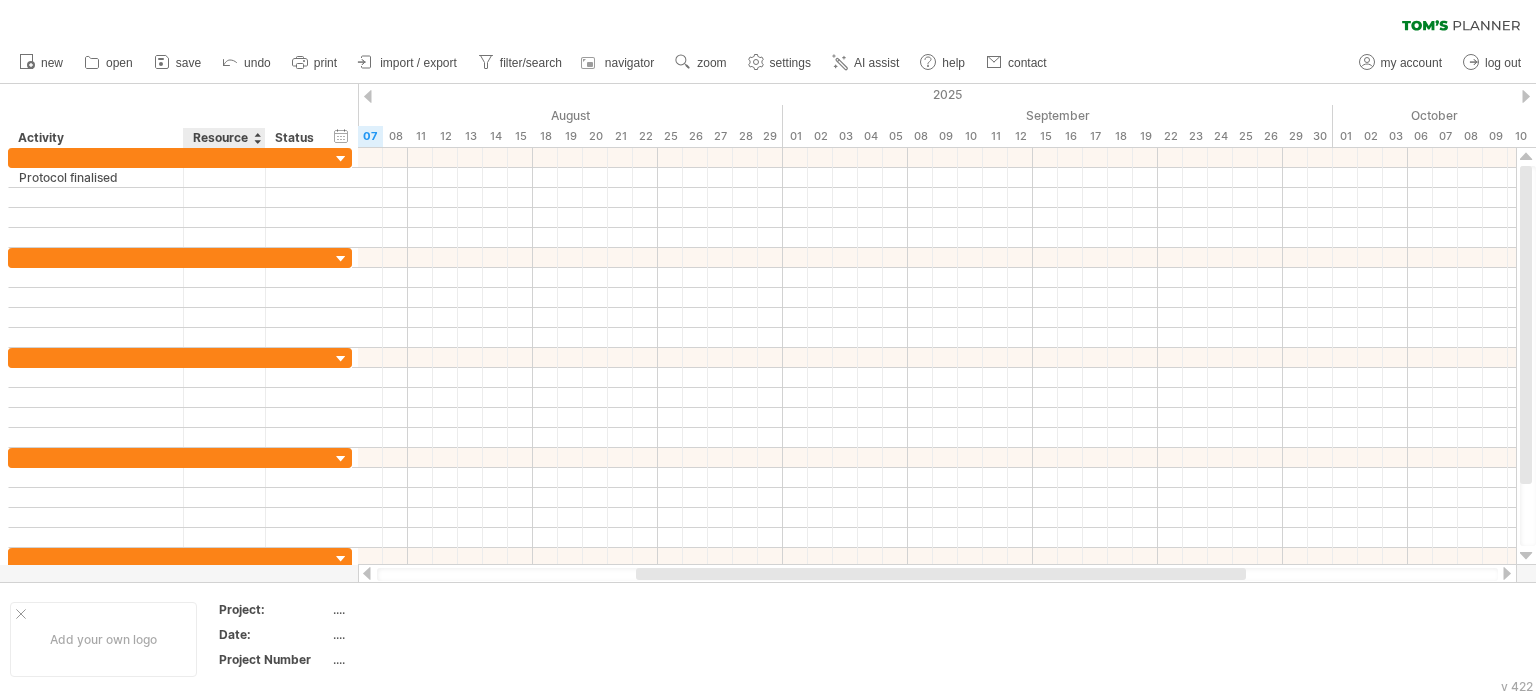 click on "Resource" at bounding box center (223, 138) 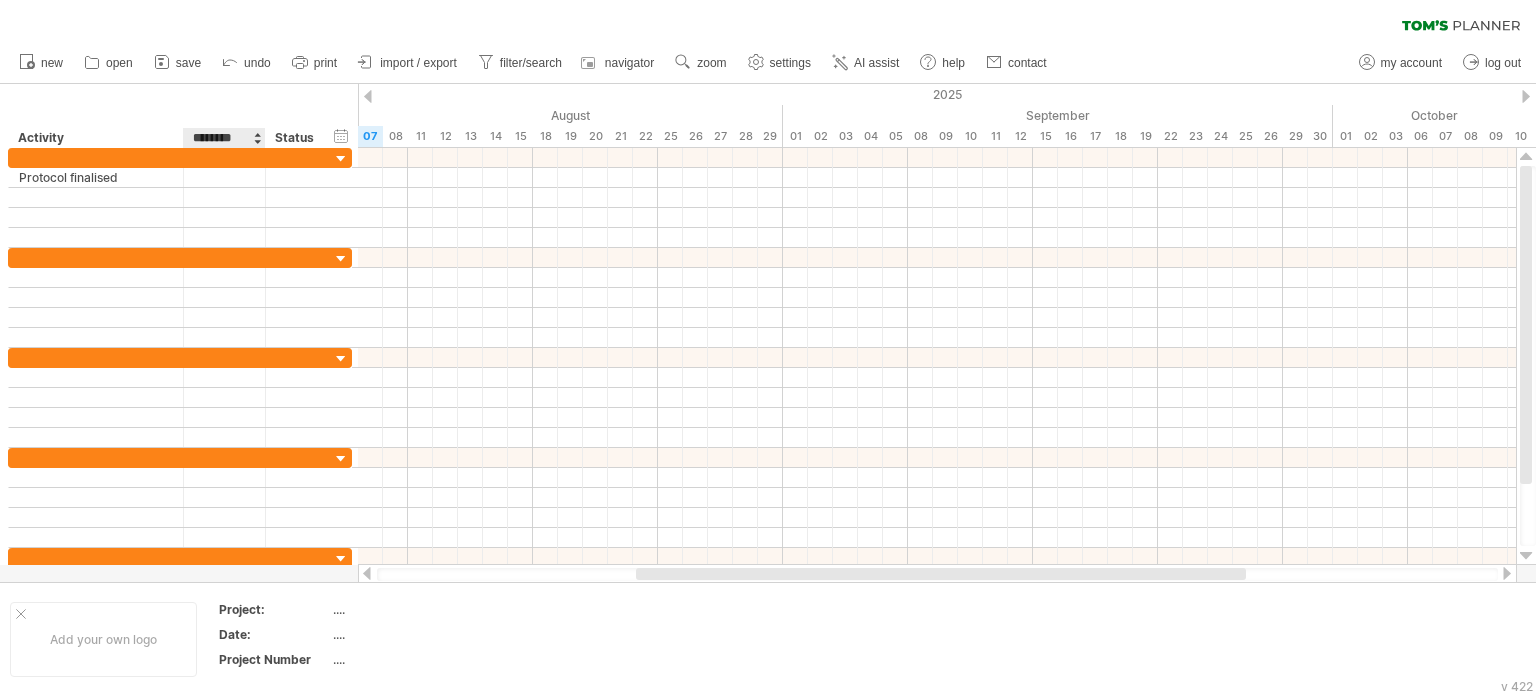 click on "********" at bounding box center [223, 138] 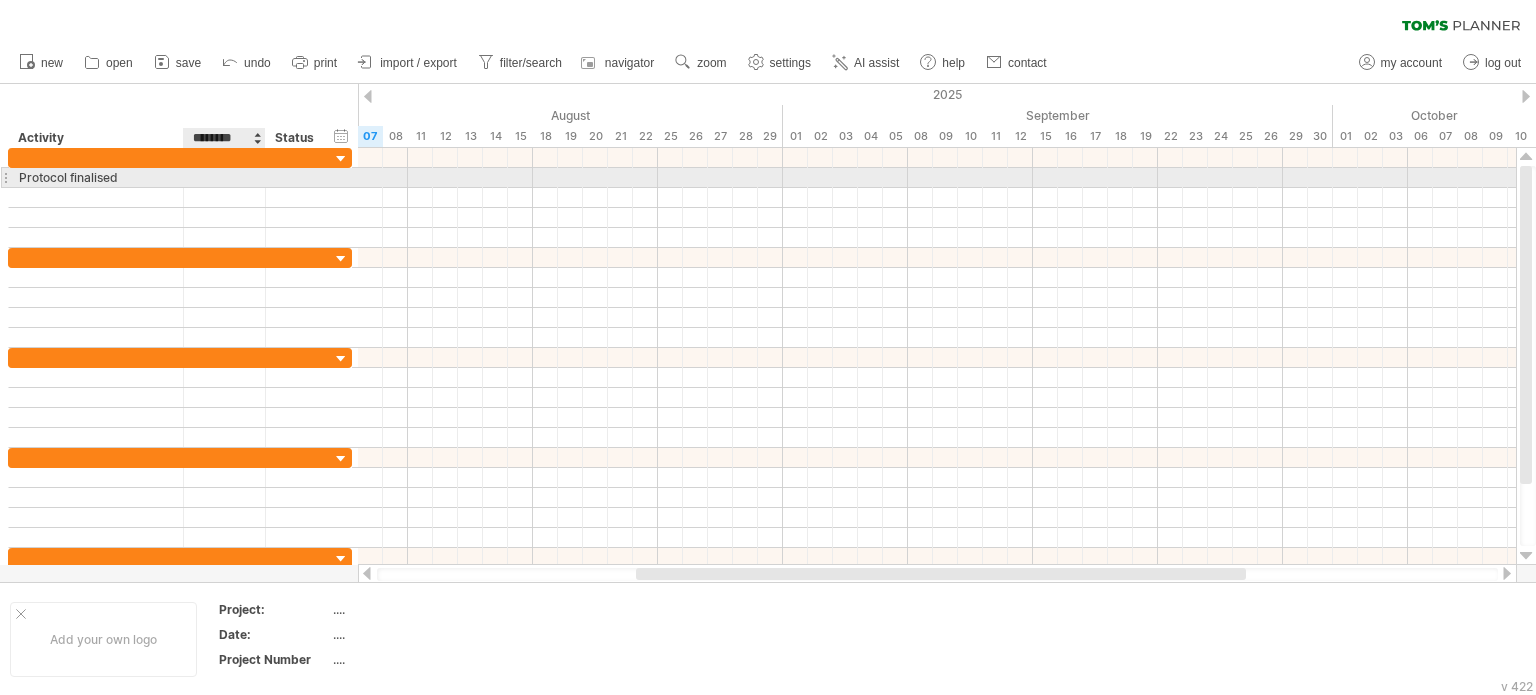 click at bounding box center [224, 177] 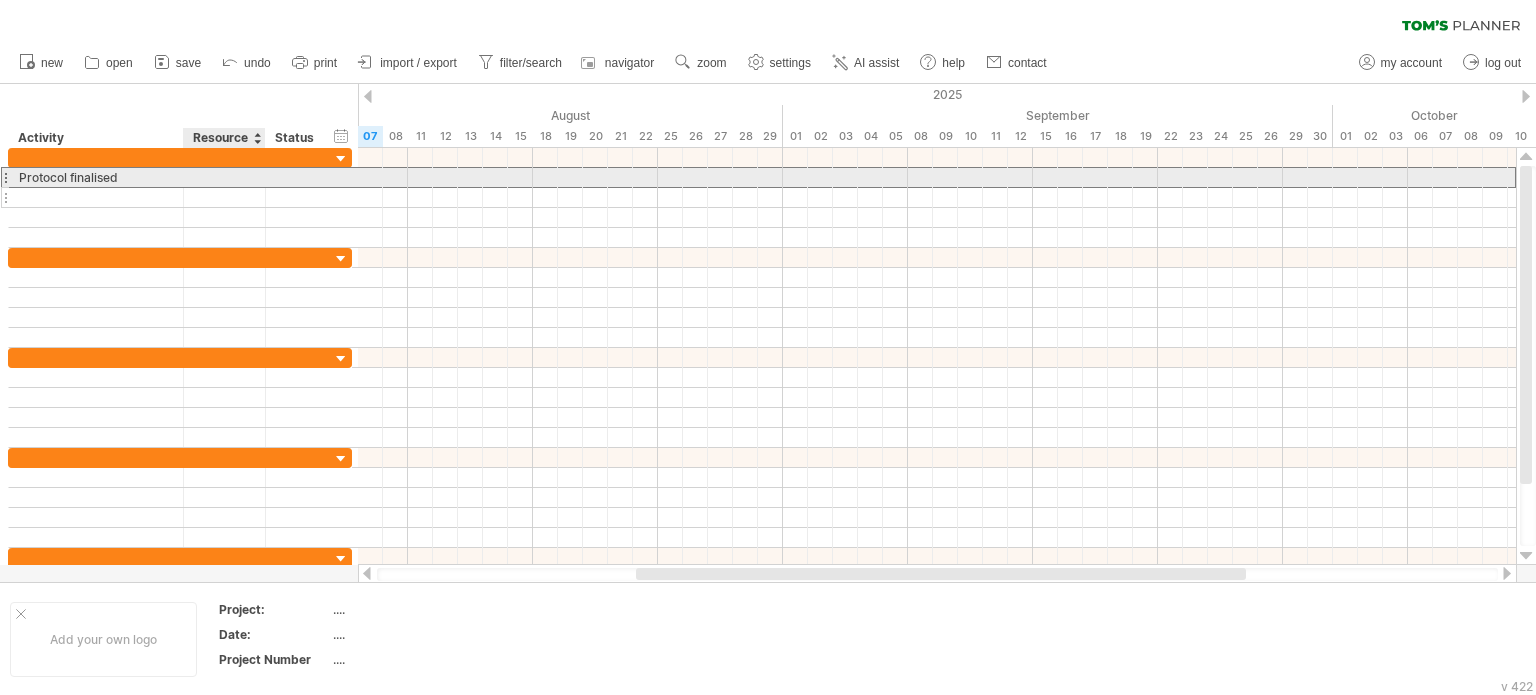 type on "*" 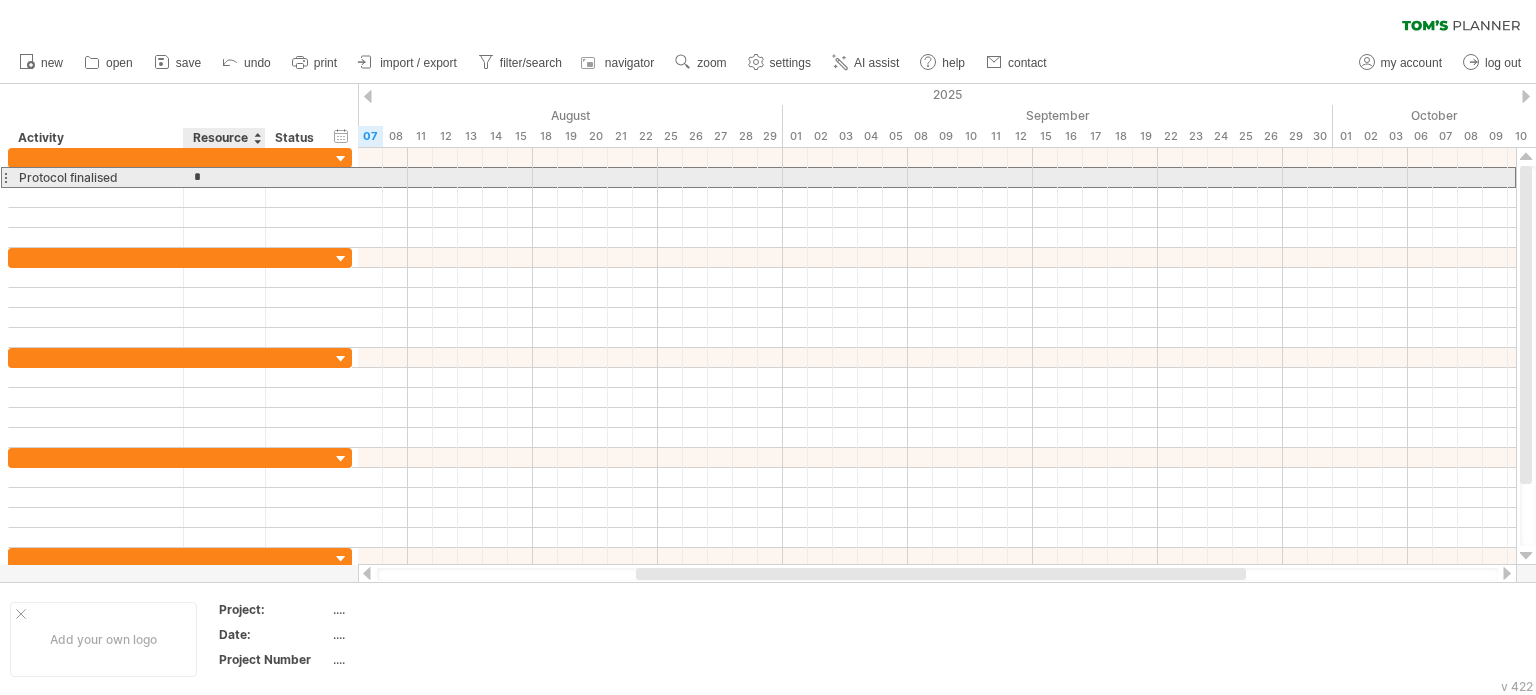 type 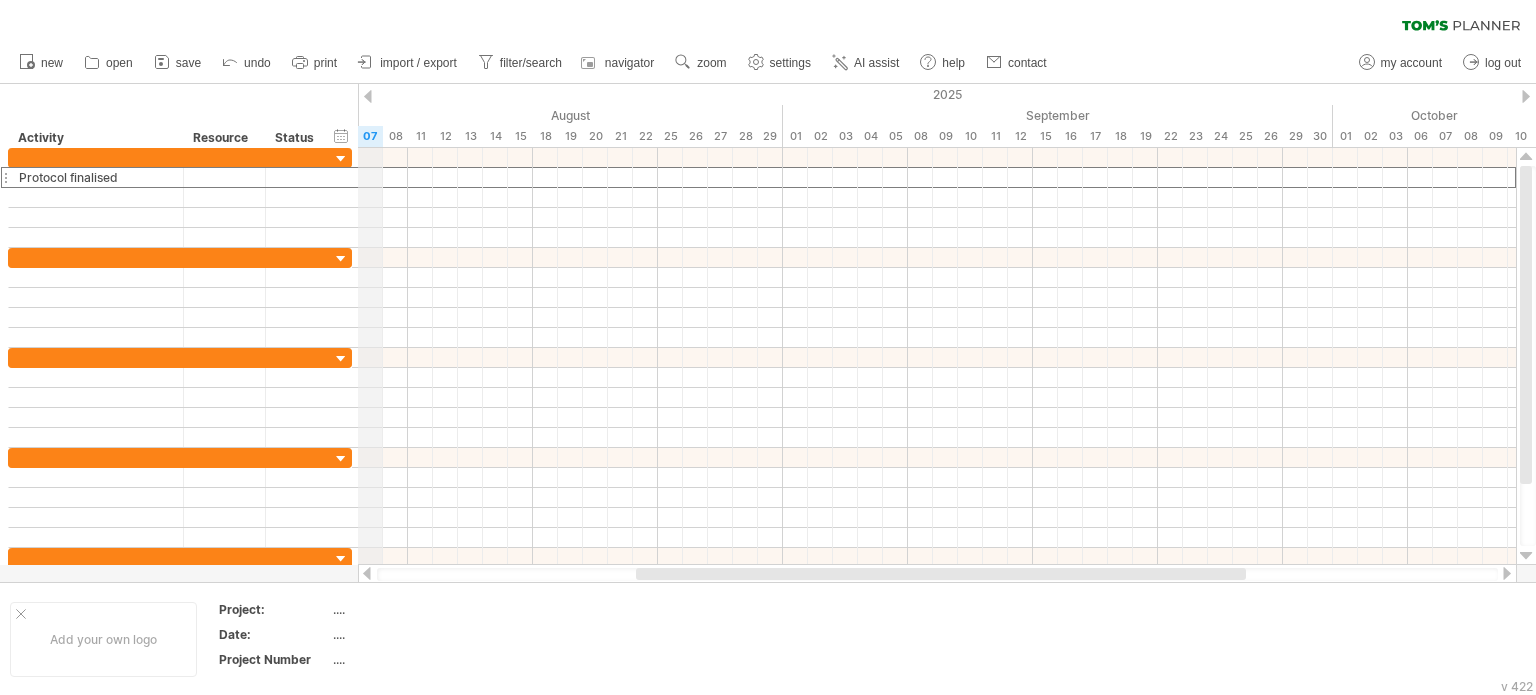 click on "2025" at bounding box center (895, 94) 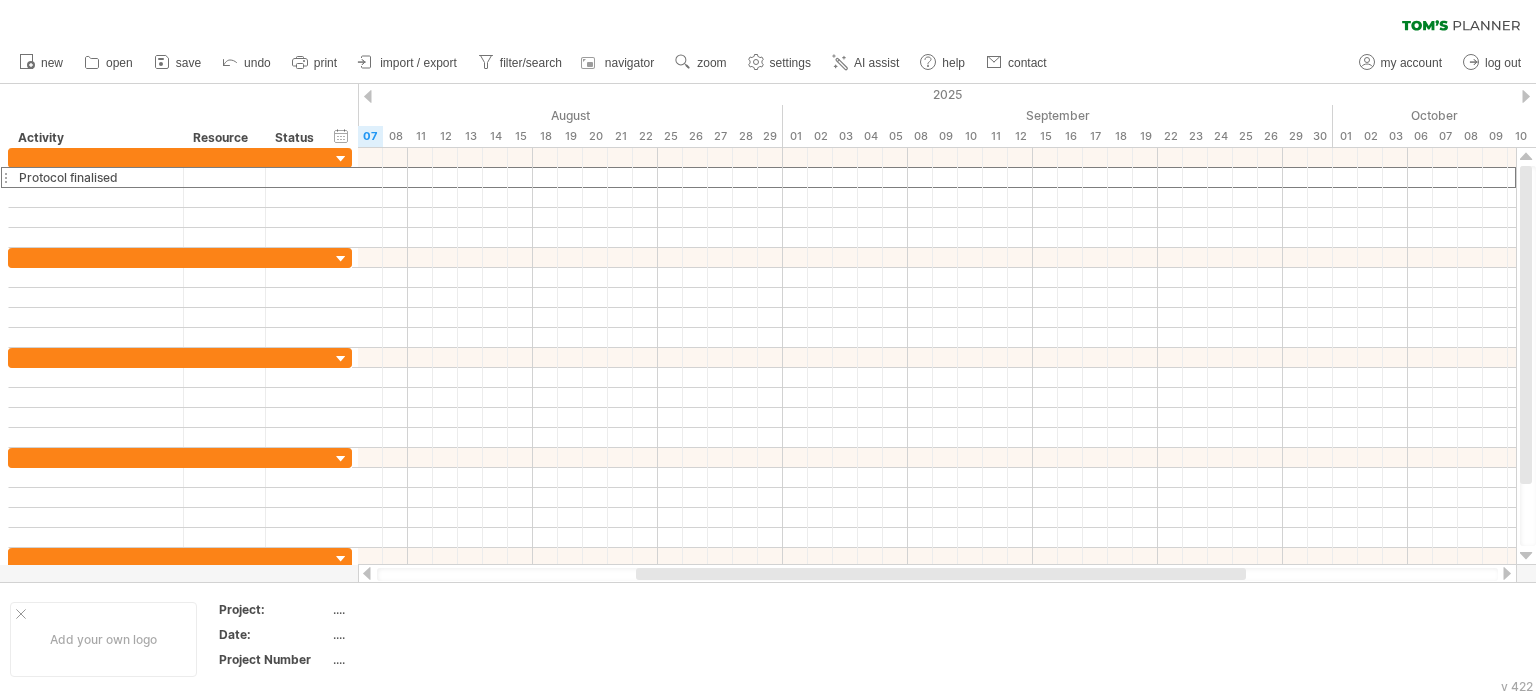 click at bounding box center (368, 96) 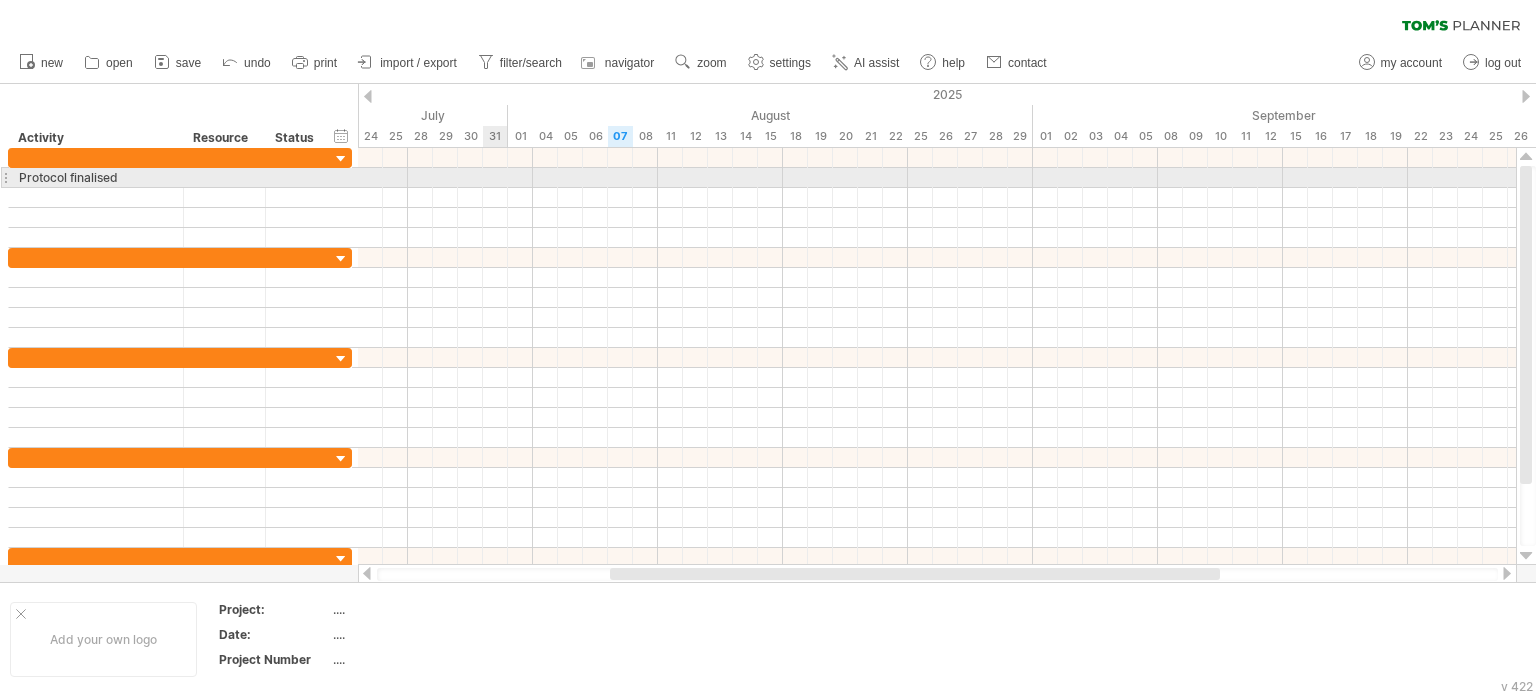 click at bounding box center (937, 178) 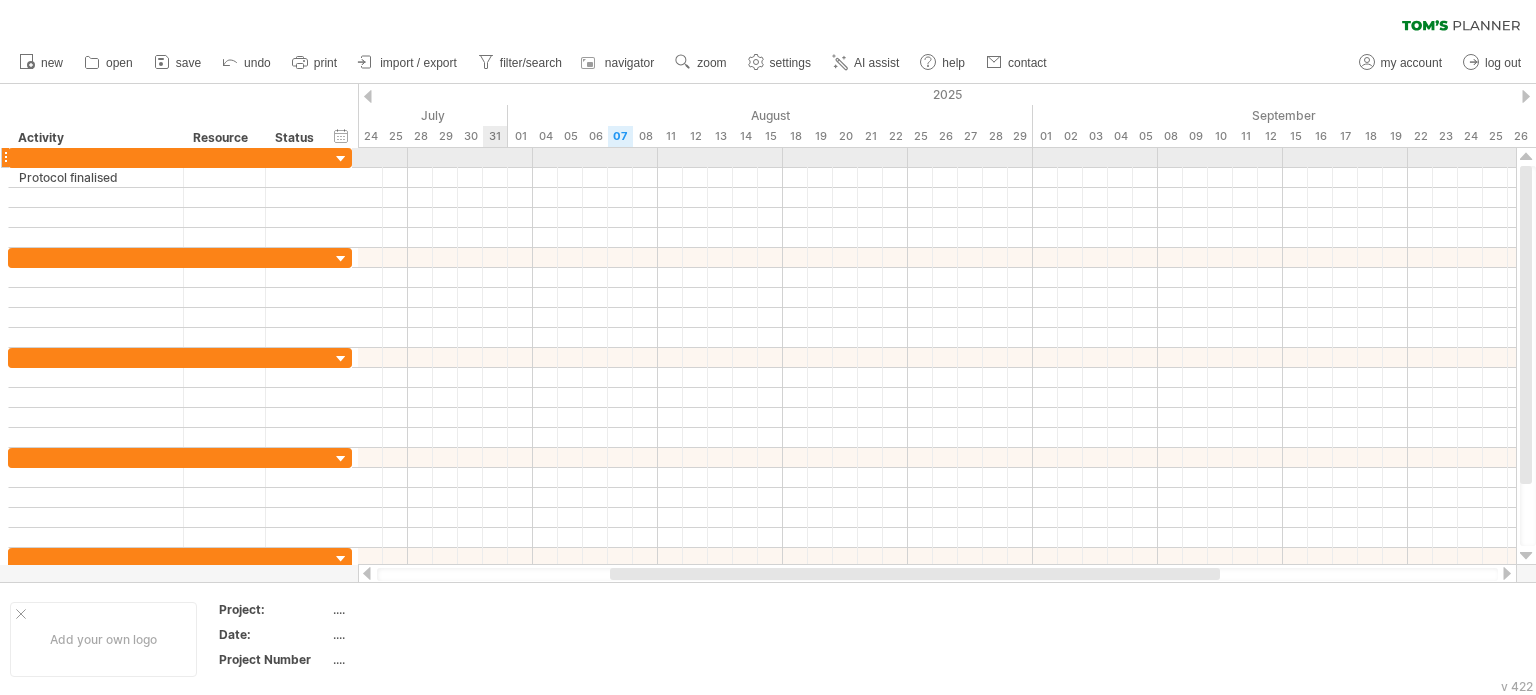 click at bounding box center [937, 158] 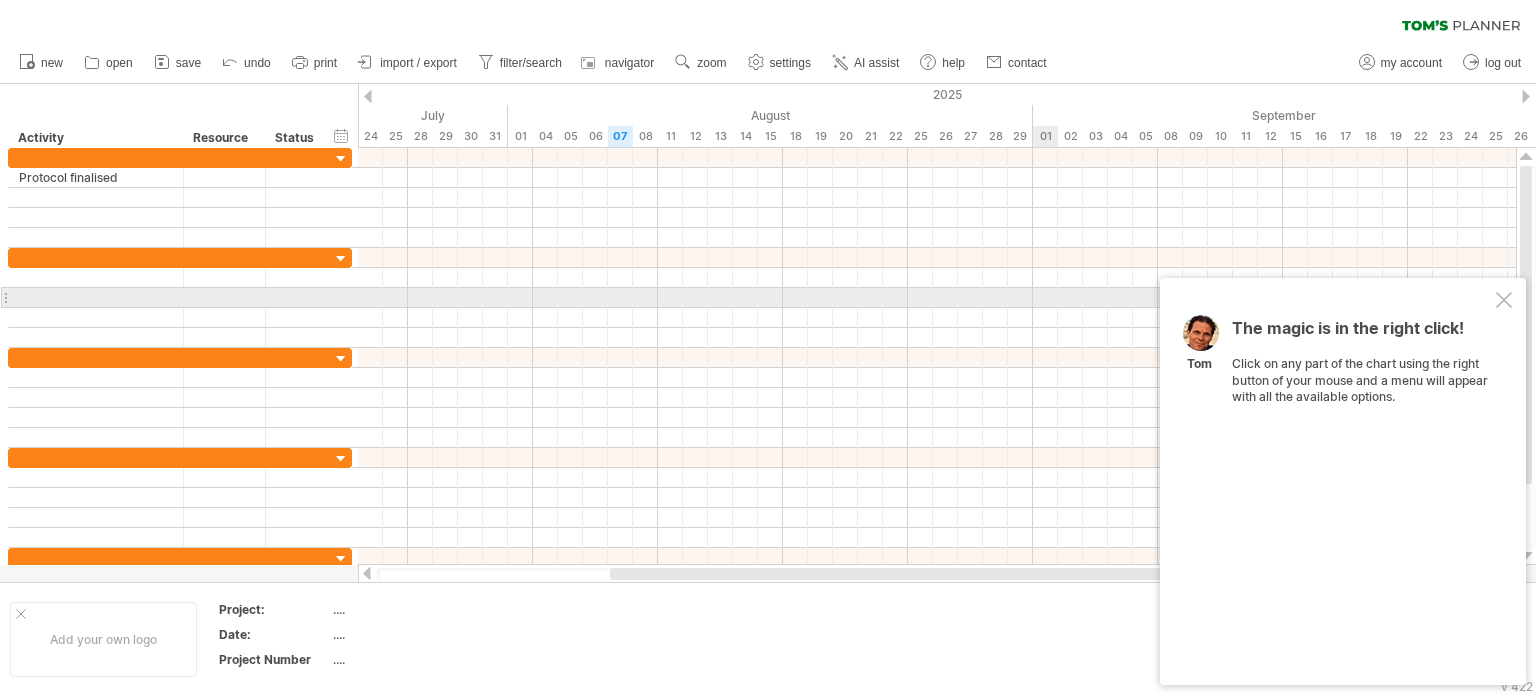 click at bounding box center (1504, 300) 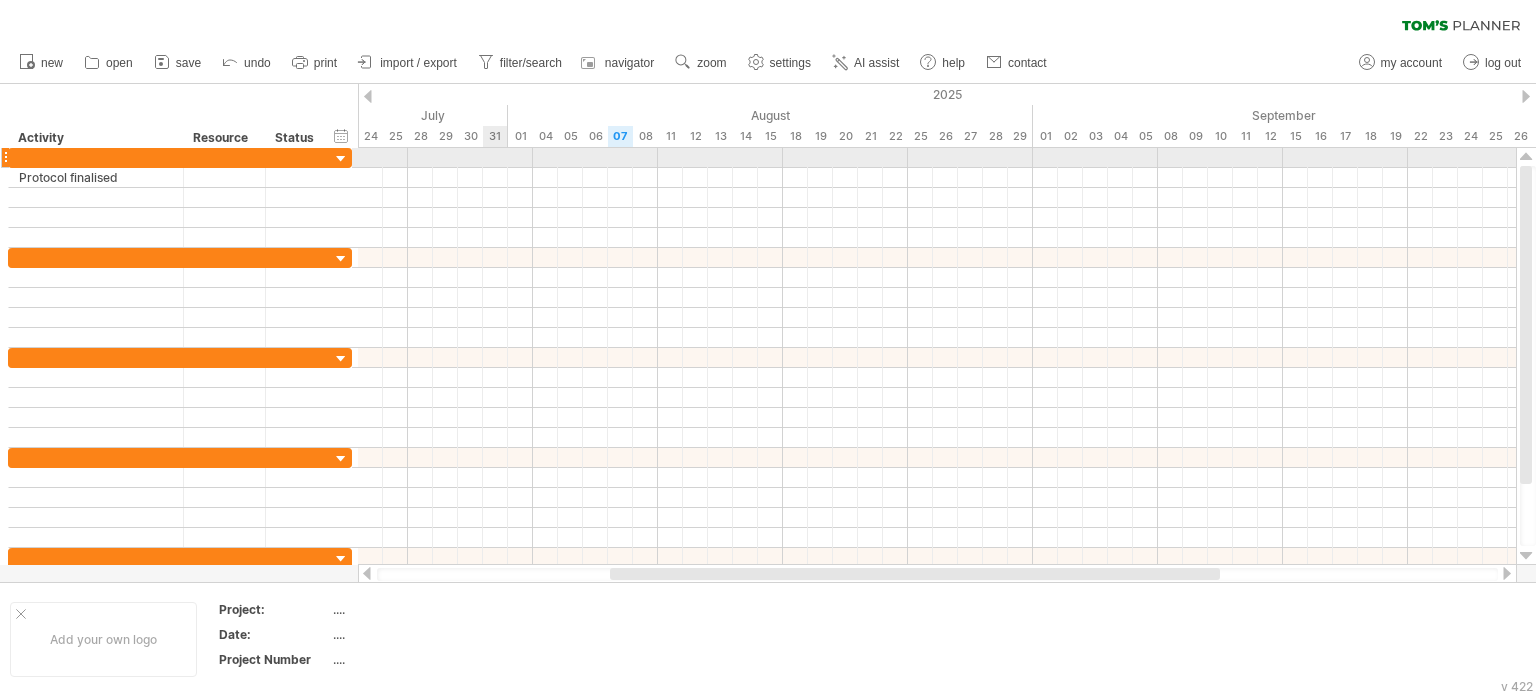 click at bounding box center [937, 158] 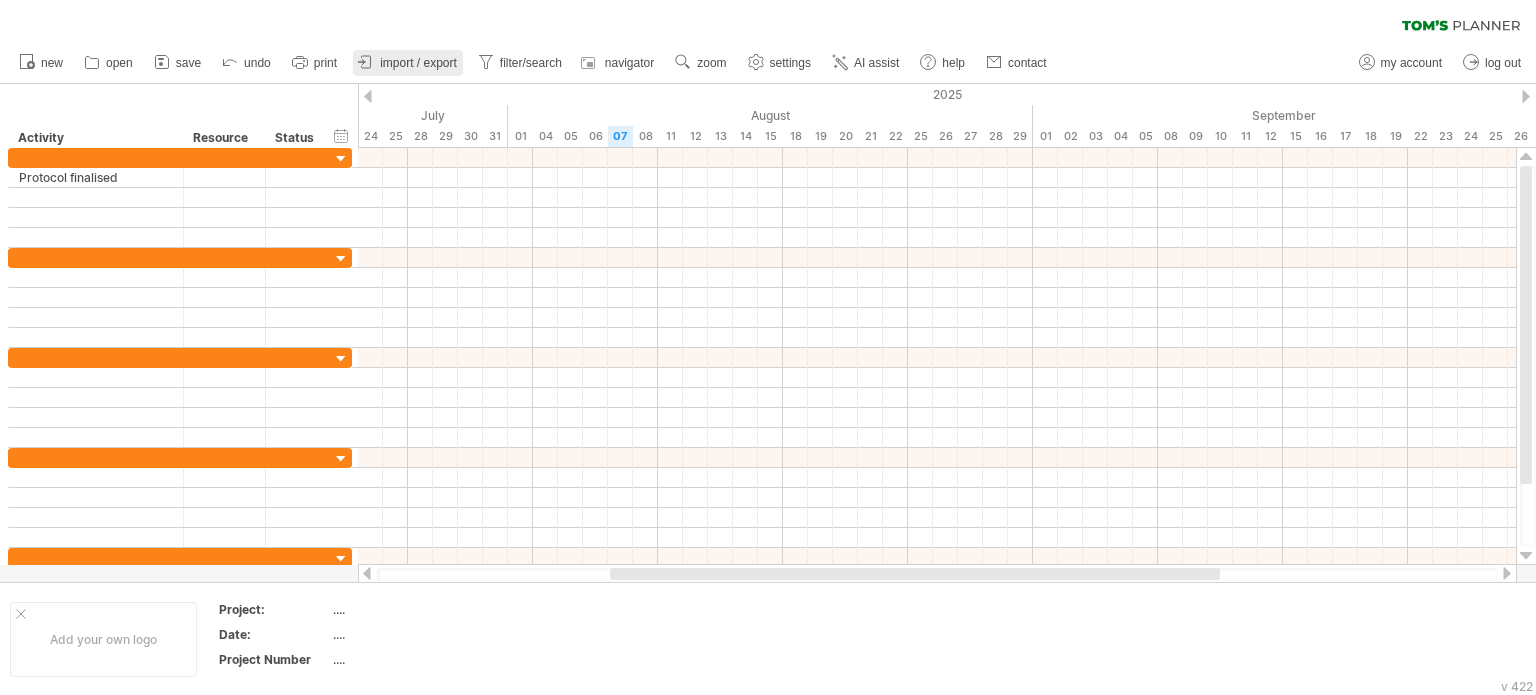 click on "import / export" at bounding box center (418, 63) 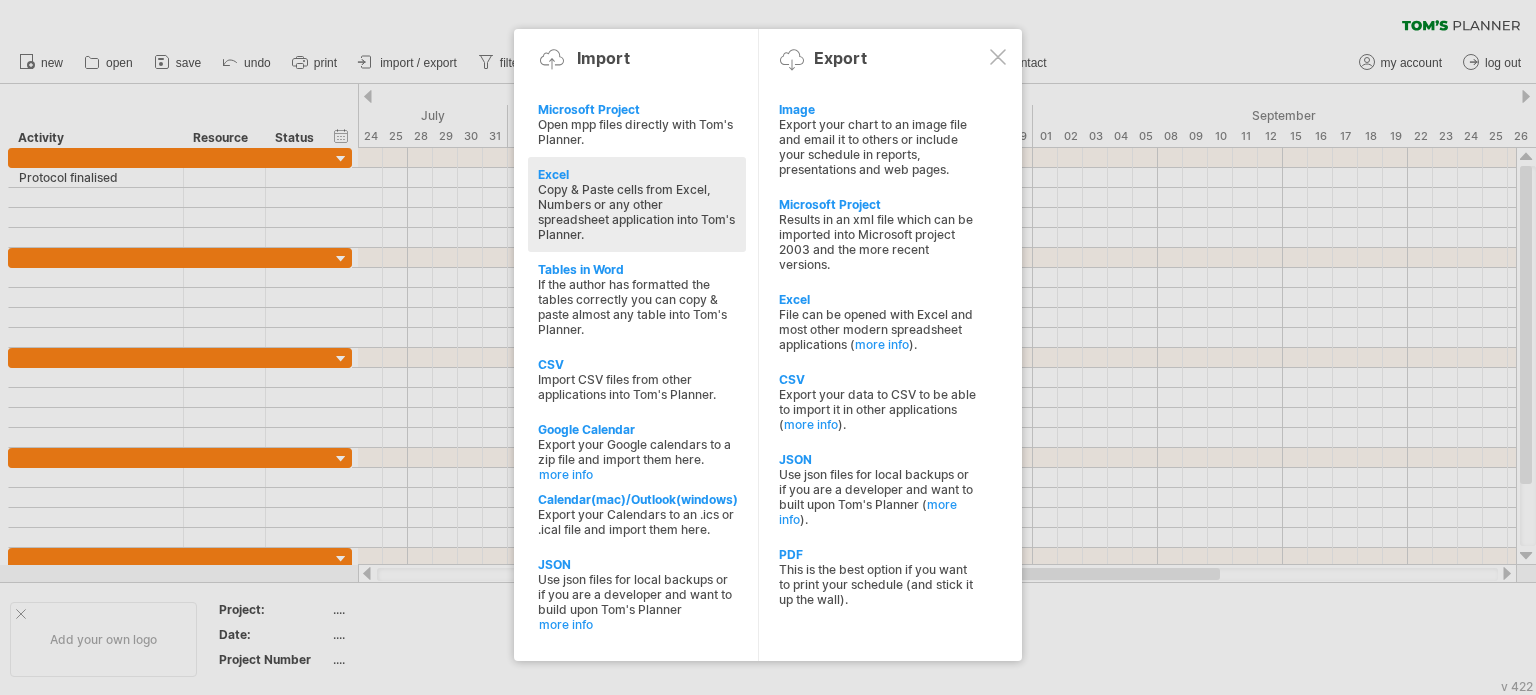 click on "Excel" at bounding box center (637, 174) 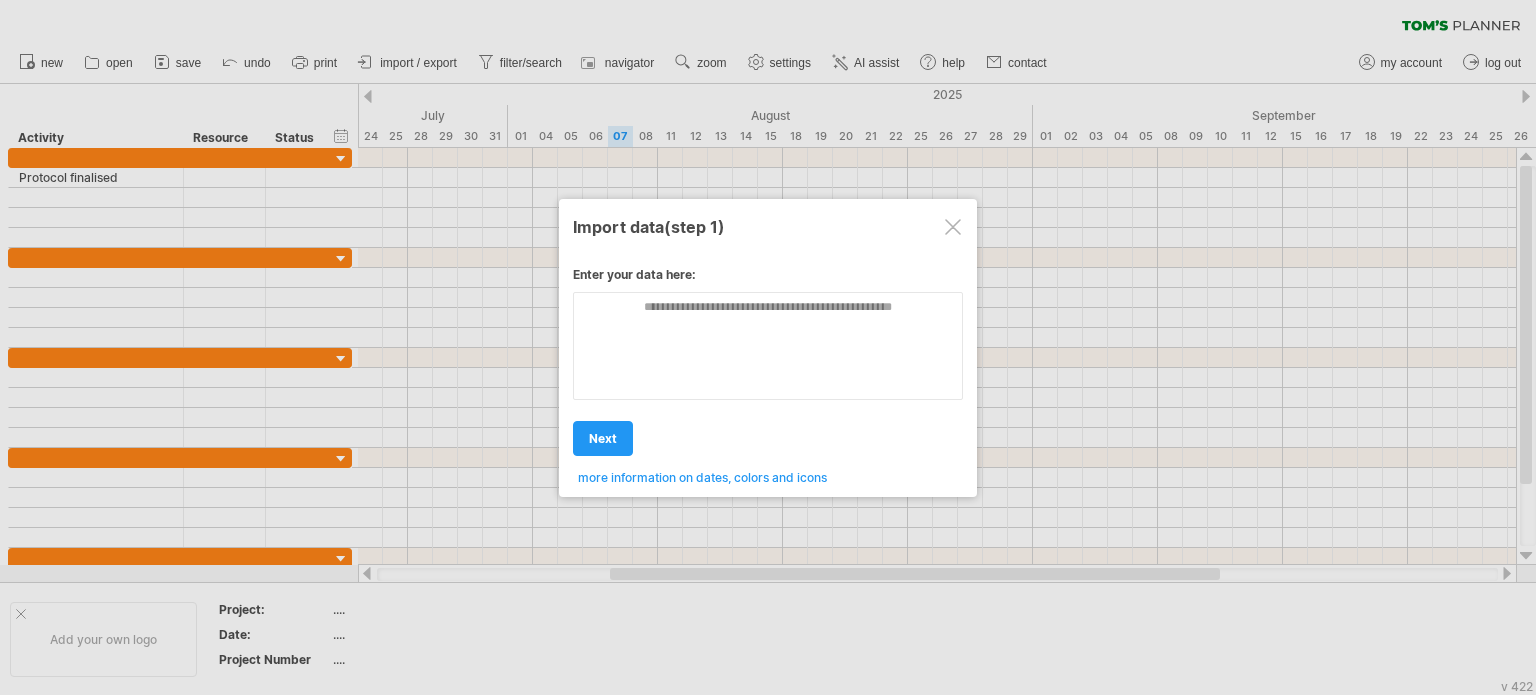 drag, startPoint x: 601, startPoint y: 433, endPoint x: 813, endPoint y: 433, distance: 212 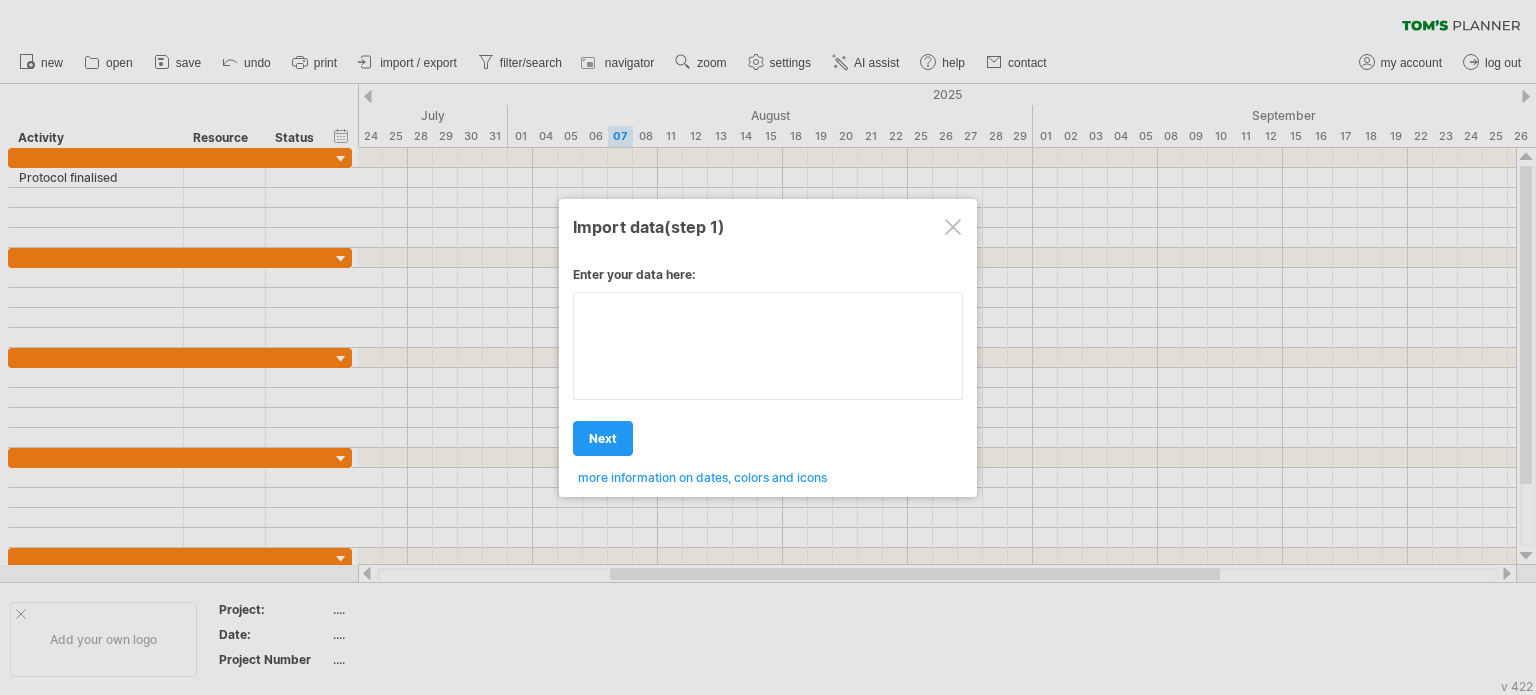 click on "Duration Start Date End Date comment  Protocol finalised [DATE] [DATE] Core package finalization [DATE] [DATE] Country ICF Adaptation English Obtain Master Final ICF [DATE] [DATE] [COUNTRY]" at bounding box center [768, 368] 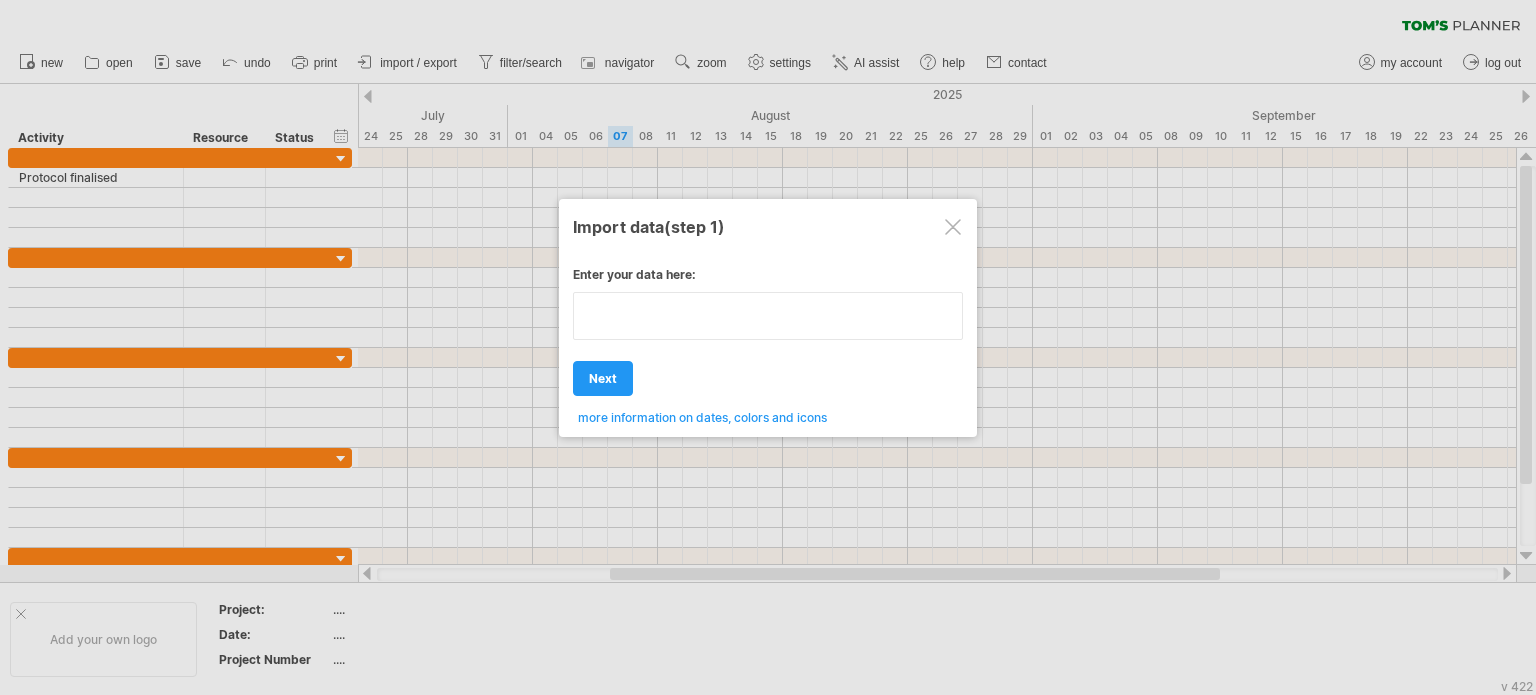 type on "**********" 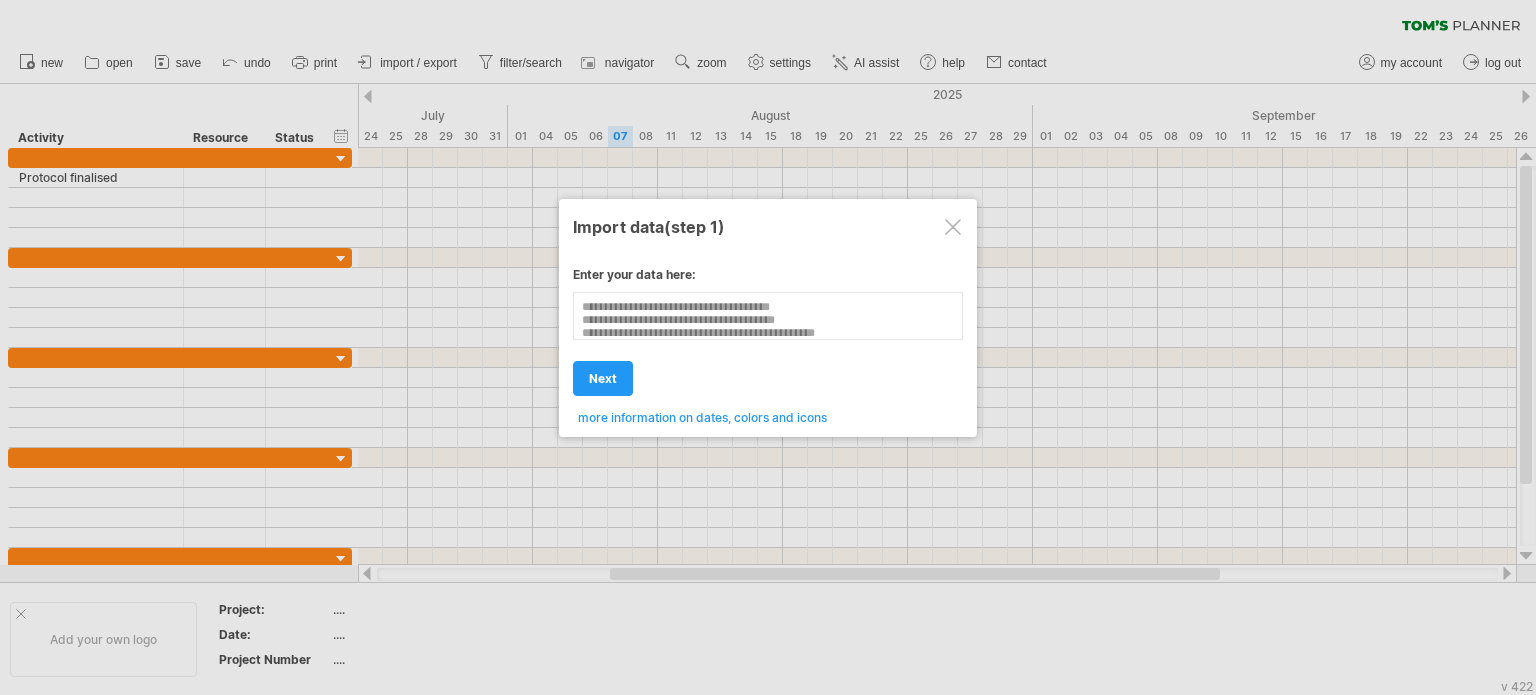 scroll, scrollTop: 402, scrollLeft: 0, axis: vertical 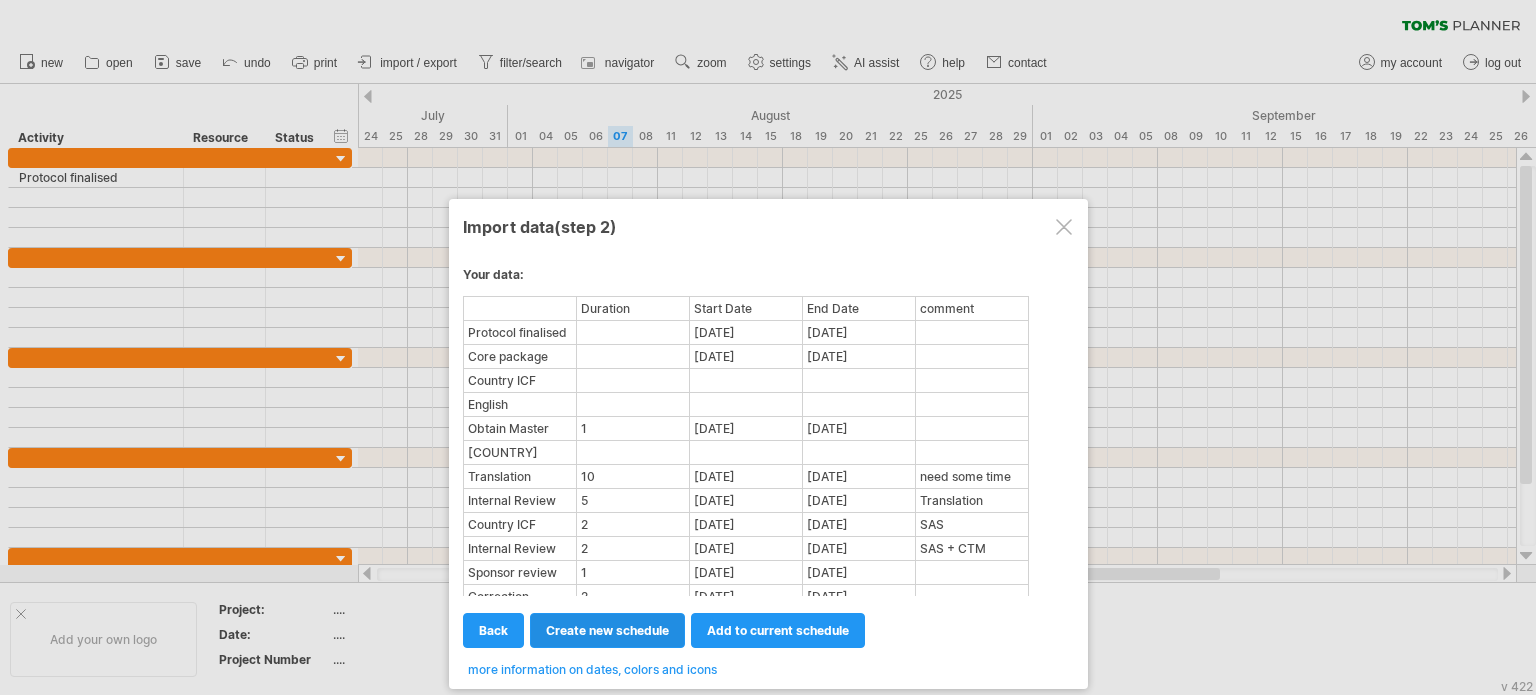 click on "create new schedule" at bounding box center [607, 630] 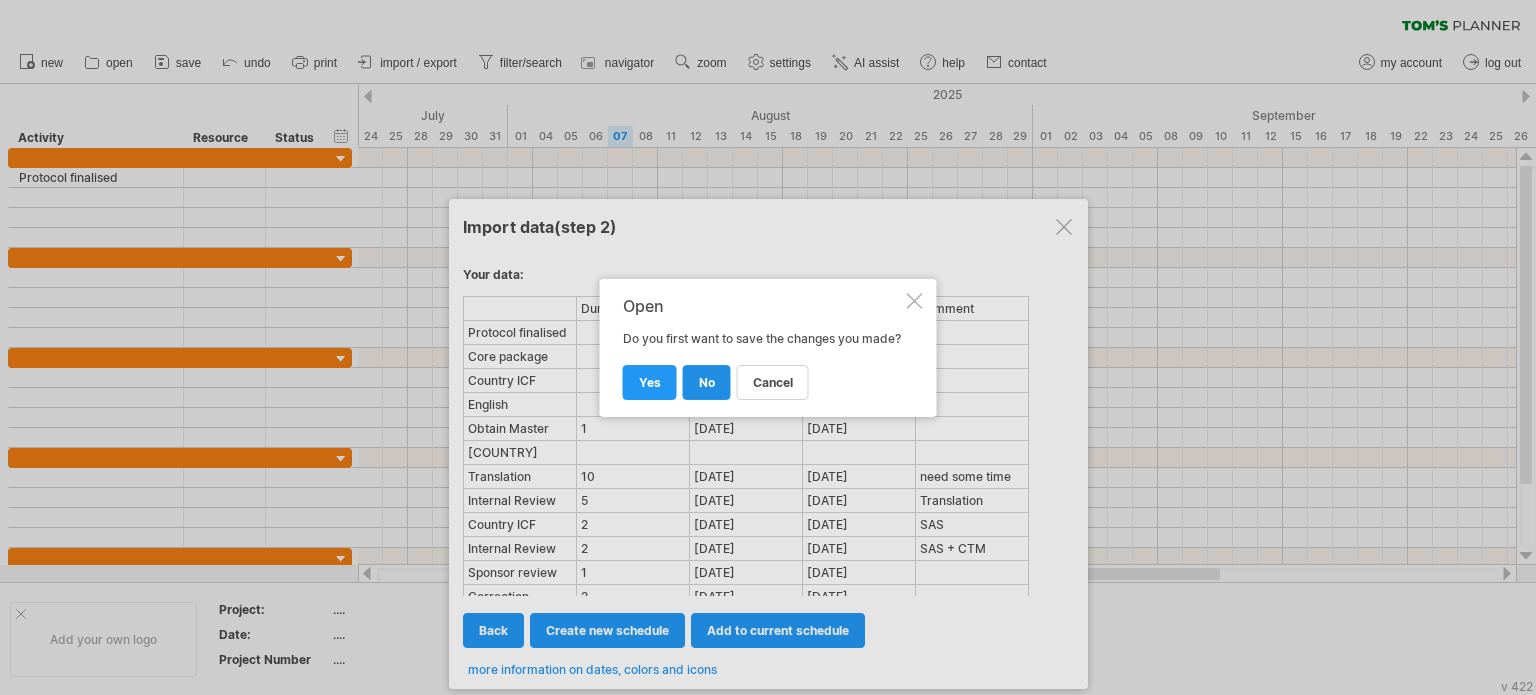 click on "no" at bounding box center (707, 382) 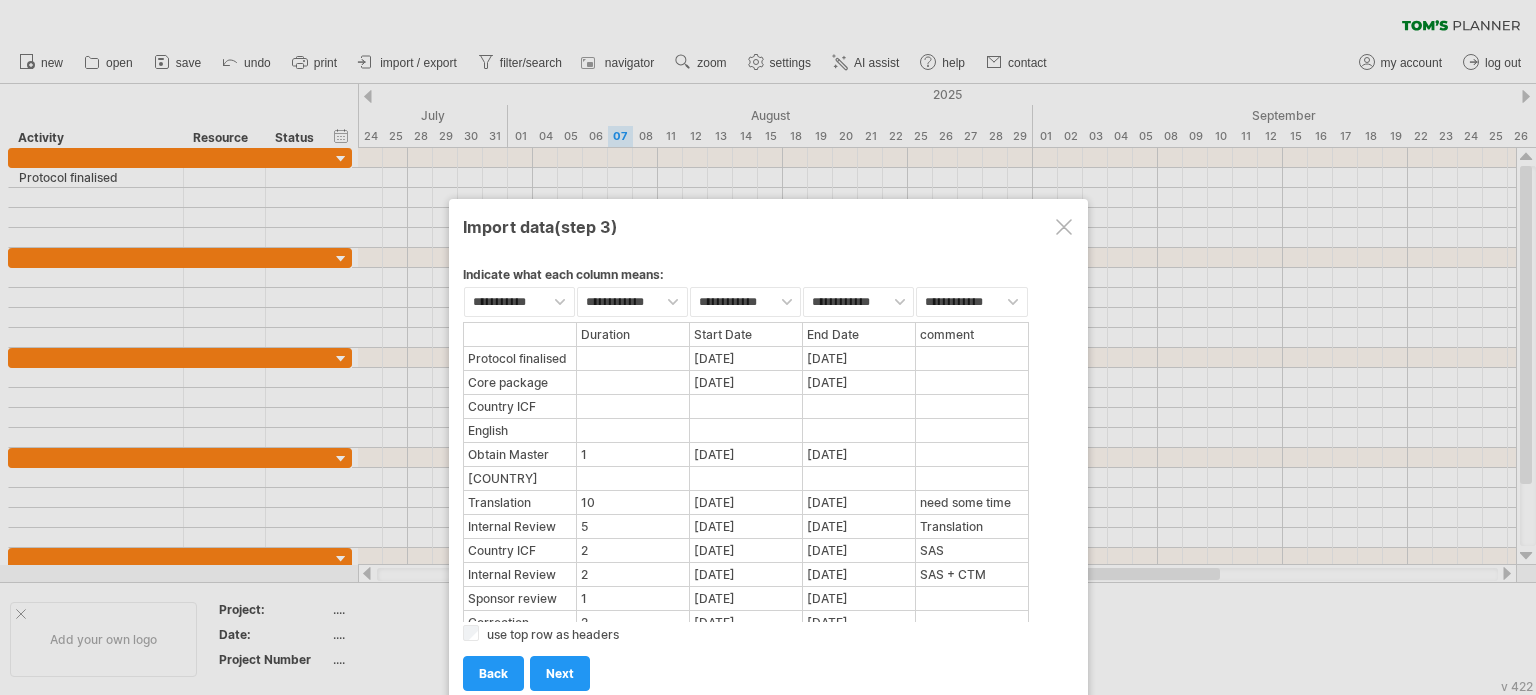click on "add to current schedule
next
create new schedule
next
import
back
back
back" at bounding box center (768, 664) 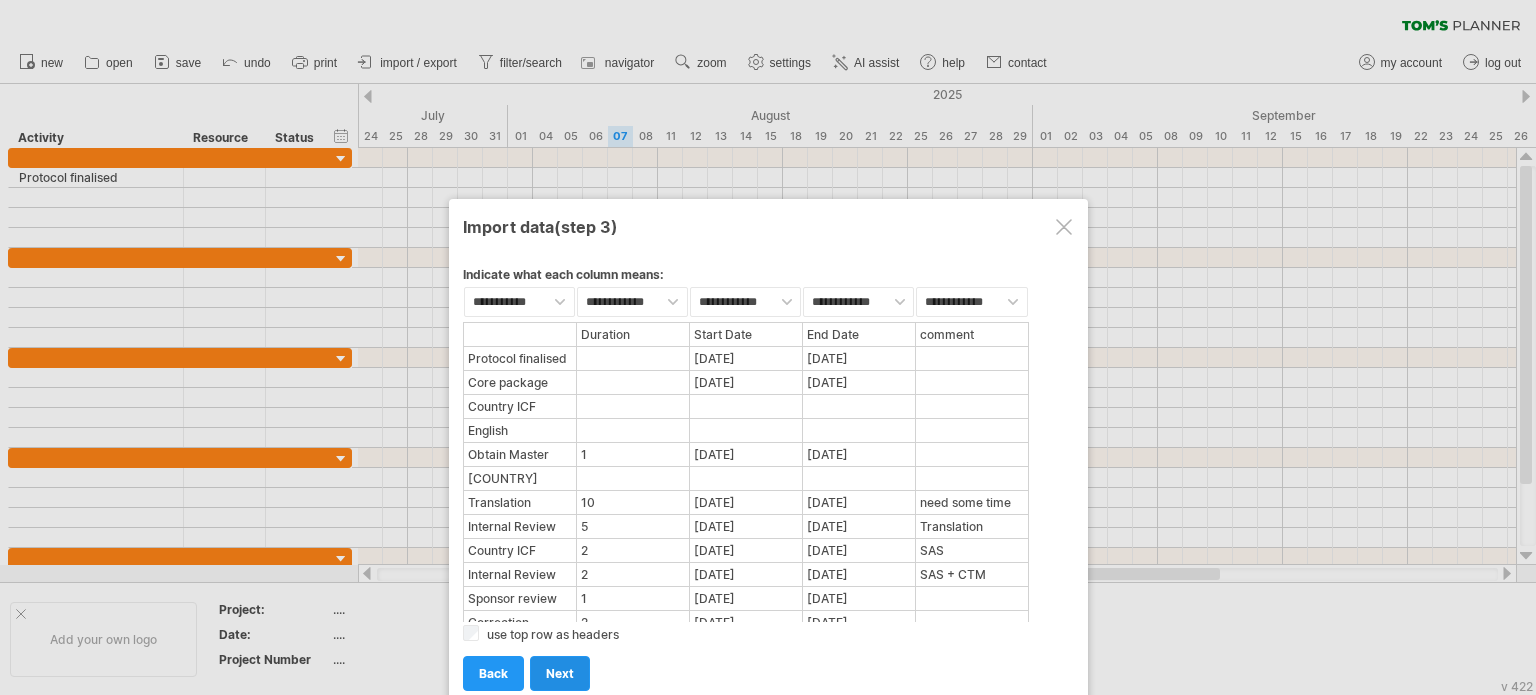 click on "next" at bounding box center (560, 673) 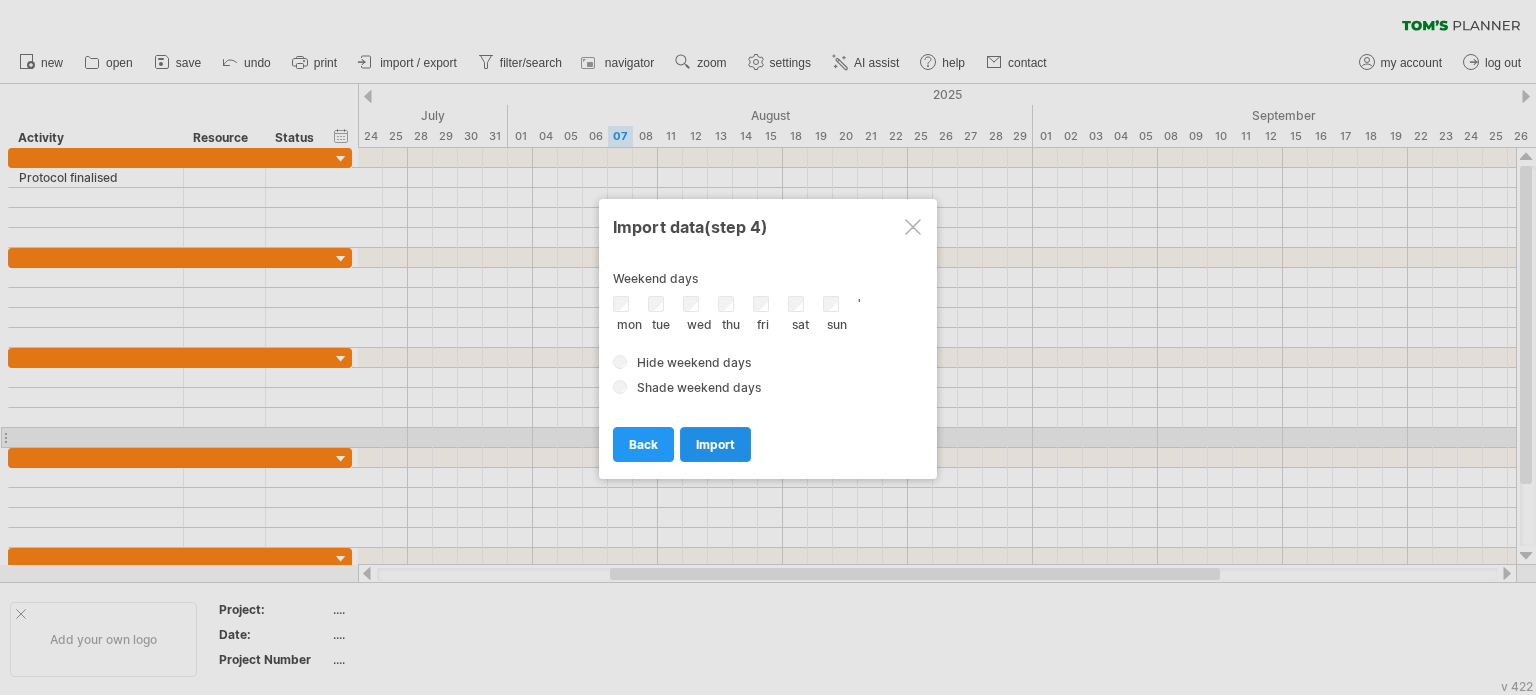 click on "import" at bounding box center (715, 444) 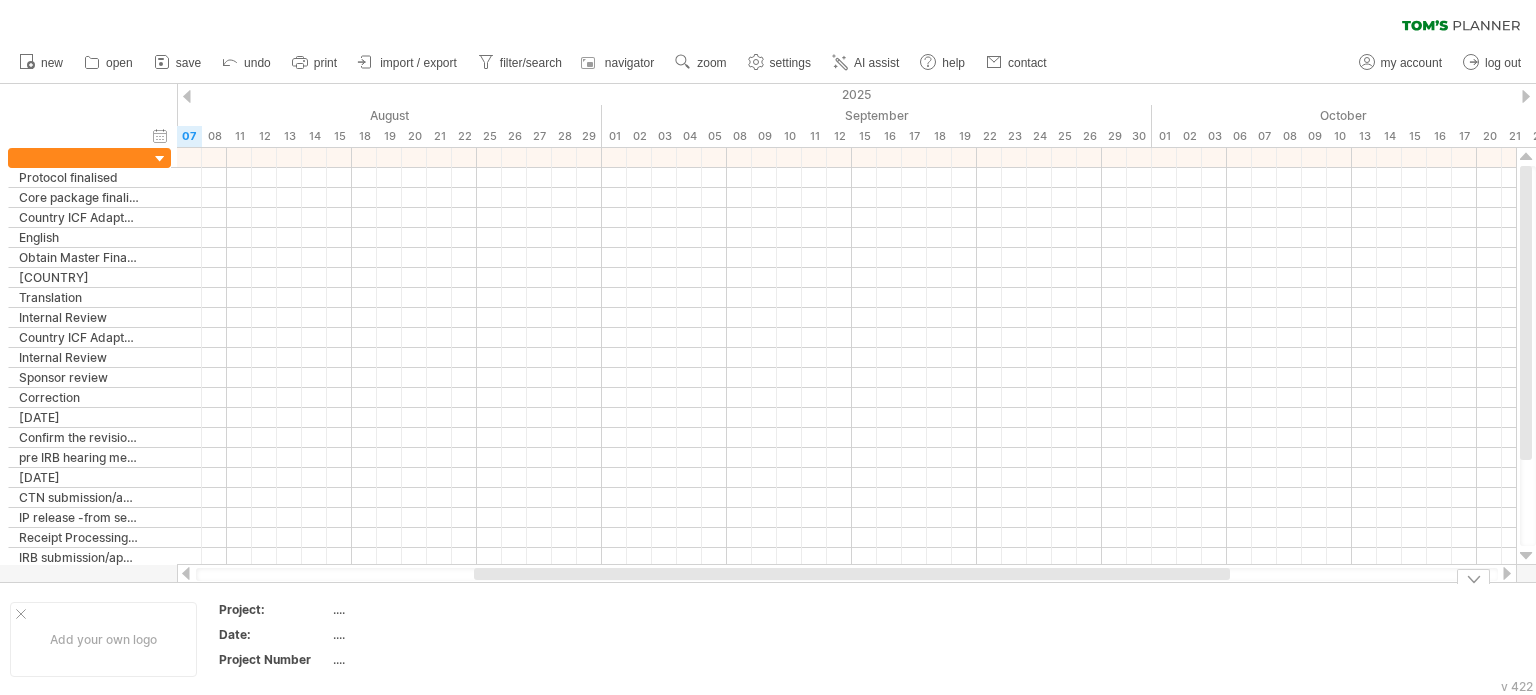 drag, startPoint x: 568, startPoint y: 582, endPoint x: 495, endPoint y: 584, distance: 73.02739 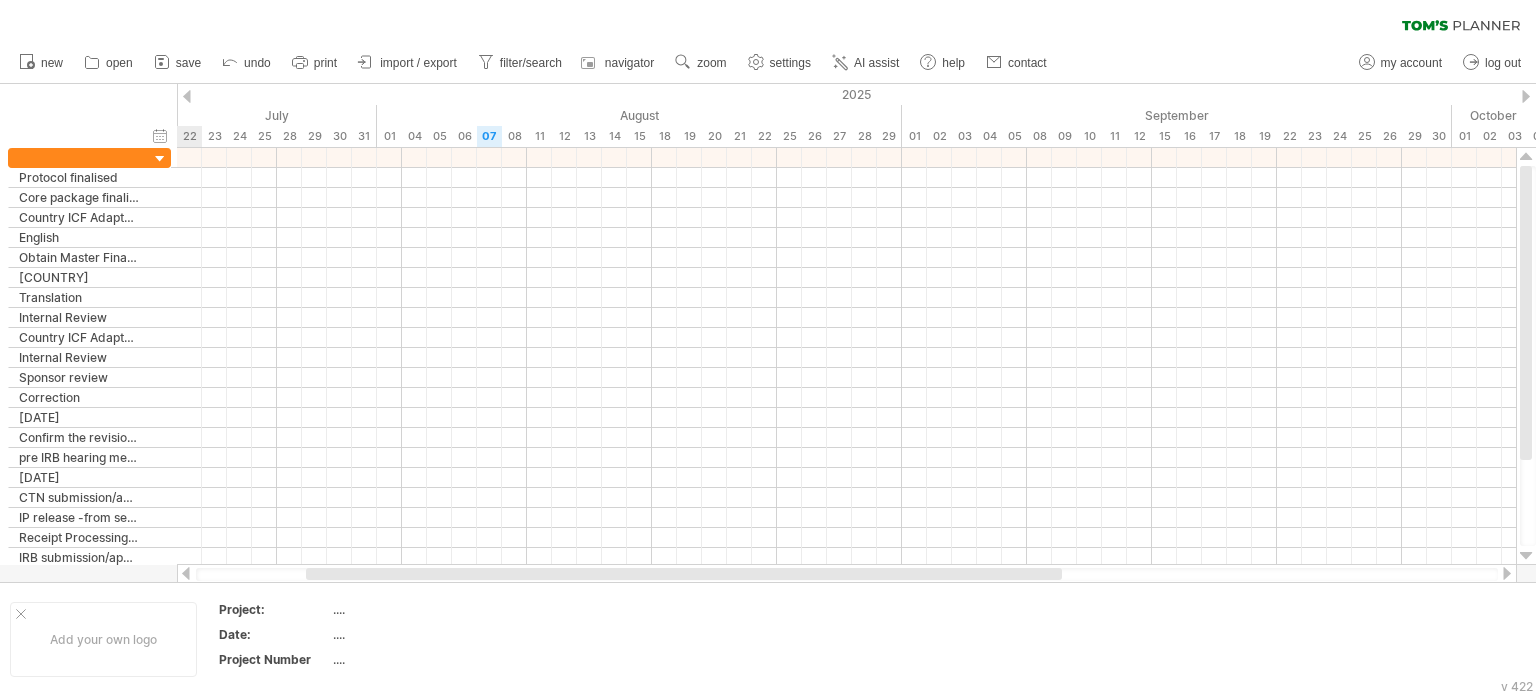 drag, startPoint x: 507, startPoint y: 571, endPoint x: 340, endPoint y: 575, distance: 167.0479 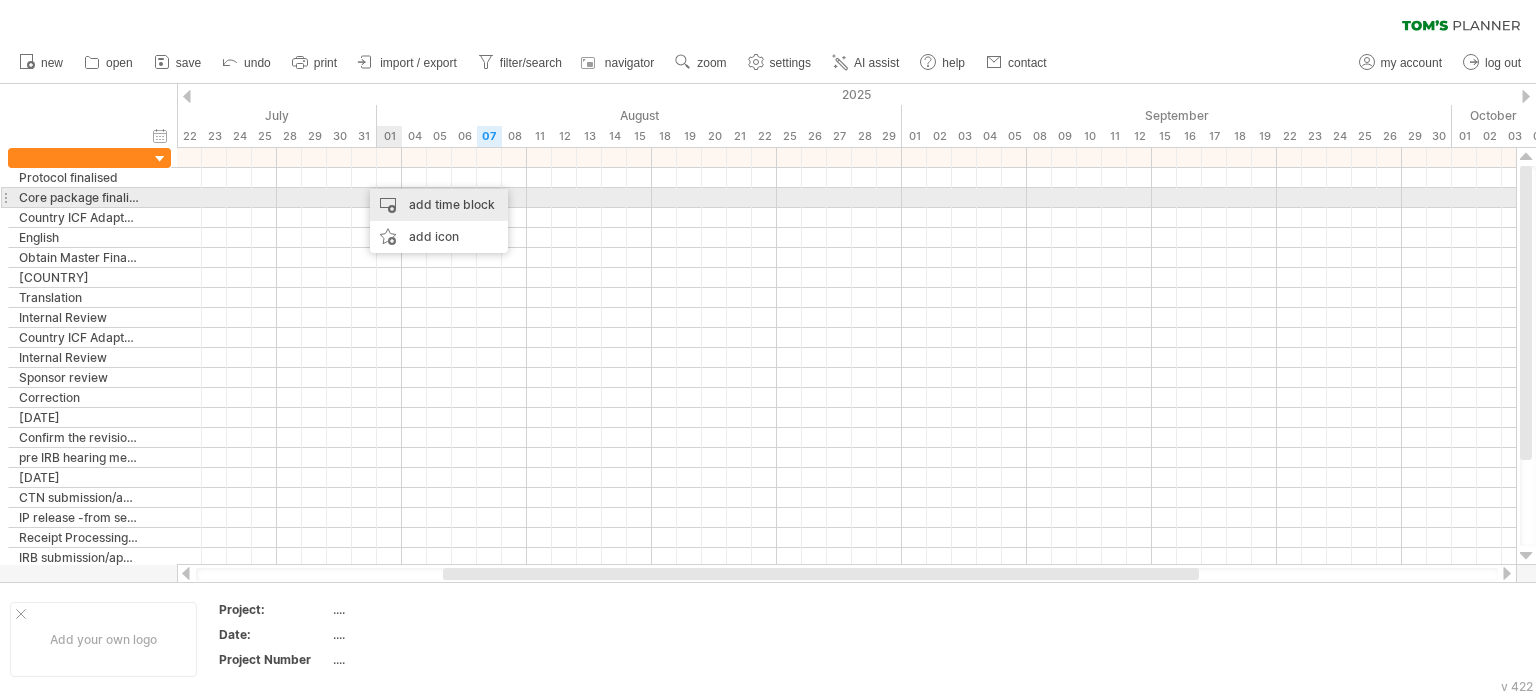 click on "add time block" at bounding box center (439, 205) 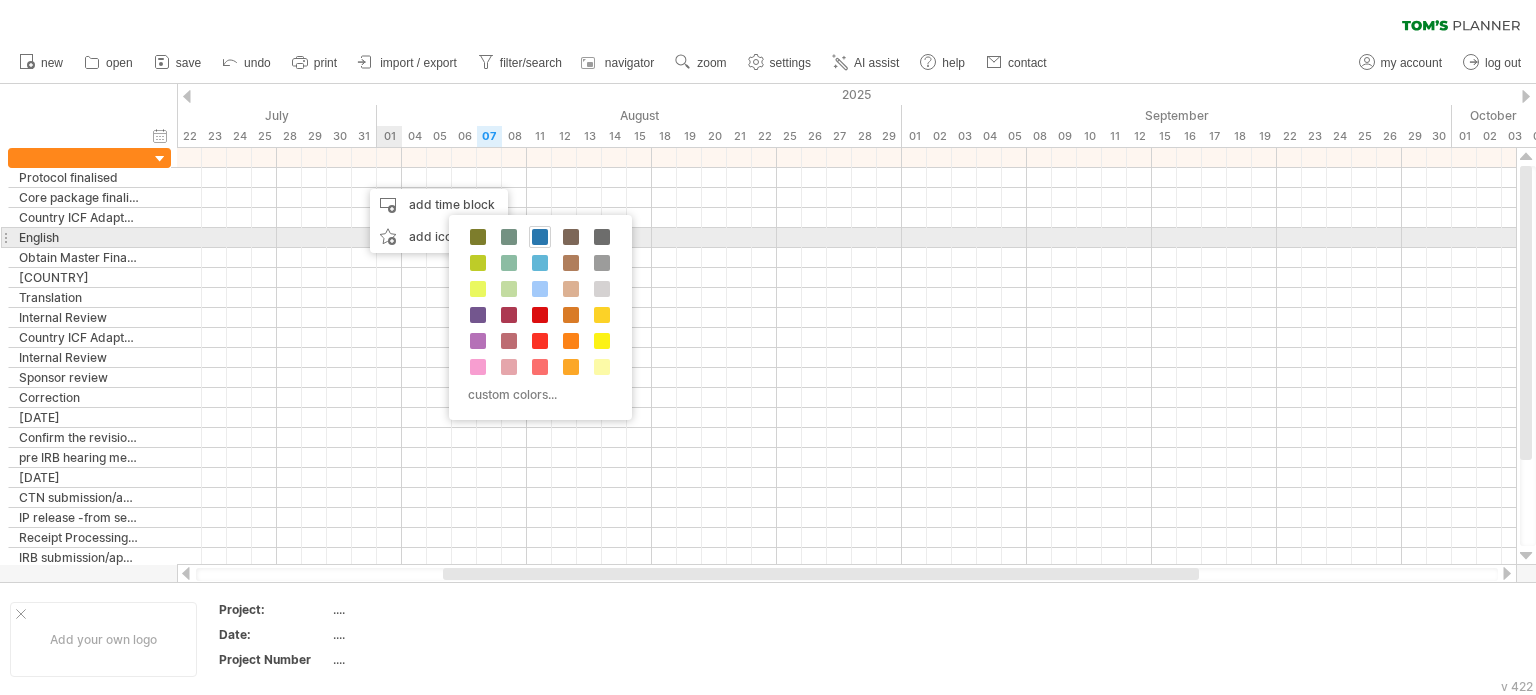 click at bounding box center [540, 237] 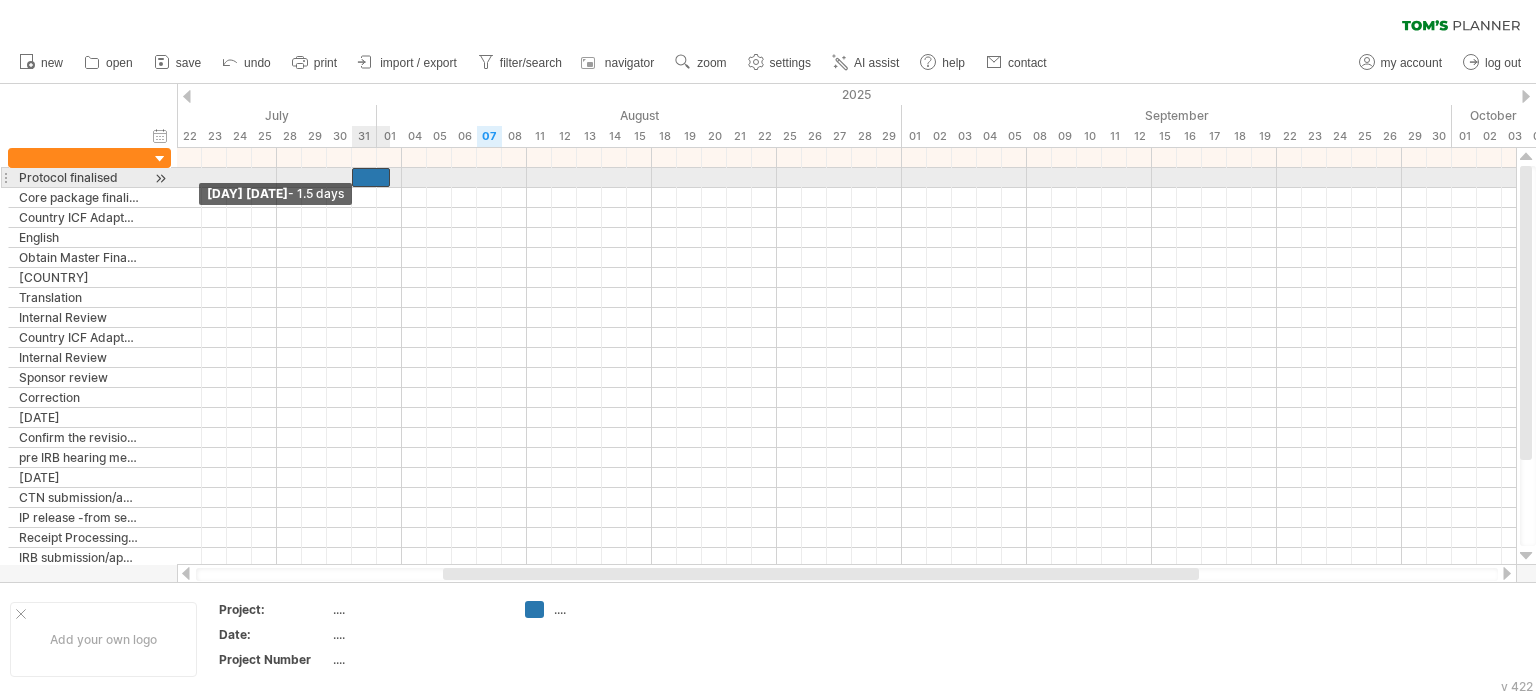 drag, startPoint x: 364, startPoint y: 175, endPoint x: 353, endPoint y: 179, distance: 11.7046995 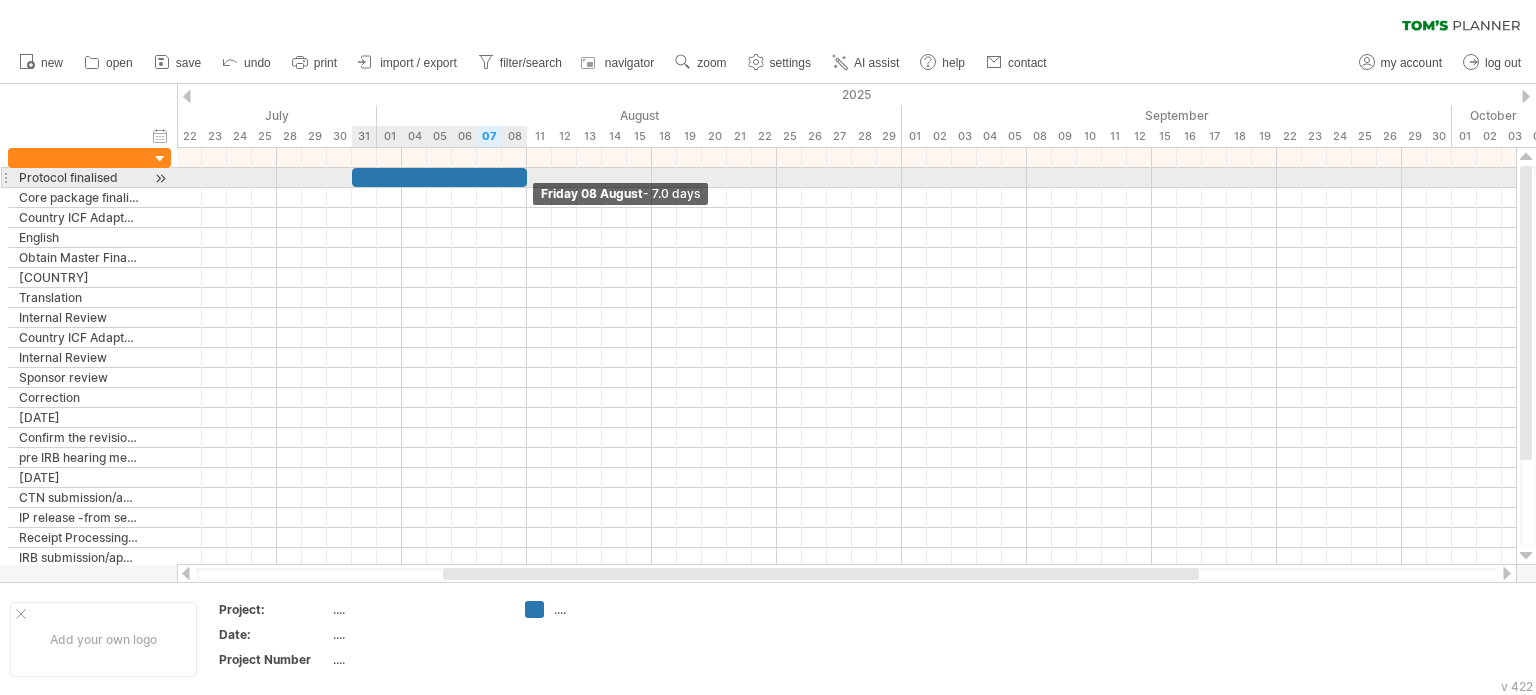 drag, startPoint x: 388, startPoint y: 177, endPoint x: 525, endPoint y: 175, distance: 137.0146 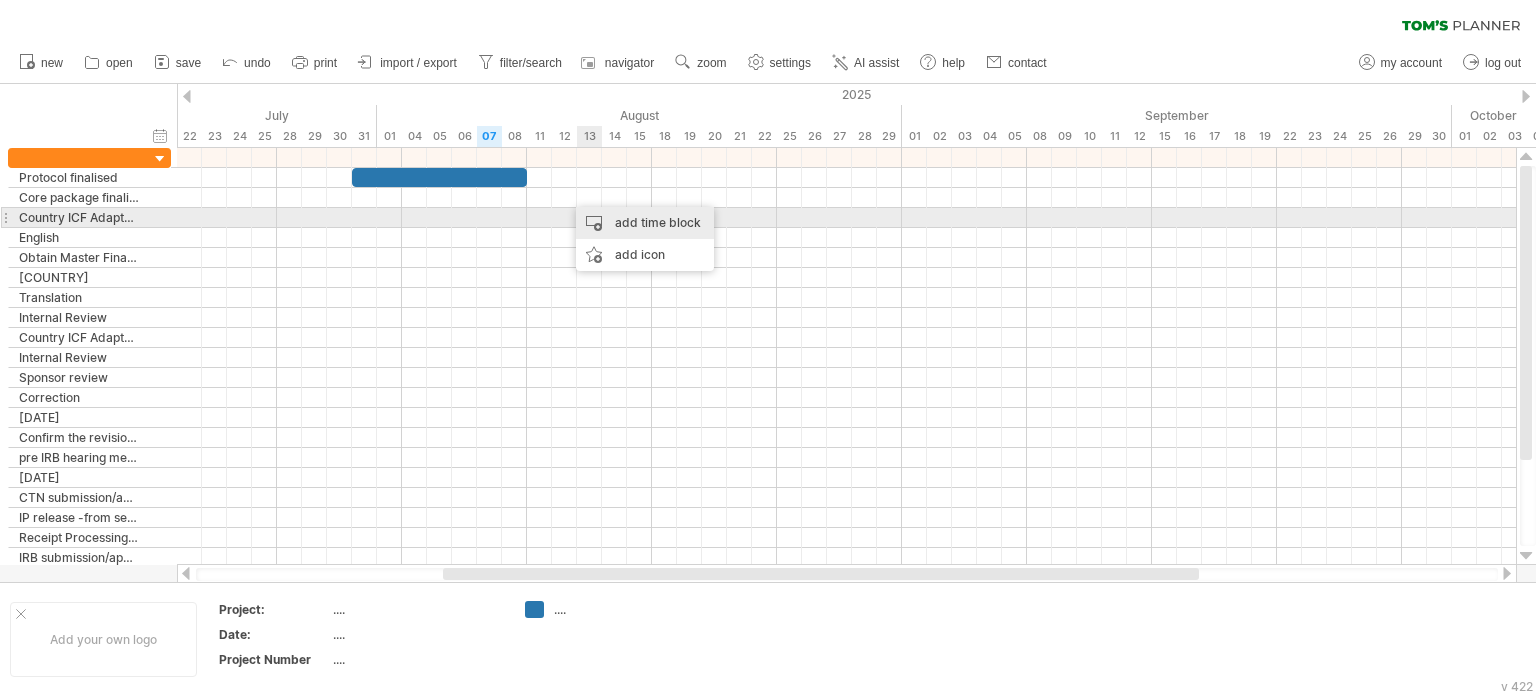 click on "add time block" at bounding box center (645, 223) 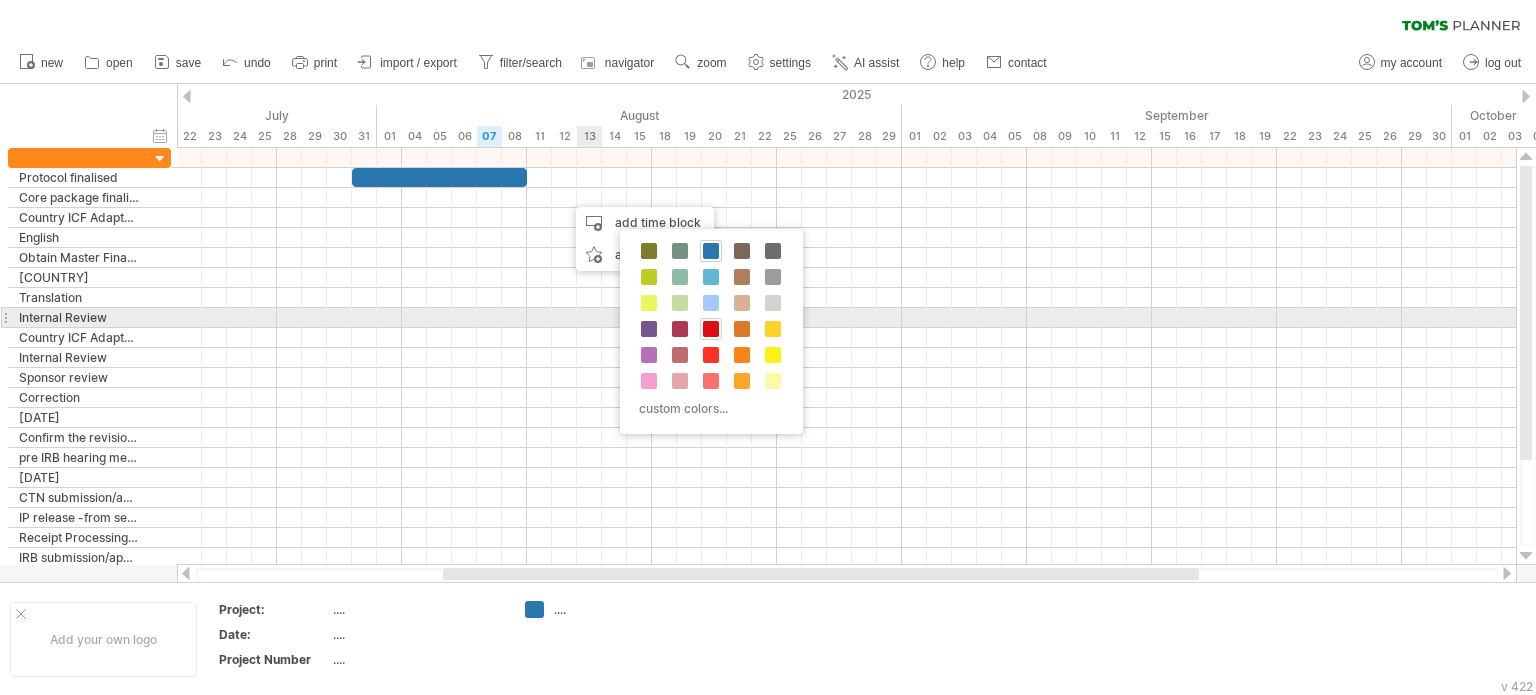 click at bounding box center (711, 329) 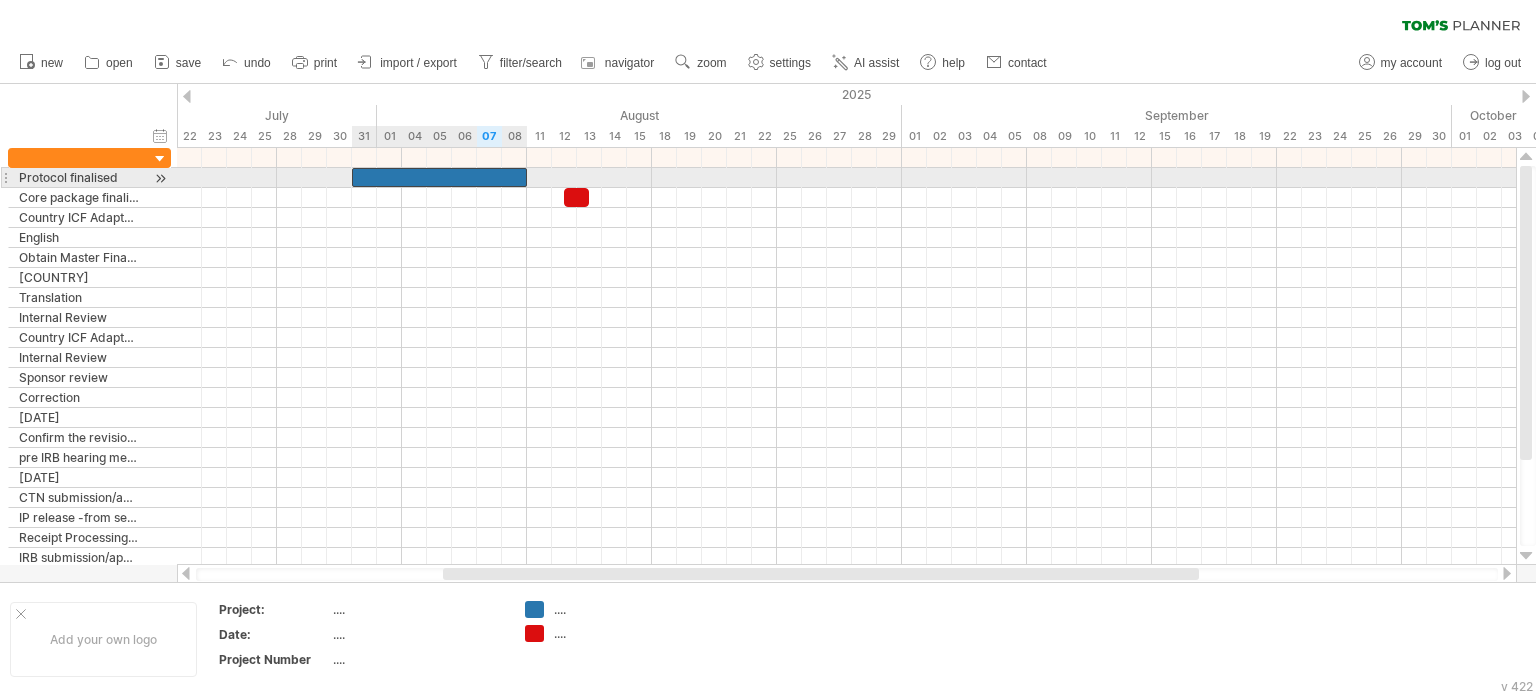 click at bounding box center [439, 177] 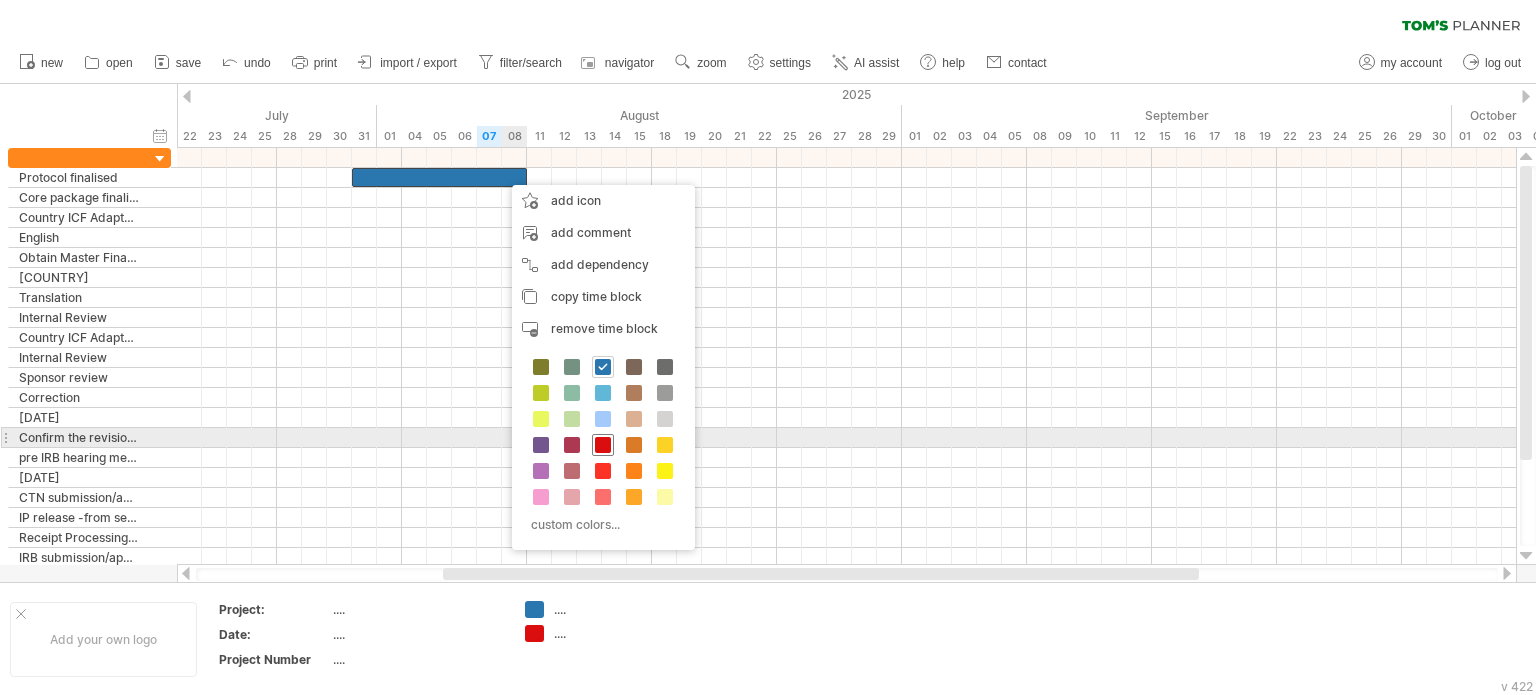 click at bounding box center [603, 445] 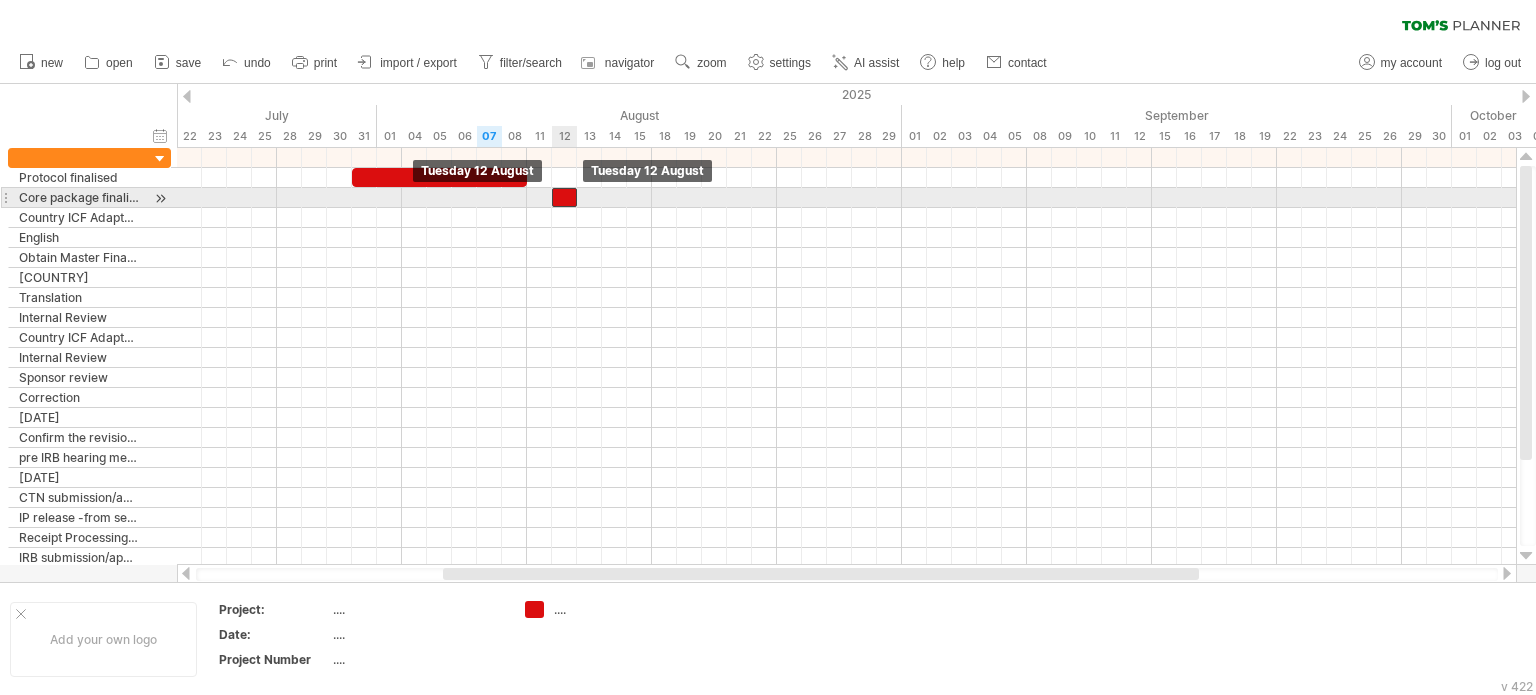 click at bounding box center (564, 197) 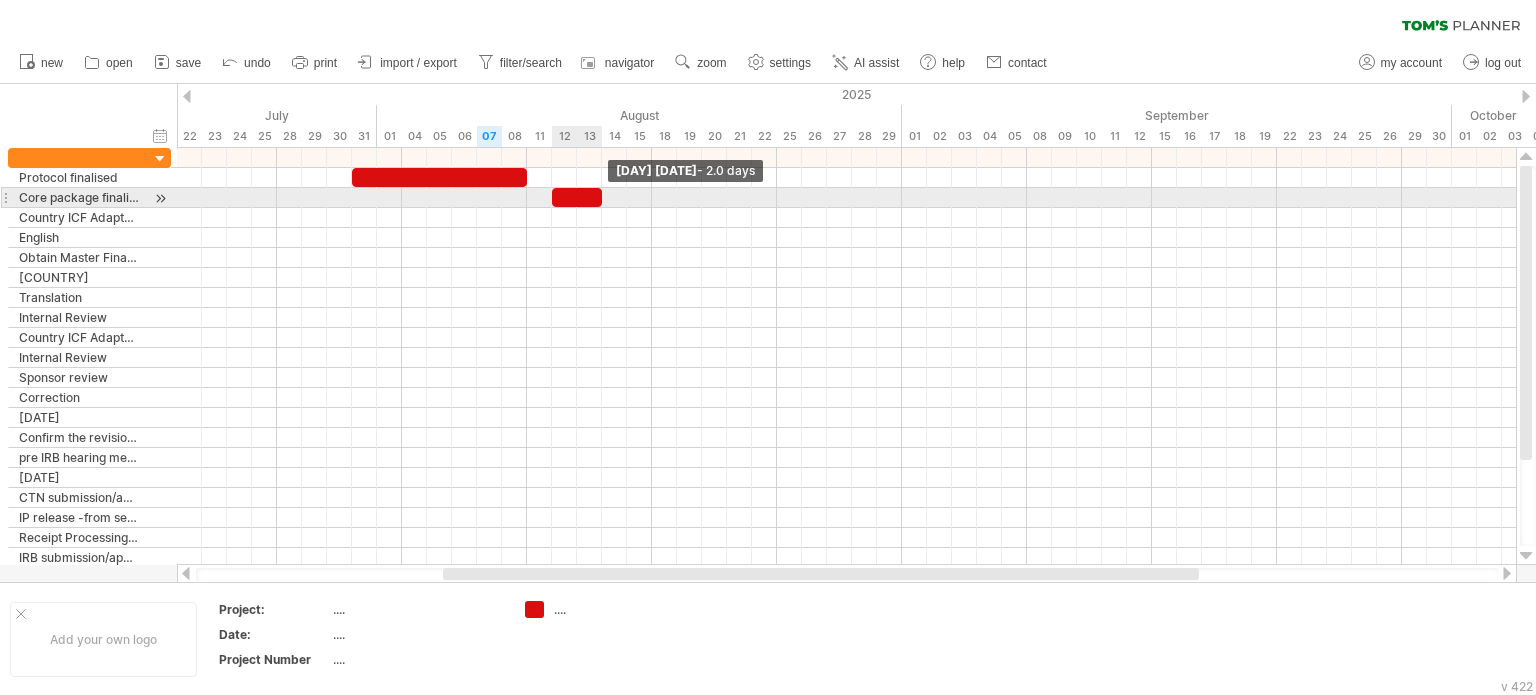 drag, startPoint x: 576, startPoint y: 196, endPoint x: 596, endPoint y: 200, distance: 20.396078 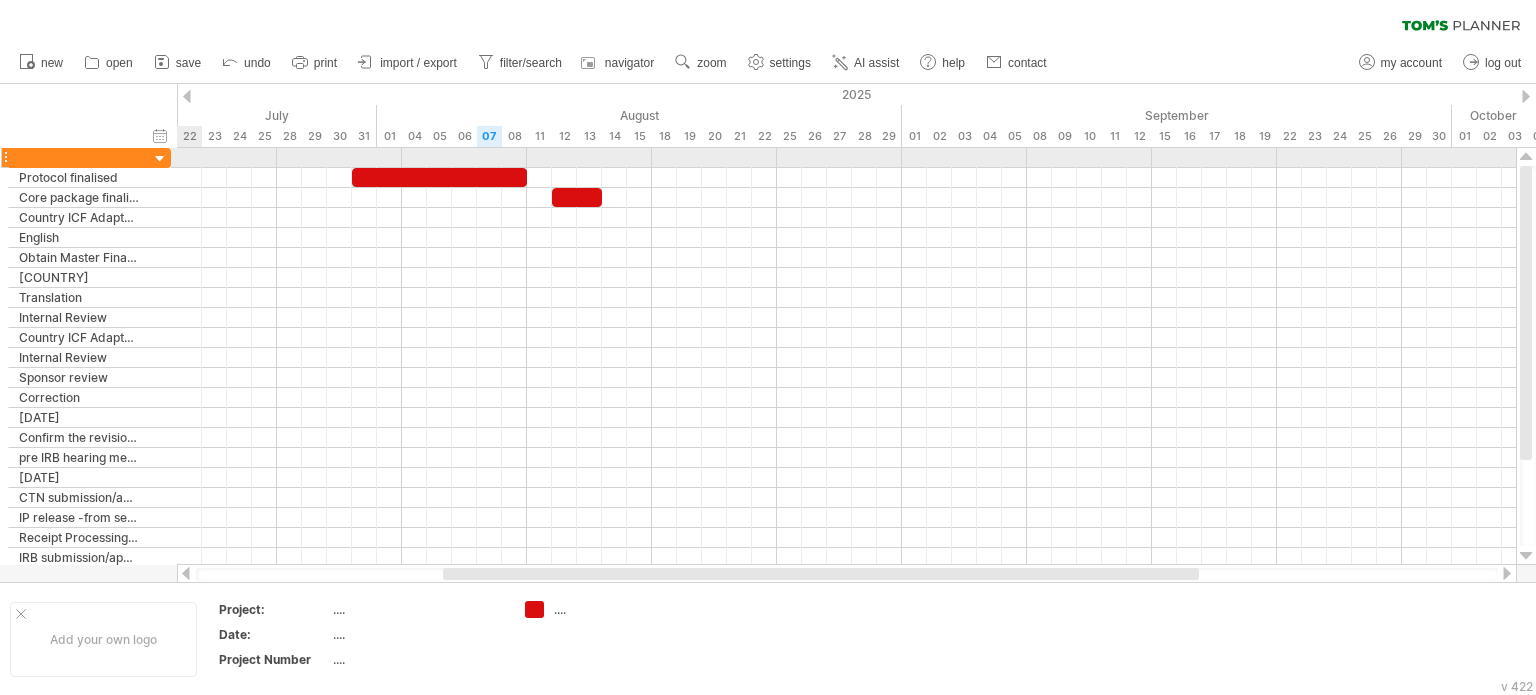 click at bounding box center [160, 159] 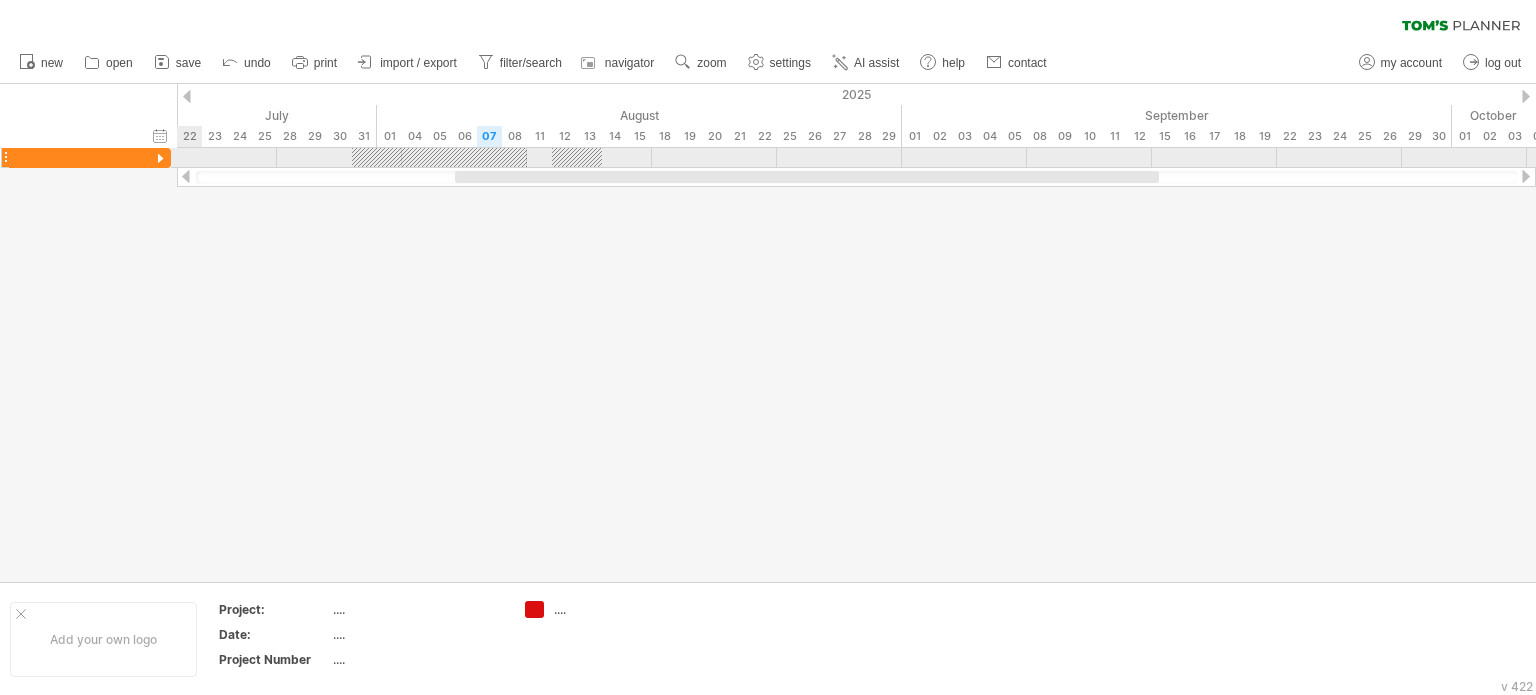 click at bounding box center [160, 159] 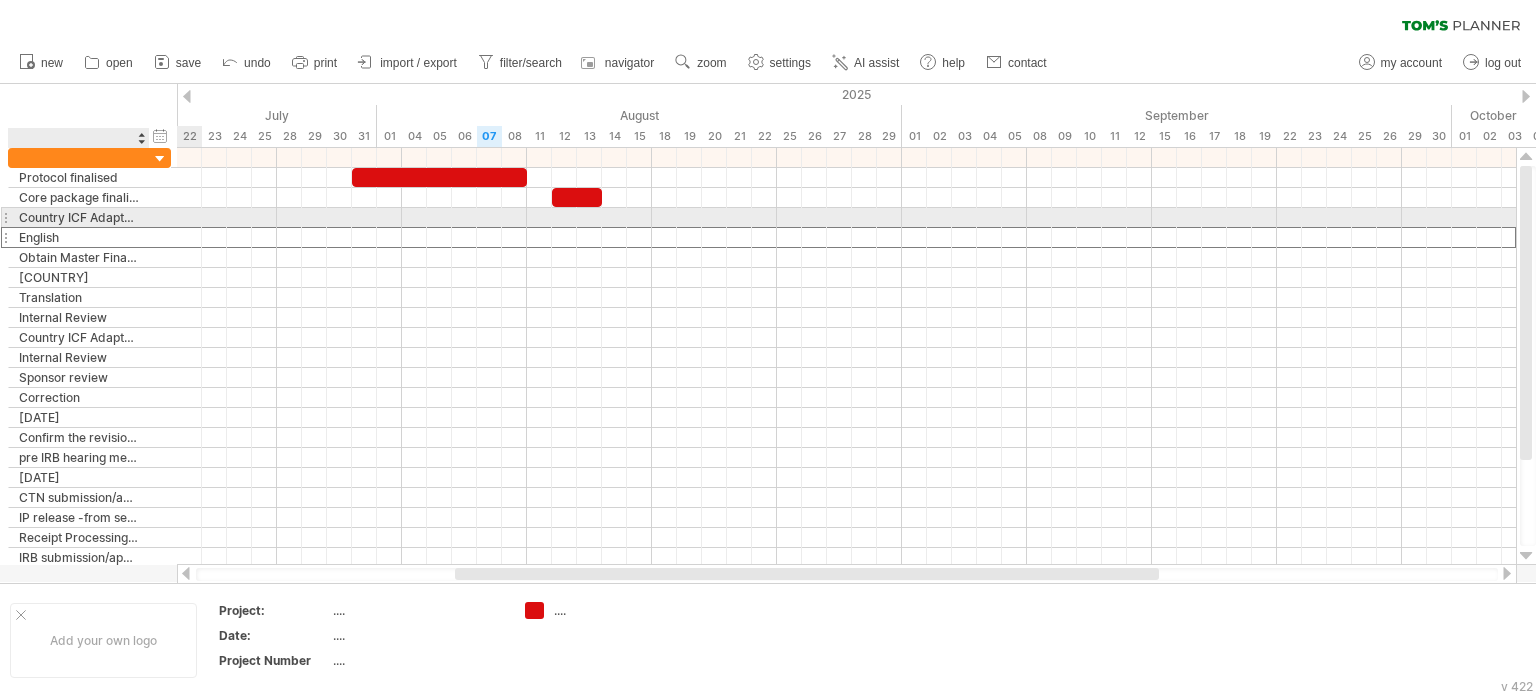 click on "English" at bounding box center (79, 237) 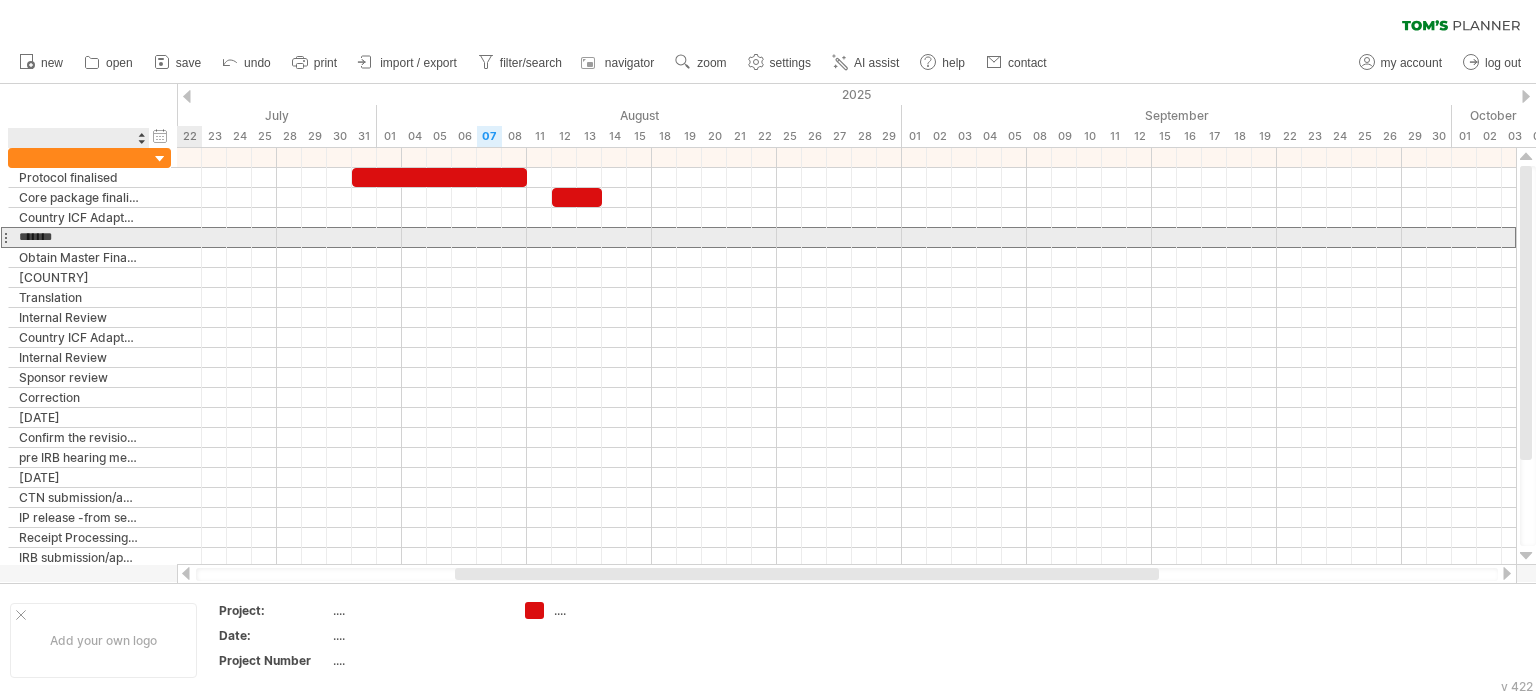 click on "*******" at bounding box center (79, 237) 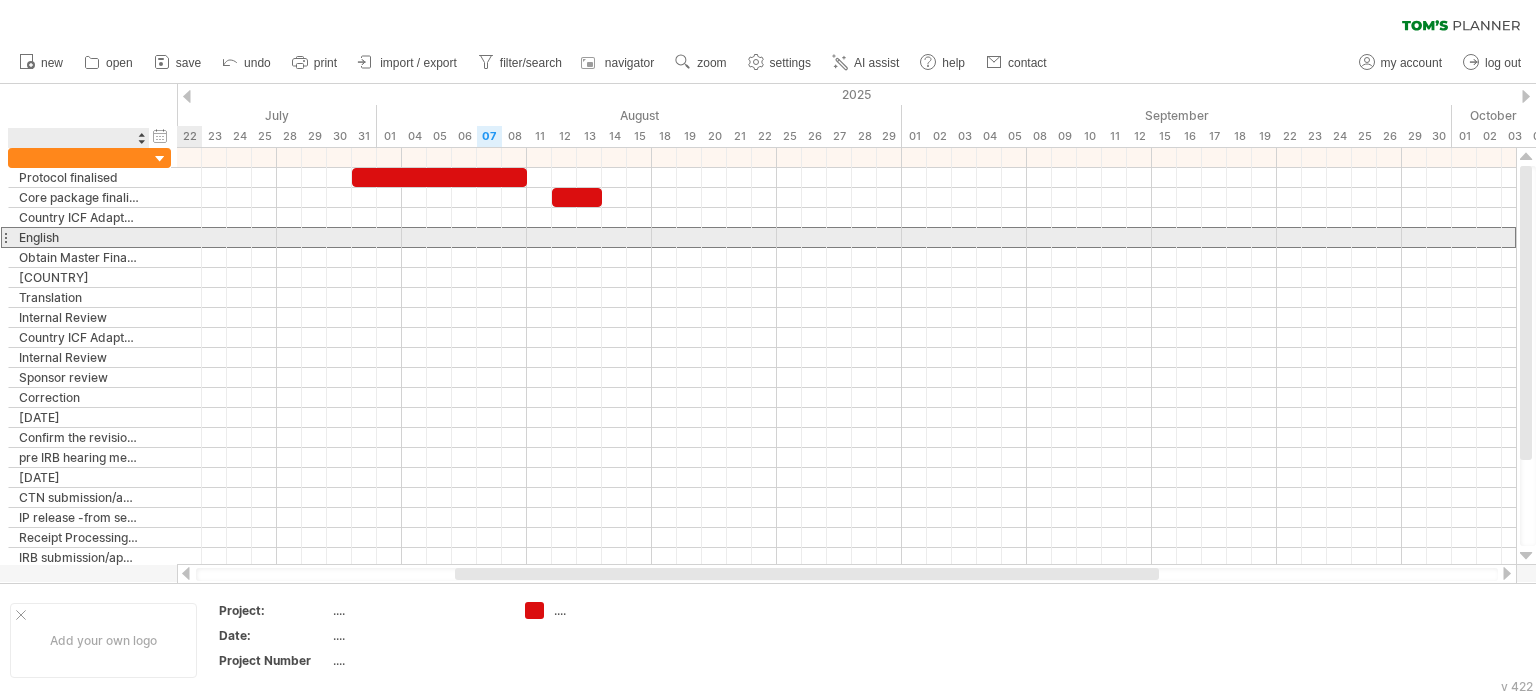 click on "English" at bounding box center [79, 237] 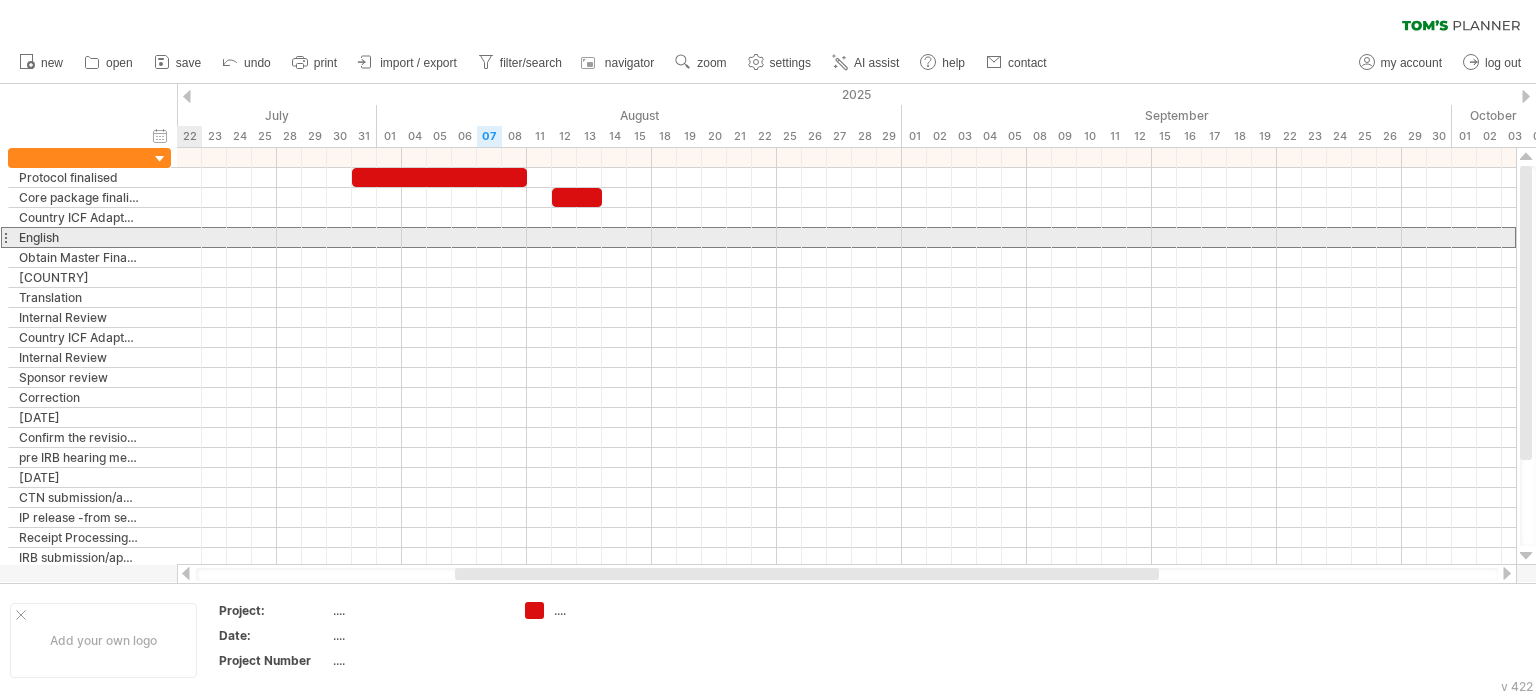 click on "******* English" at bounding box center (89, 237) 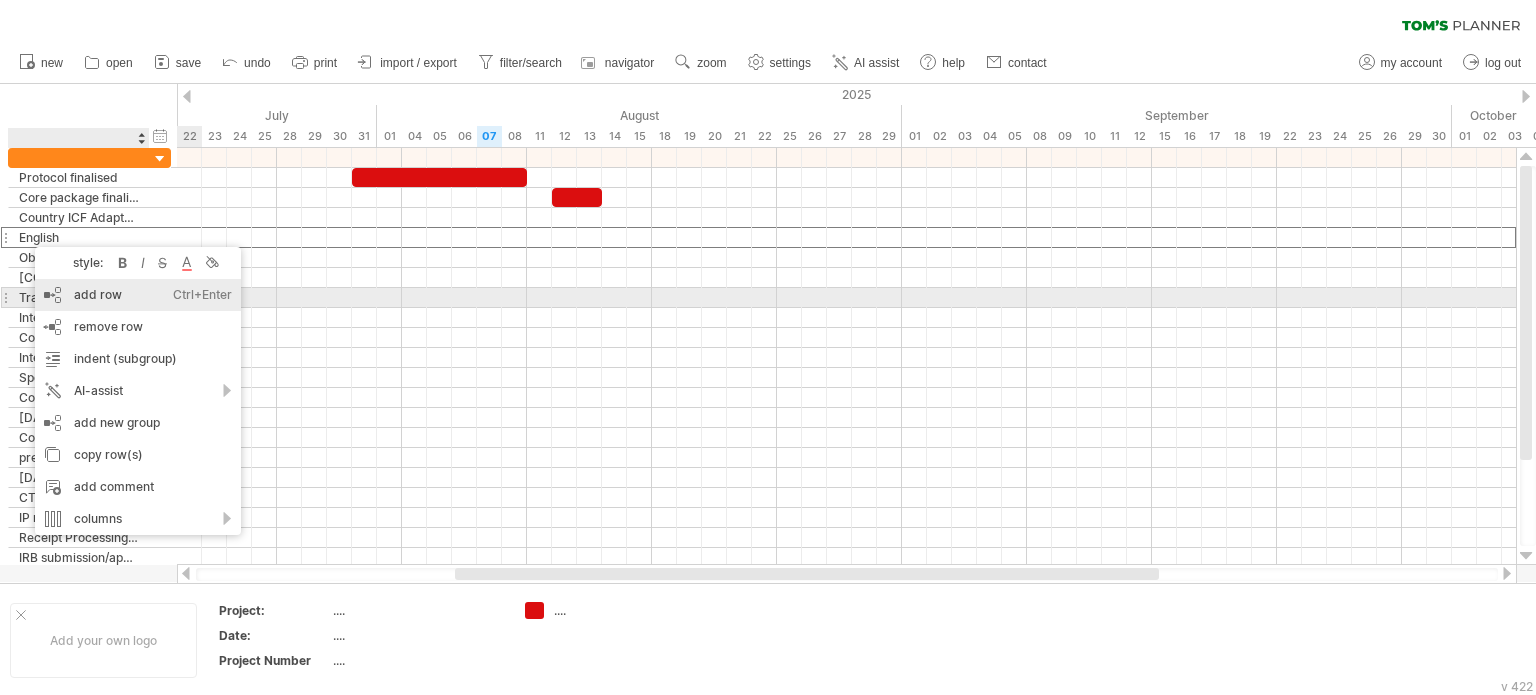 click on "add row Ctrl+Enter Cmd+Enter" at bounding box center [138, 295] 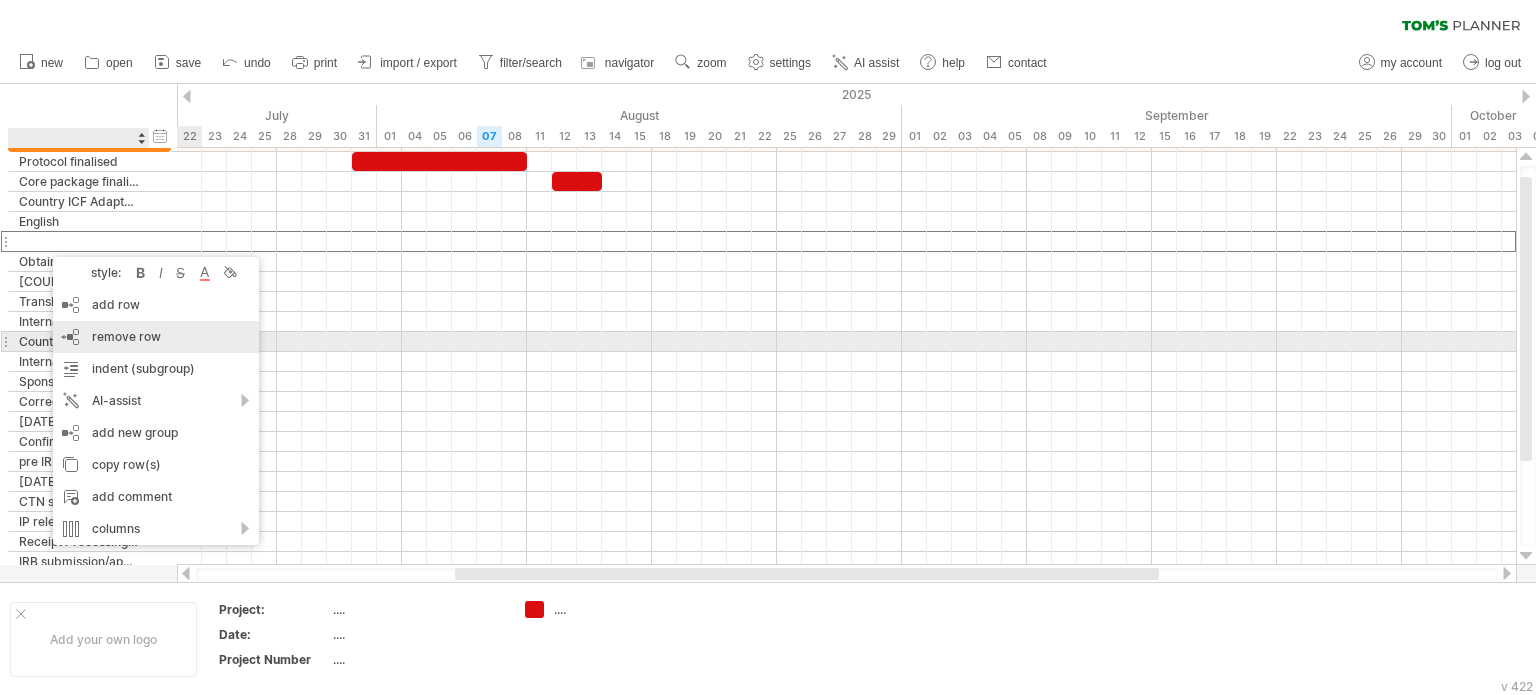 click on "remove row remove selected rows" at bounding box center [156, 337] 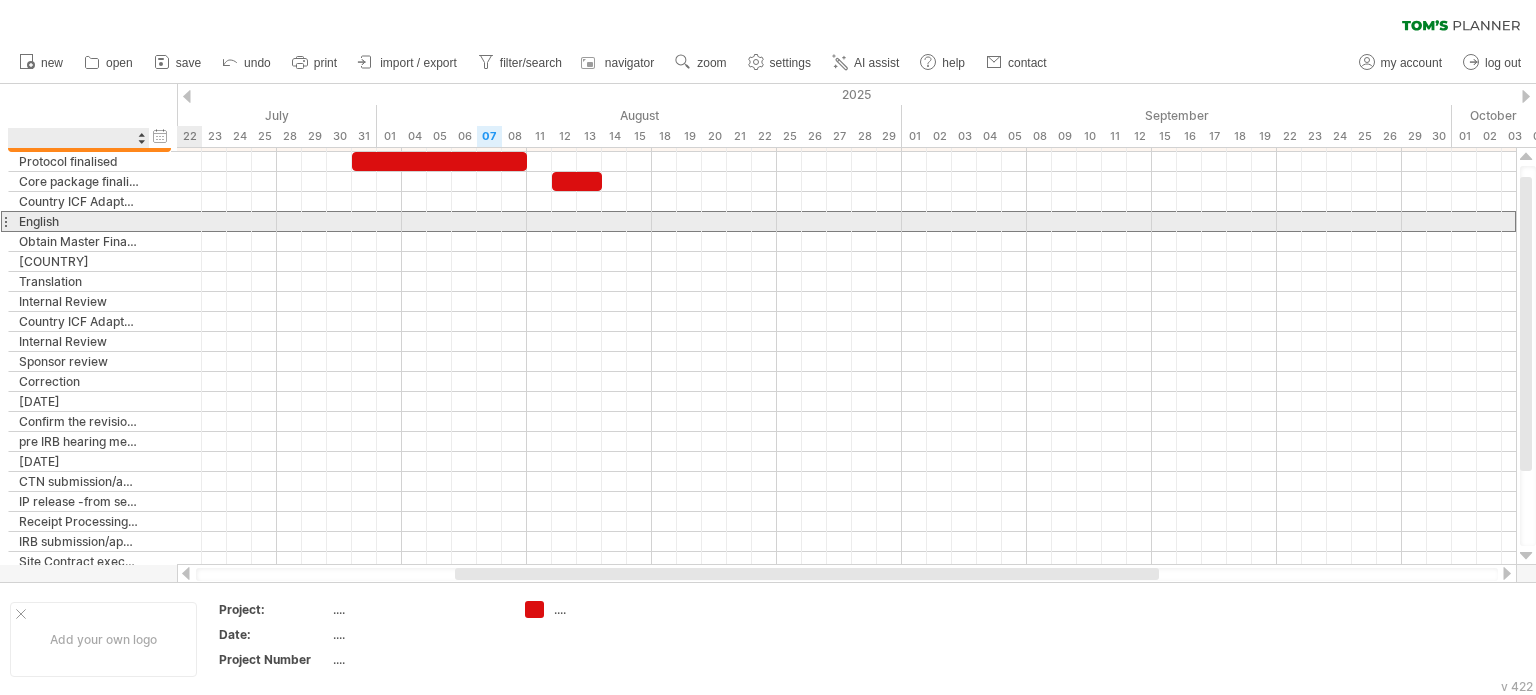 click on "English" at bounding box center (79, 221) 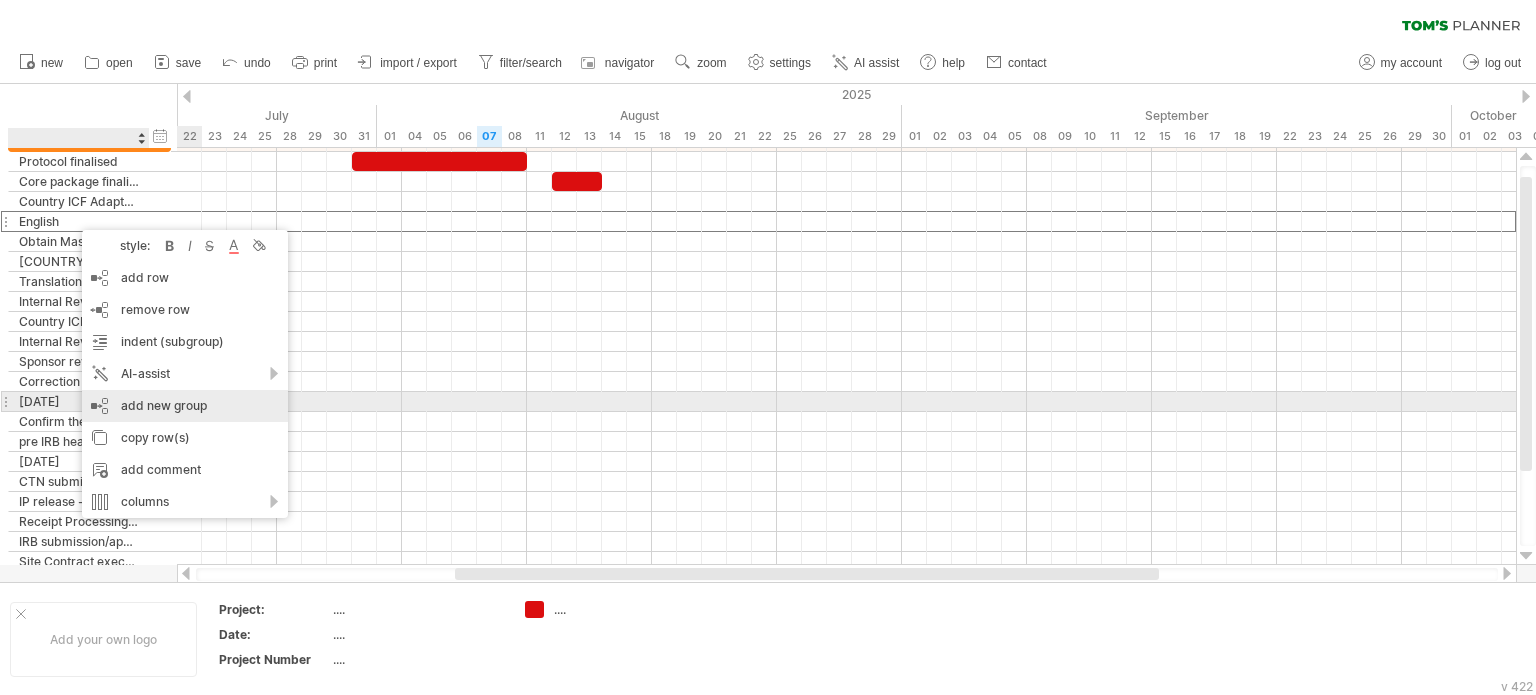 click on "add new group" at bounding box center (185, 406) 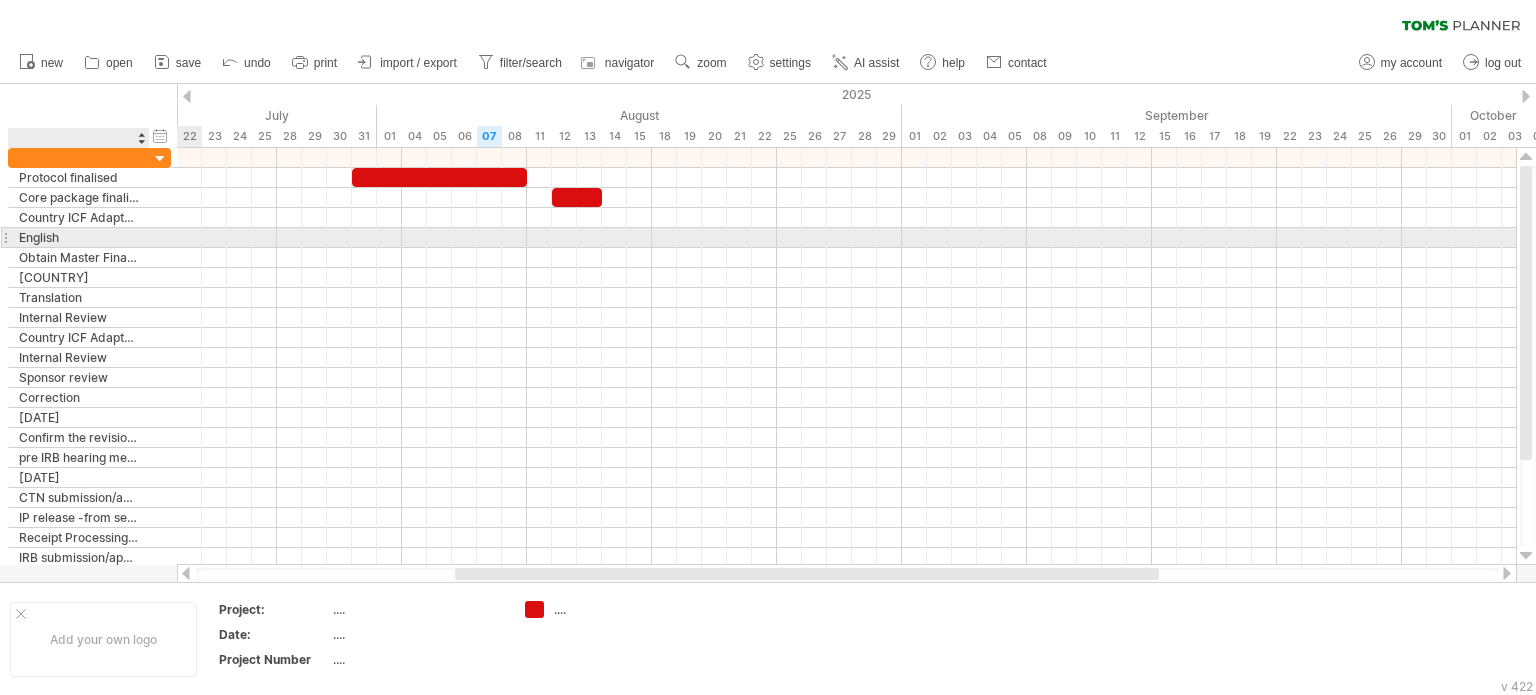 click on "English" at bounding box center [79, 237] 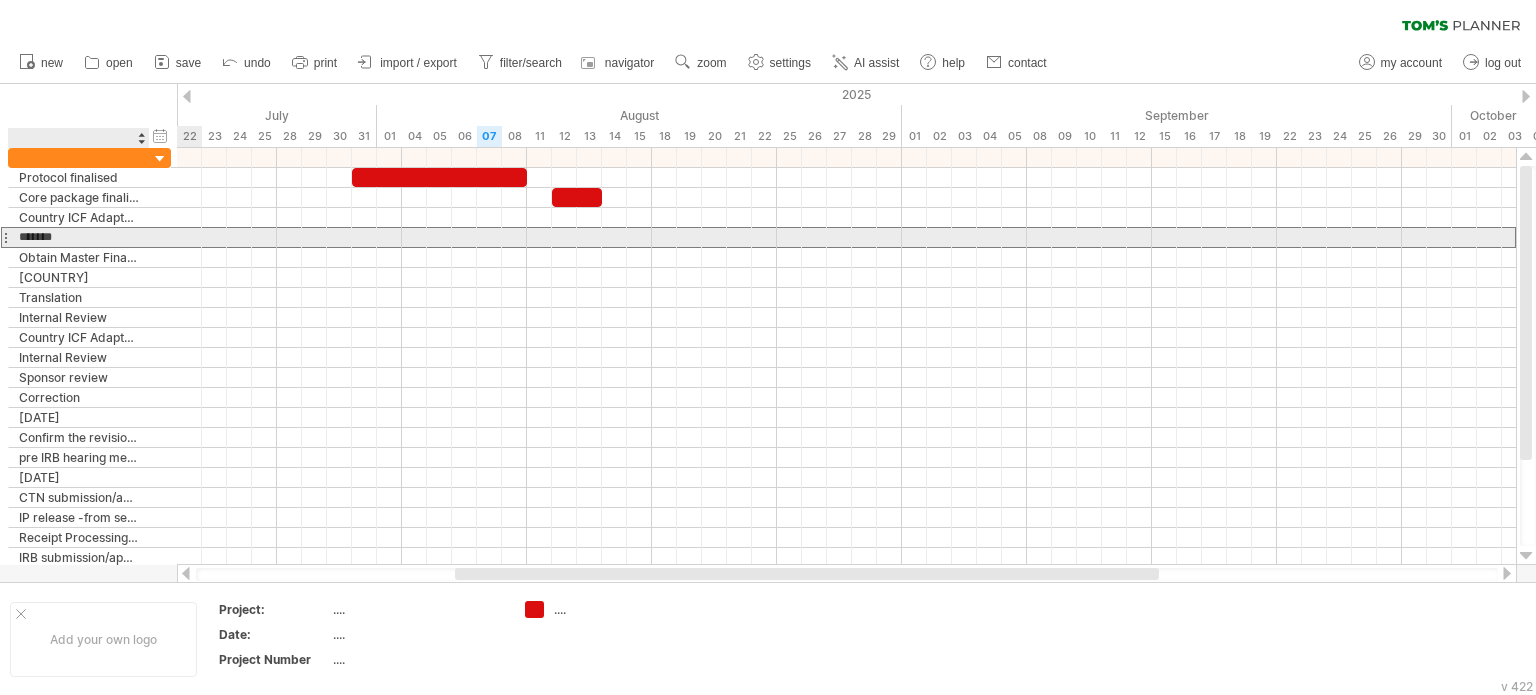 drag, startPoint x: 134, startPoint y: 235, endPoint x: 108, endPoint y: 239, distance: 26.305893 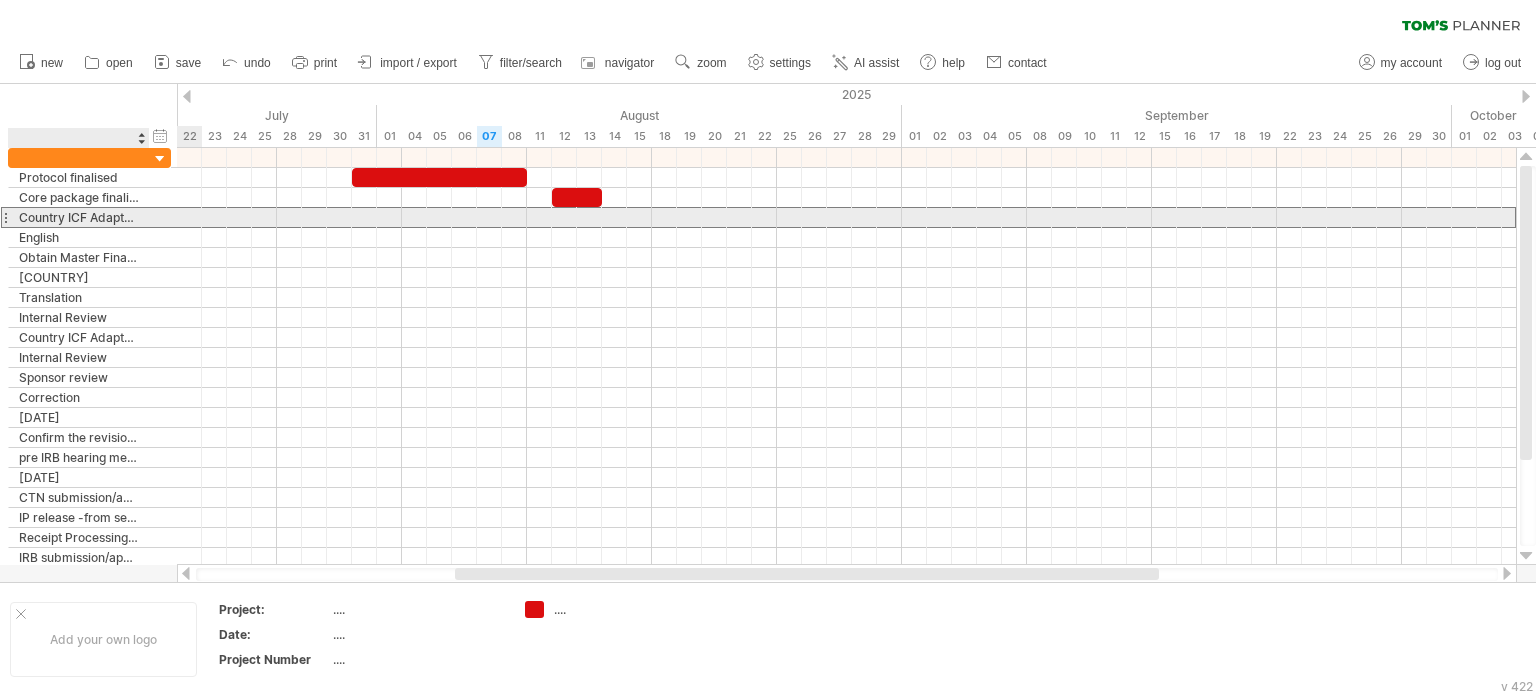 click on "**********" at bounding box center [89, 217] 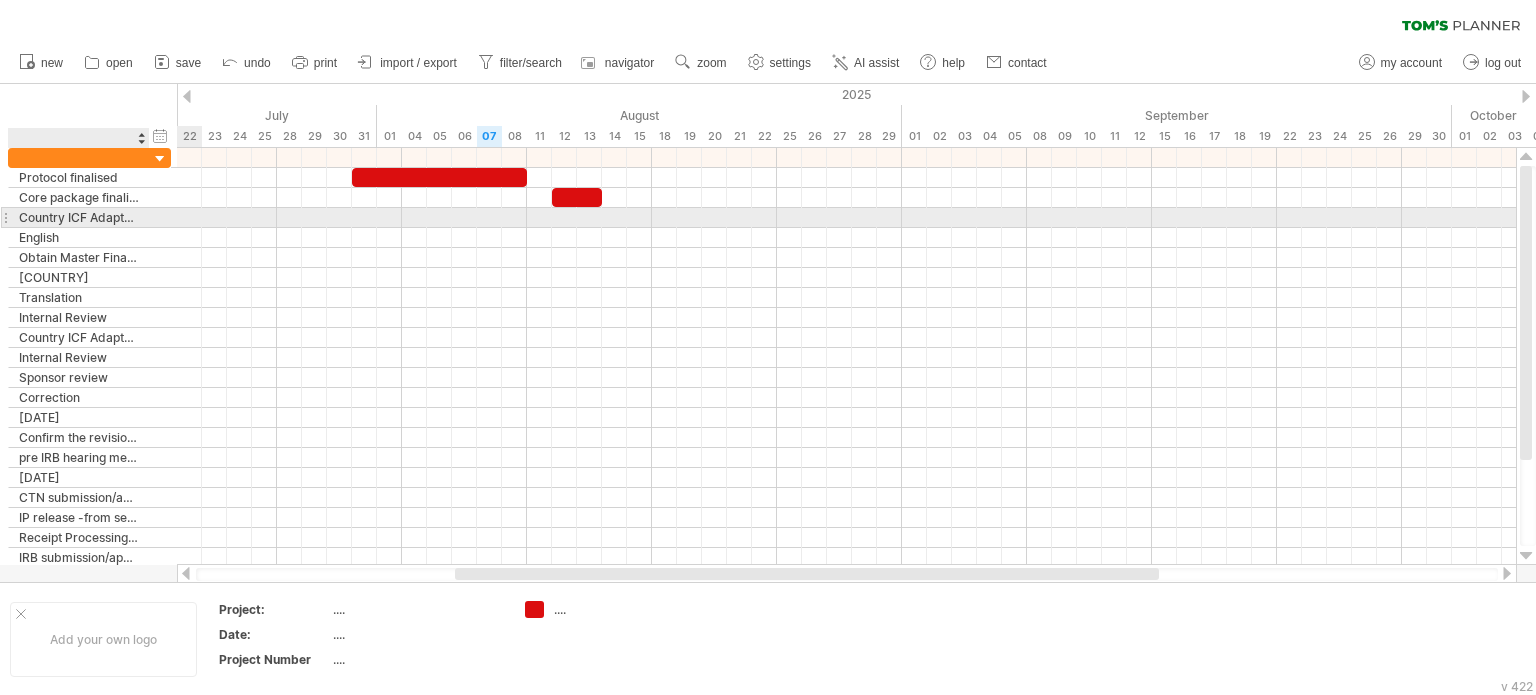 click on "**********" at bounding box center (89, 218) 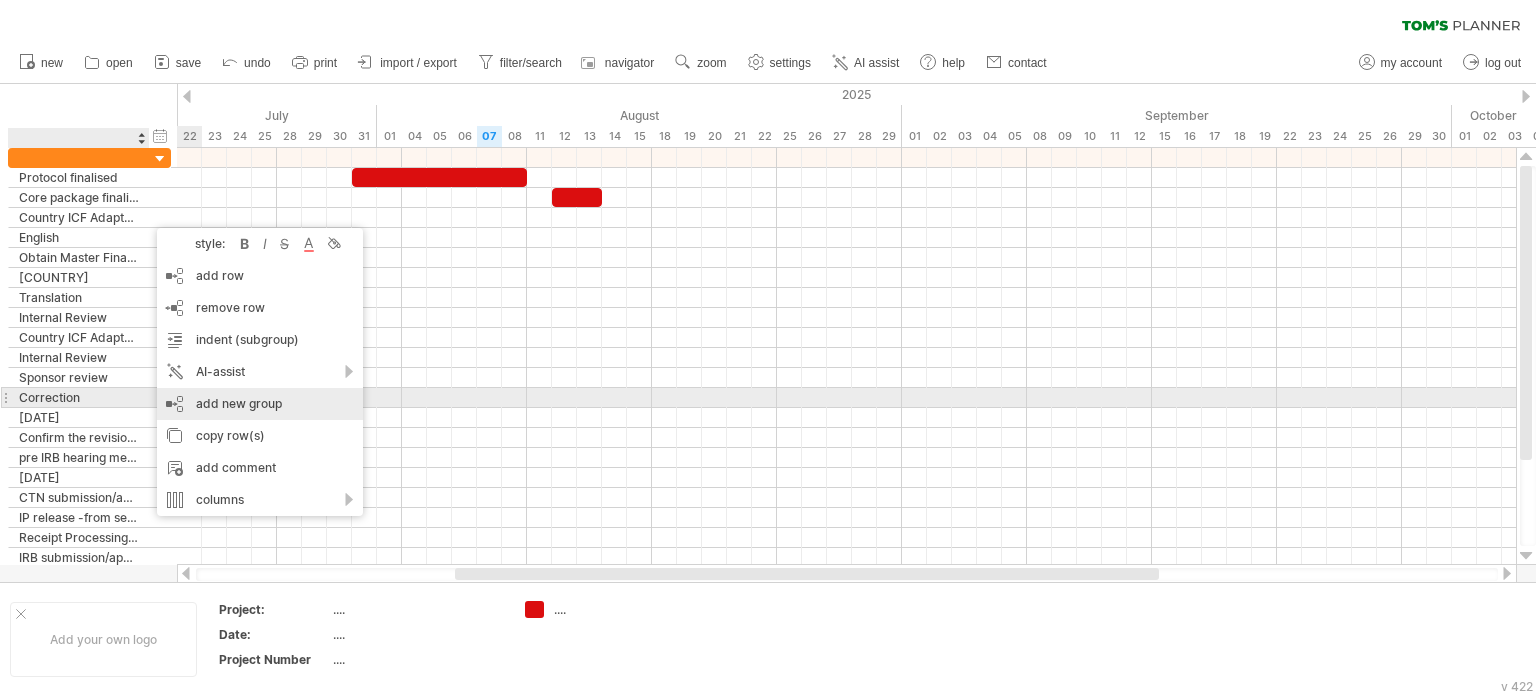 click on "add new group" at bounding box center [260, 404] 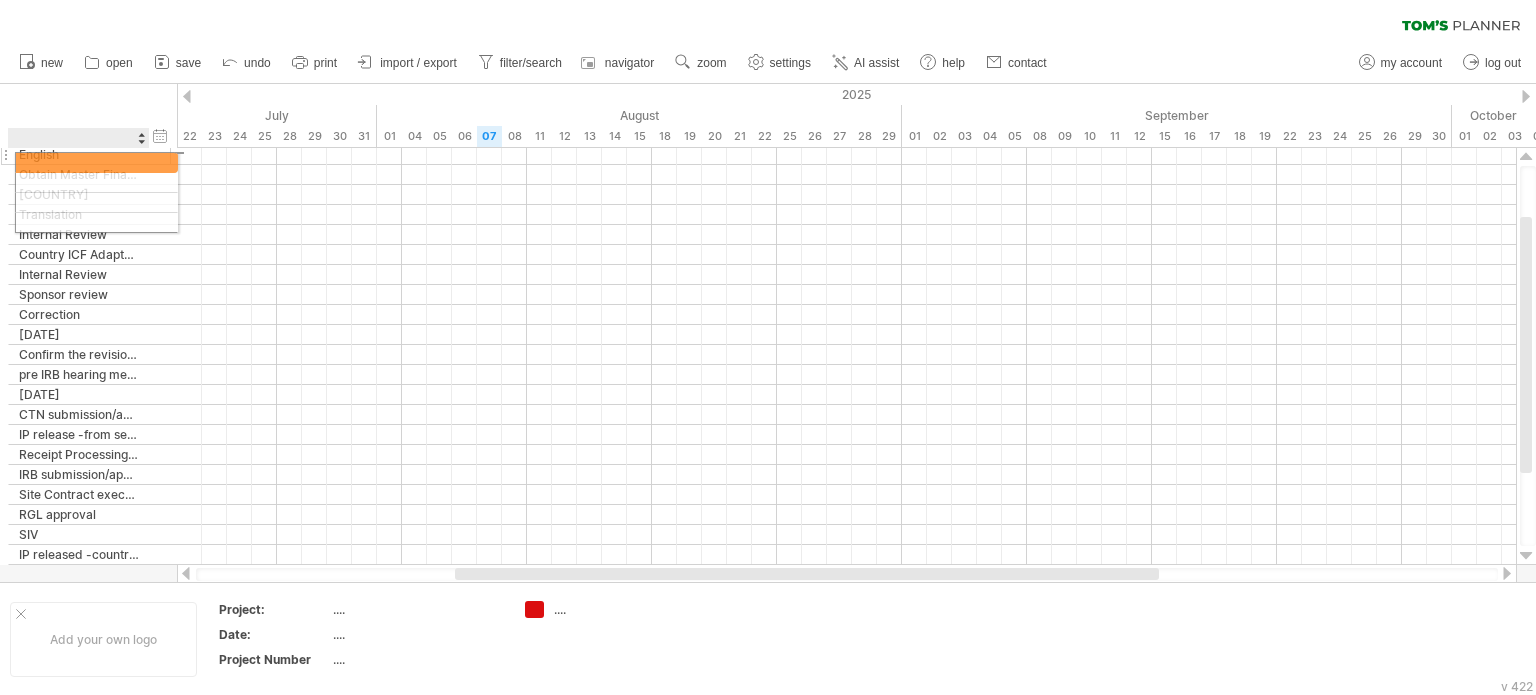 drag, startPoint x: 106, startPoint y: 490, endPoint x: 108, endPoint y: 159, distance: 331.00604 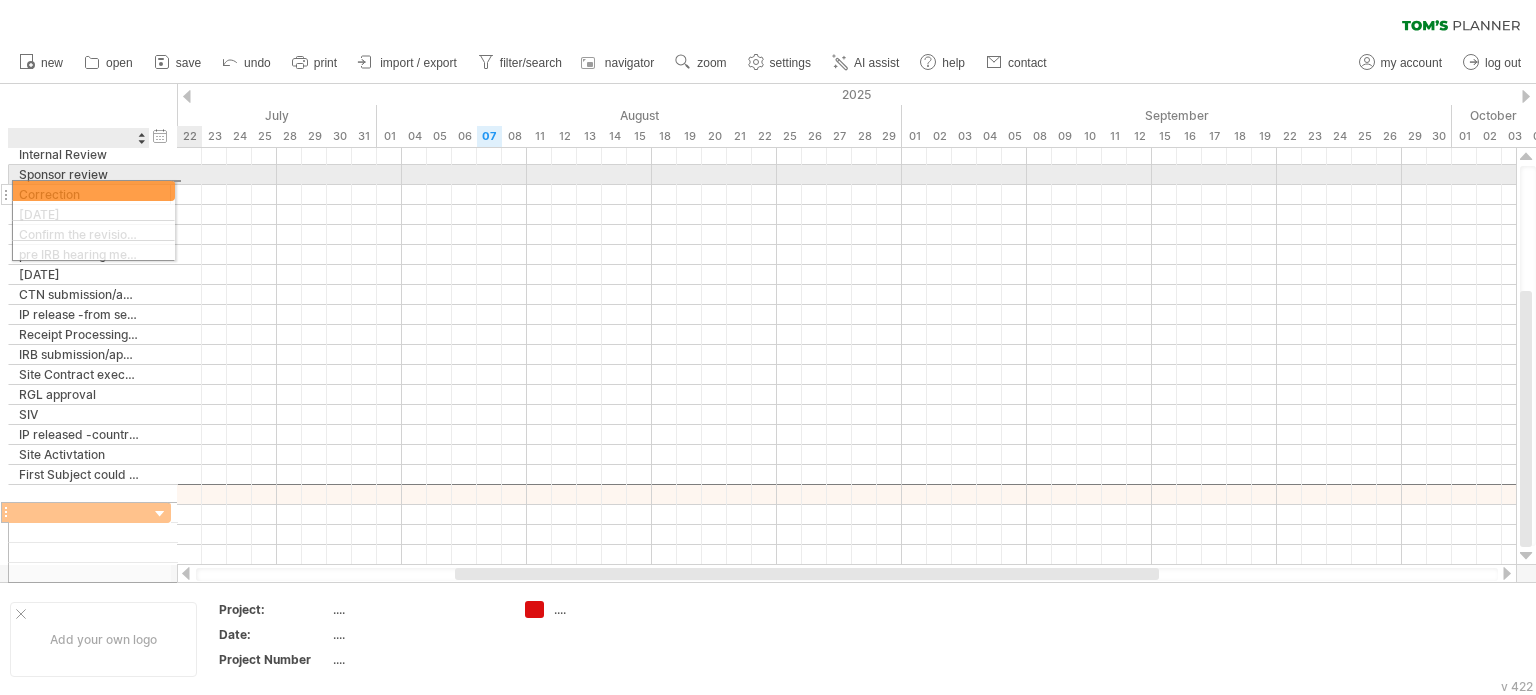 drag, startPoint x: 117, startPoint y: 487, endPoint x: 115, endPoint y: 187, distance: 300.00665 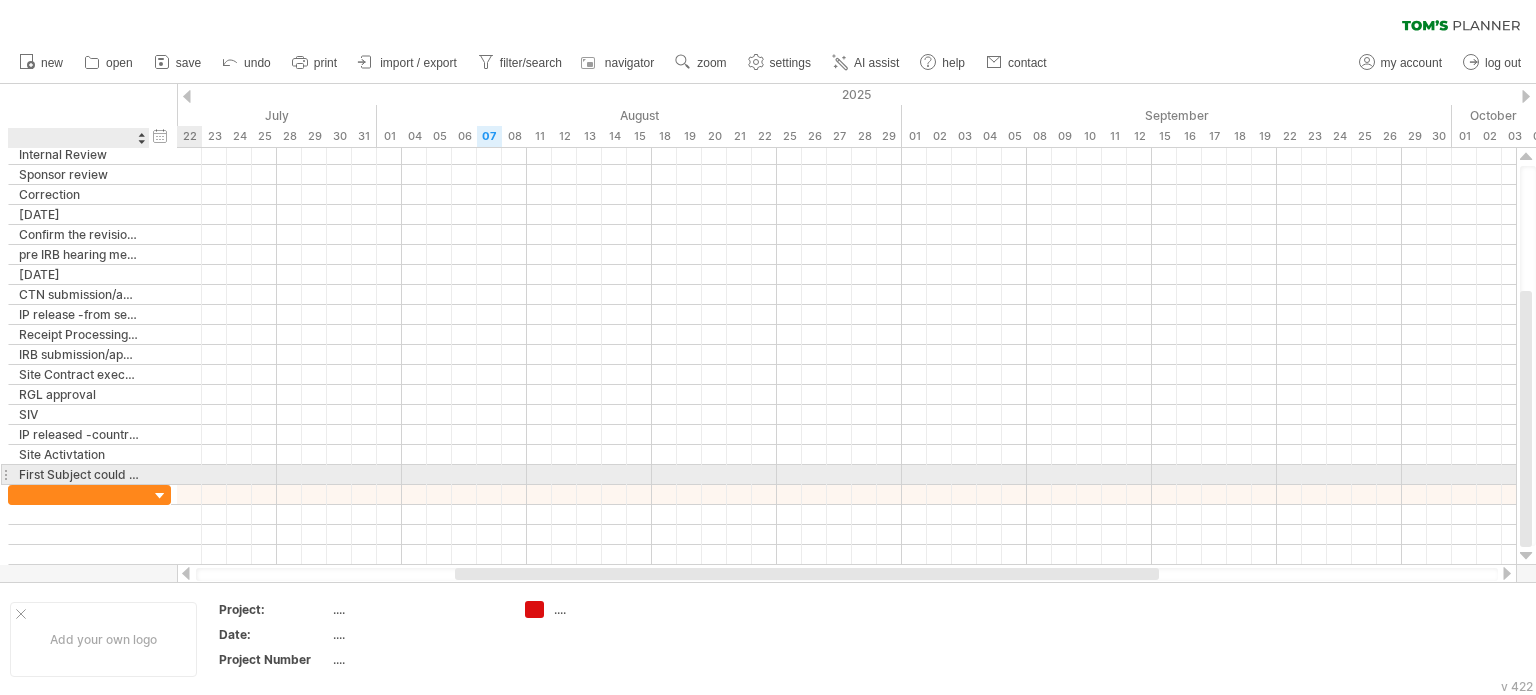 drag, startPoint x: 156, startPoint y: 488, endPoint x: 161, endPoint y: 469, distance: 19.646883 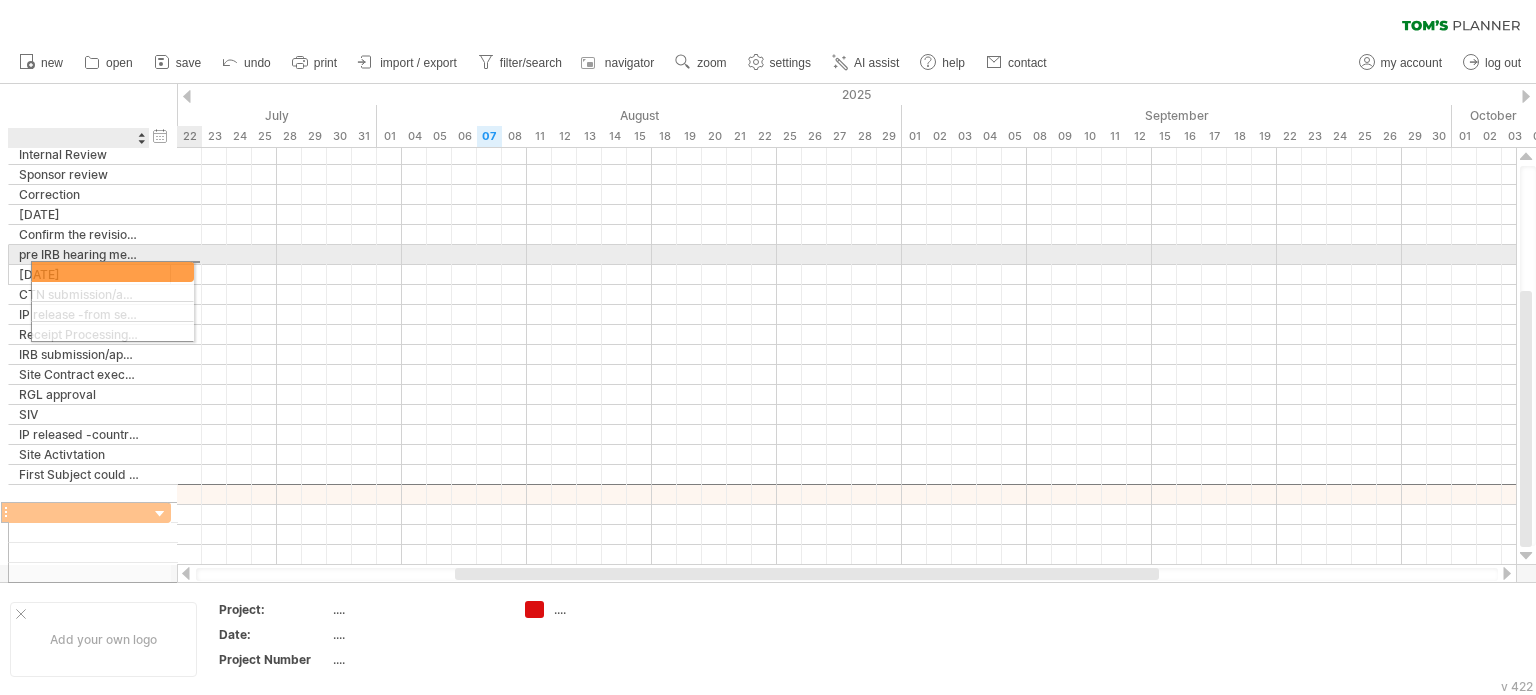 drag, startPoint x: 135, startPoint y: 489, endPoint x: 153, endPoint y: 263, distance: 226.71568 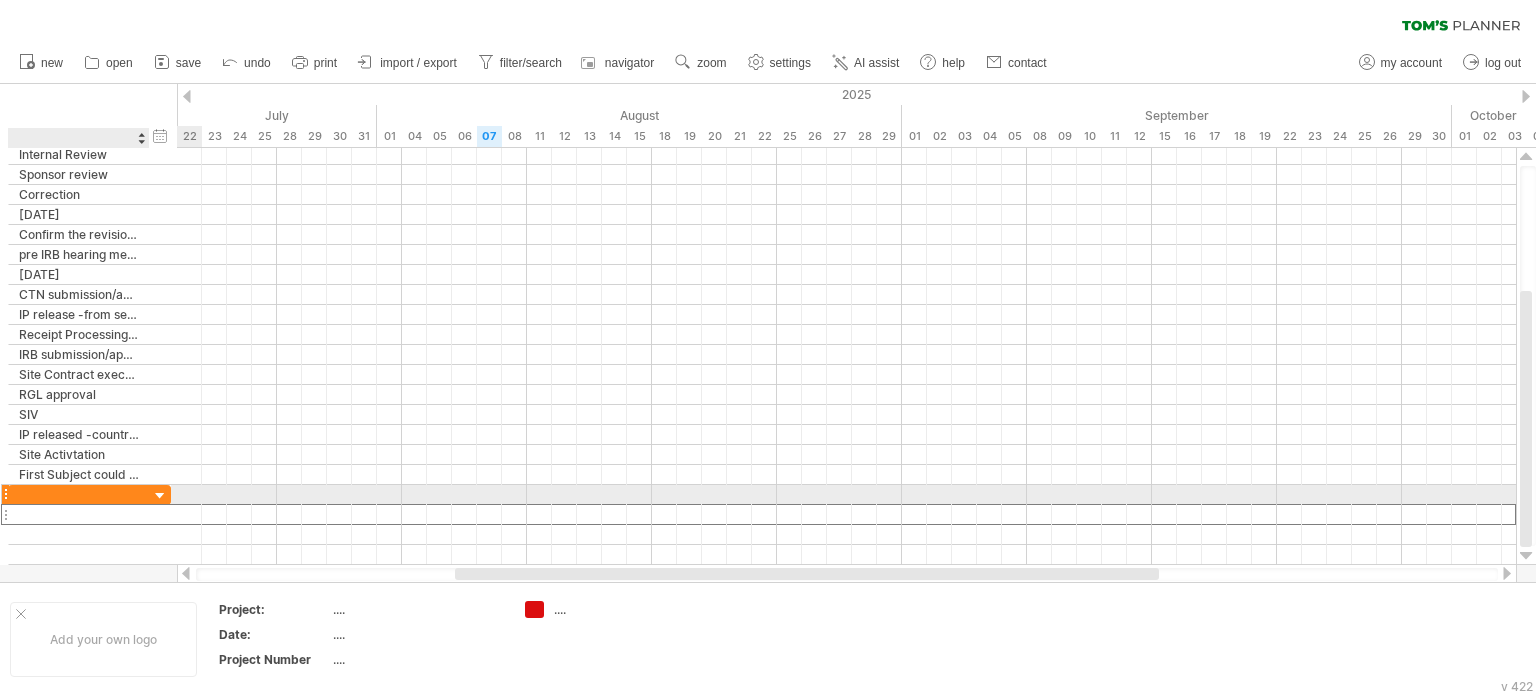 click at bounding box center (79, 514) 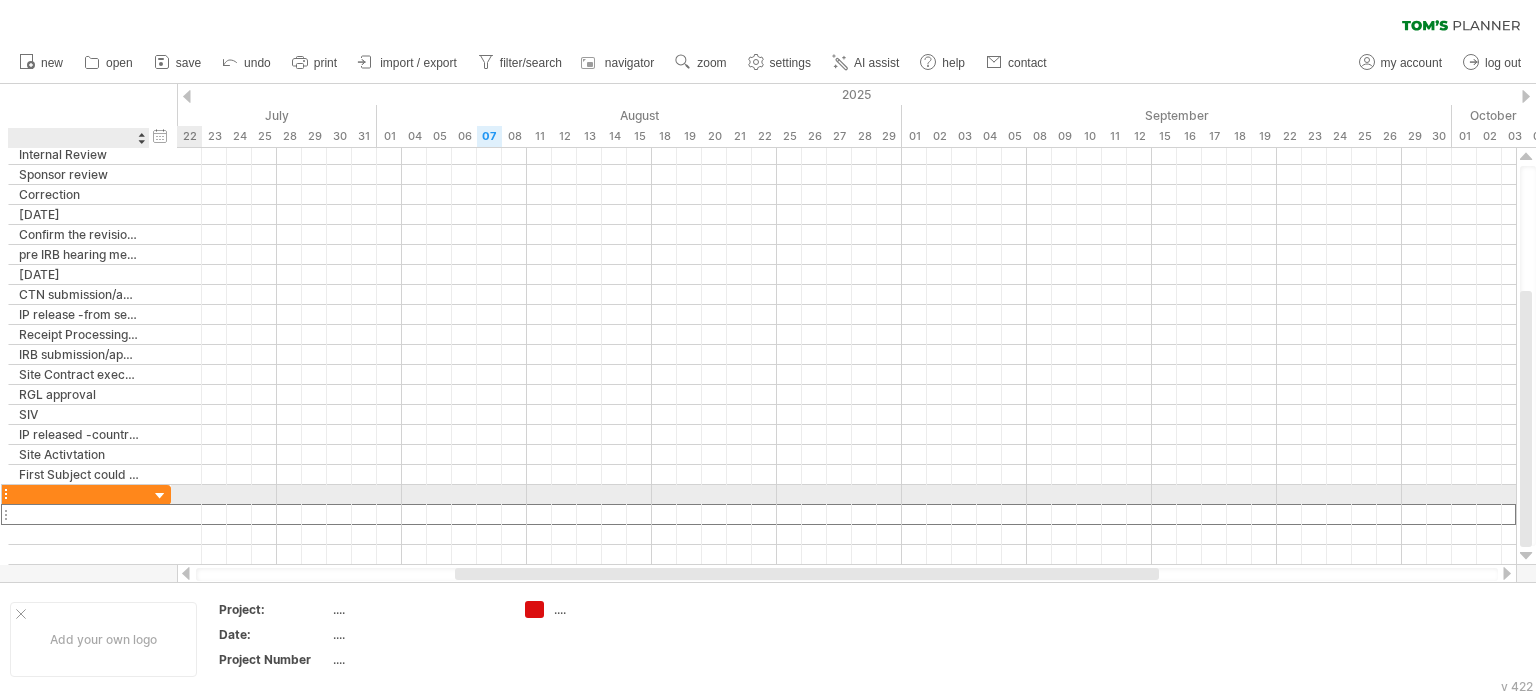 click at bounding box center (79, 494) 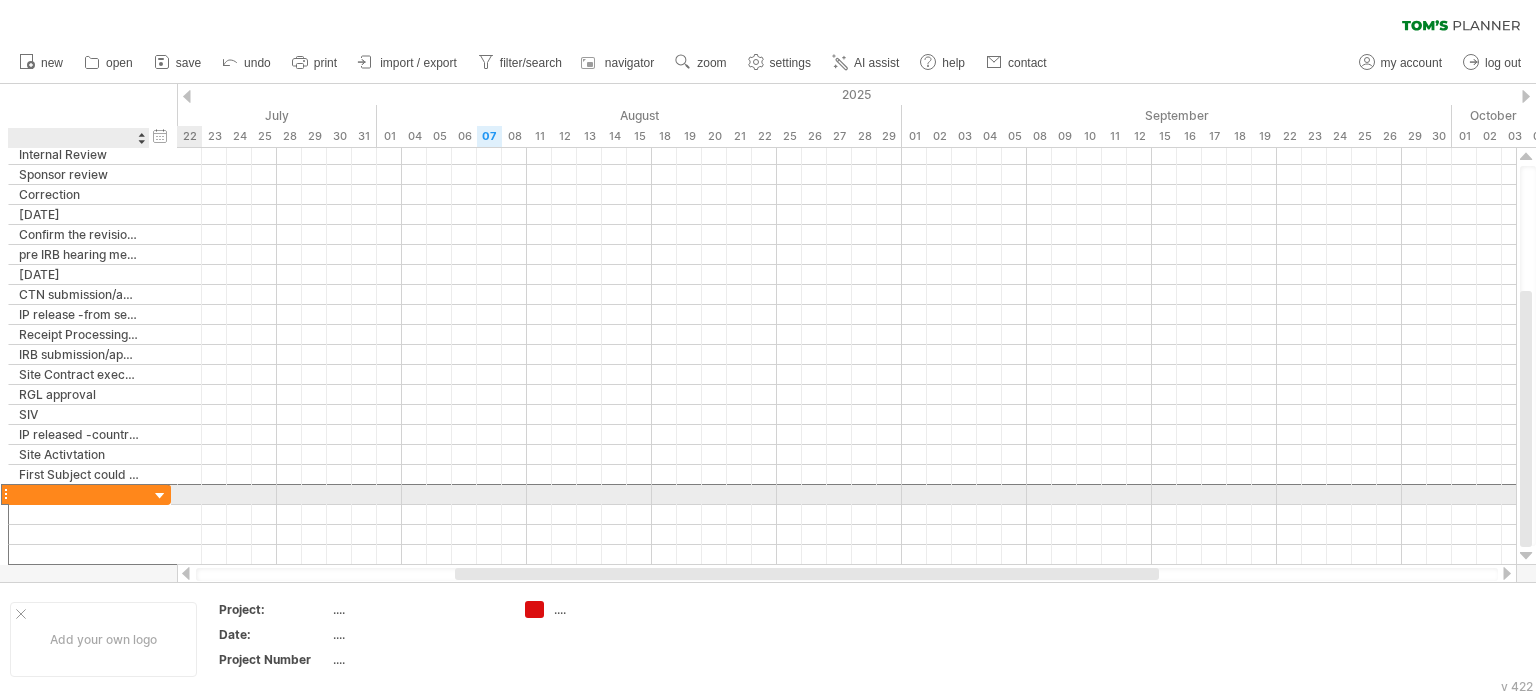 click at bounding box center [79, 494] 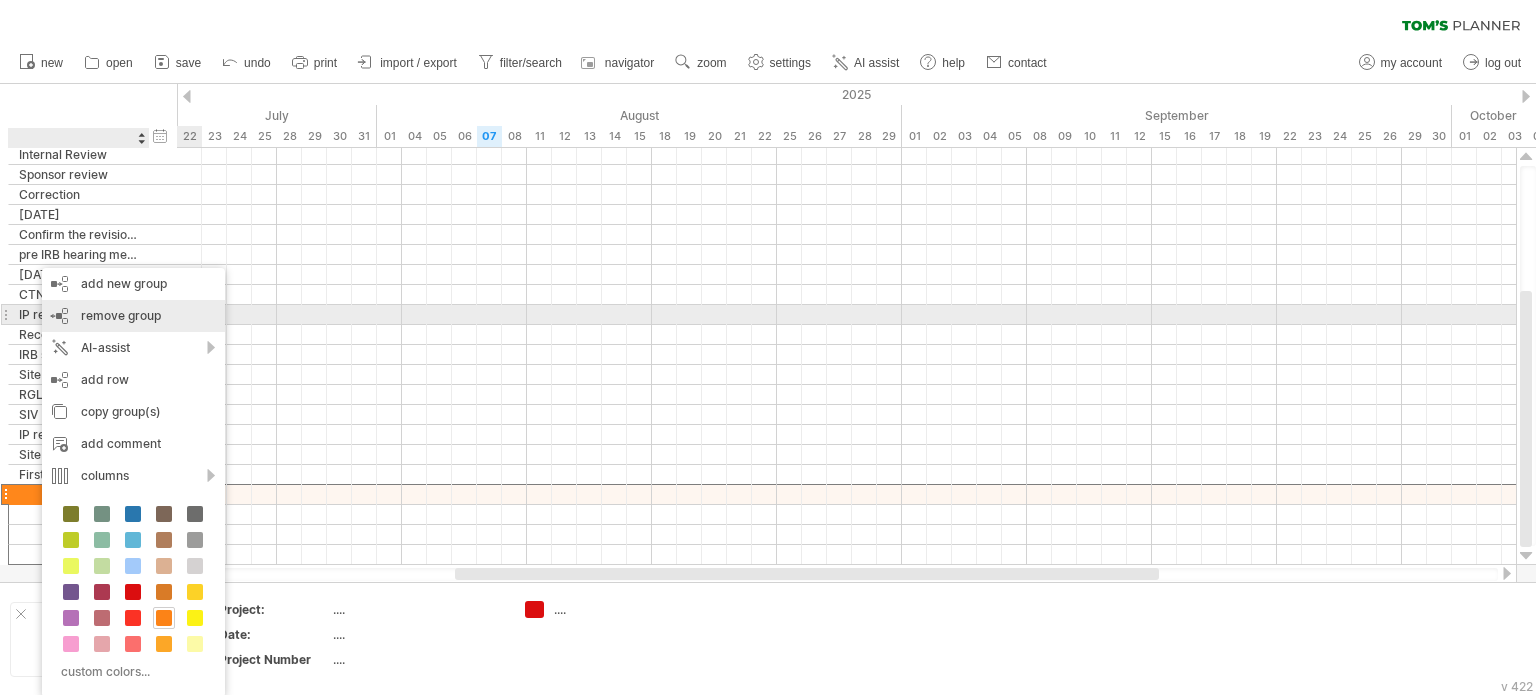 click on "remove group remove selected groups" at bounding box center [133, 316] 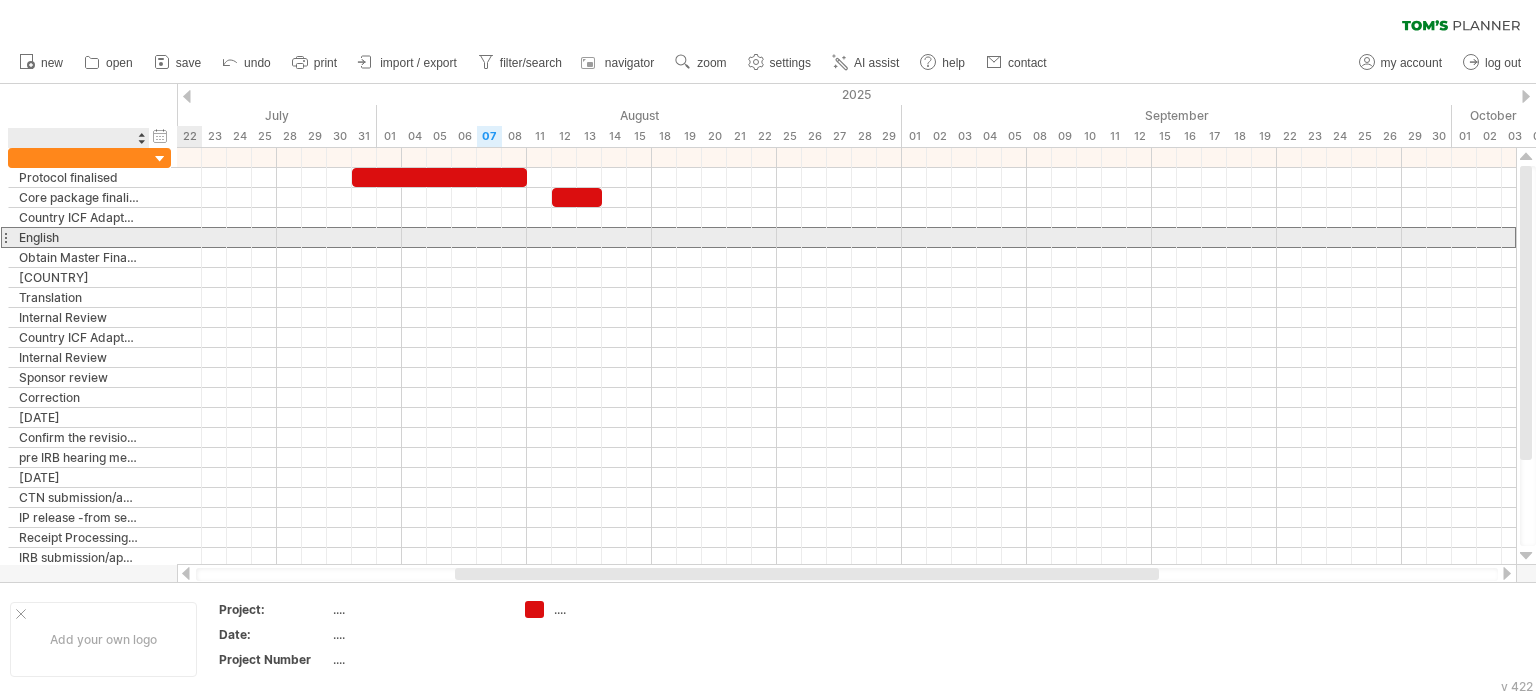click on "English" at bounding box center (79, 237) 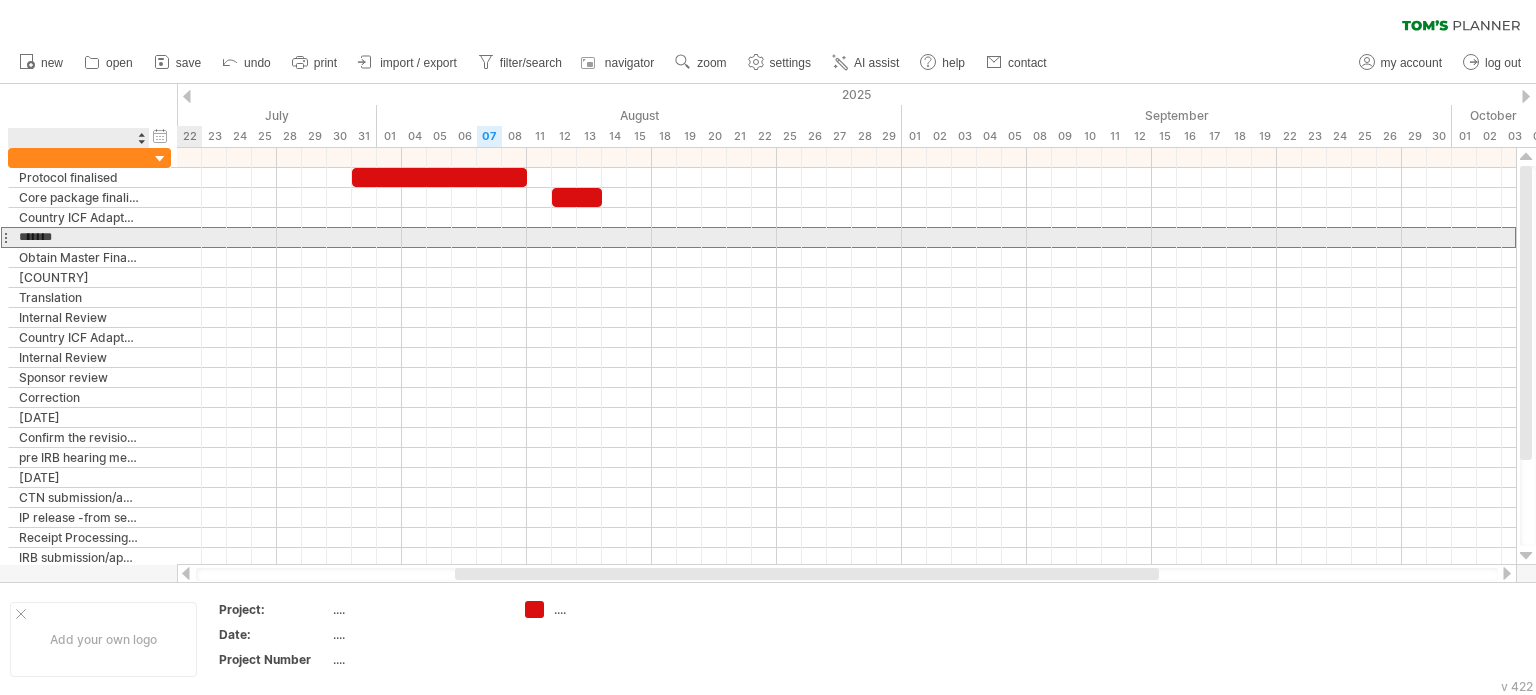 drag, startPoint x: 93, startPoint y: 236, endPoint x: 16, endPoint y: 239, distance: 77.05842 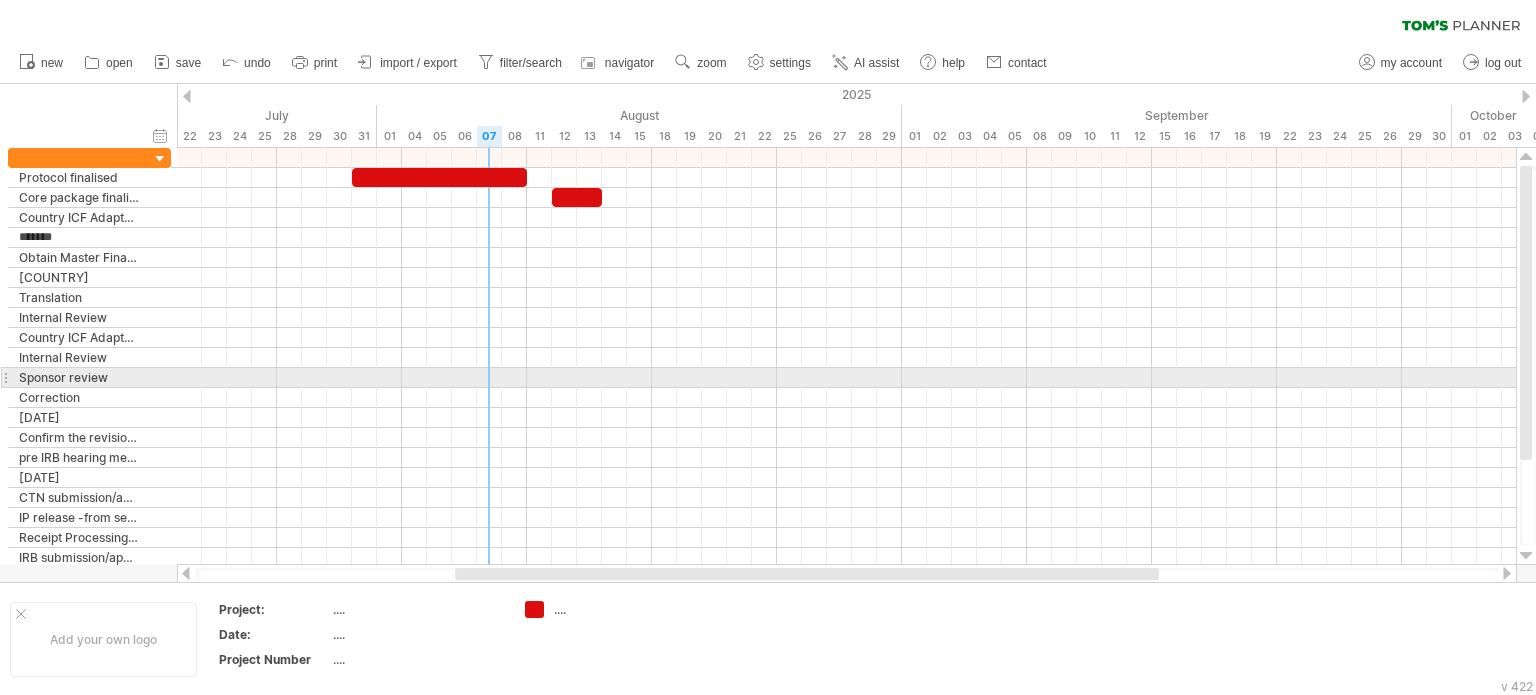 click at bounding box center (846, 378) 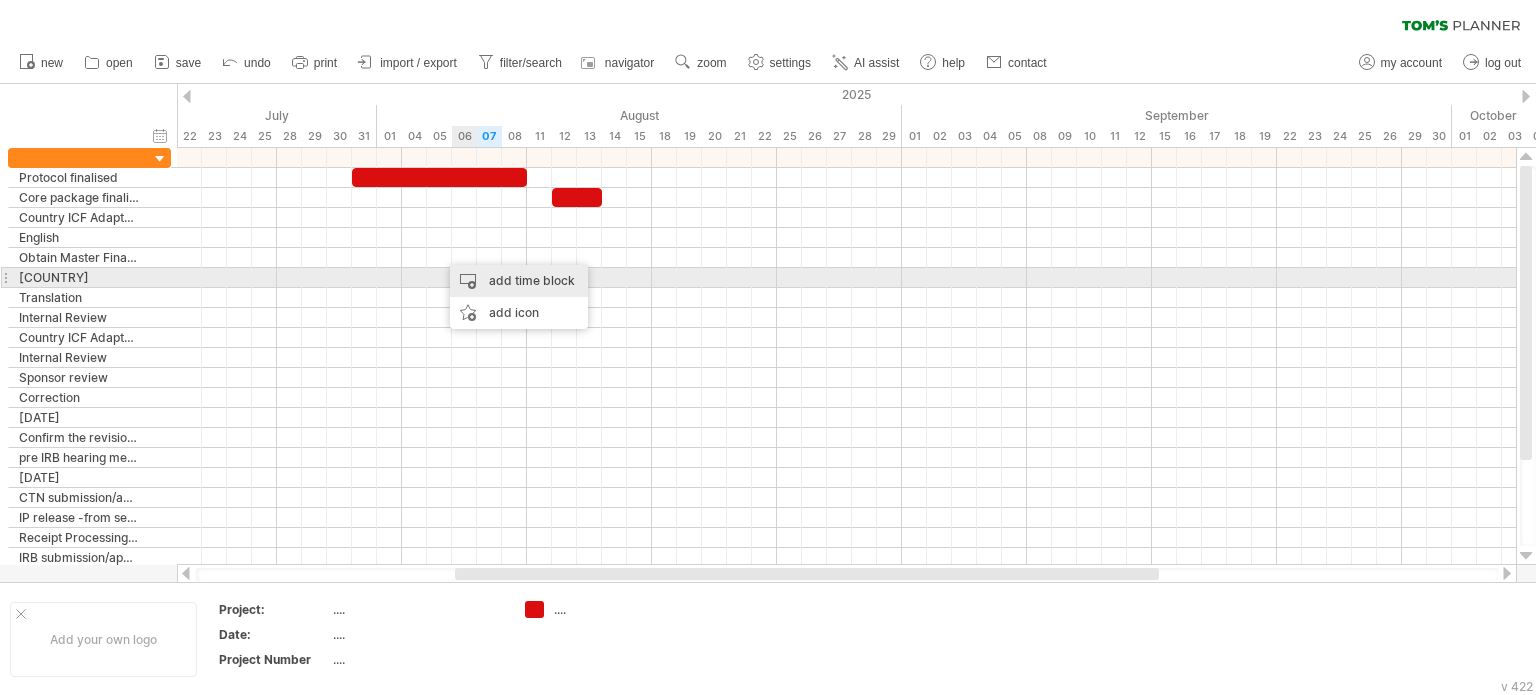 click on "add time block" at bounding box center (519, 281) 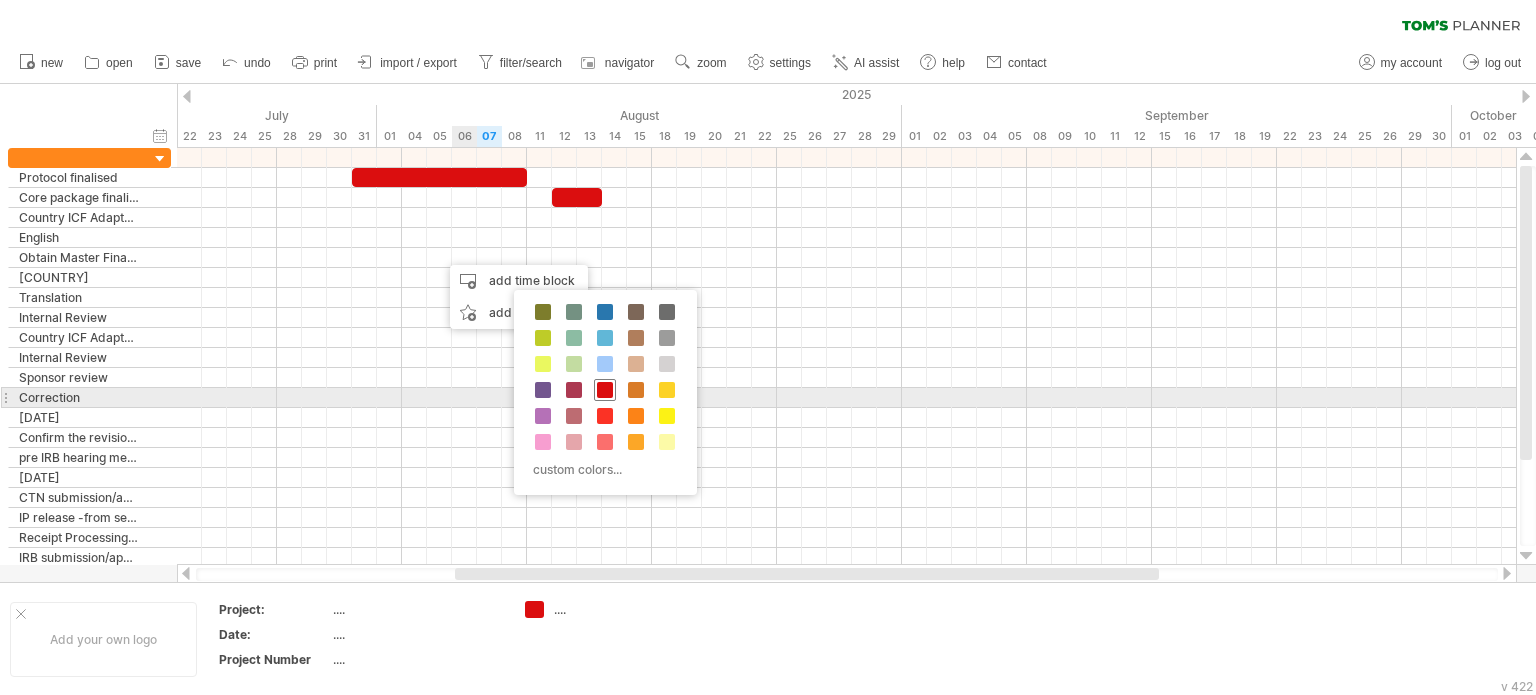 click at bounding box center [605, 390] 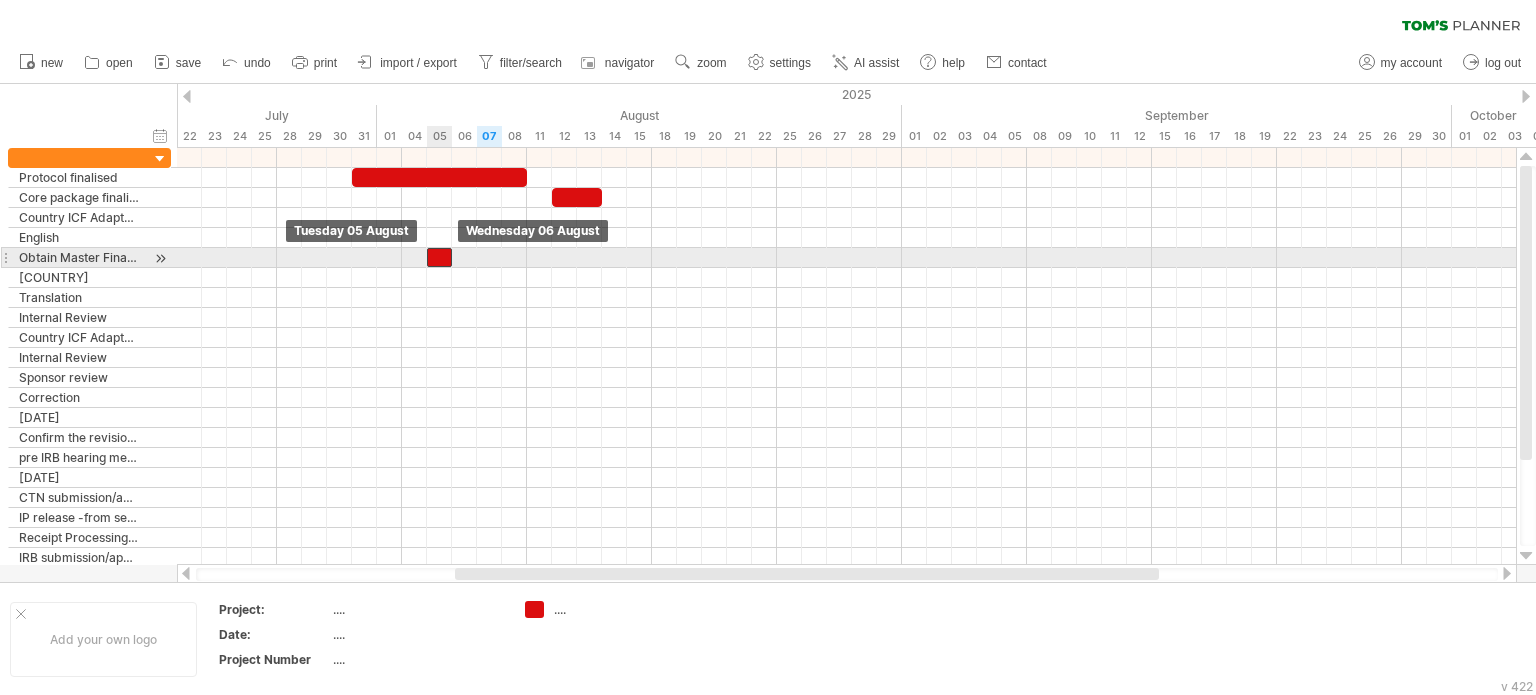 drag, startPoint x: 452, startPoint y: 253, endPoint x: 439, endPoint y: 251, distance: 13.152946 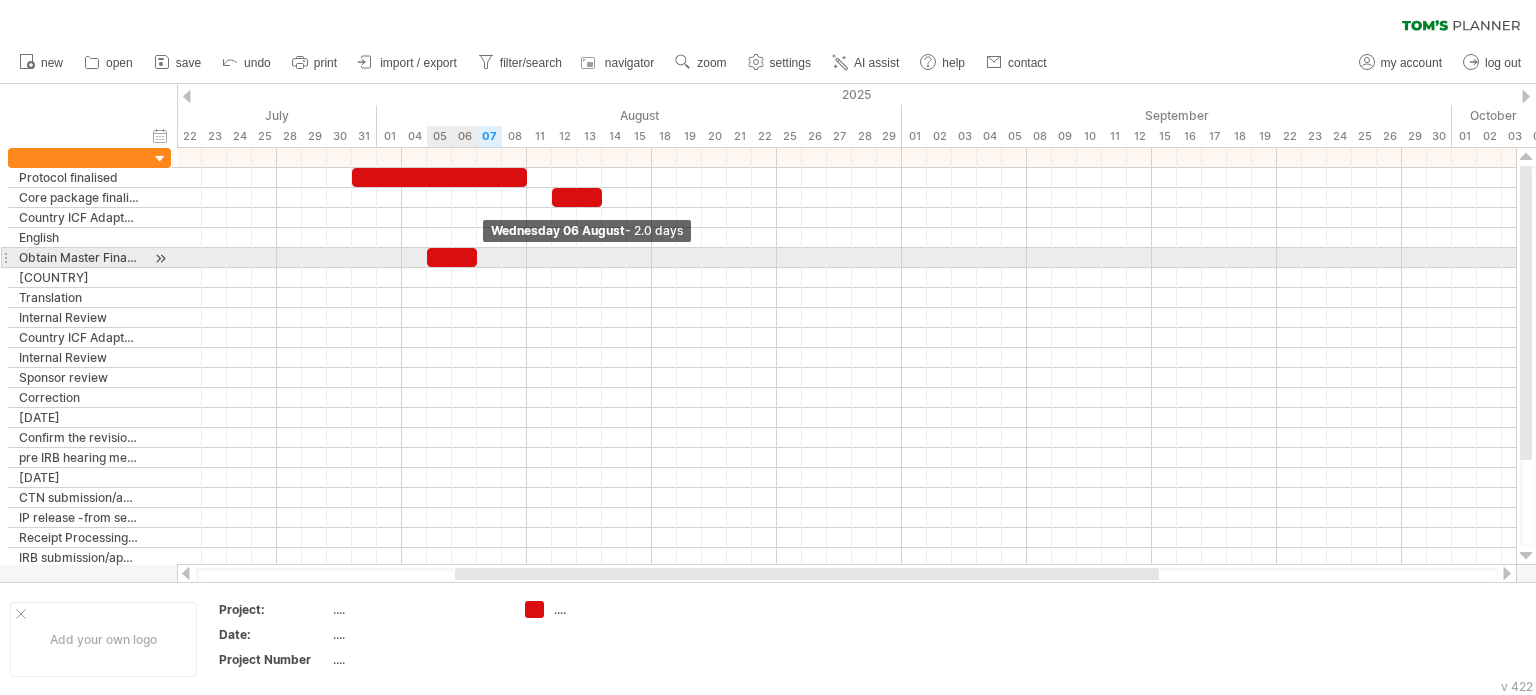 drag, startPoint x: 452, startPoint y: 254, endPoint x: 472, endPoint y: 267, distance: 23.853722 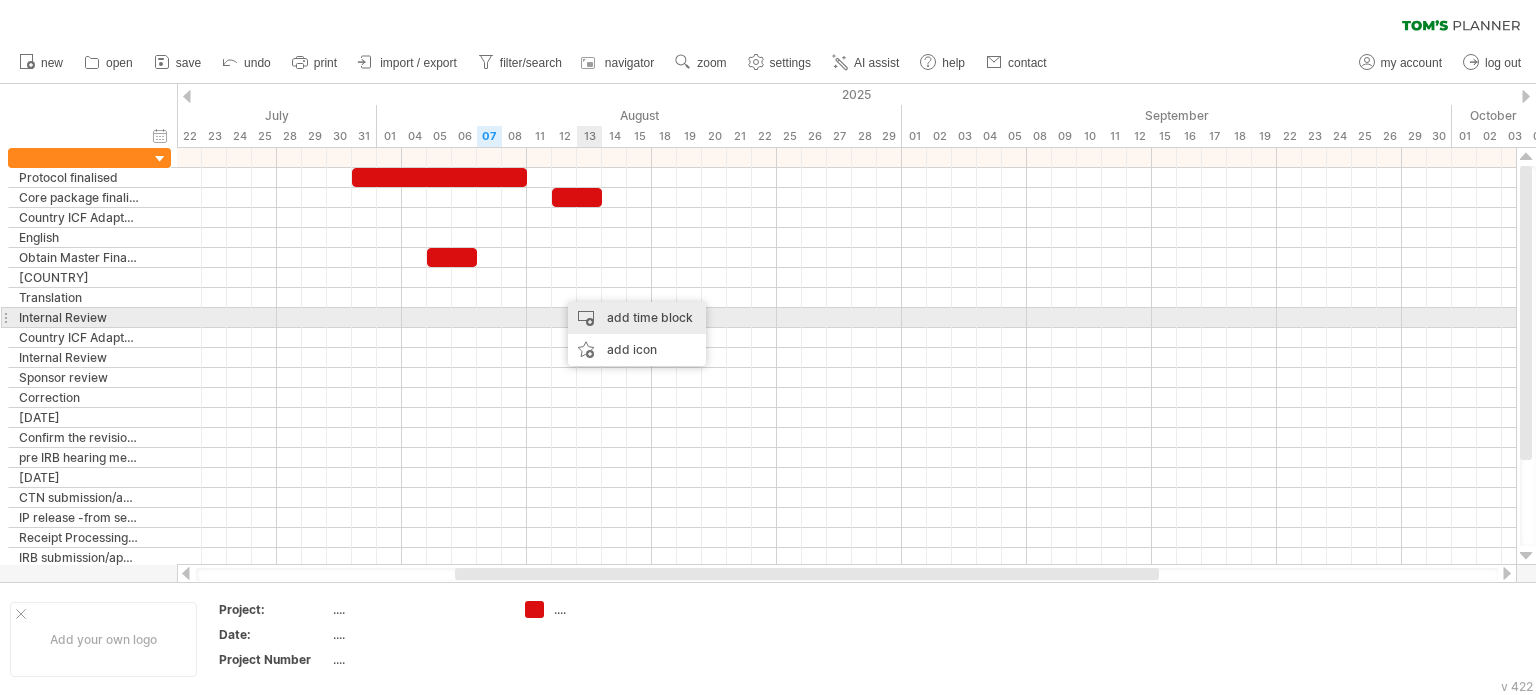 click on "add time block" at bounding box center (637, 318) 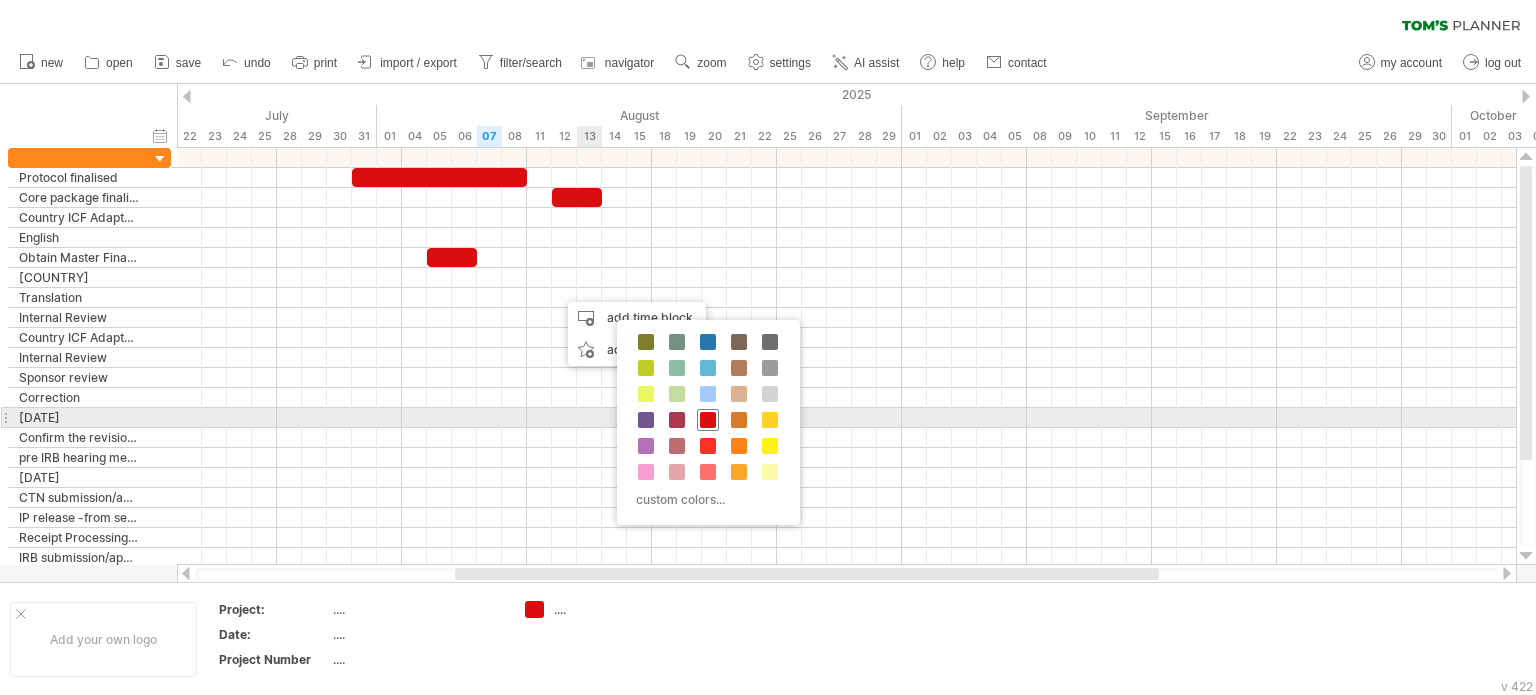 click at bounding box center (708, 420) 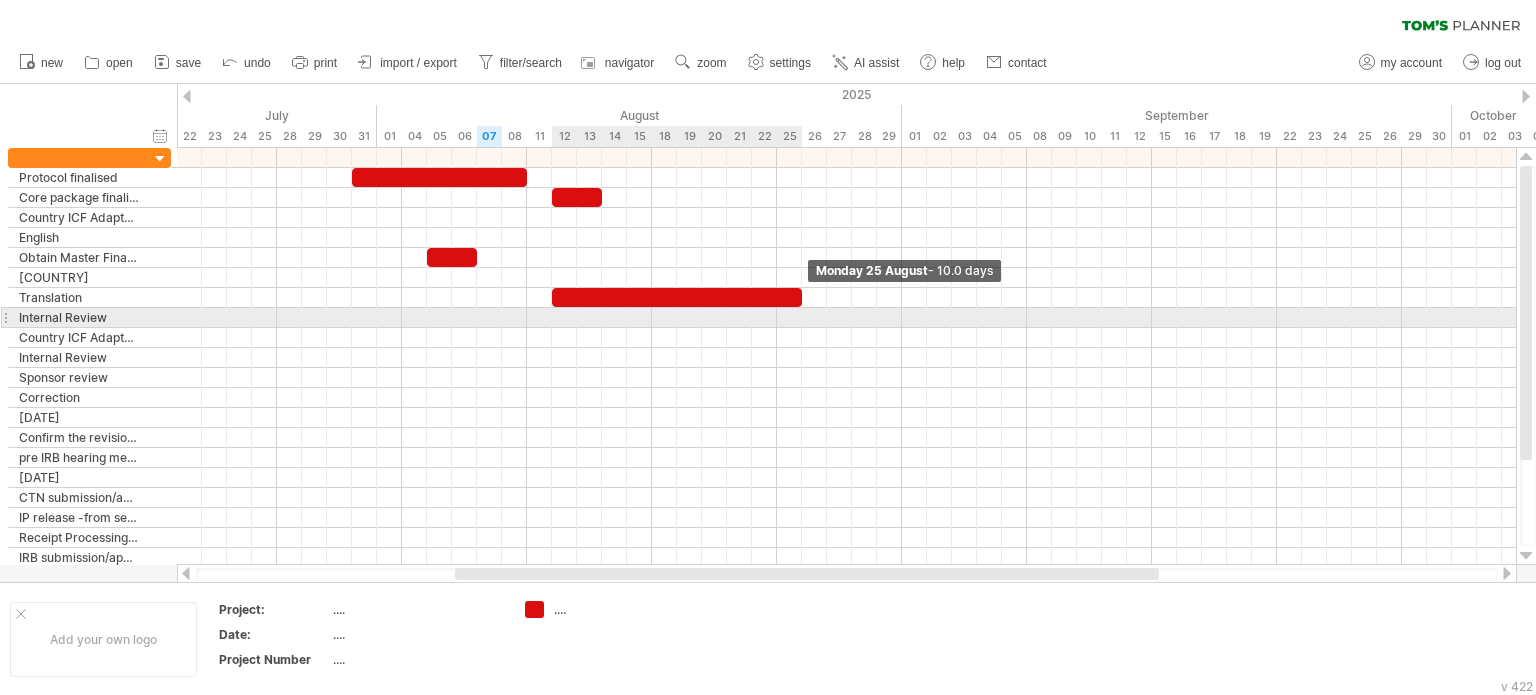 drag, startPoint x: 573, startPoint y: 296, endPoint x: 796, endPoint y: 314, distance: 223.72528 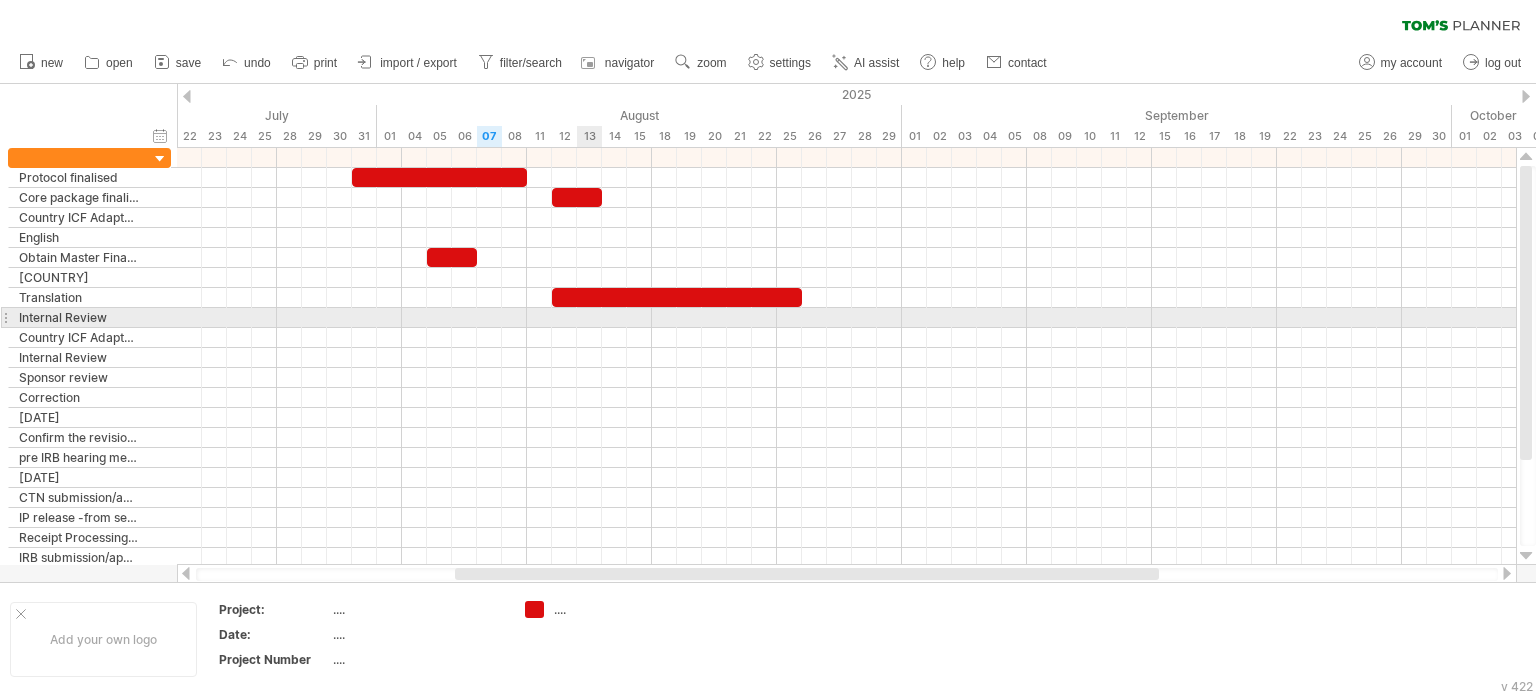 click at bounding box center (846, 318) 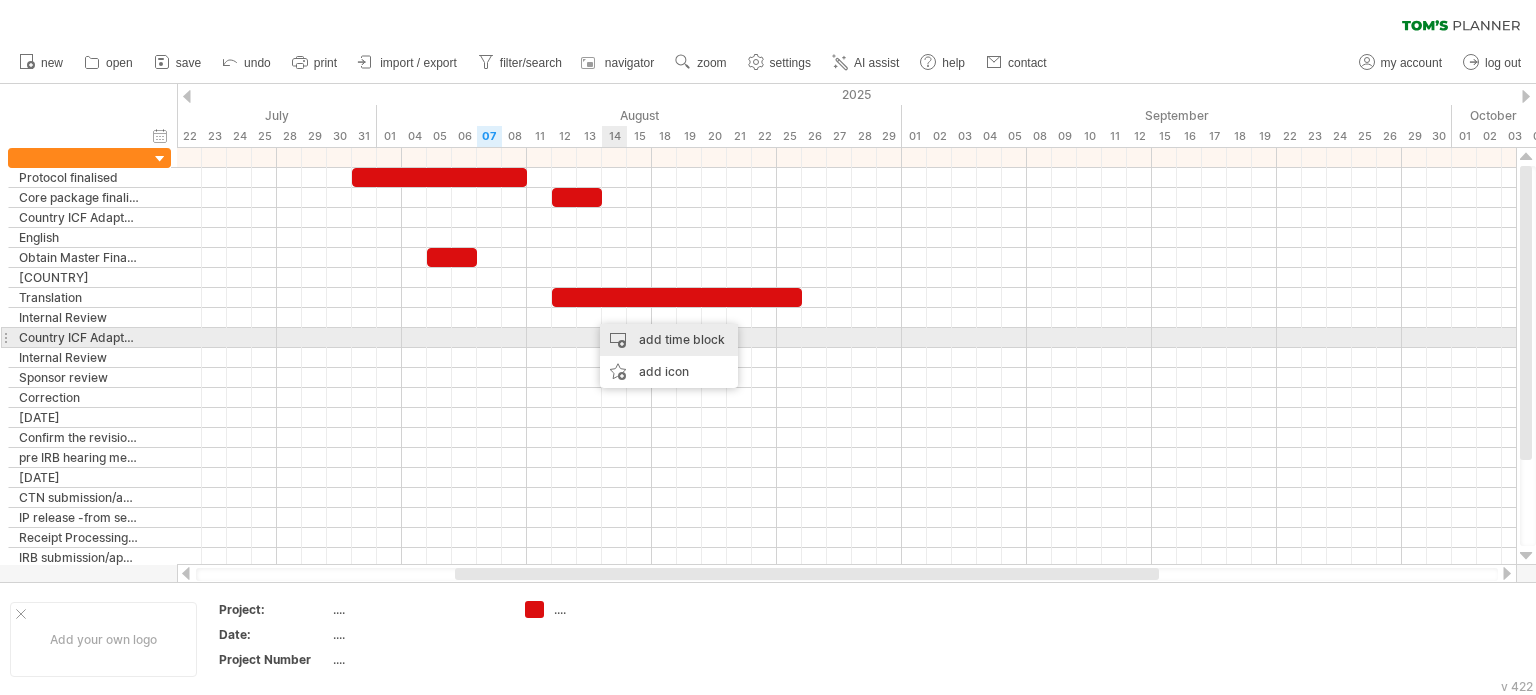 click on "add time block" at bounding box center (669, 340) 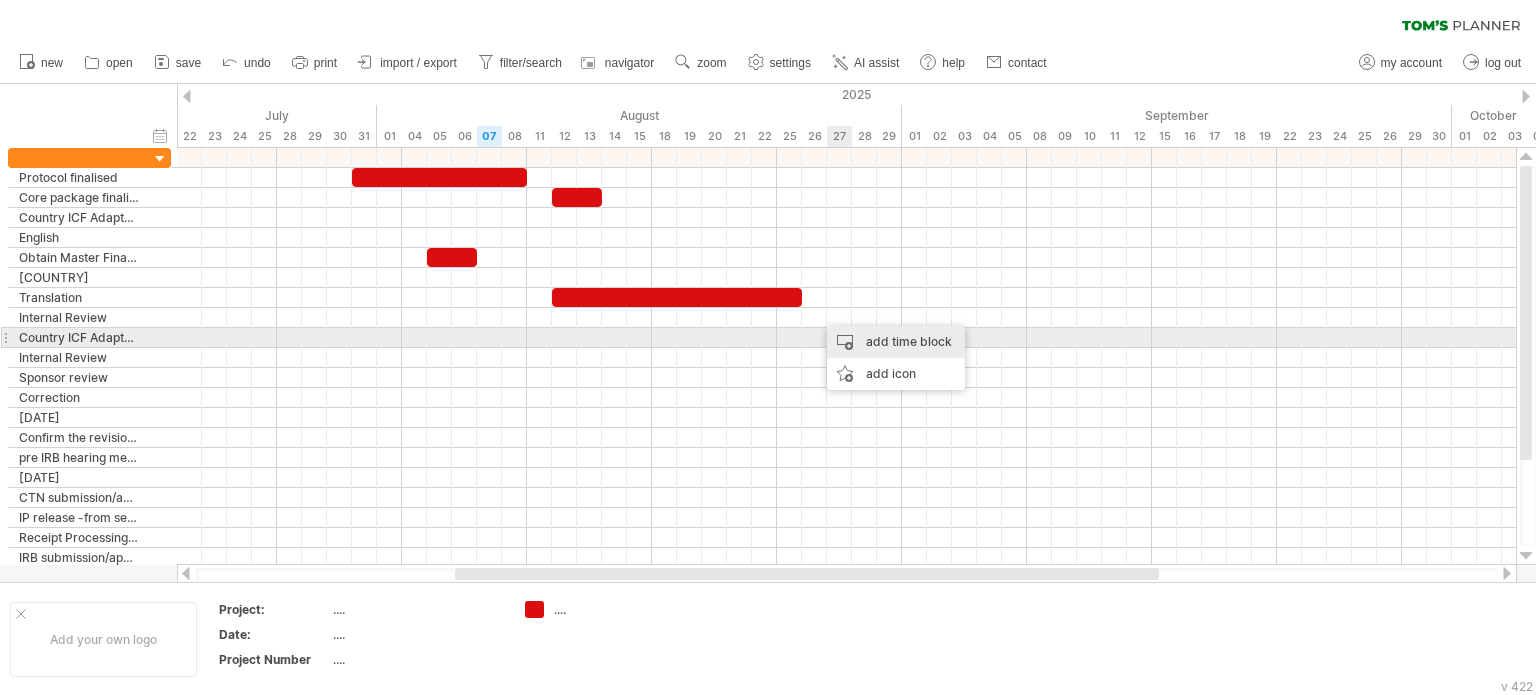 click on "add time block" at bounding box center [896, 342] 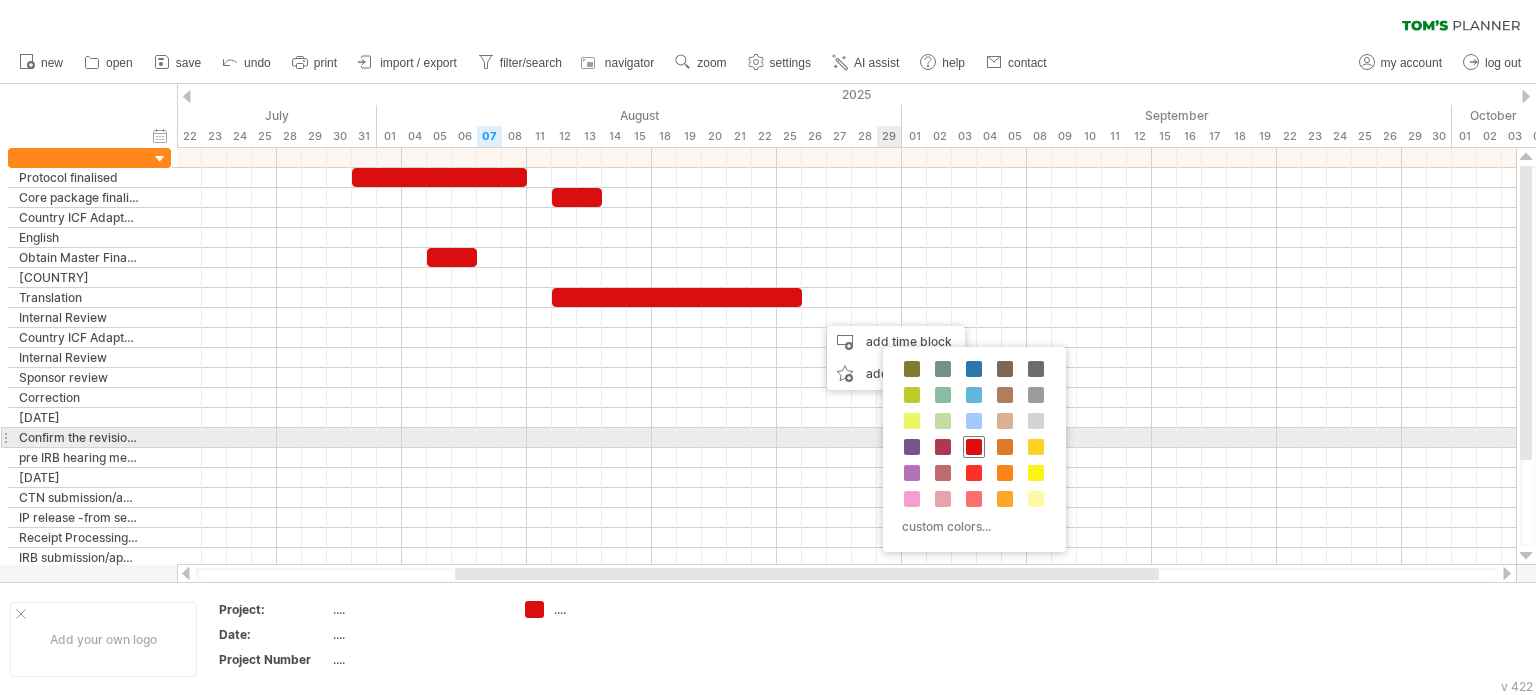click at bounding box center (974, 447) 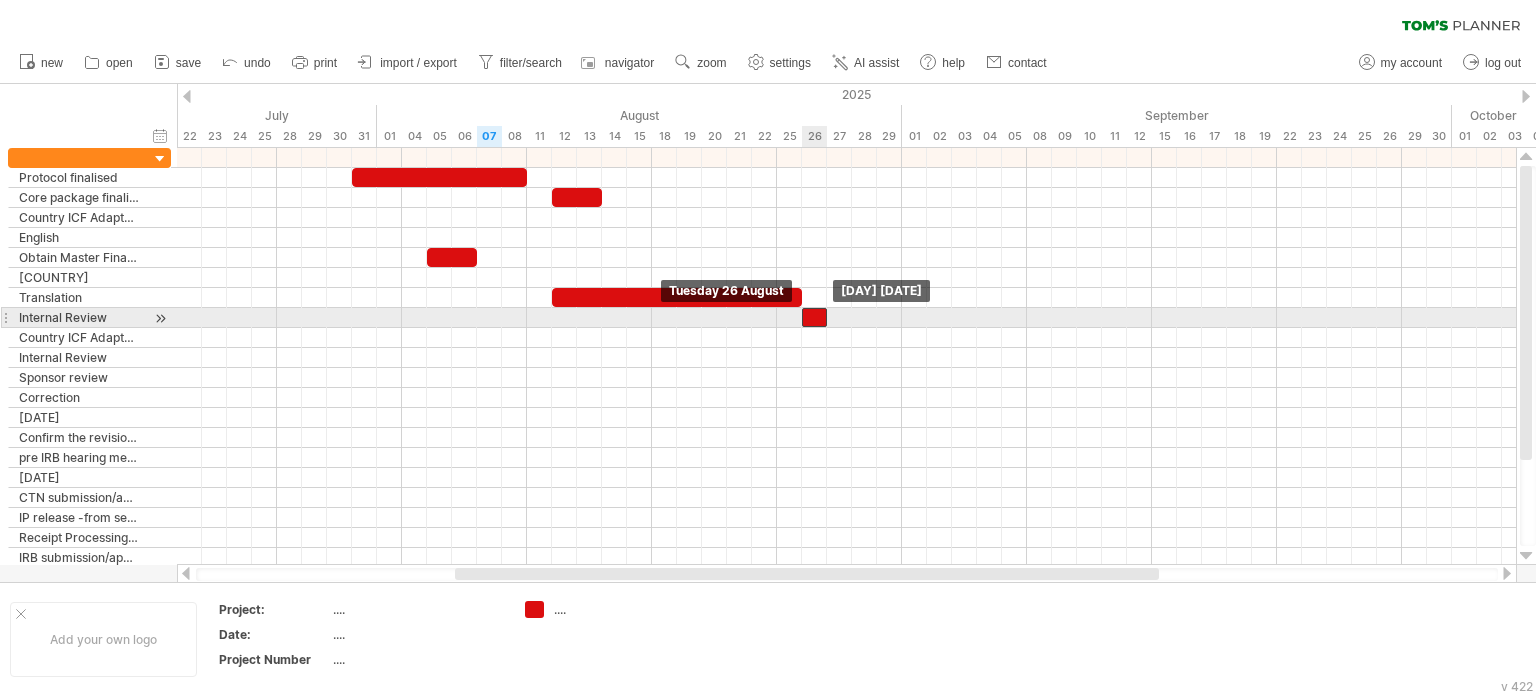click at bounding box center (814, 317) 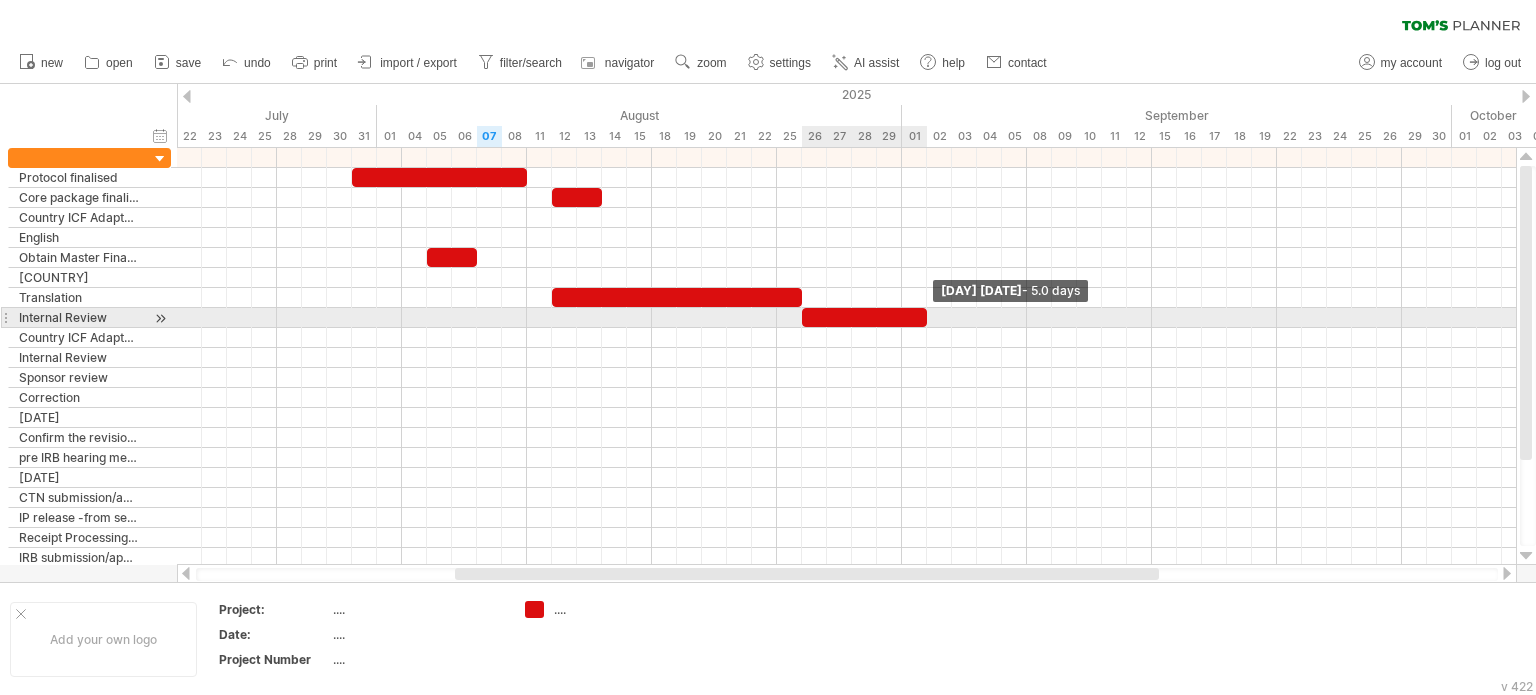 drag, startPoint x: 827, startPoint y: 313, endPoint x: 924, endPoint y: 311, distance: 97.020615 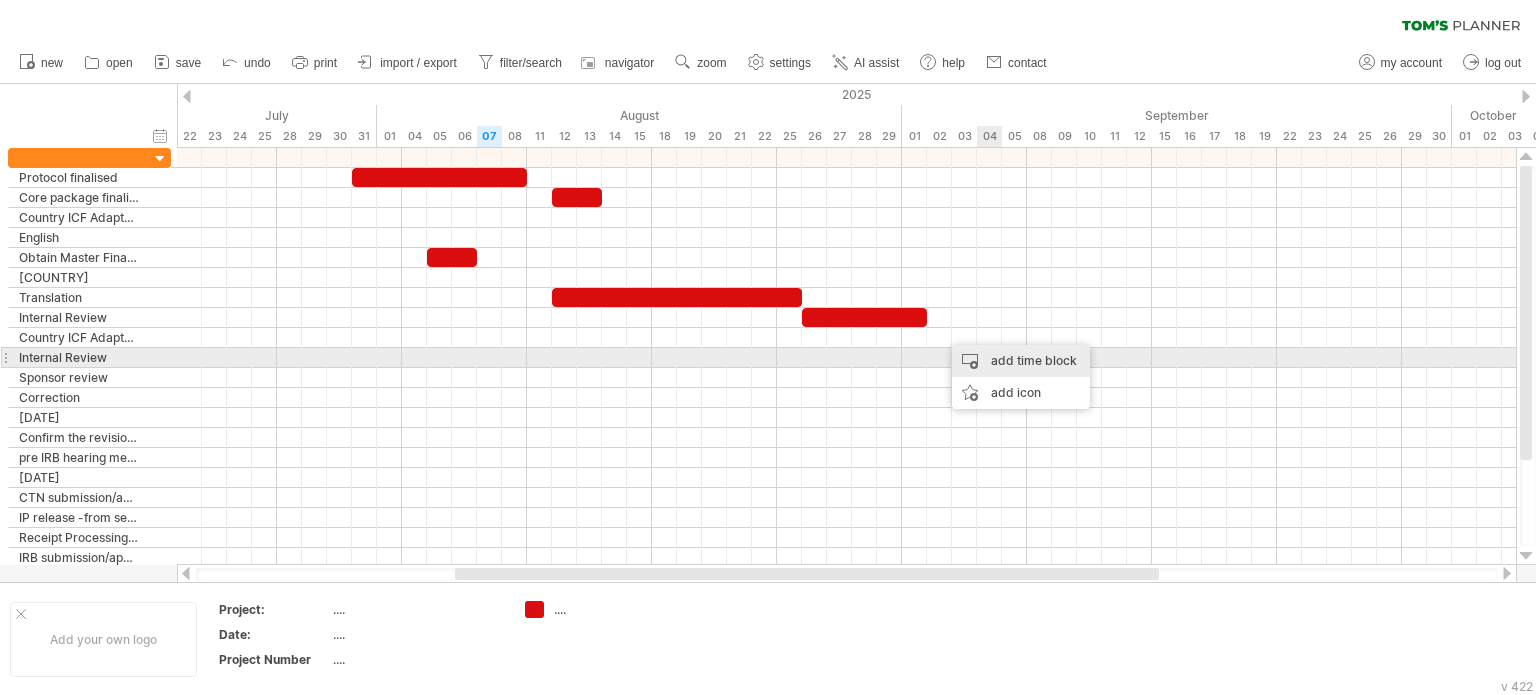 click on "add time block" at bounding box center (1021, 361) 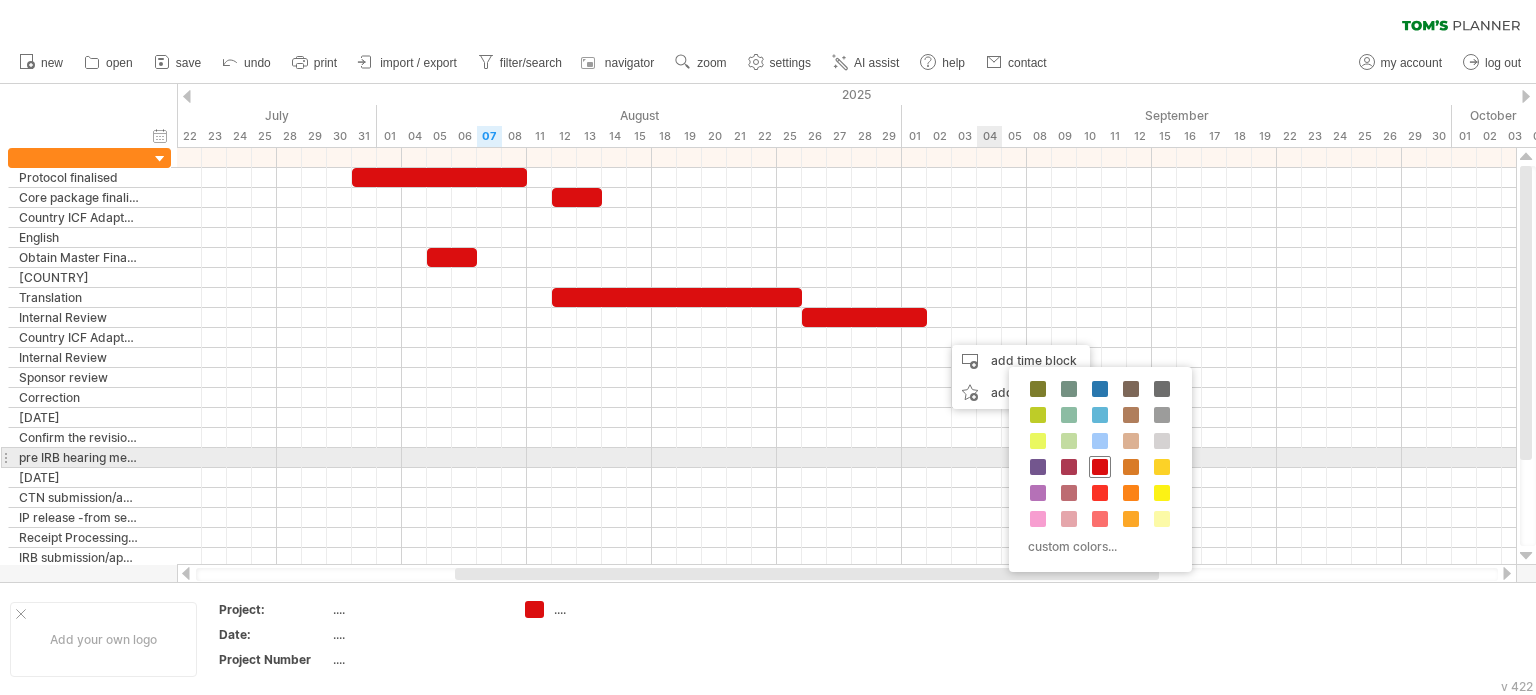 click at bounding box center (1100, 467) 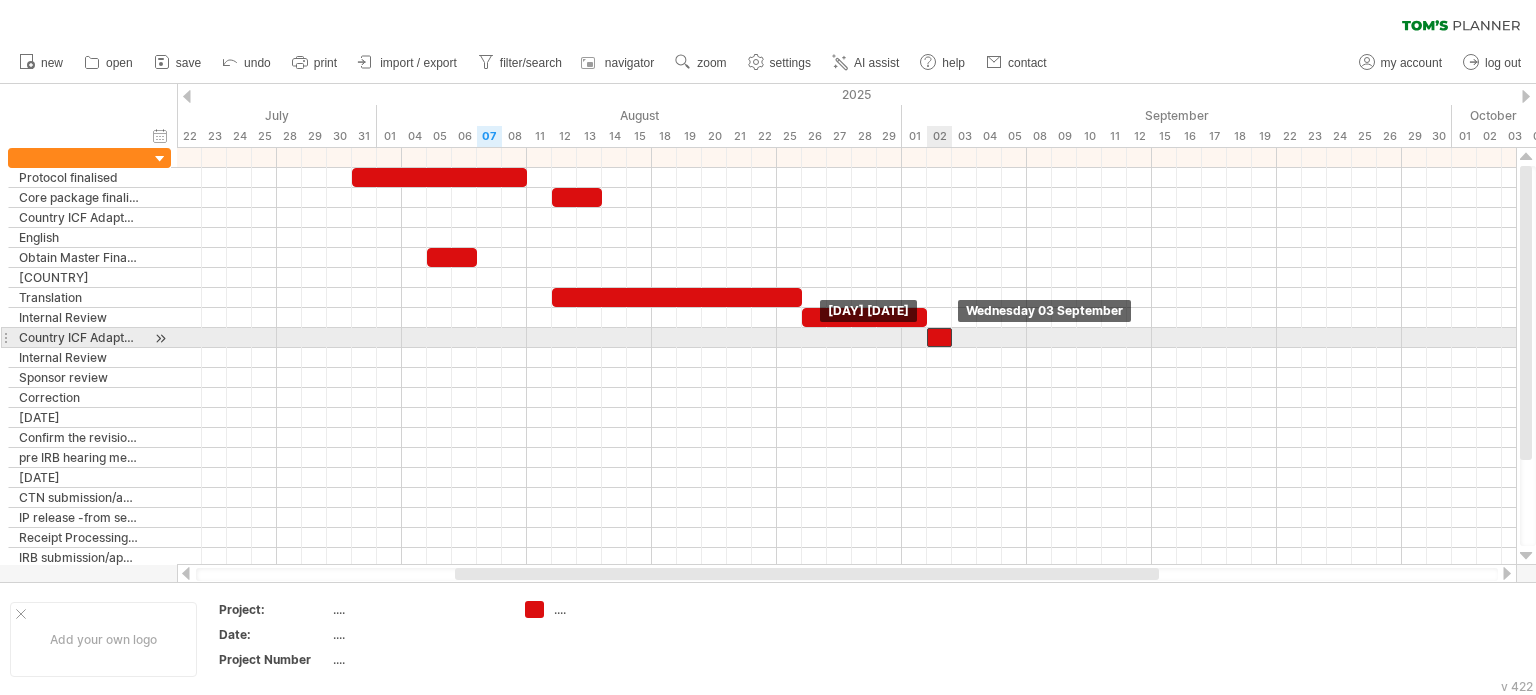drag, startPoint x: 946, startPoint y: 332, endPoint x: 935, endPoint y: 334, distance: 11.18034 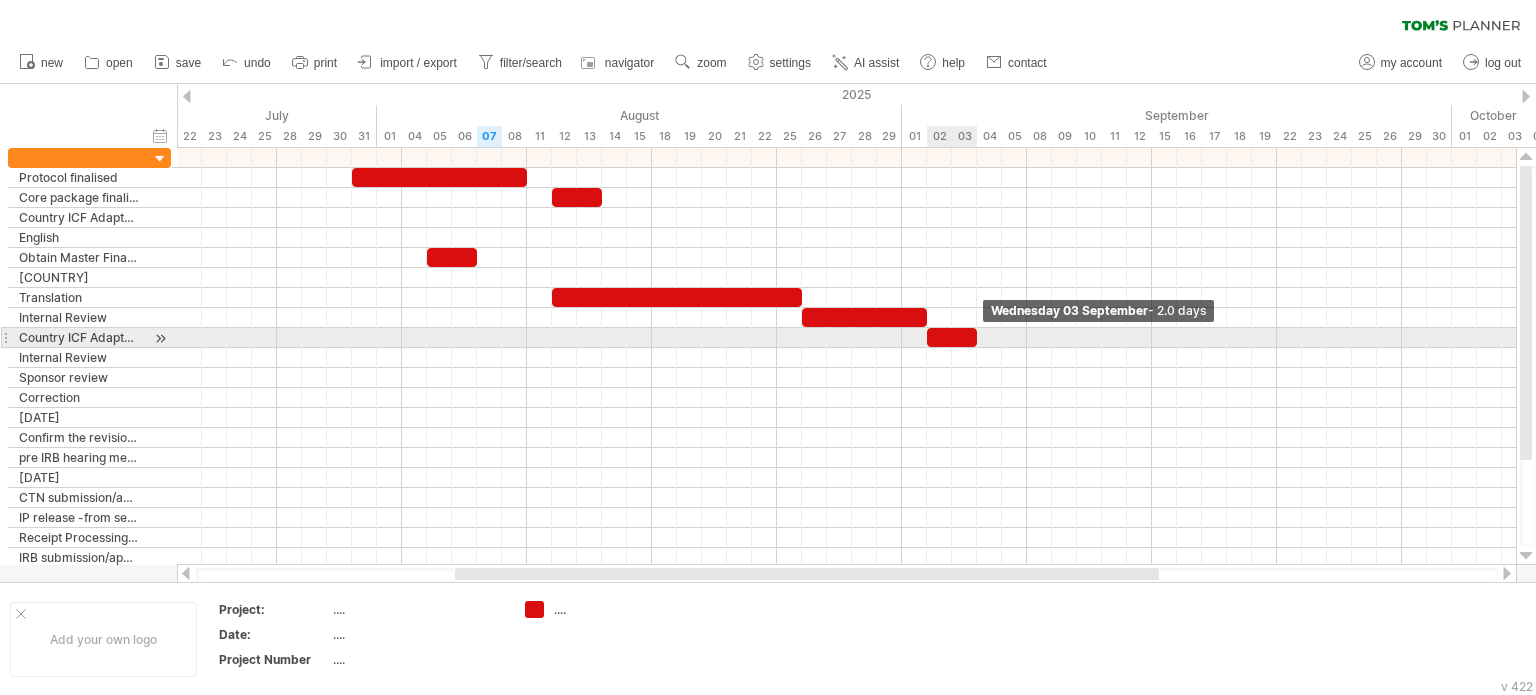 drag, startPoint x: 951, startPoint y: 331, endPoint x: 972, endPoint y: 333, distance: 21.095022 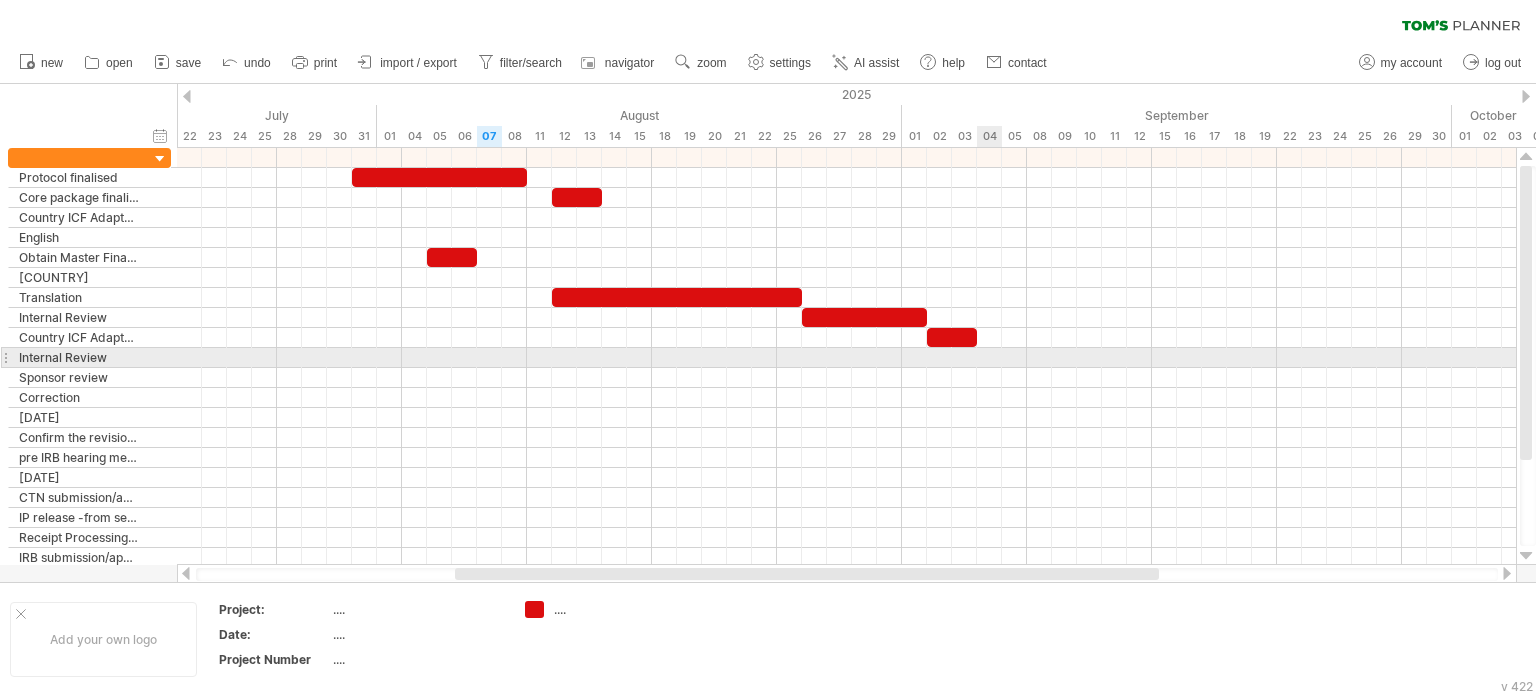 click at bounding box center (846, 358) 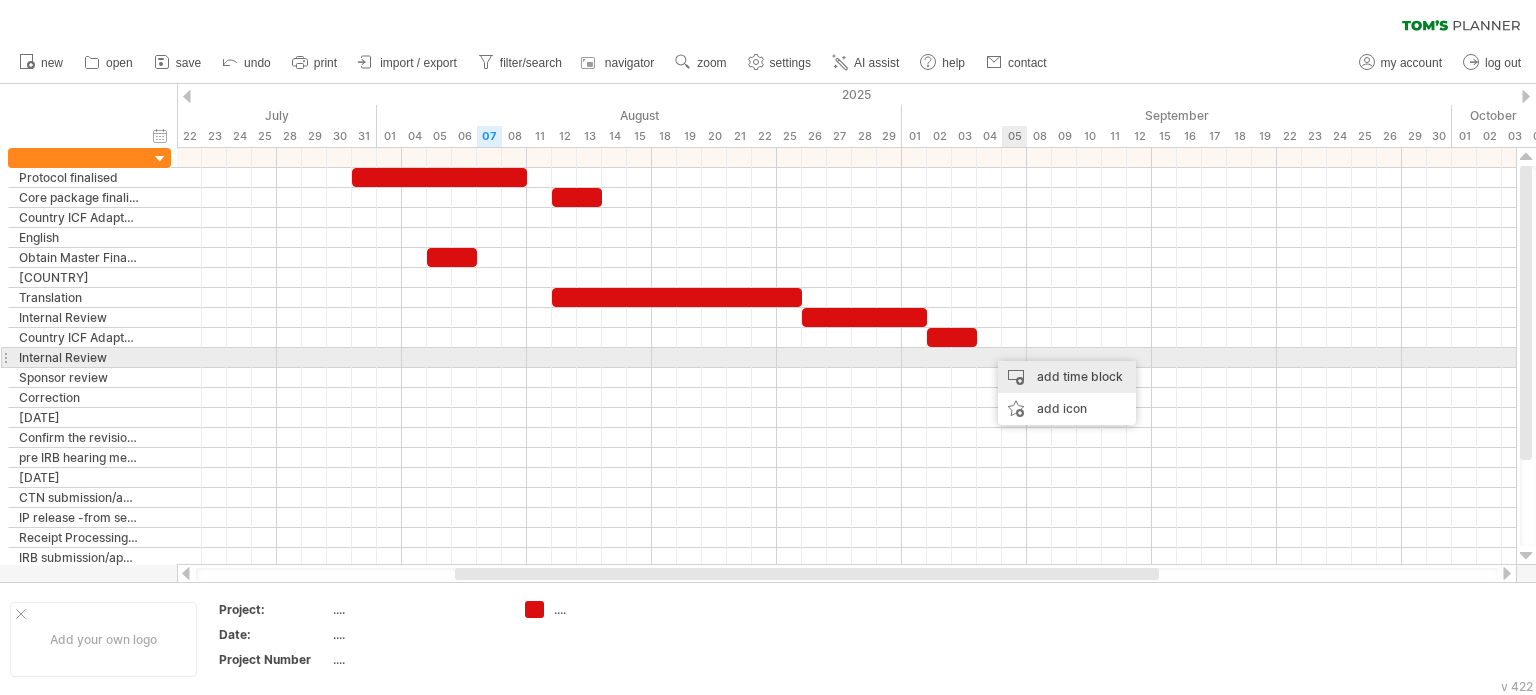 click on "add time block" at bounding box center [1067, 377] 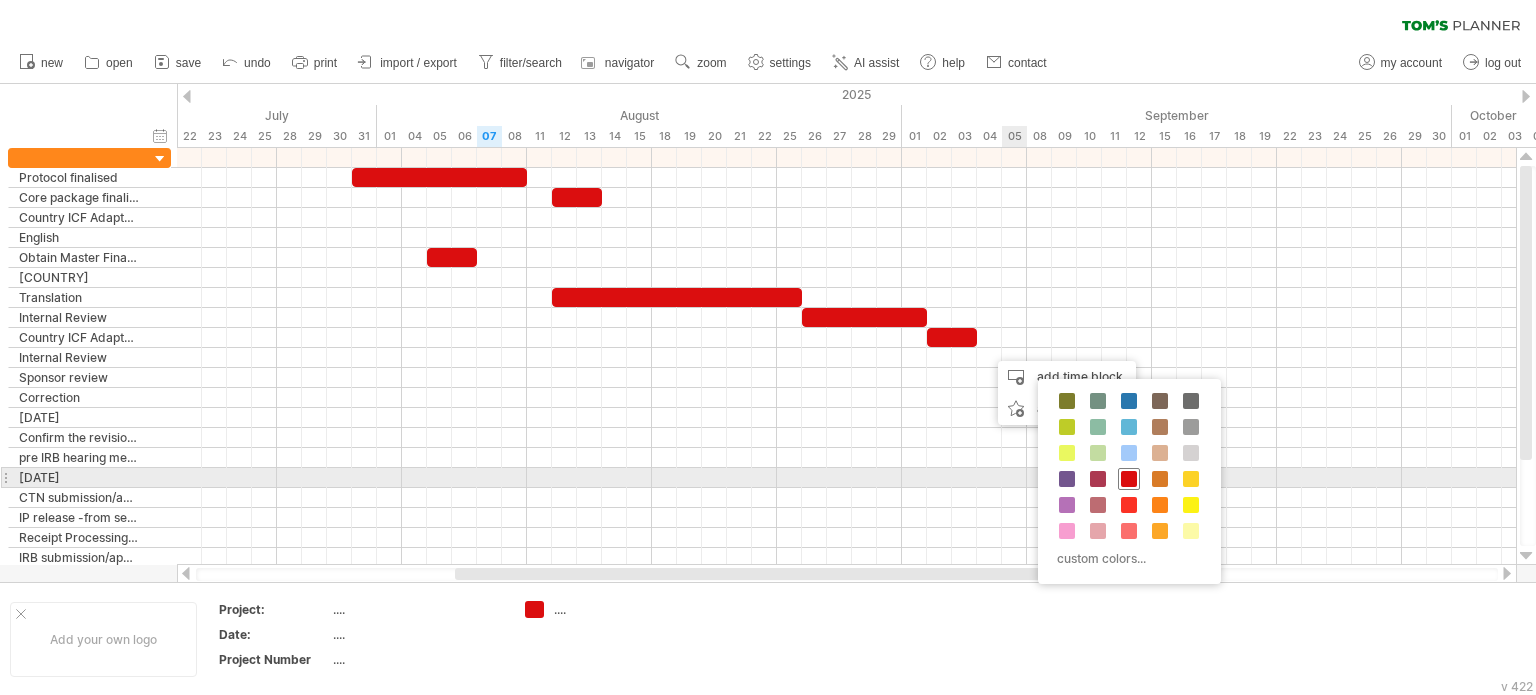 click at bounding box center [1129, 479] 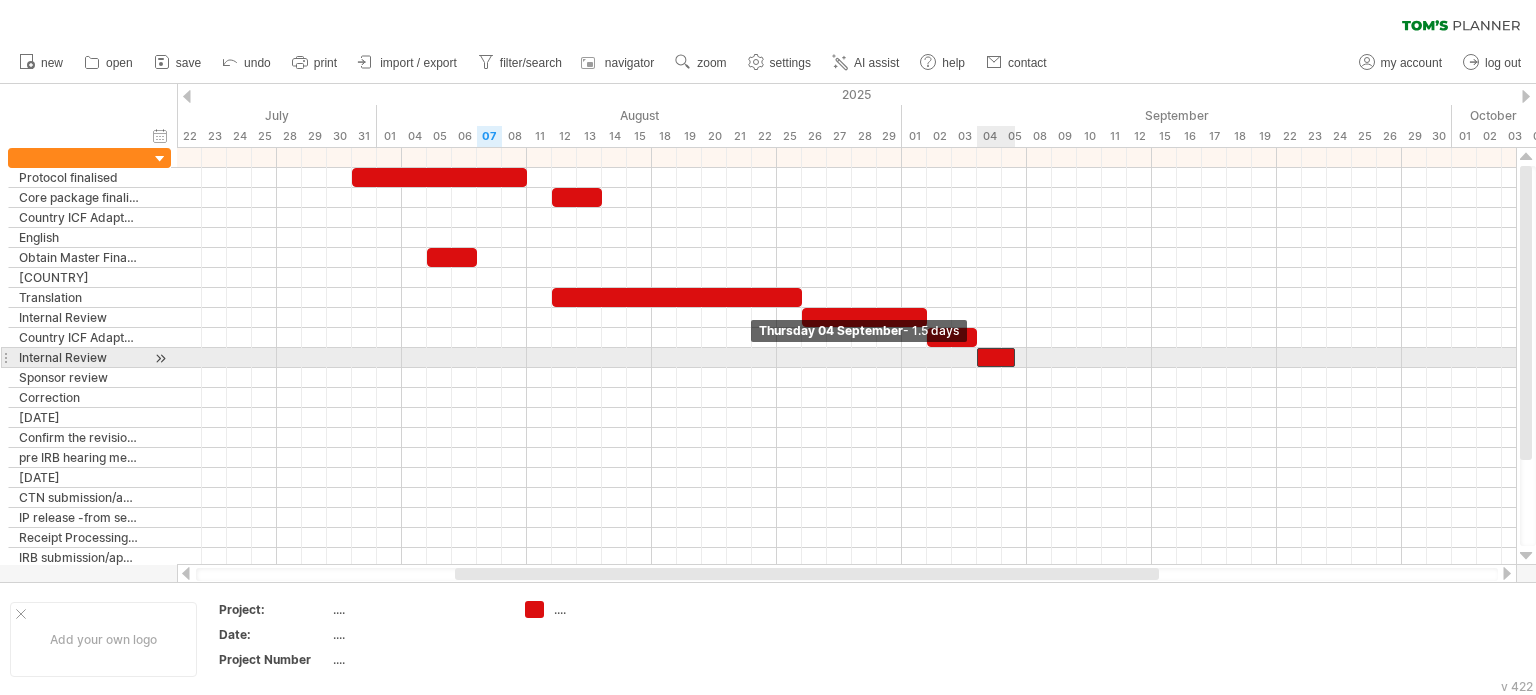 drag, startPoint x: 986, startPoint y: 352, endPoint x: 973, endPoint y: 357, distance: 13.928389 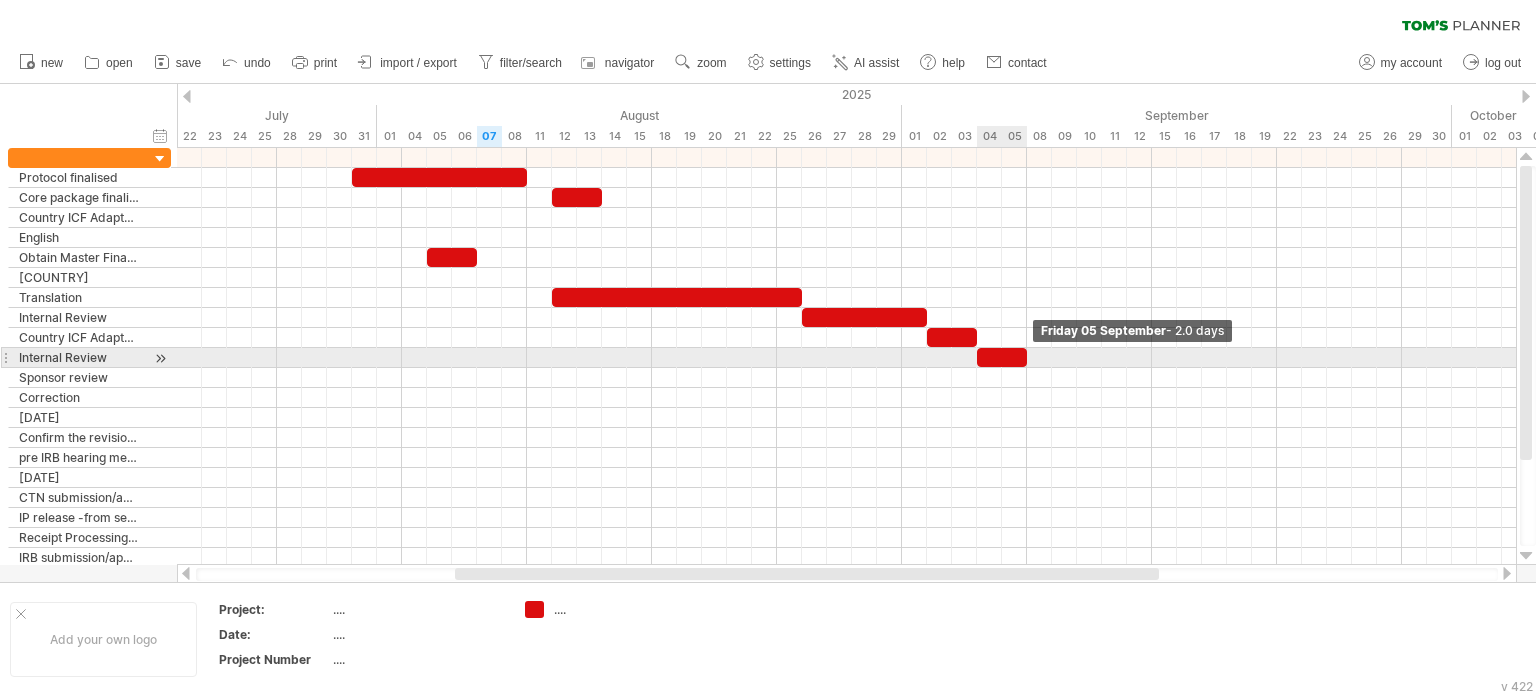 drag, startPoint x: 1012, startPoint y: 351, endPoint x: 1025, endPoint y: 351, distance: 13 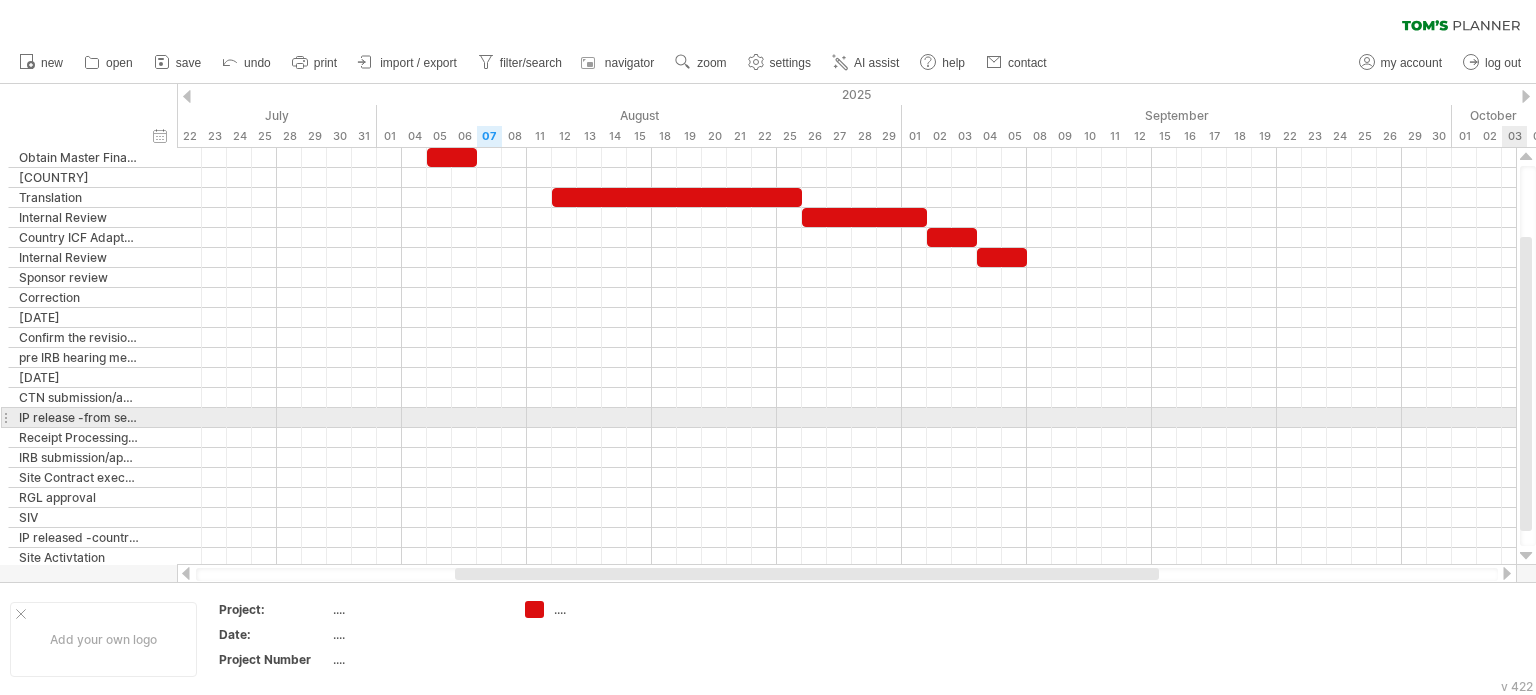 drag, startPoint x: 1528, startPoint y: 351, endPoint x: 1535, endPoint y: 422, distance: 71.34424 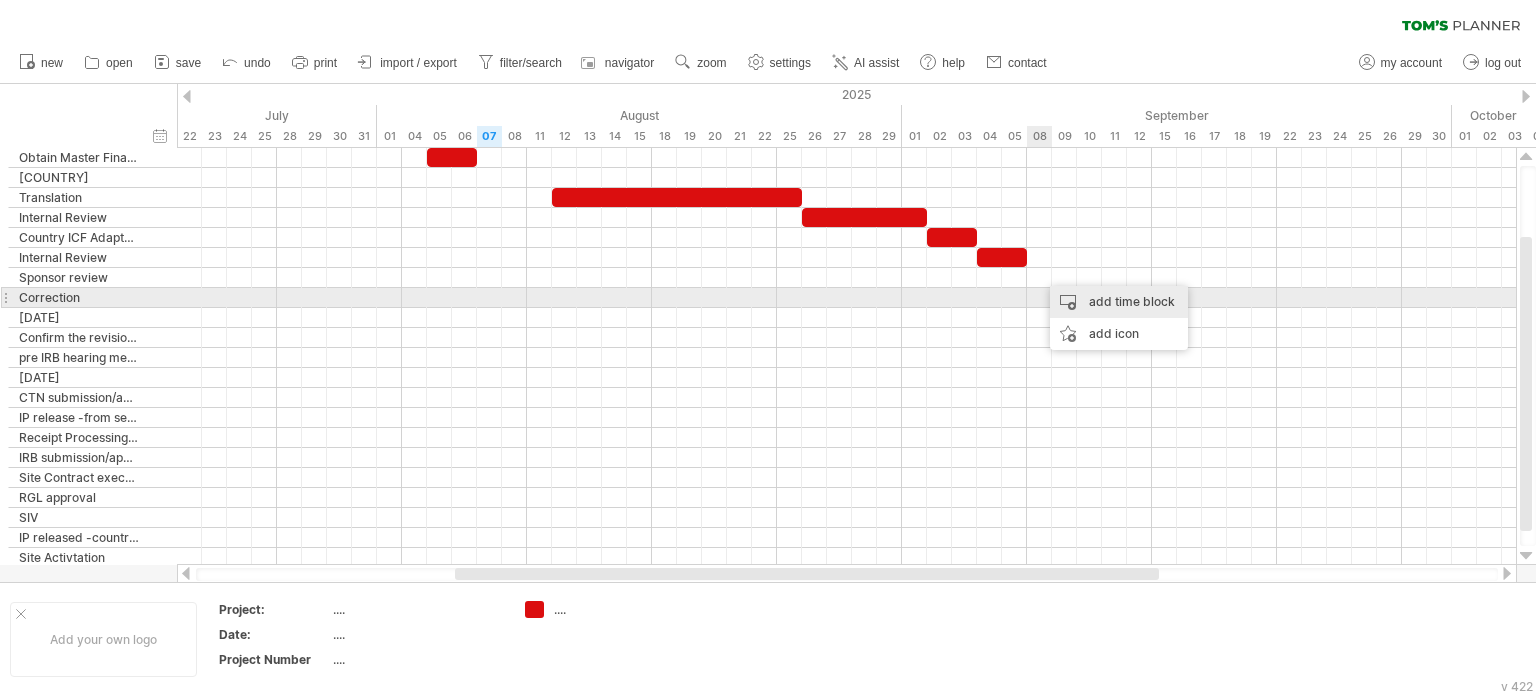 click on "add time block" at bounding box center [1119, 302] 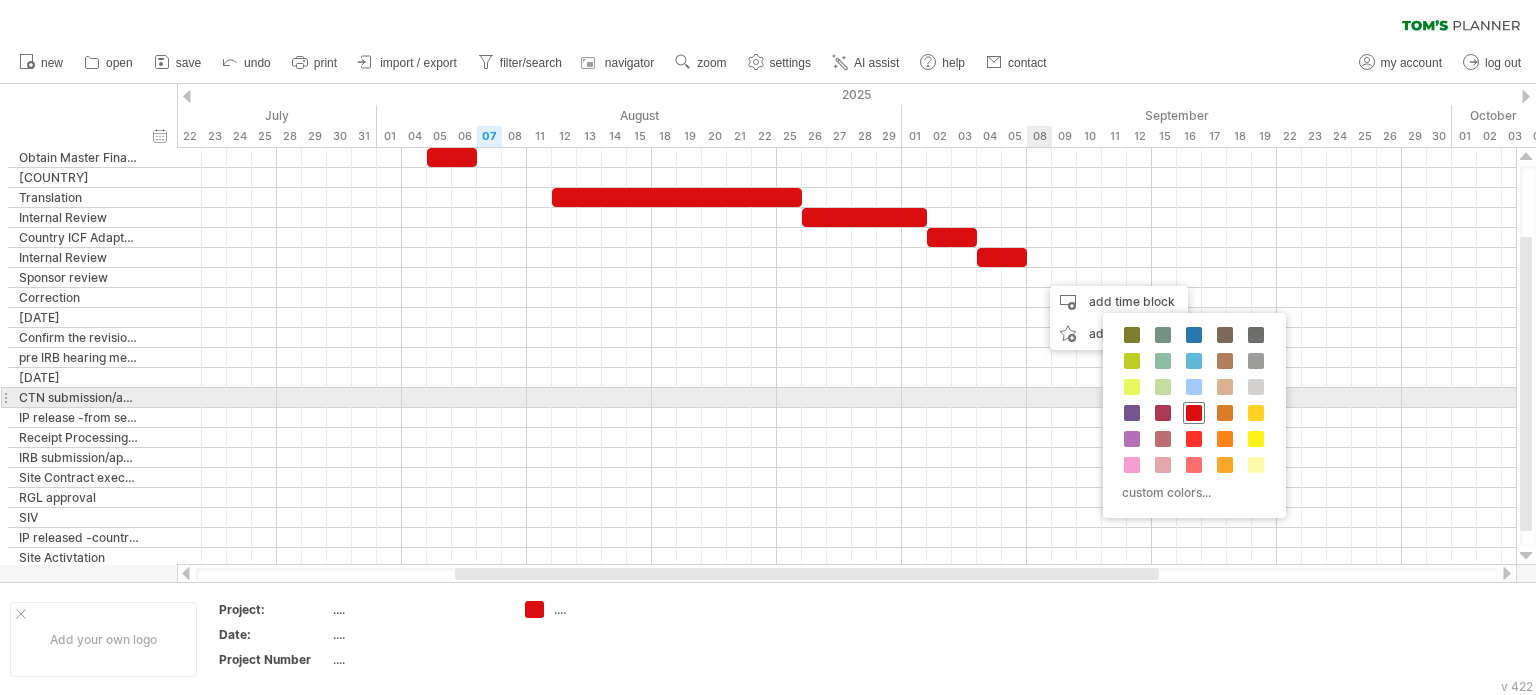 click at bounding box center (1194, 413) 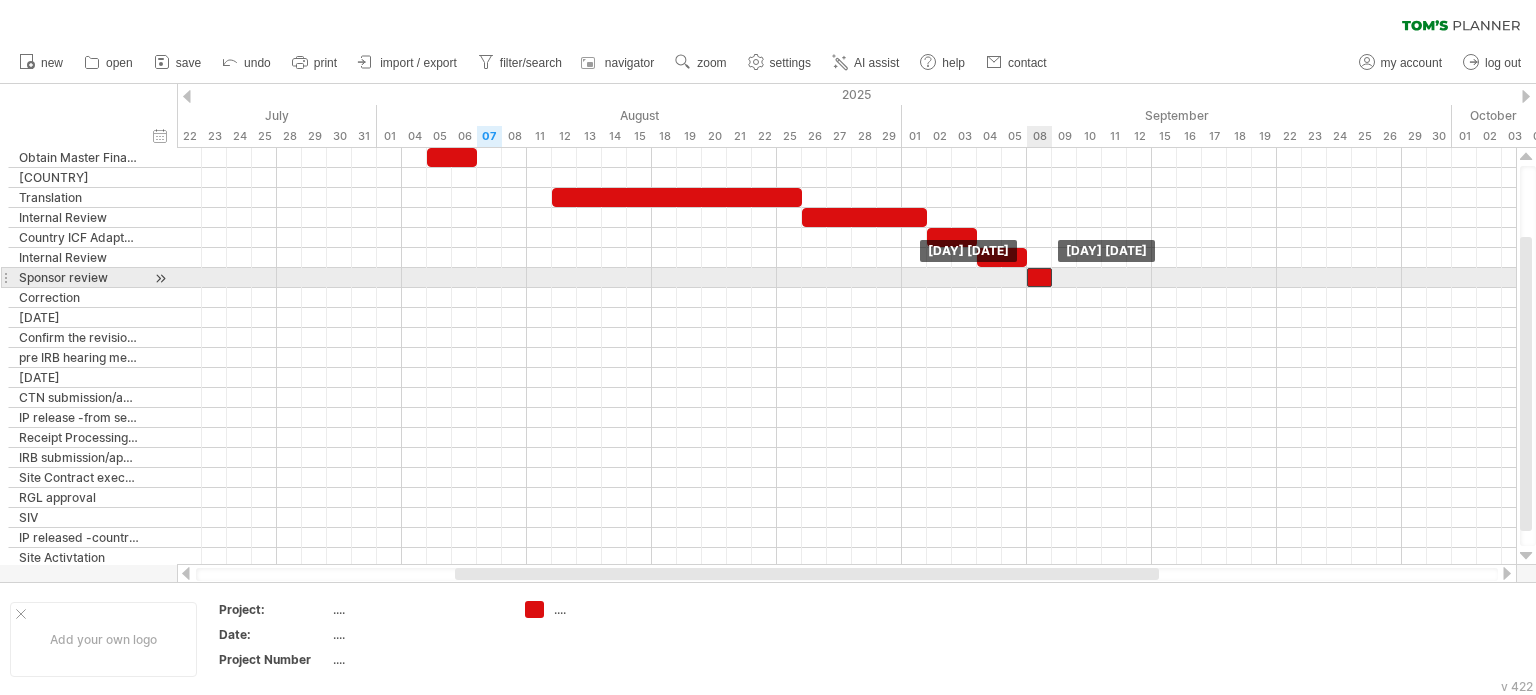 drag, startPoint x: 1050, startPoint y: 271, endPoint x: 1042, endPoint y: 296, distance: 26.24881 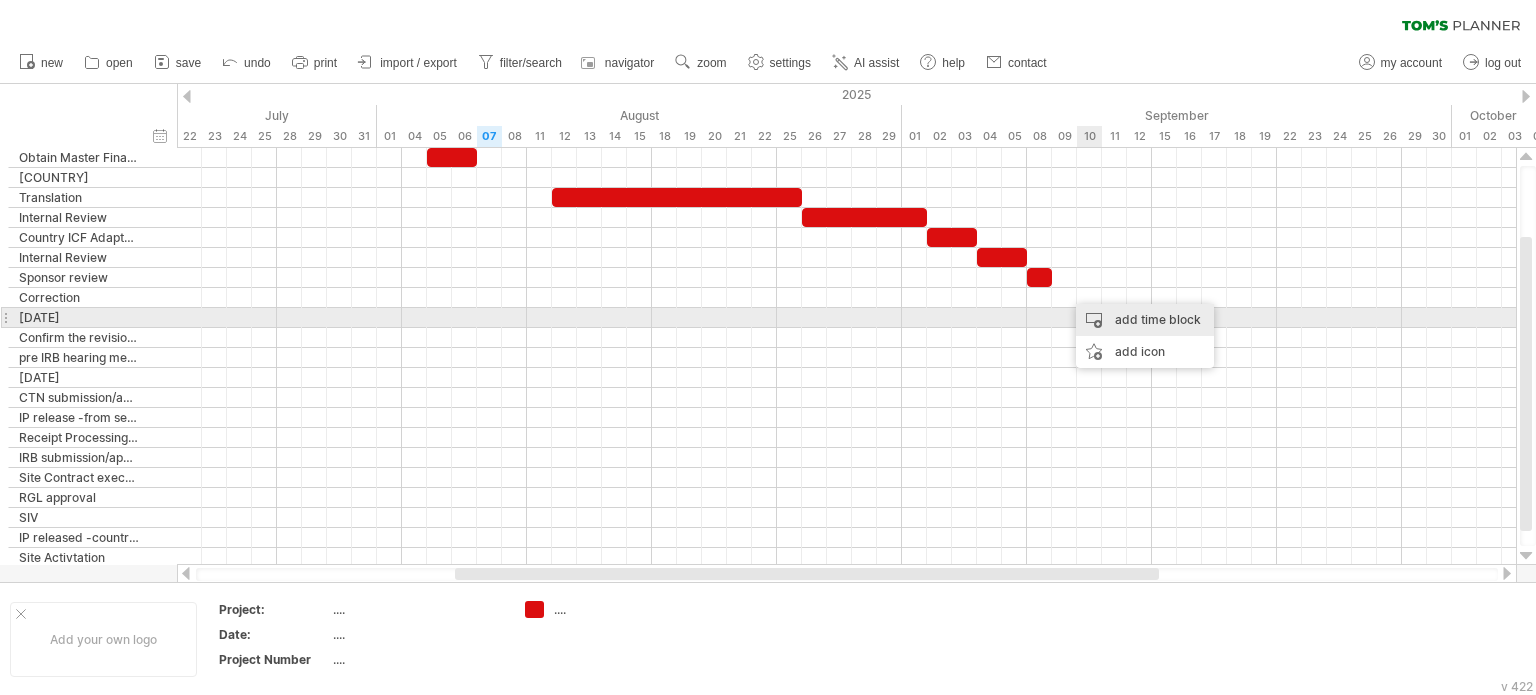 click on "add time block" at bounding box center (1145, 320) 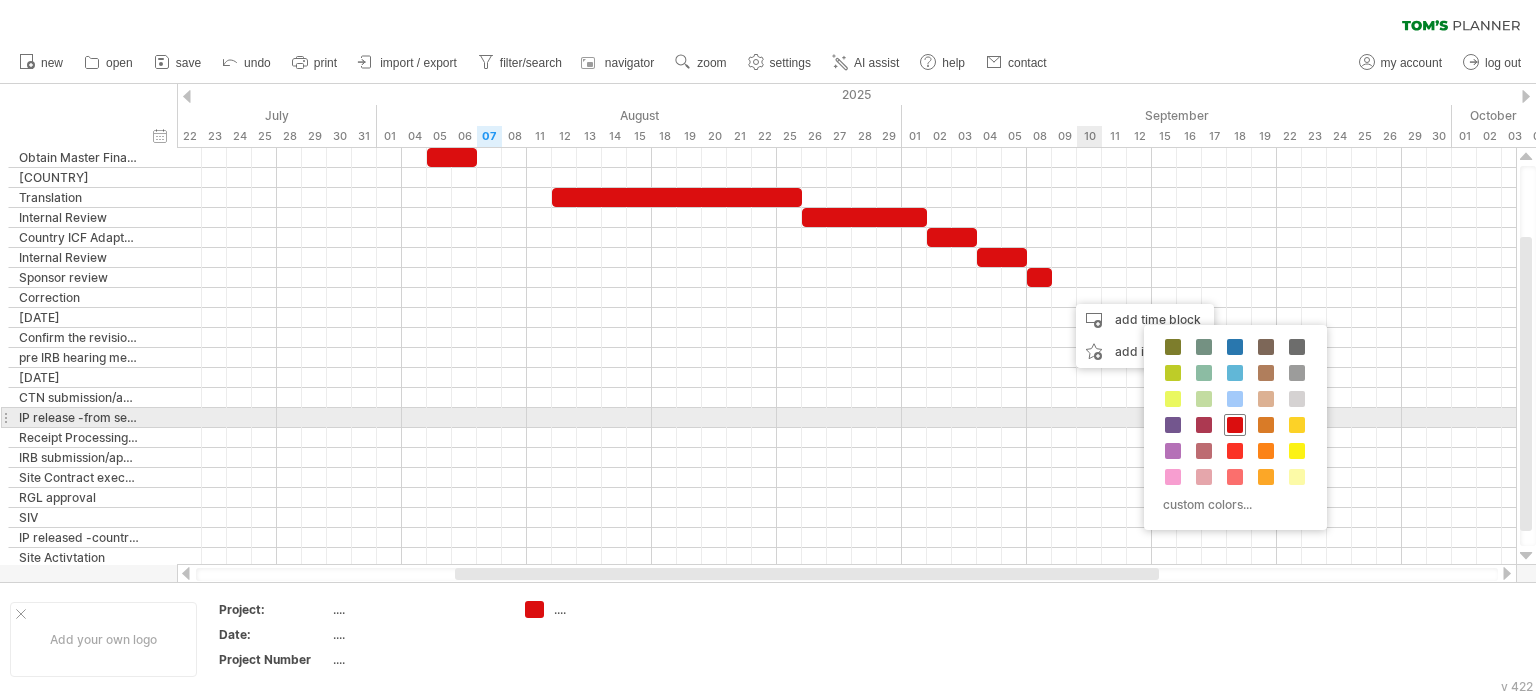 click at bounding box center (1235, 425) 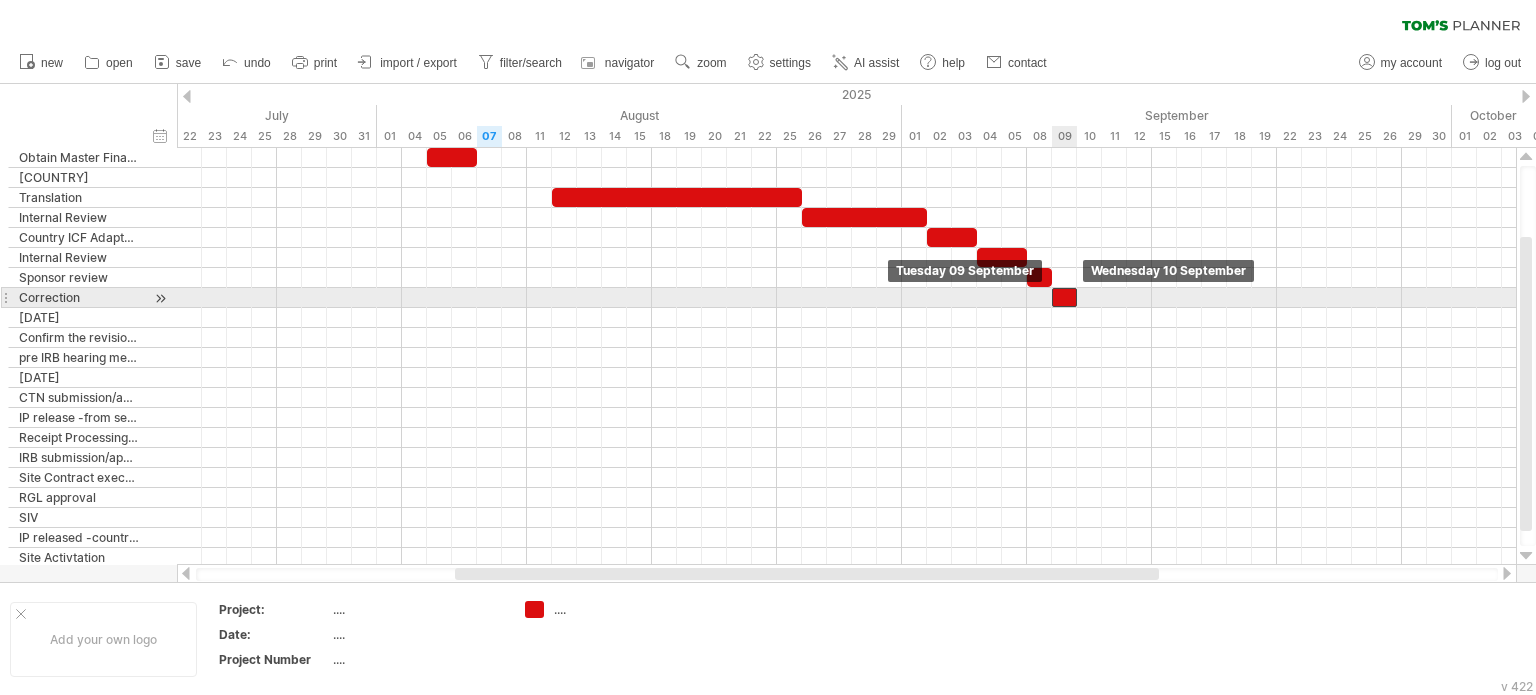 drag, startPoint x: 1074, startPoint y: 297, endPoint x: 1064, endPoint y: 296, distance: 10.049875 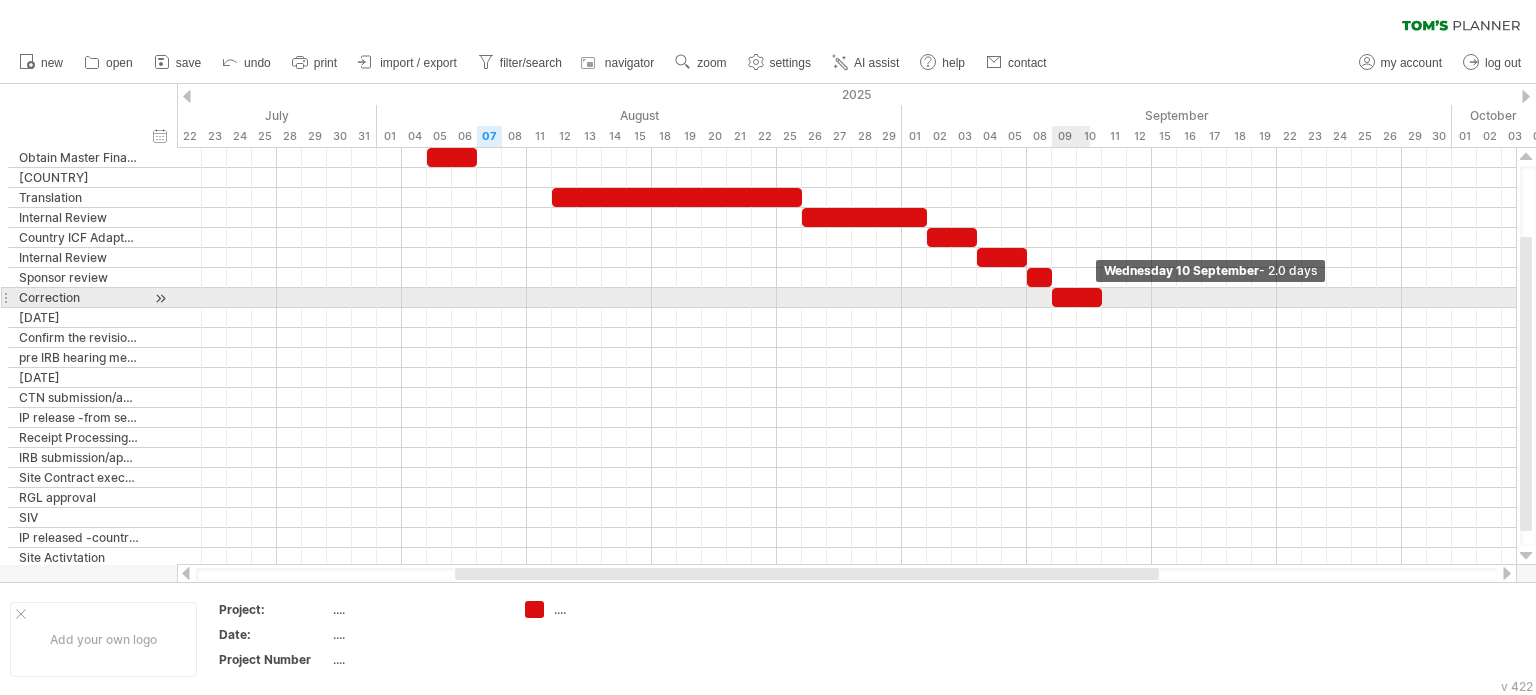 drag, startPoint x: 1080, startPoint y: 295, endPoint x: 1100, endPoint y: 298, distance: 20.22375 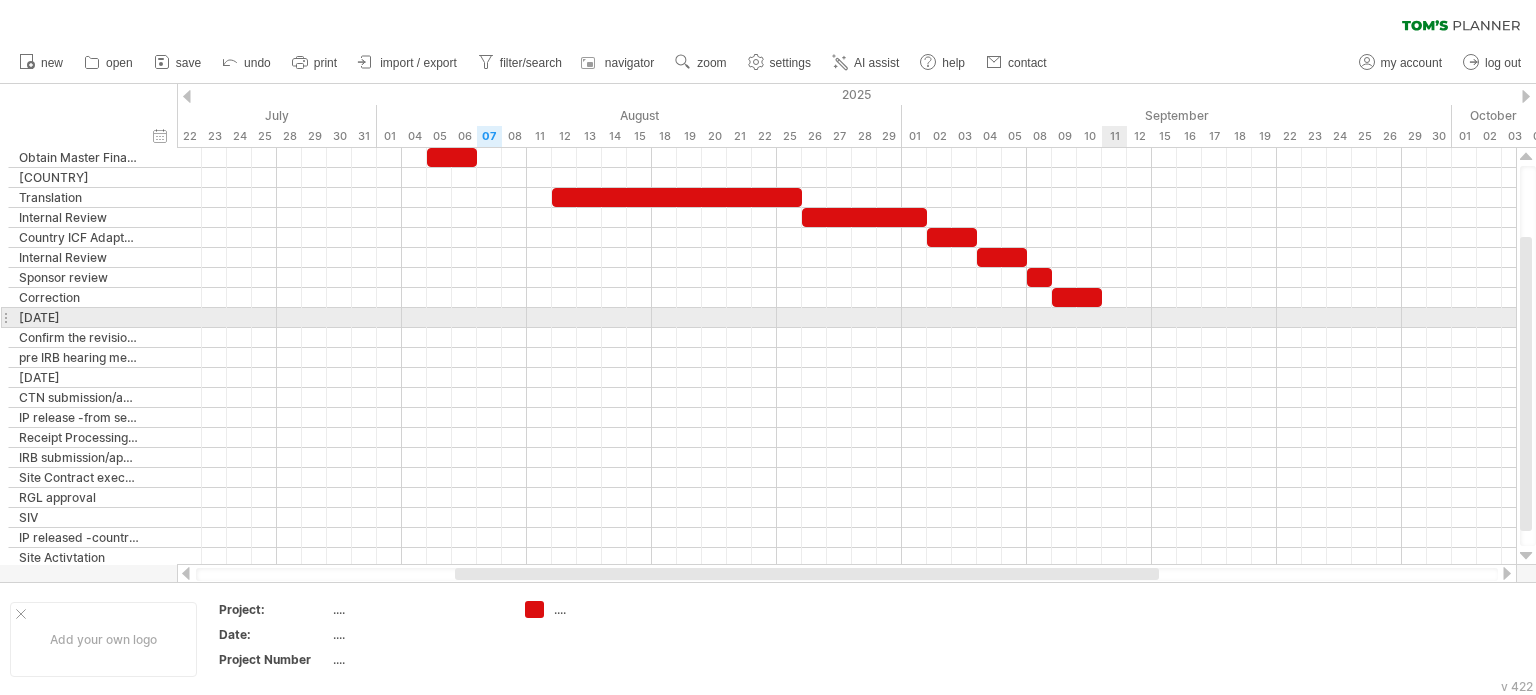 click at bounding box center (846, 318) 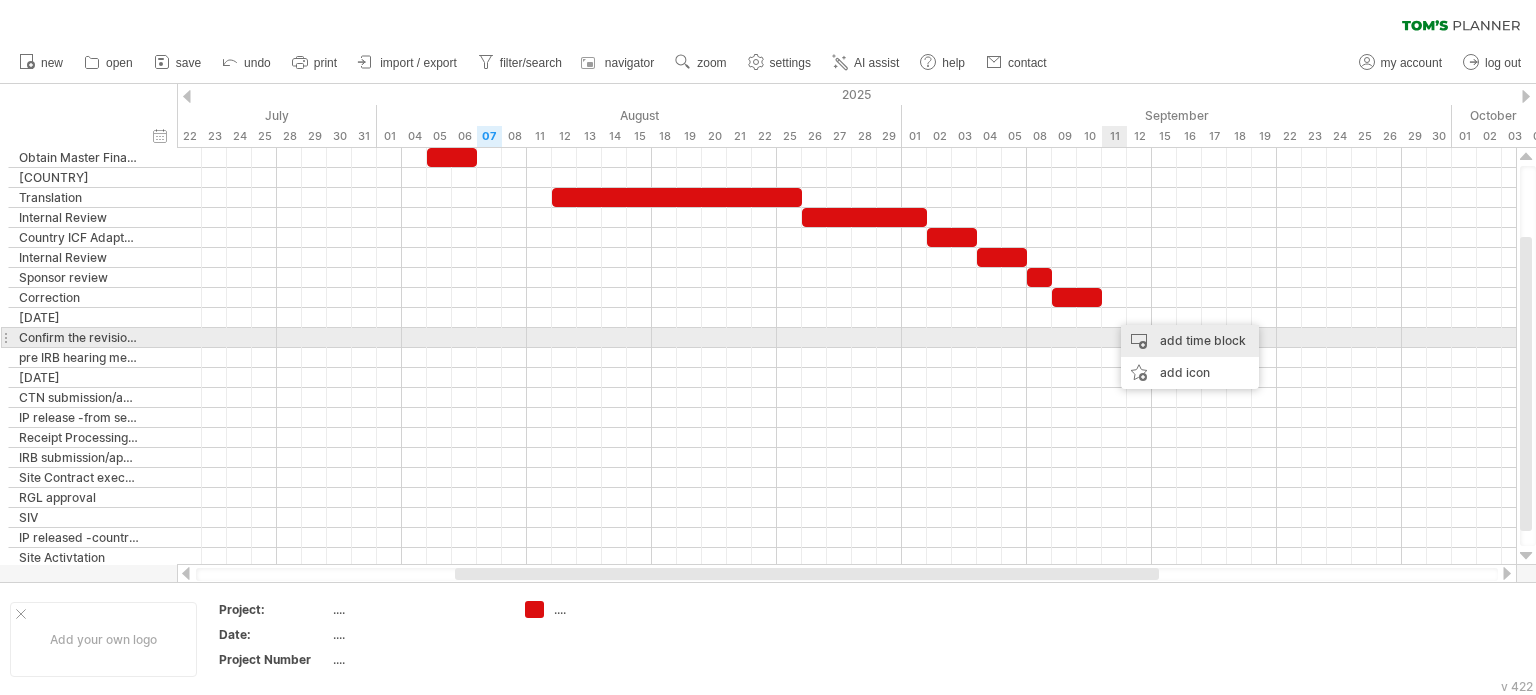 click on "add time block" at bounding box center (1190, 341) 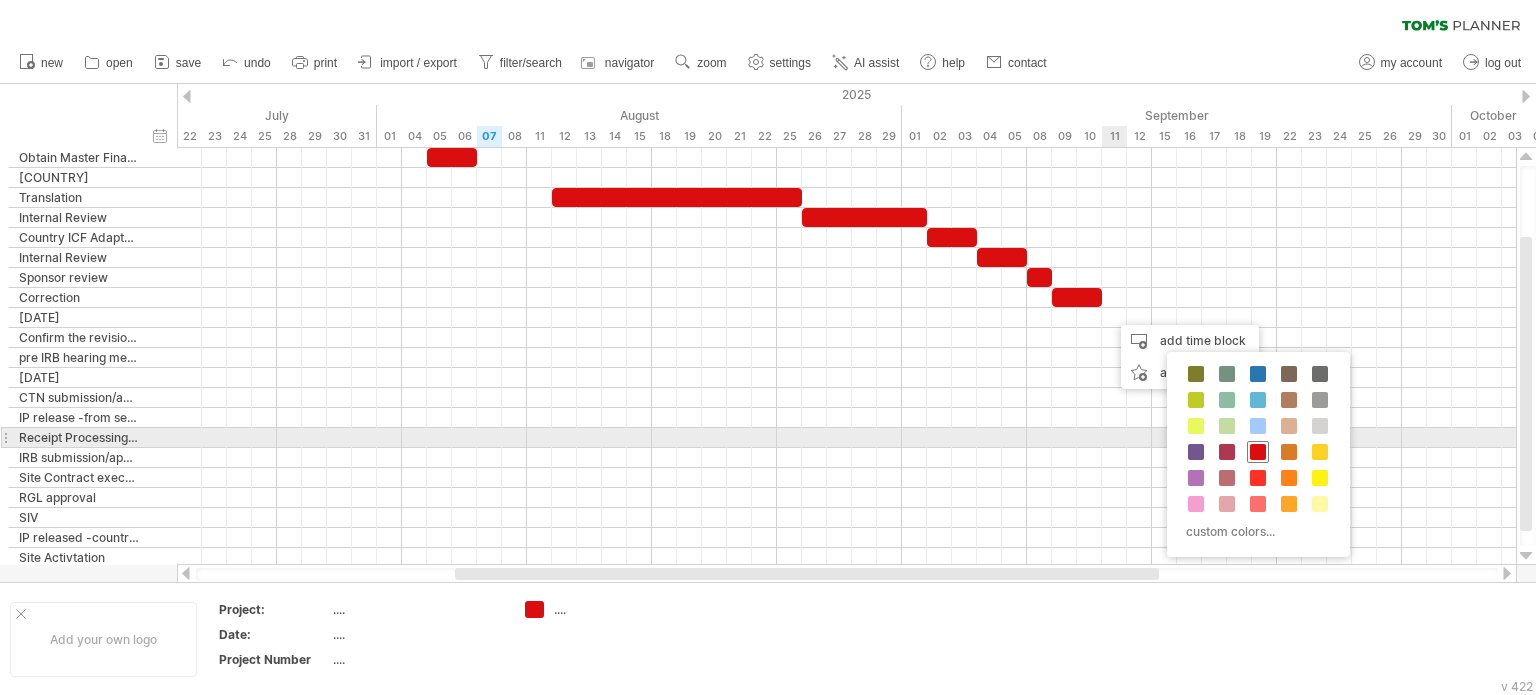 click at bounding box center [1258, 452] 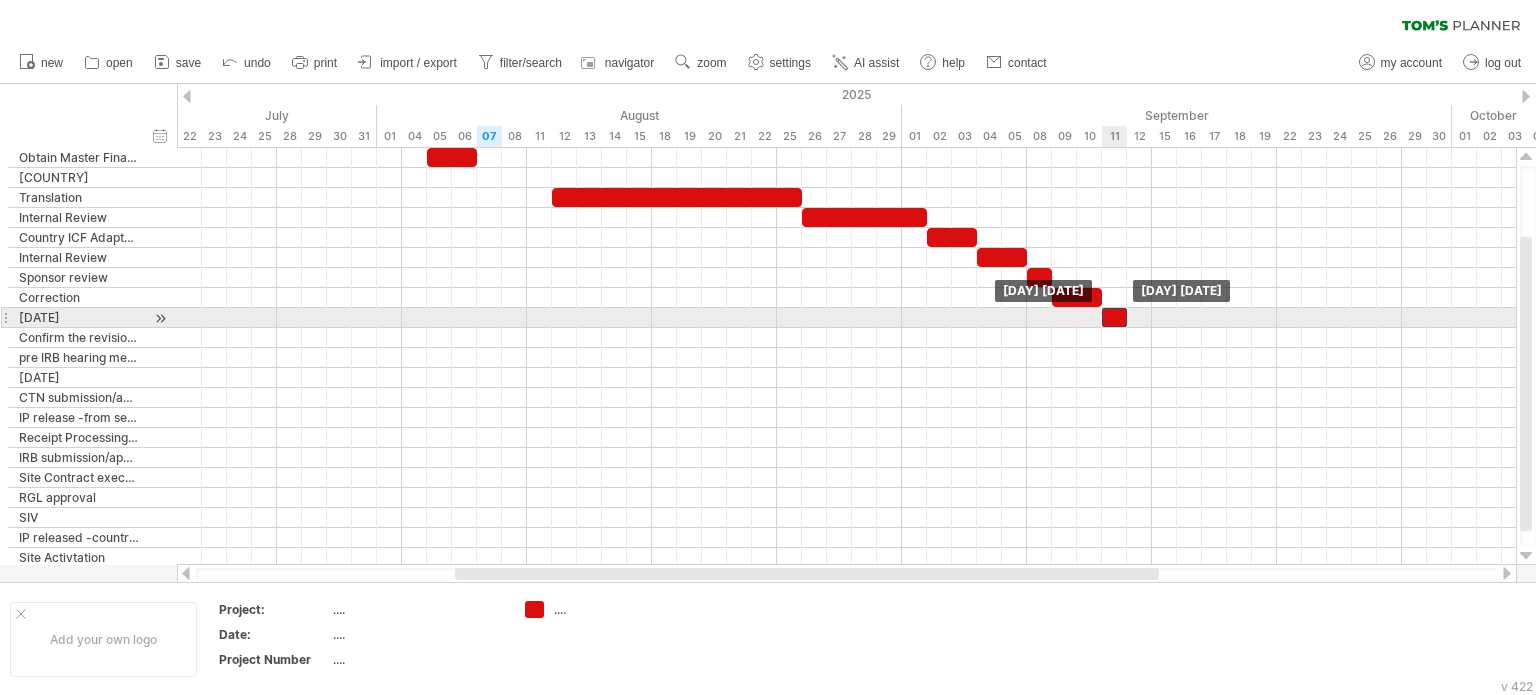 drag, startPoint x: 1128, startPoint y: 317, endPoint x: 1112, endPoint y: 317, distance: 16 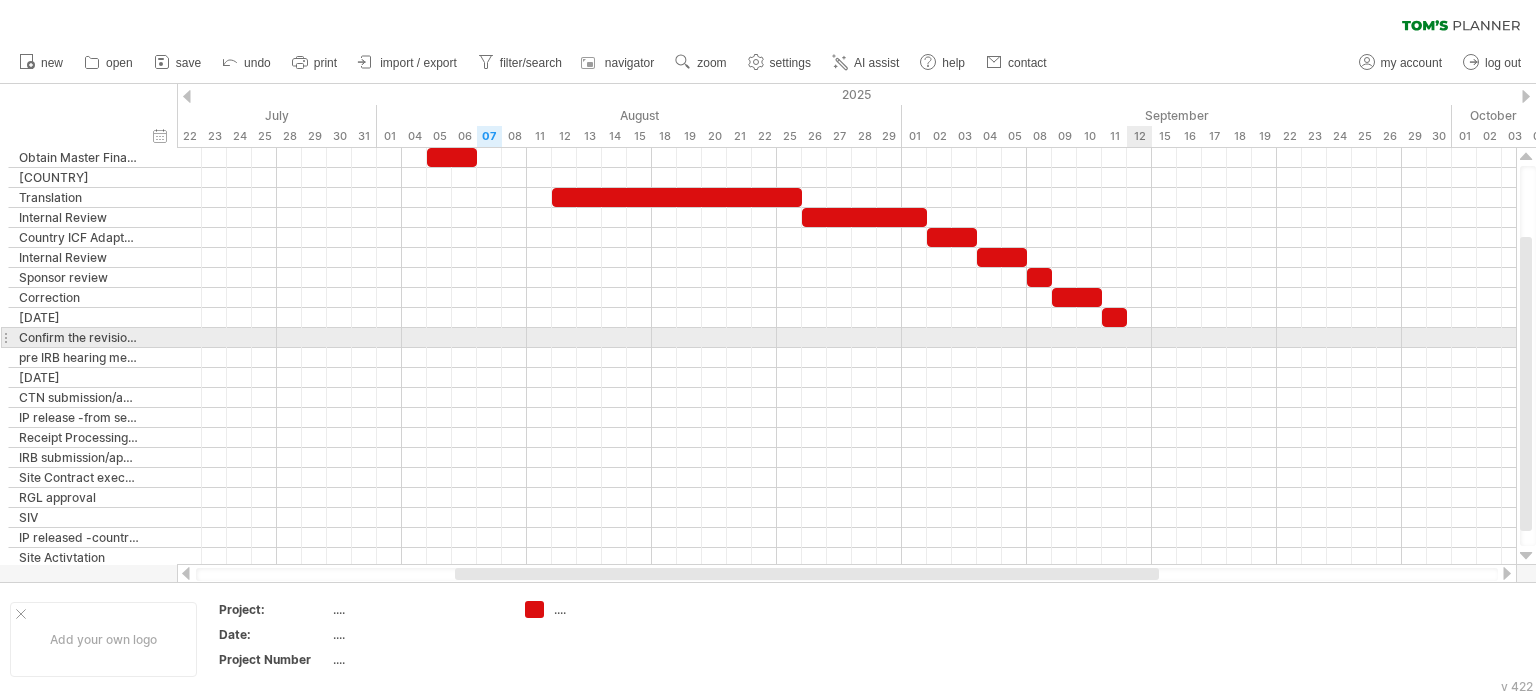 click at bounding box center (846, 338) 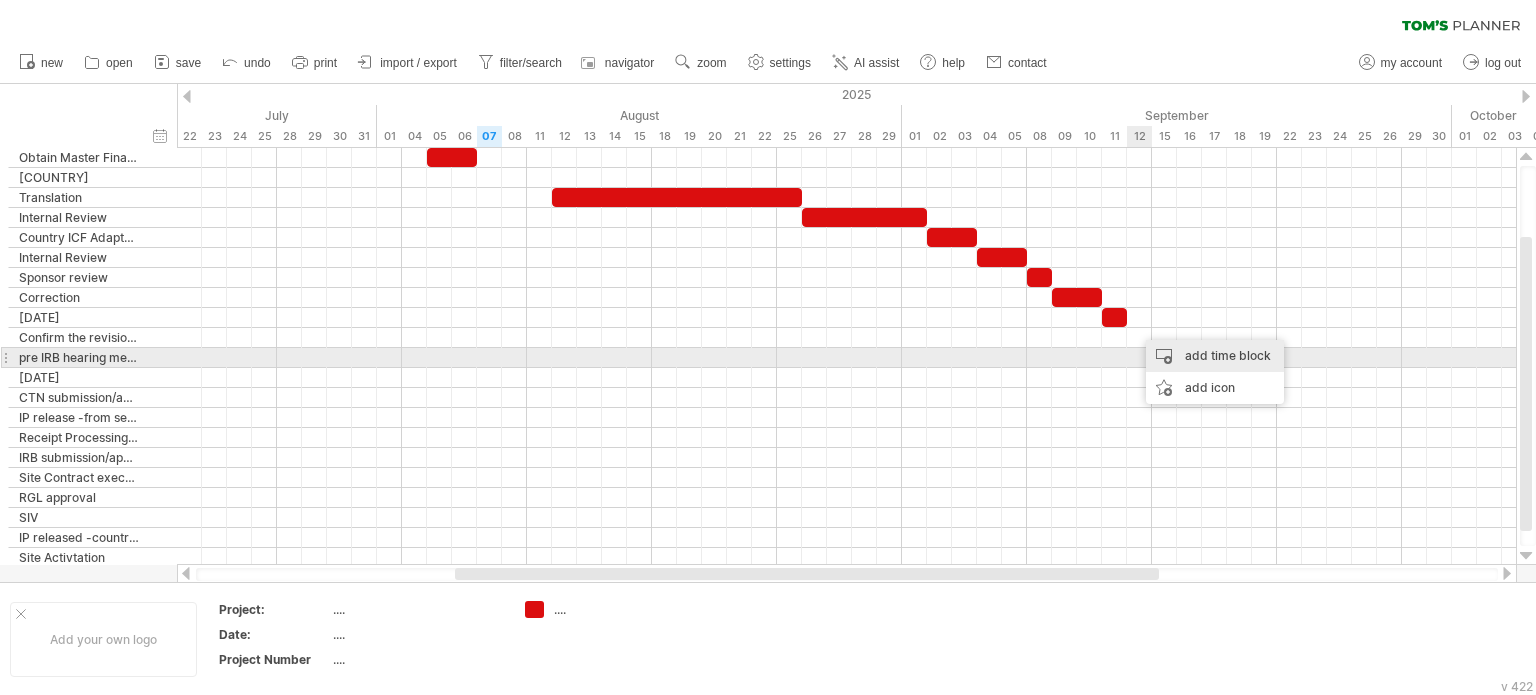 click on "add time block" at bounding box center (1215, 356) 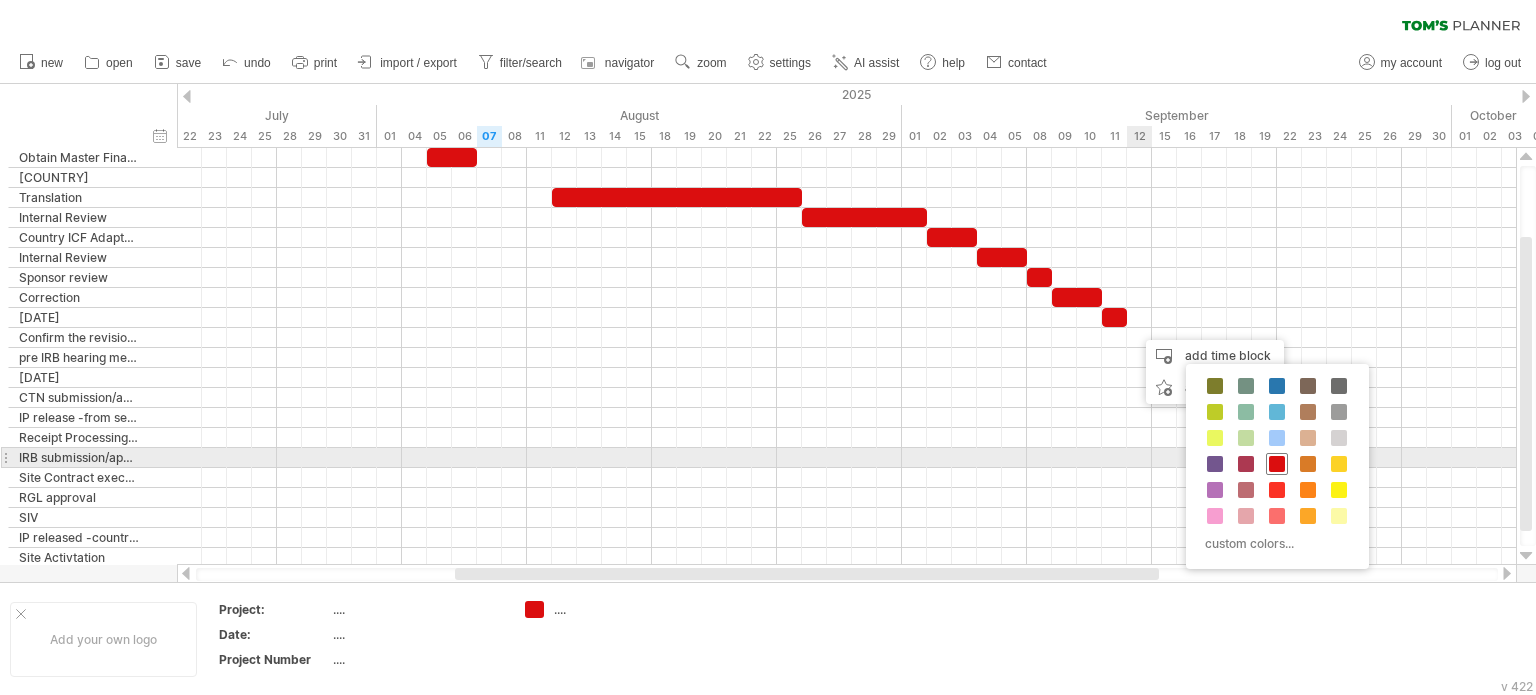 click at bounding box center [1277, 464] 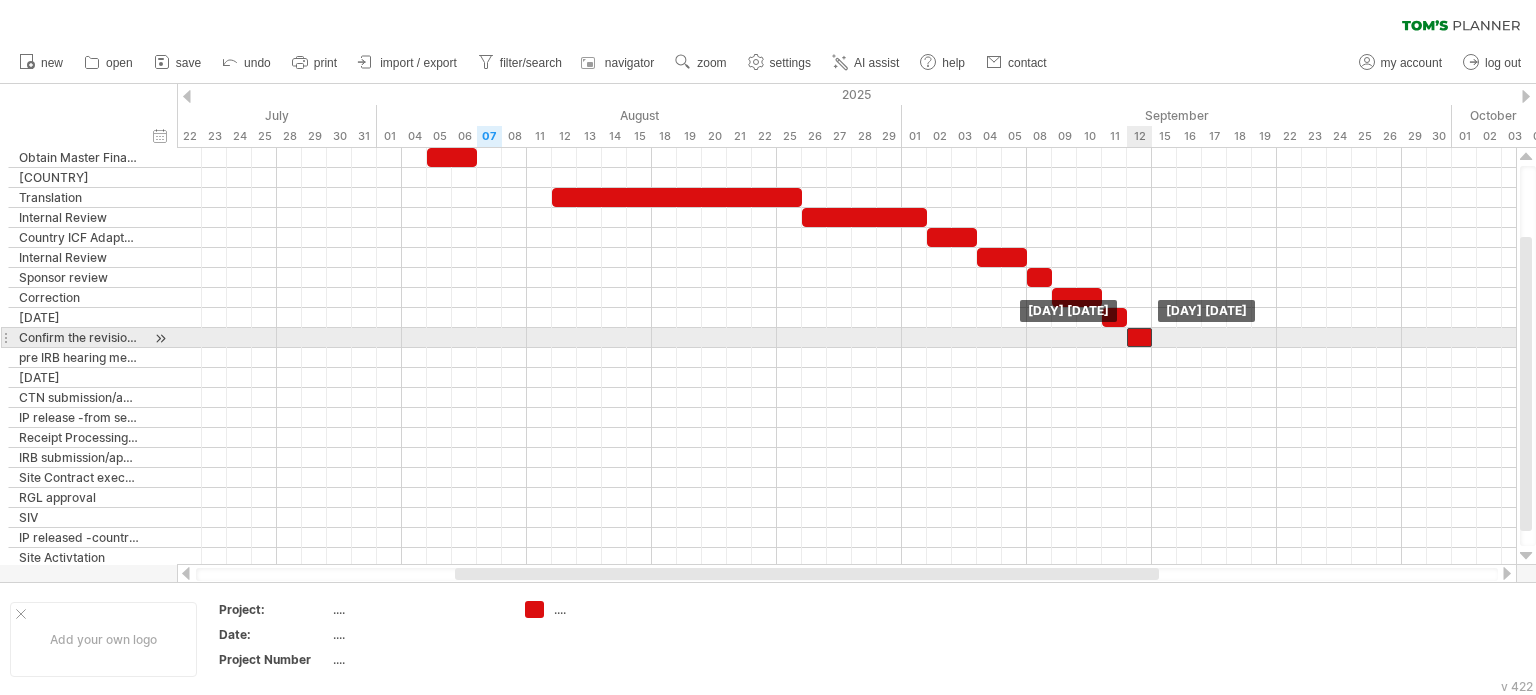 drag, startPoint x: 1147, startPoint y: 336, endPoint x: 1135, endPoint y: 335, distance: 12.0415945 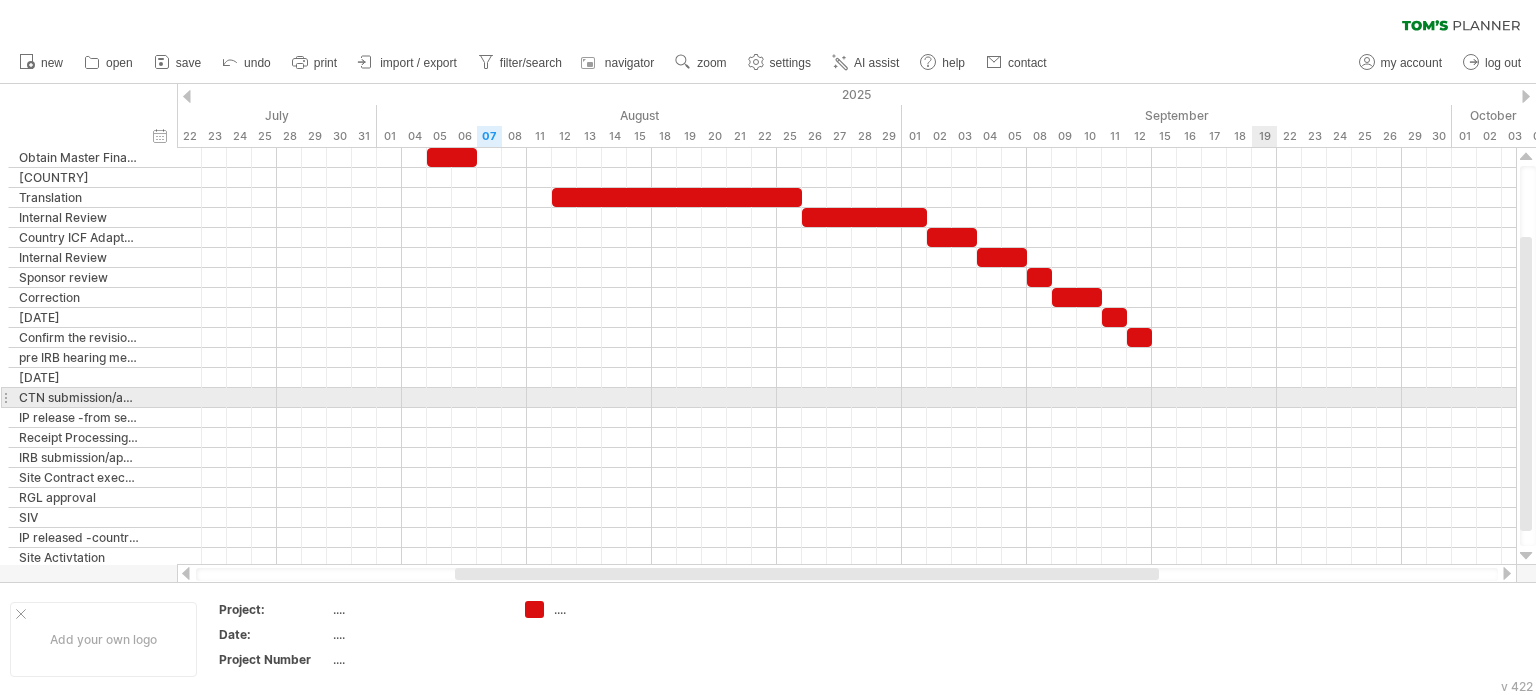 click at bounding box center [846, 398] 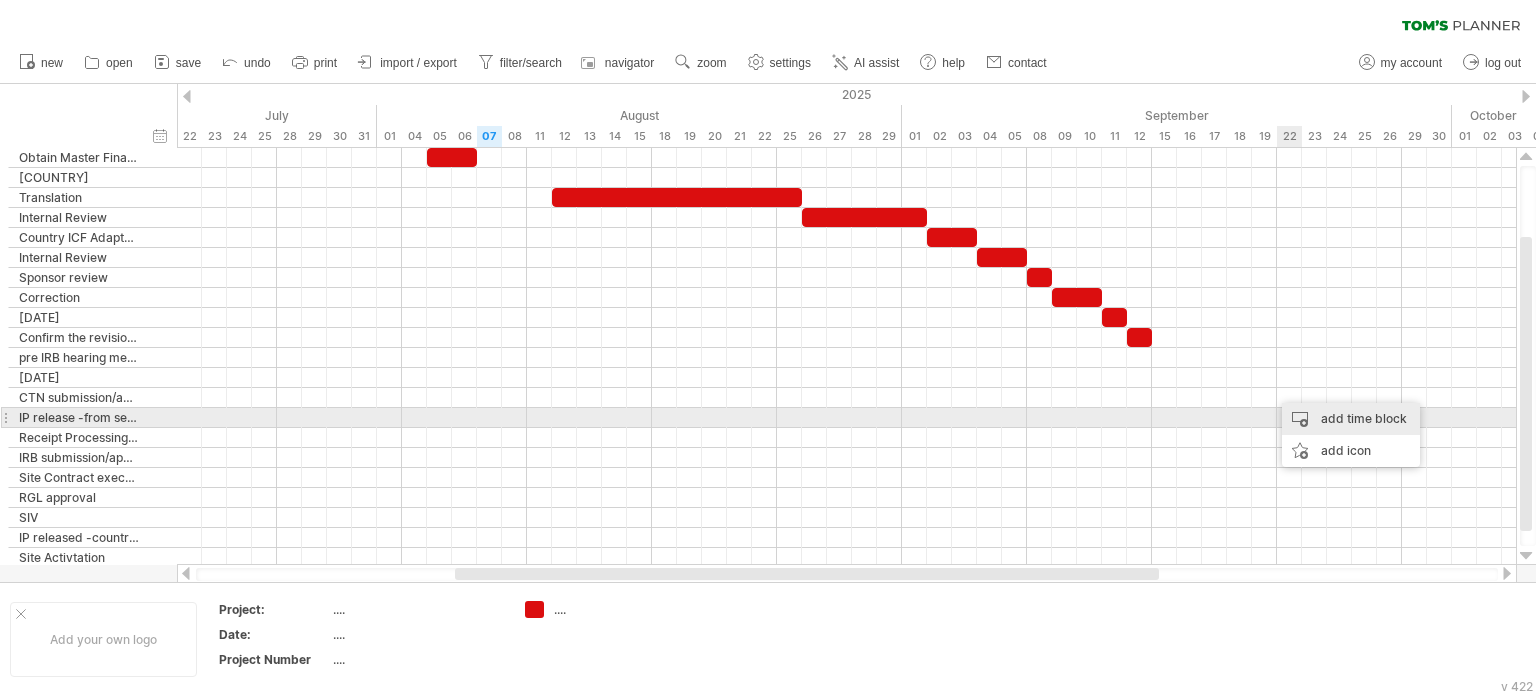 click on "add time block" at bounding box center [1351, 419] 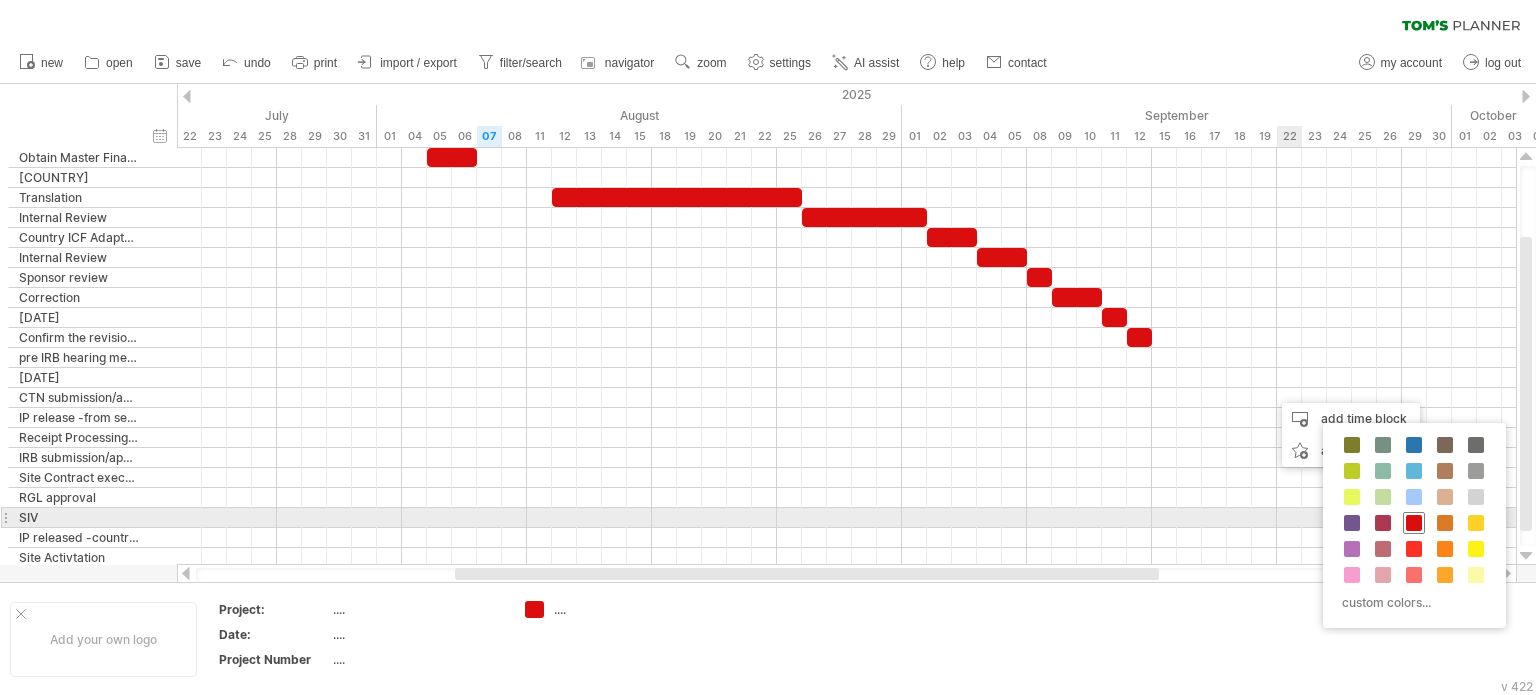 click at bounding box center (1414, 523) 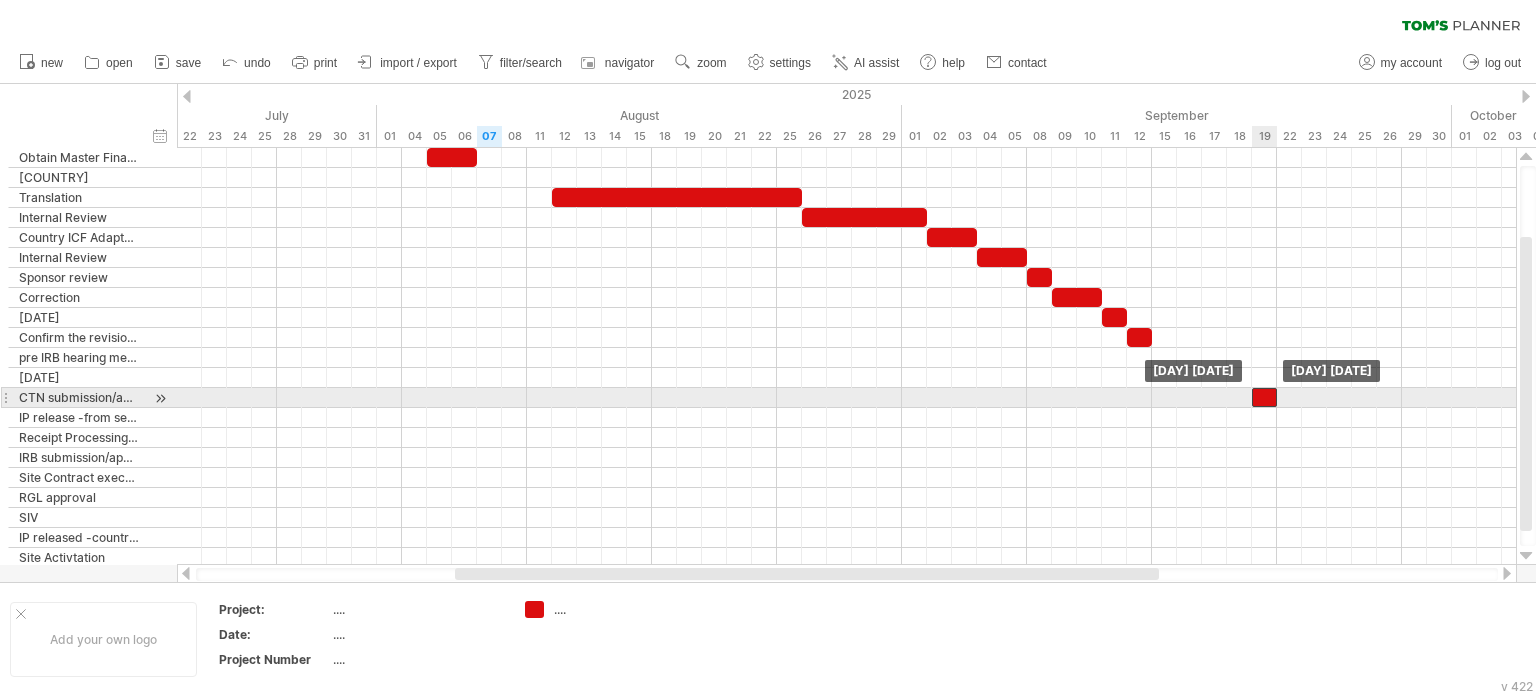 drag, startPoint x: 1288, startPoint y: 398, endPoint x: 1263, endPoint y: 403, distance: 25.495098 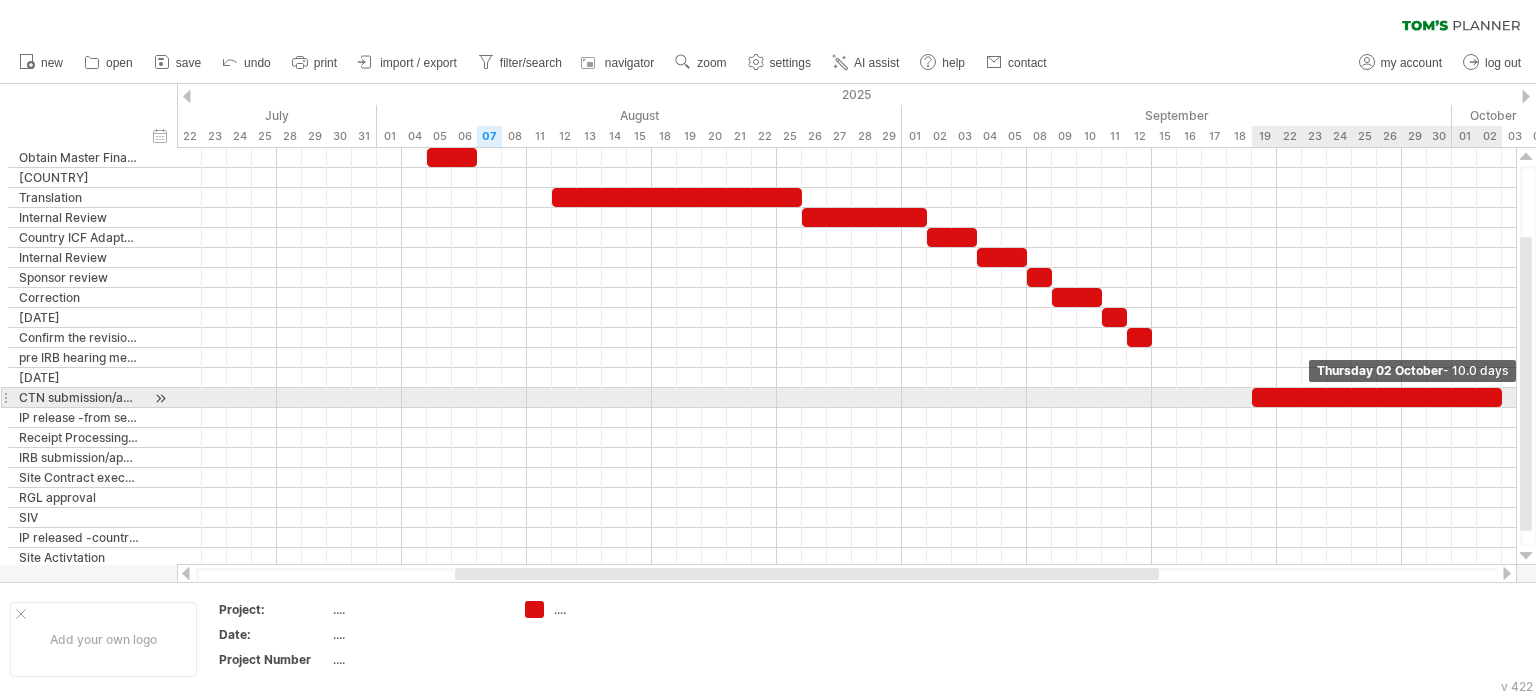 drag, startPoint x: 1280, startPoint y: 395, endPoint x: 1500, endPoint y: 391, distance: 220.03636 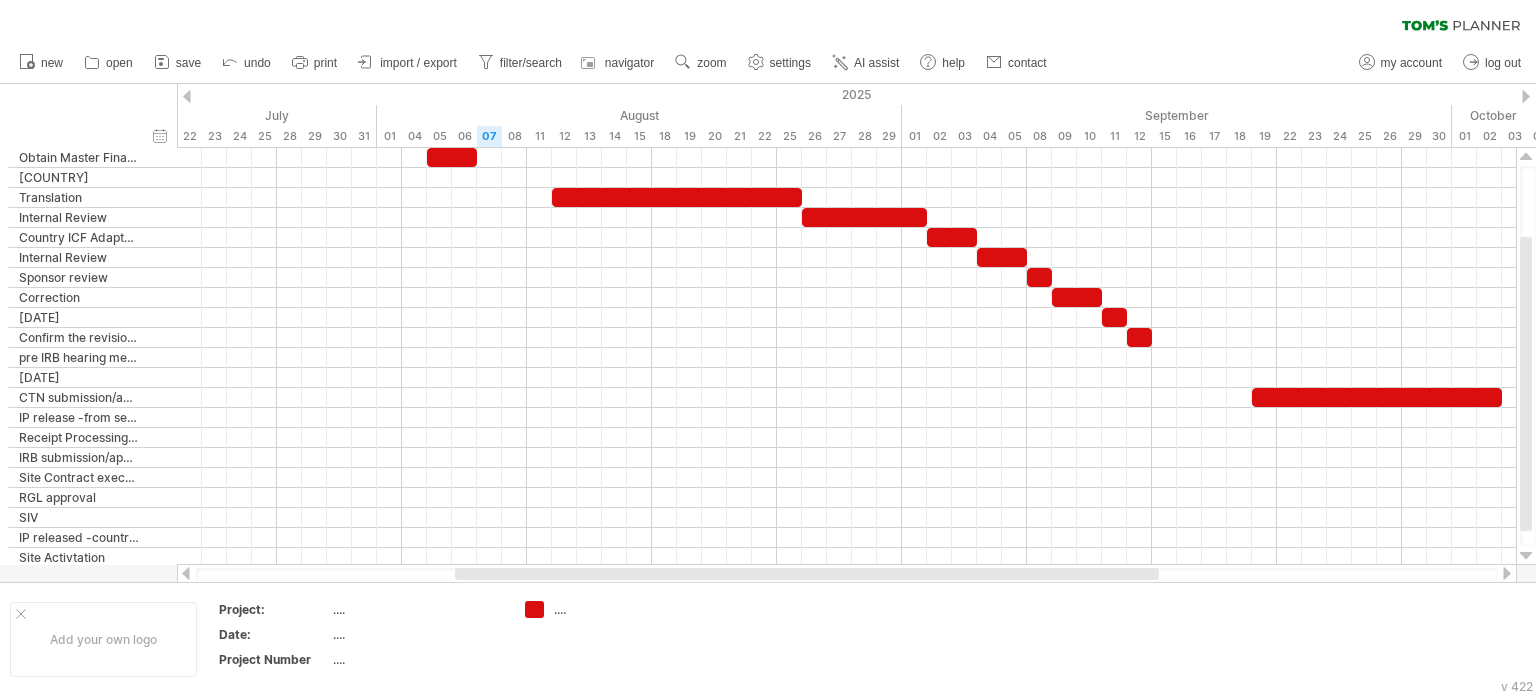 click at bounding box center [1507, 573] 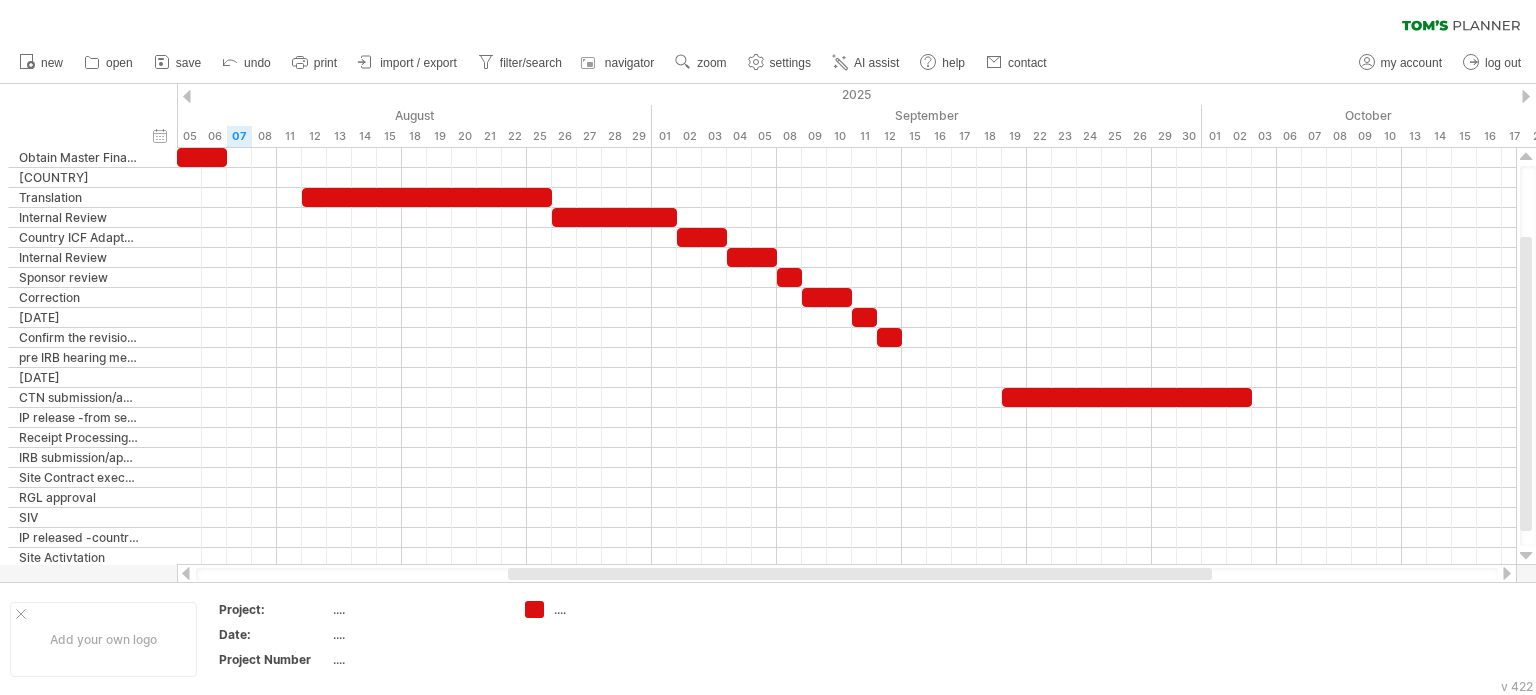 click at bounding box center (1507, 573) 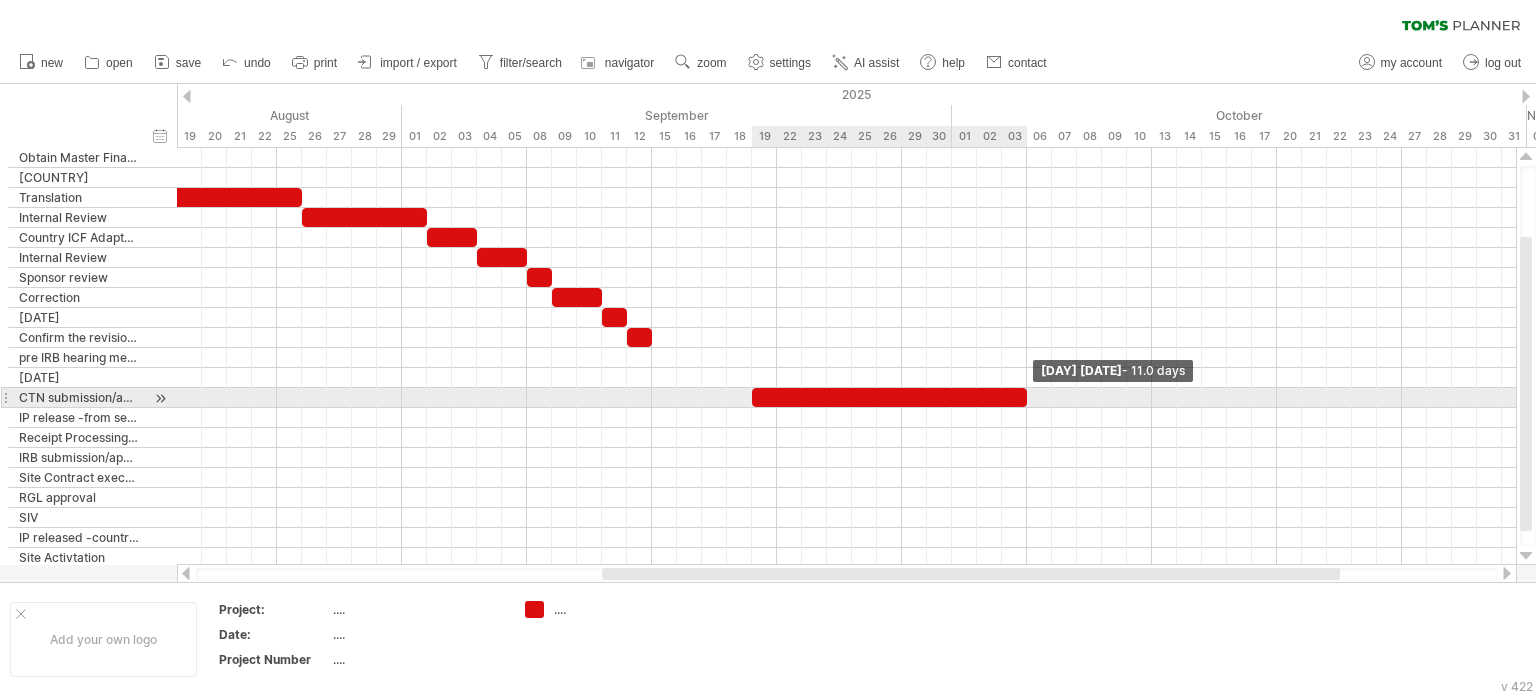 drag, startPoint x: 1004, startPoint y: 397, endPoint x: 1027, endPoint y: 391, distance: 23.769728 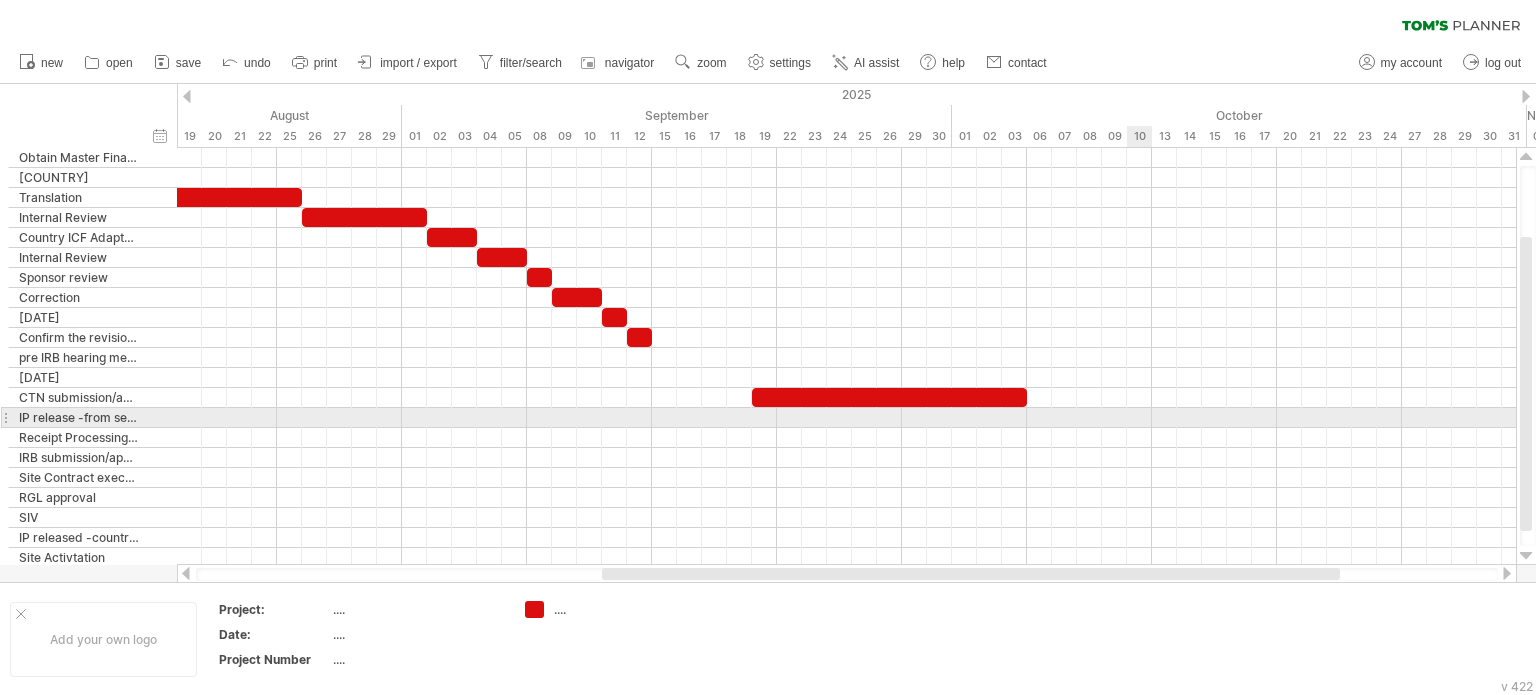click at bounding box center [846, 418] 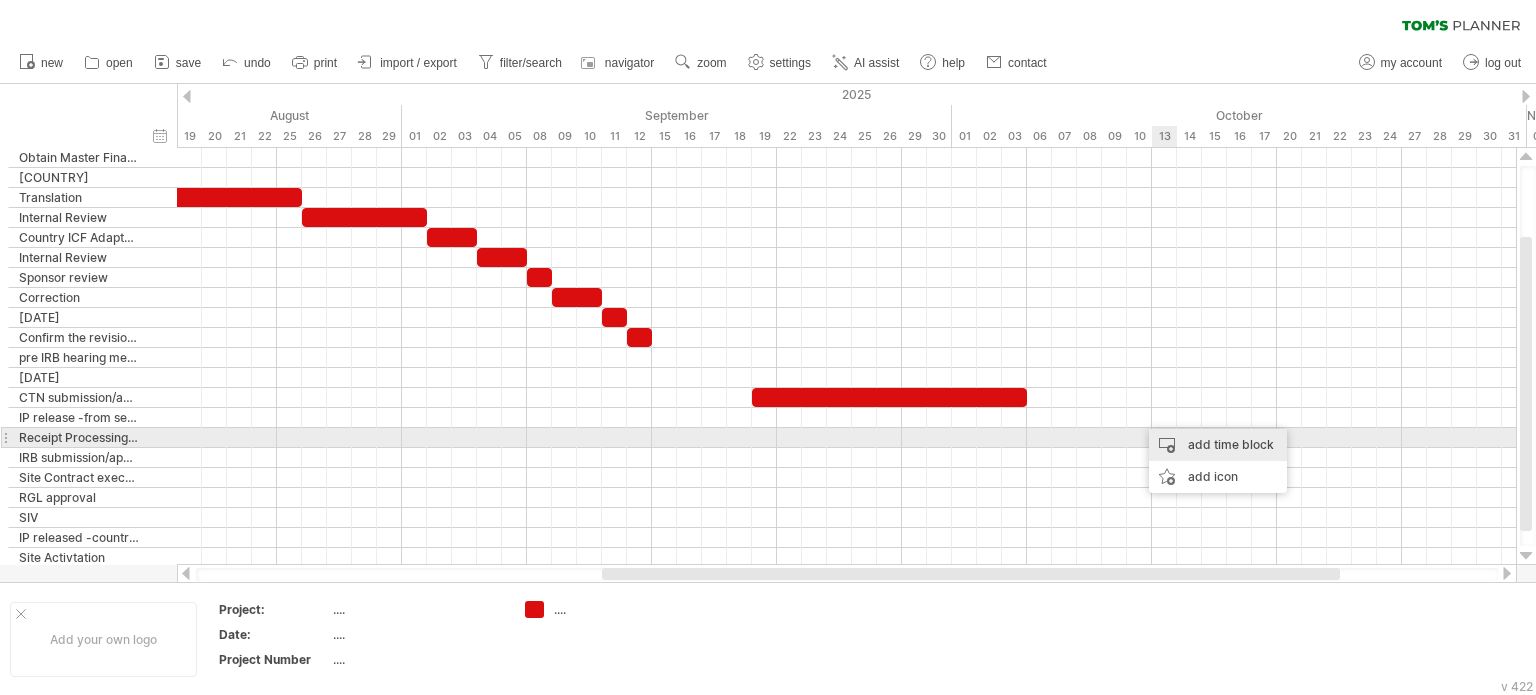 click on "add time block" at bounding box center [1218, 445] 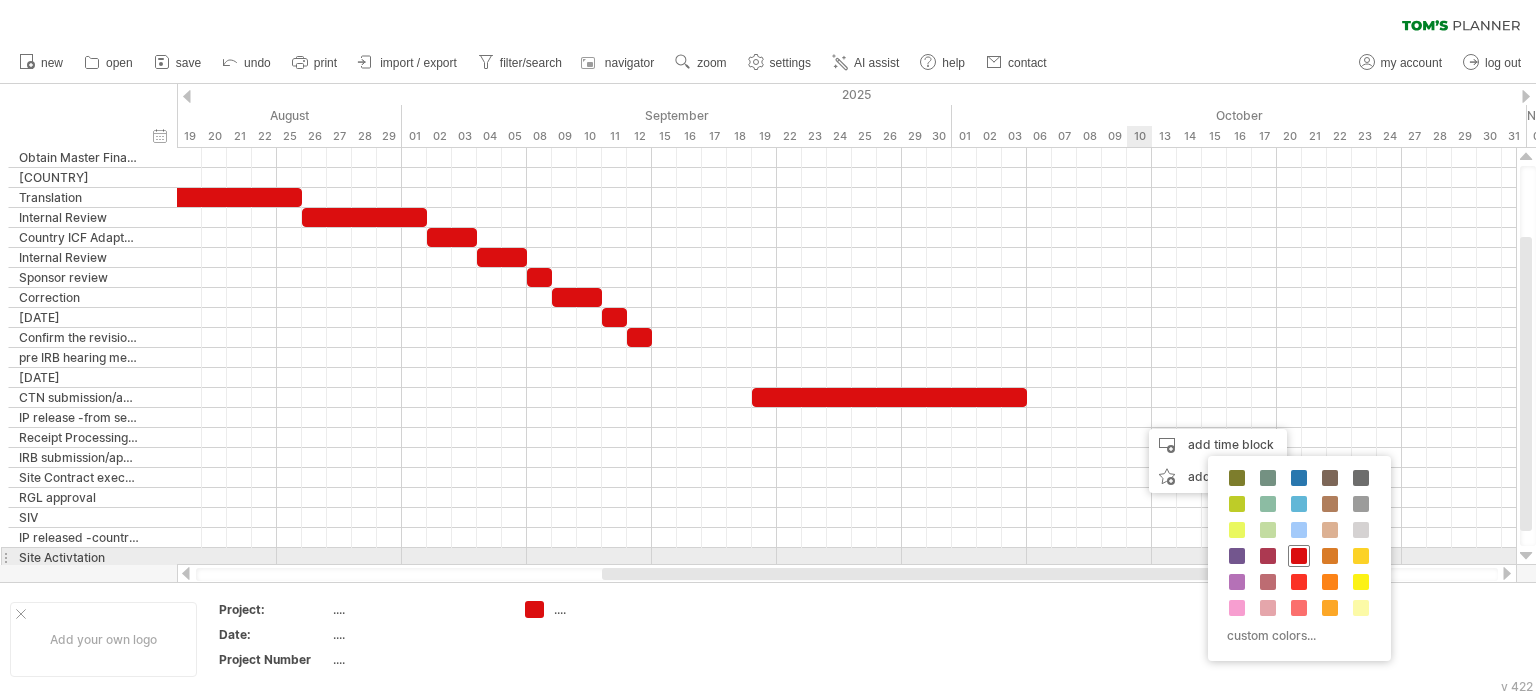 click at bounding box center [1299, 556] 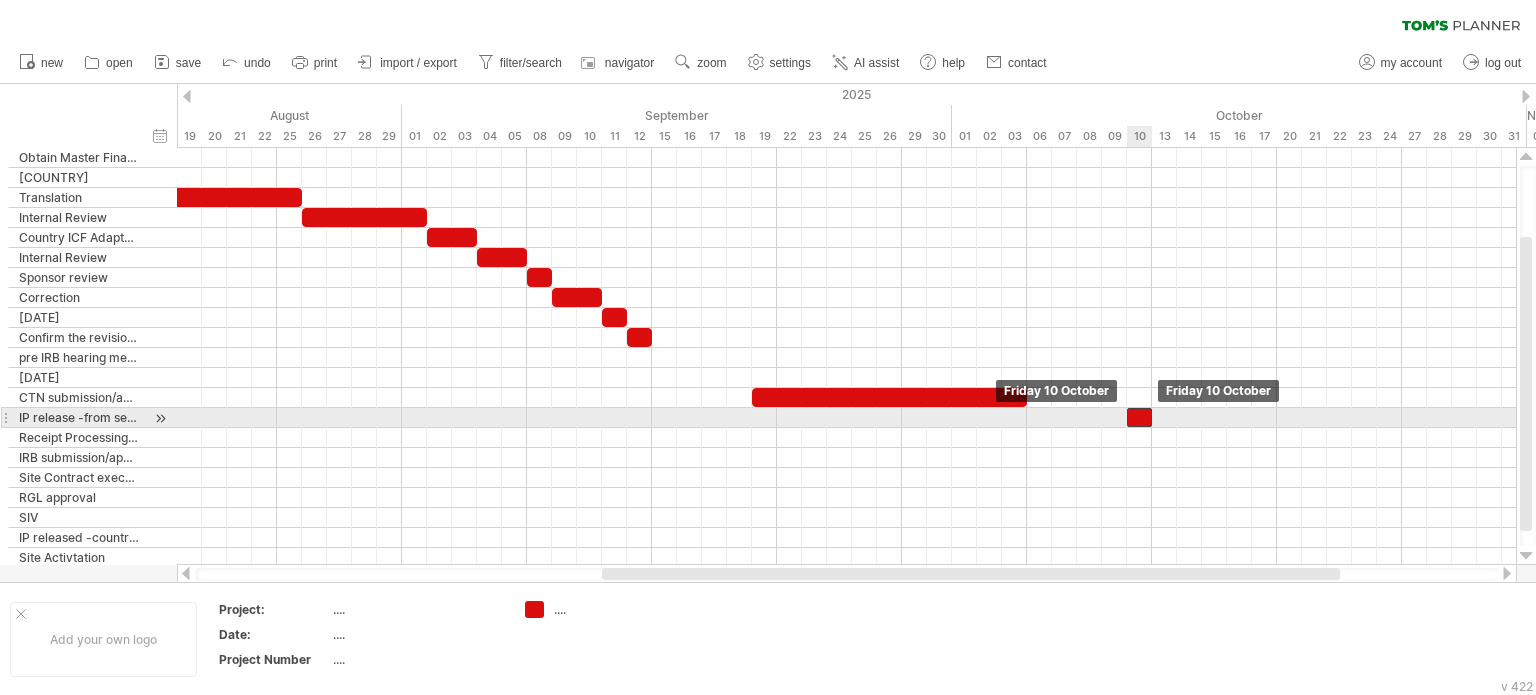 drag, startPoint x: 1150, startPoint y: 411, endPoint x: 1138, endPoint y: 415, distance: 12.649111 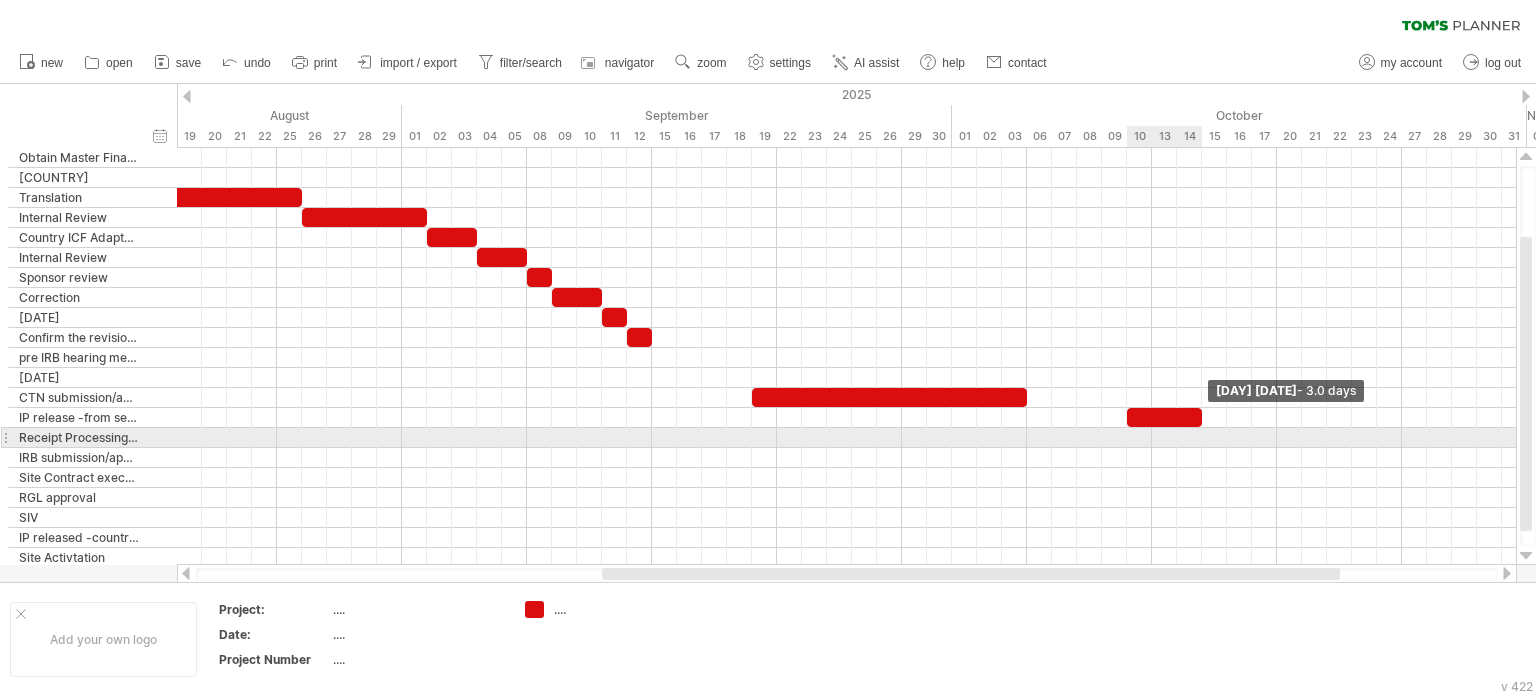 drag, startPoint x: 1151, startPoint y: 417, endPoint x: 1199, endPoint y: 433, distance: 50.596443 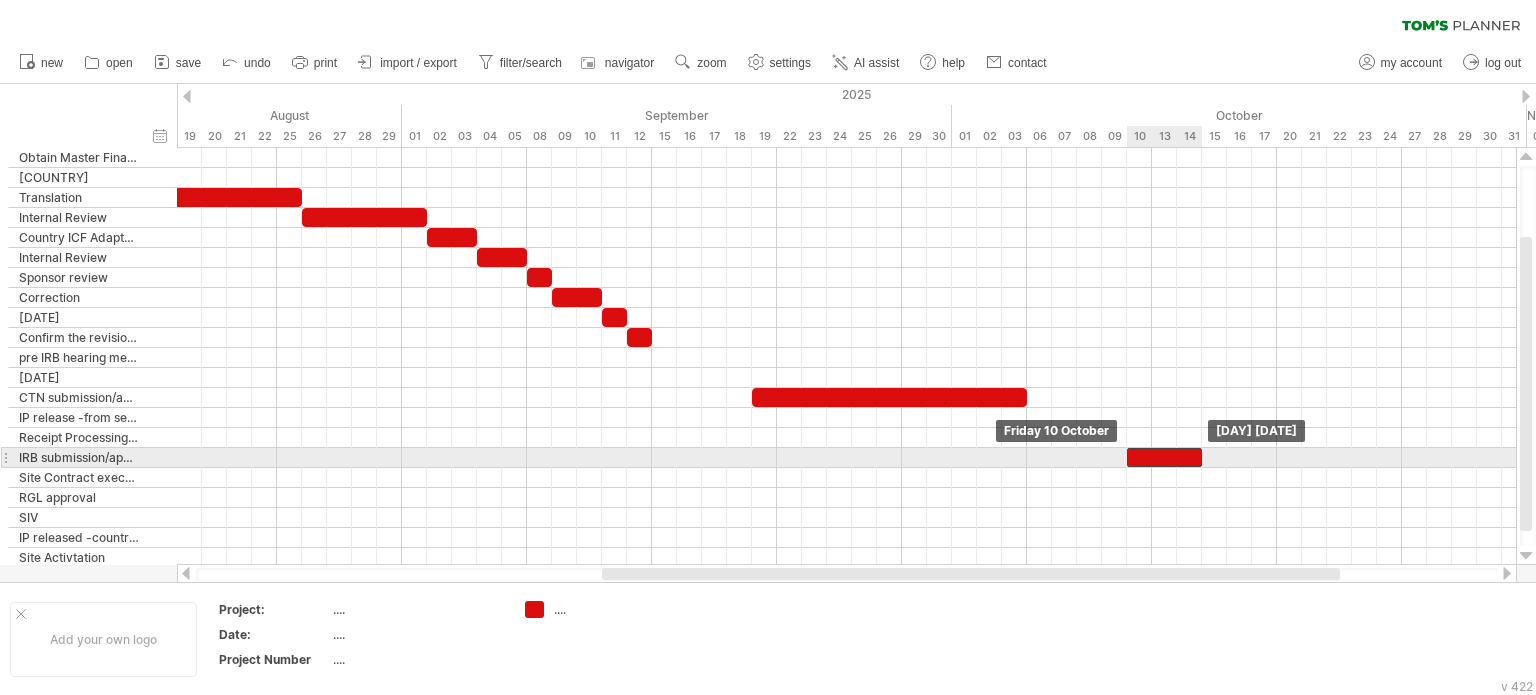 drag, startPoint x: 1150, startPoint y: 412, endPoint x: 1148, endPoint y: 459, distance: 47.042534 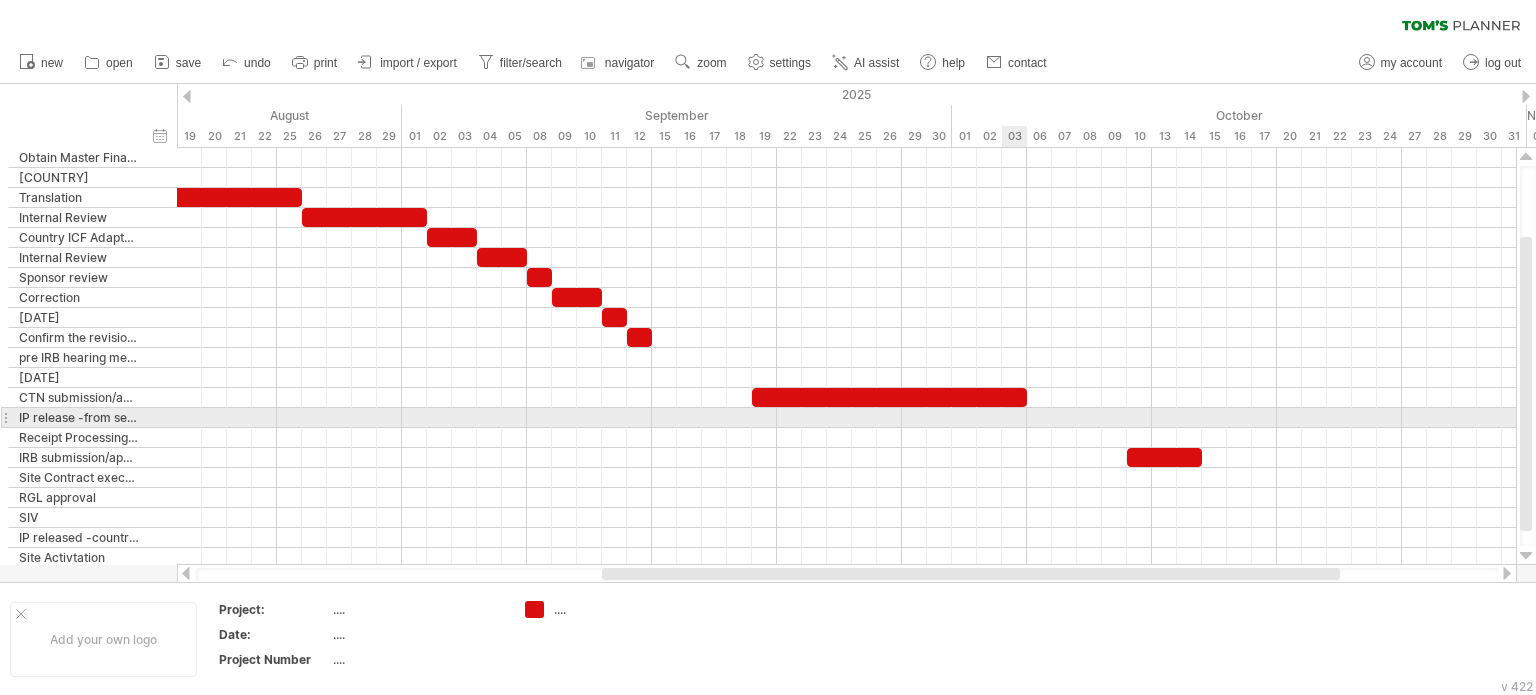 click at bounding box center [846, 418] 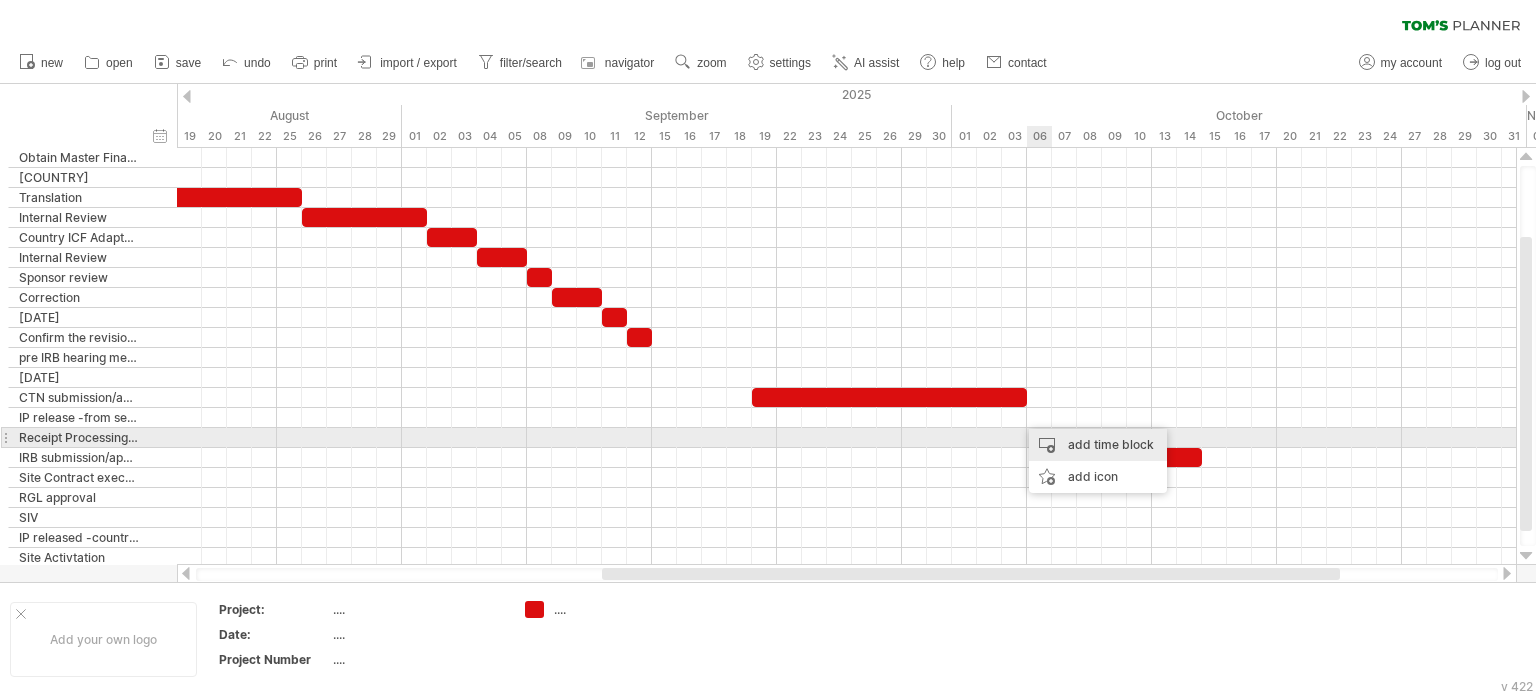 click on "add time block" at bounding box center [1098, 445] 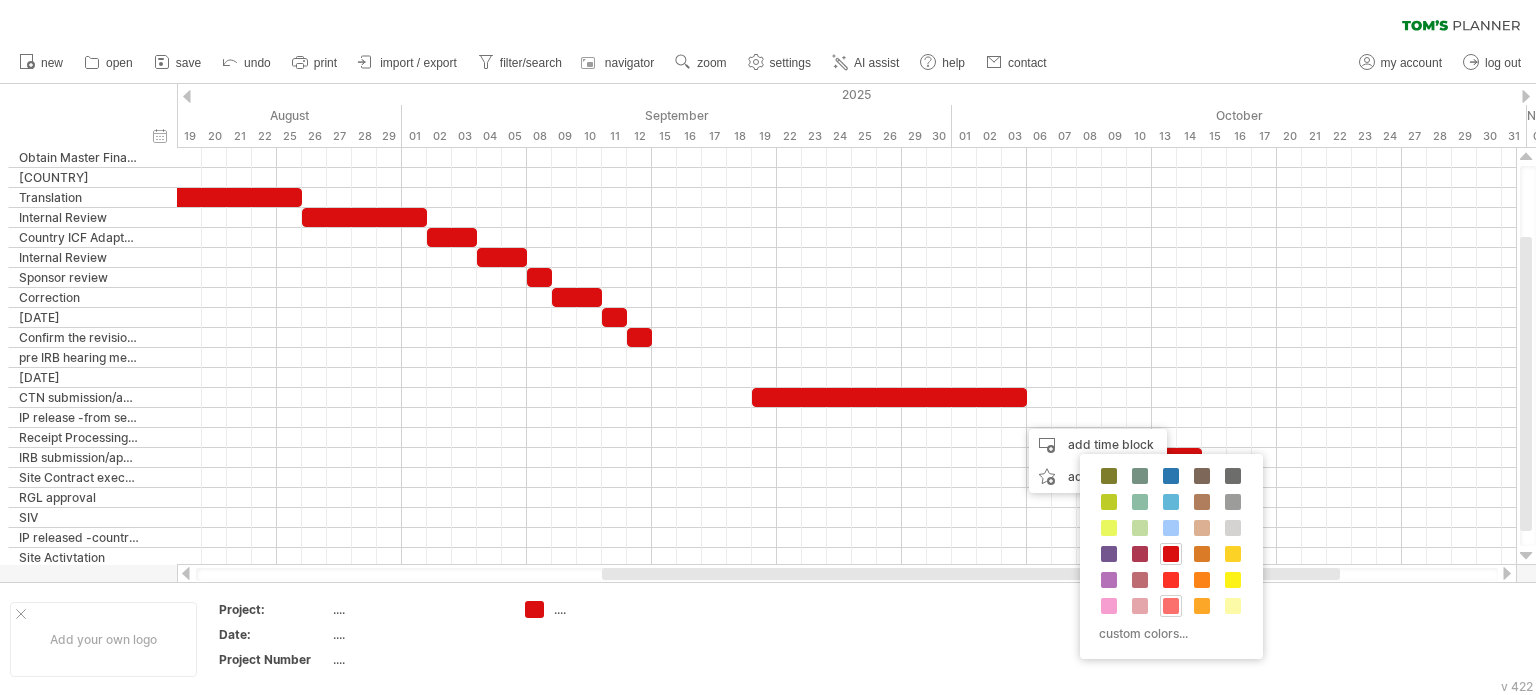 click at bounding box center [1171, 606] 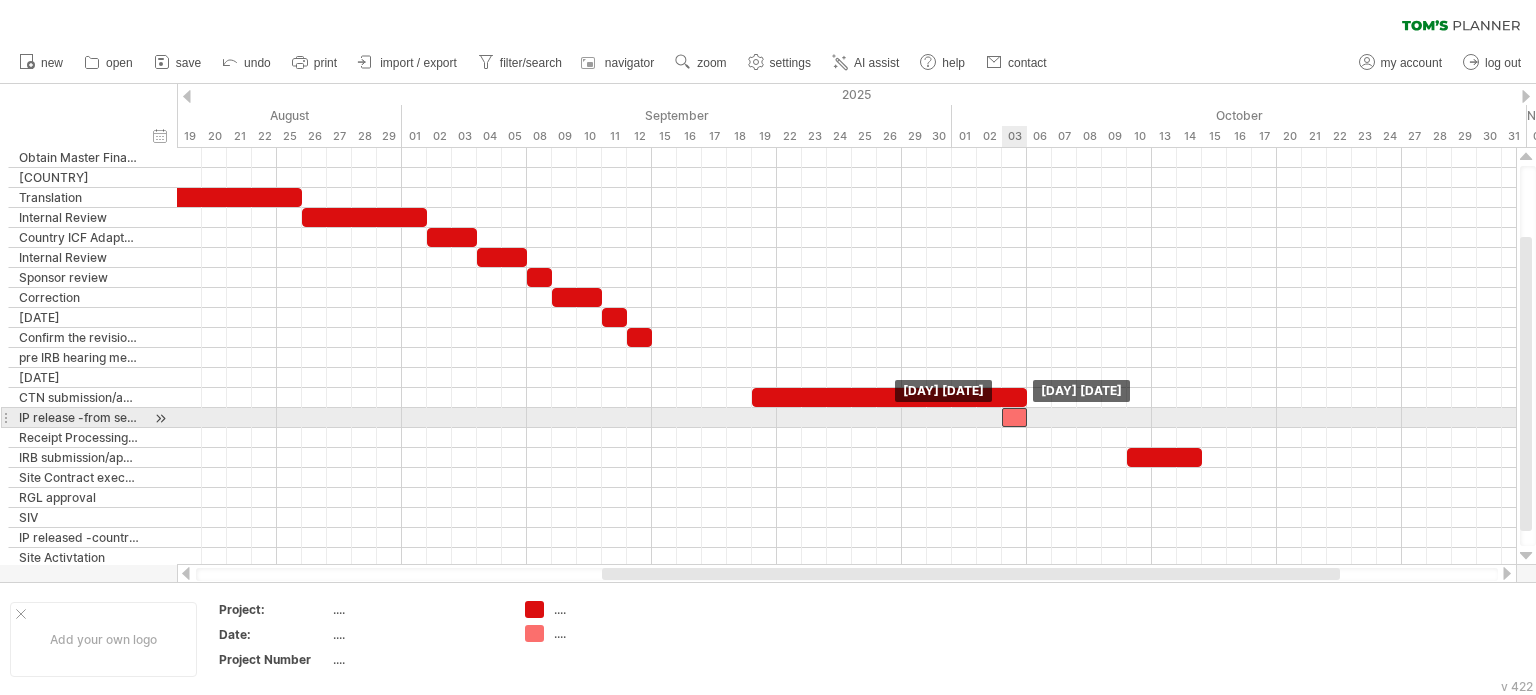 drag, startPoint x: 1025, startPoint y: 410, endPoint x: 1011, endPoint y: 410, distance: 14 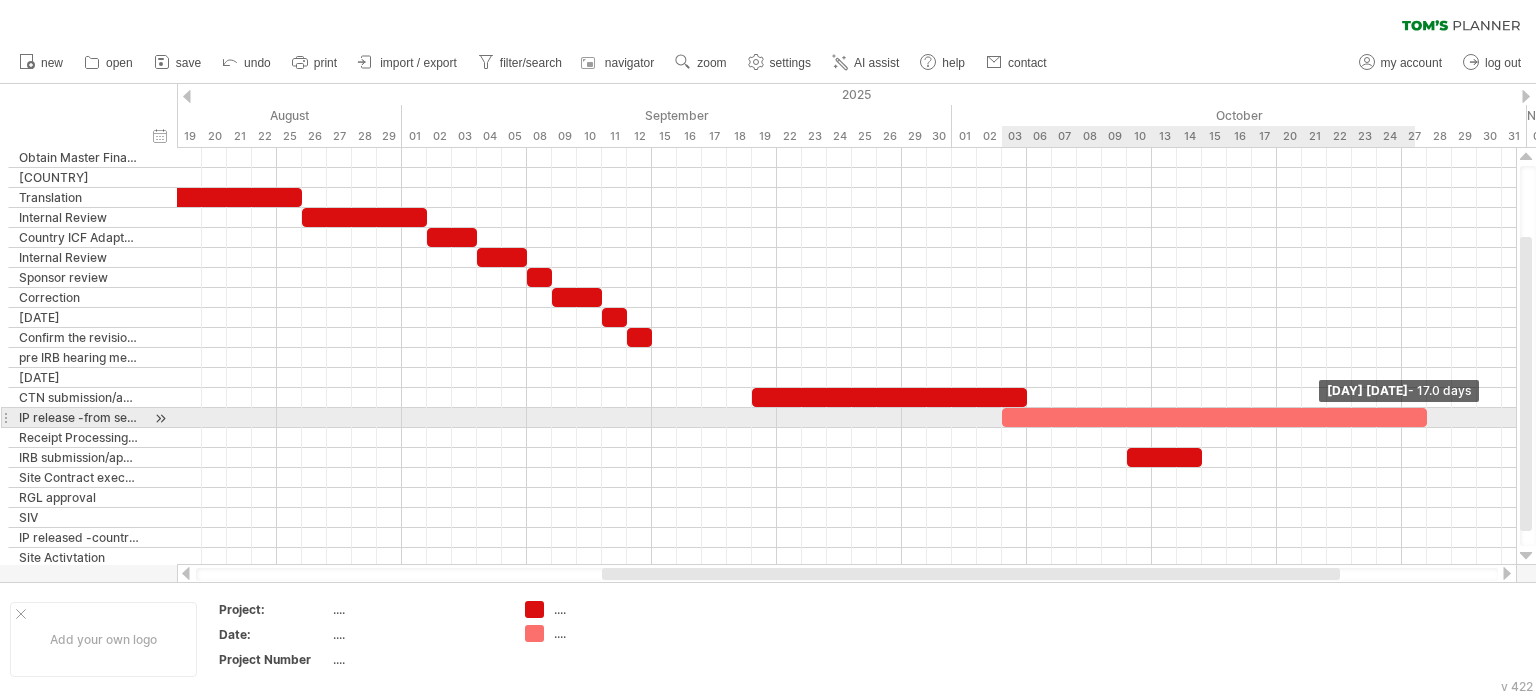 drag, startPoint x: 1028, startPoint y: 415, endPoint x: 1422, endPoint y: 418, distance: 394.0114 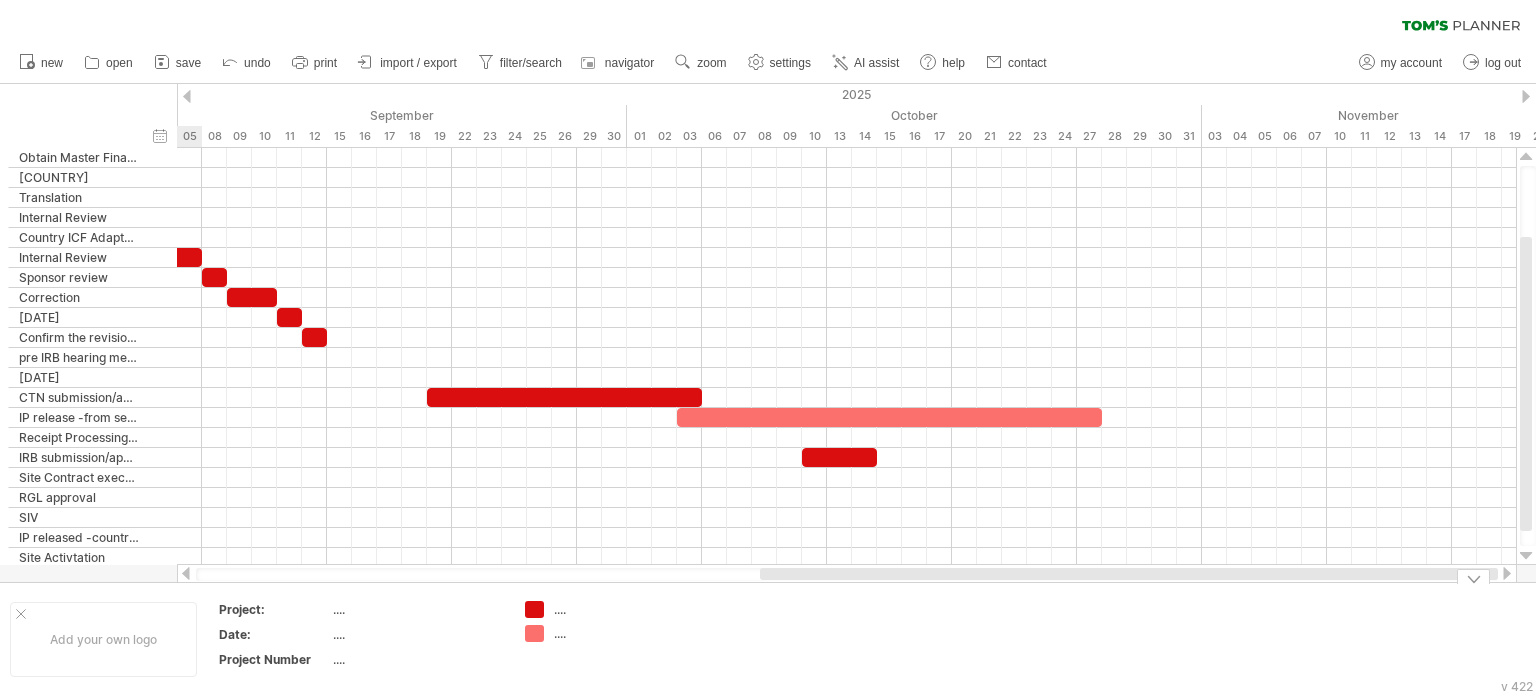 drag, startPoint x: 1311, startPoint y: 572, endPoint x: 1488, endPoint y: 587, distance: 177.63446 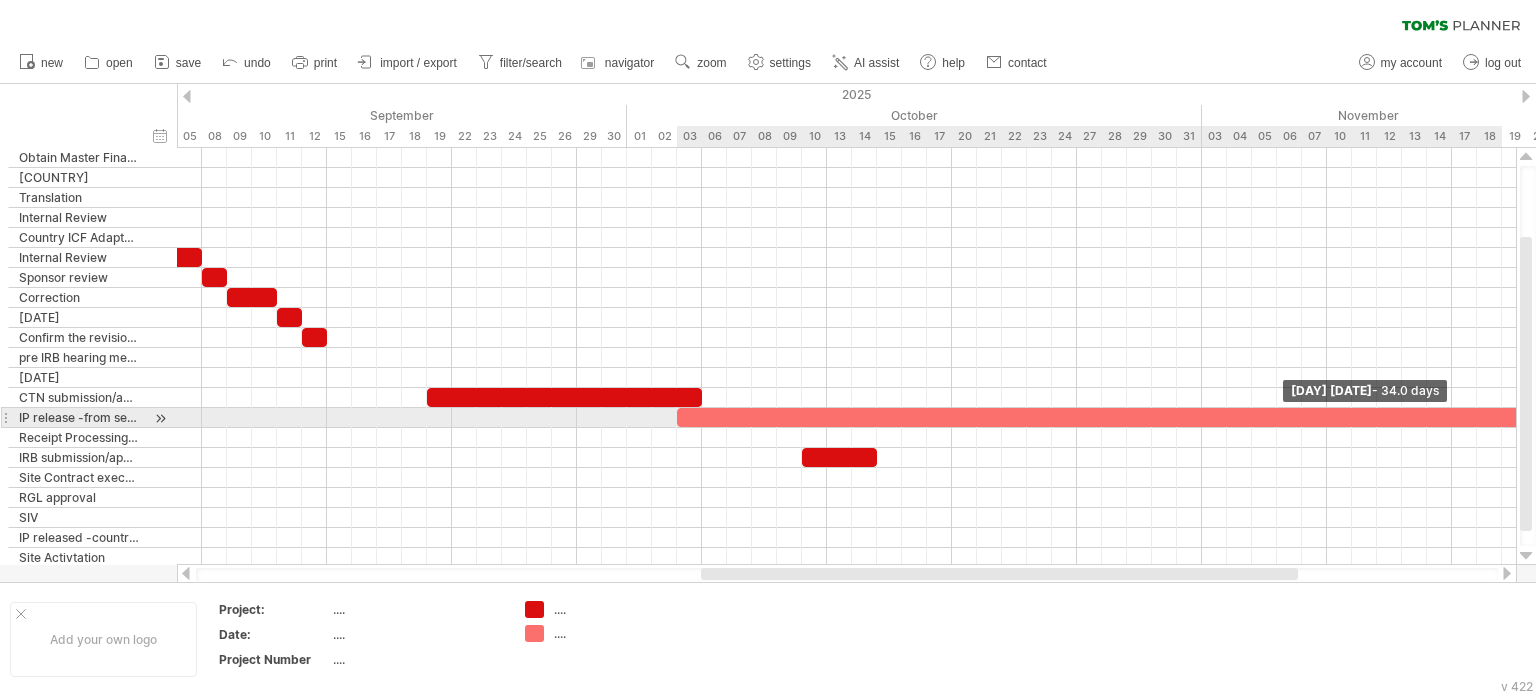 drag, startPoint x: 1103, startPoint y: 416, endPoint x: 1535, endPoint y: 419, distance: 432.0104 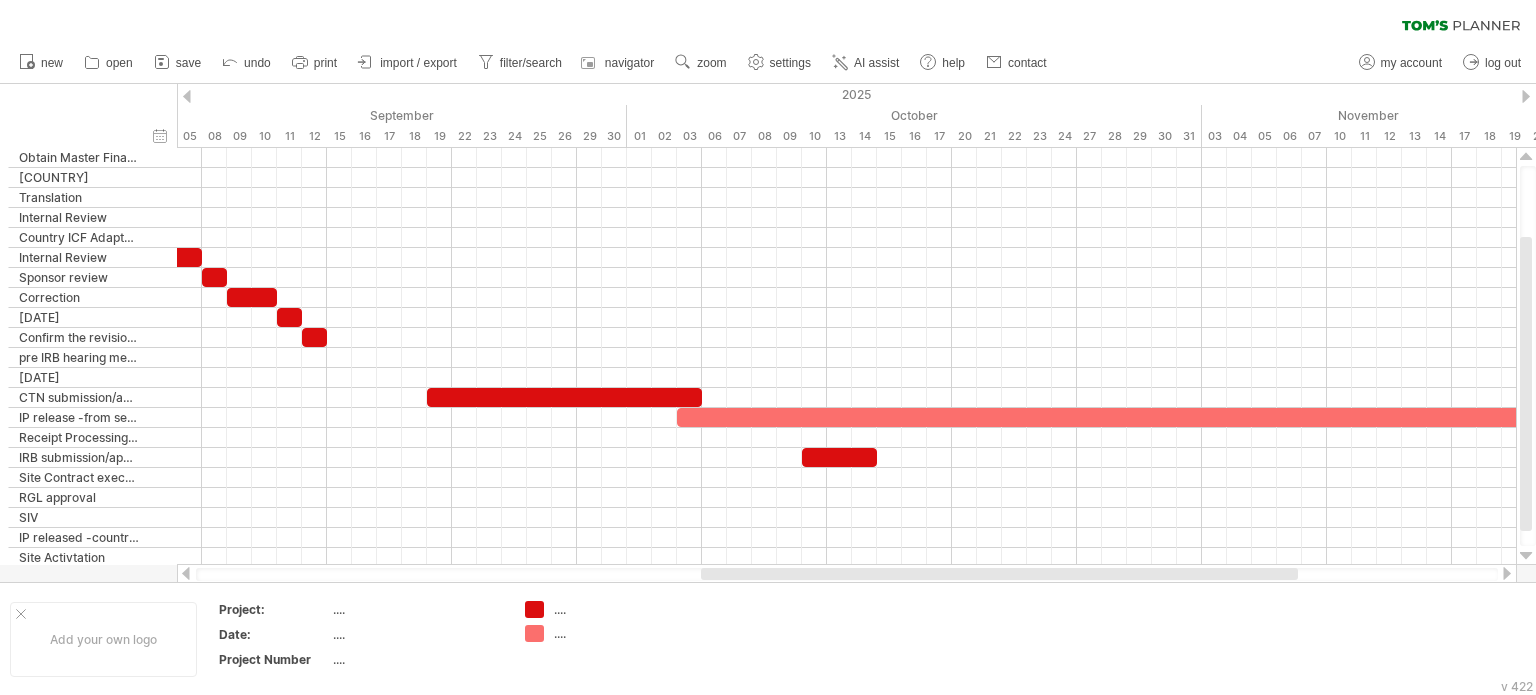 click at bounding box center [1507, 573] 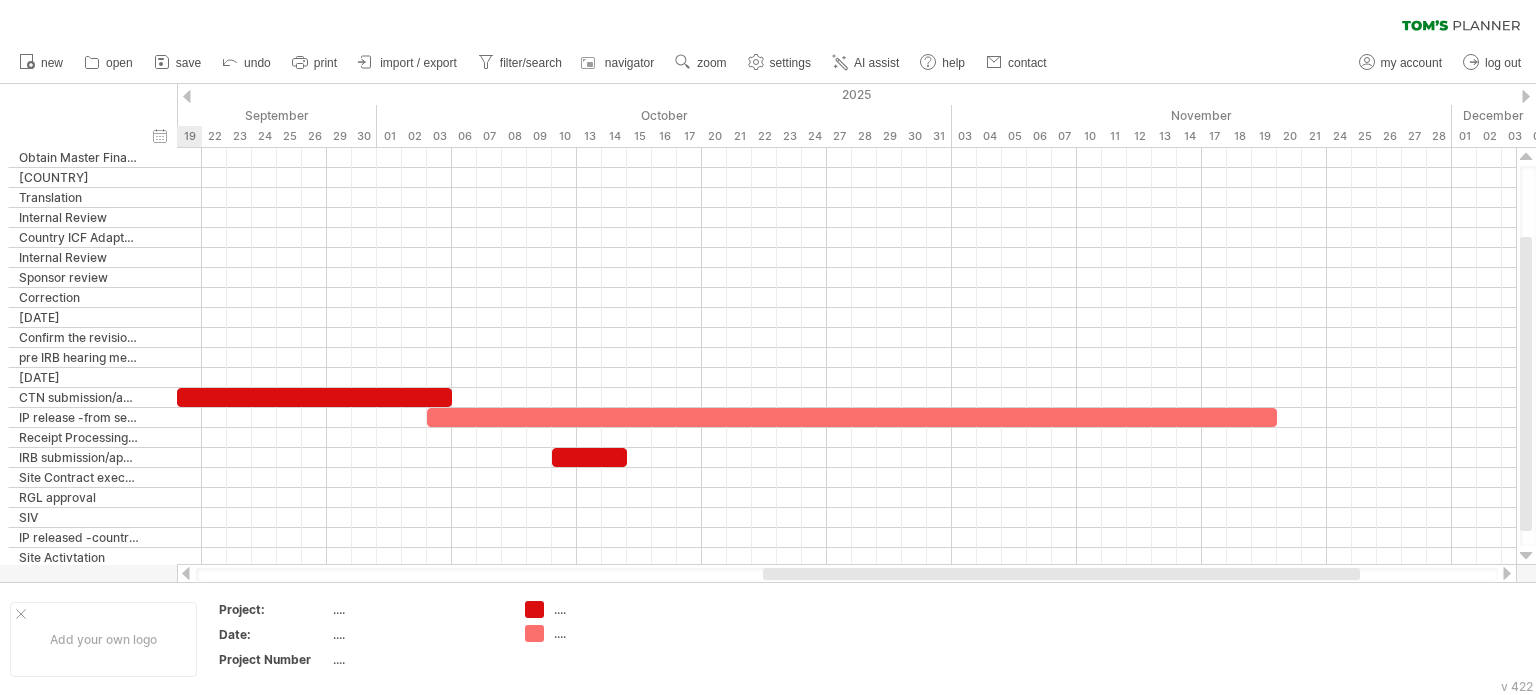 click at bounding box center [1507, 573] 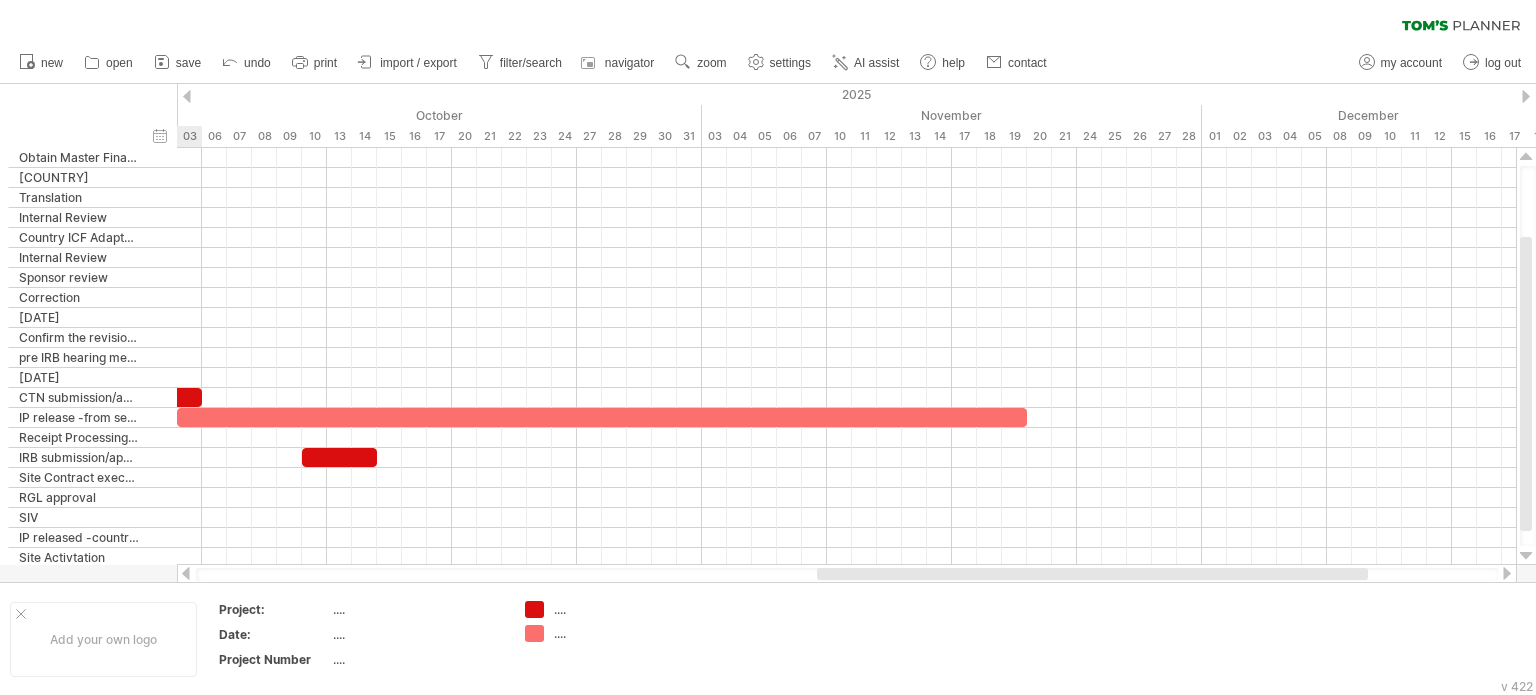 click at bounding box center (1507, 573) 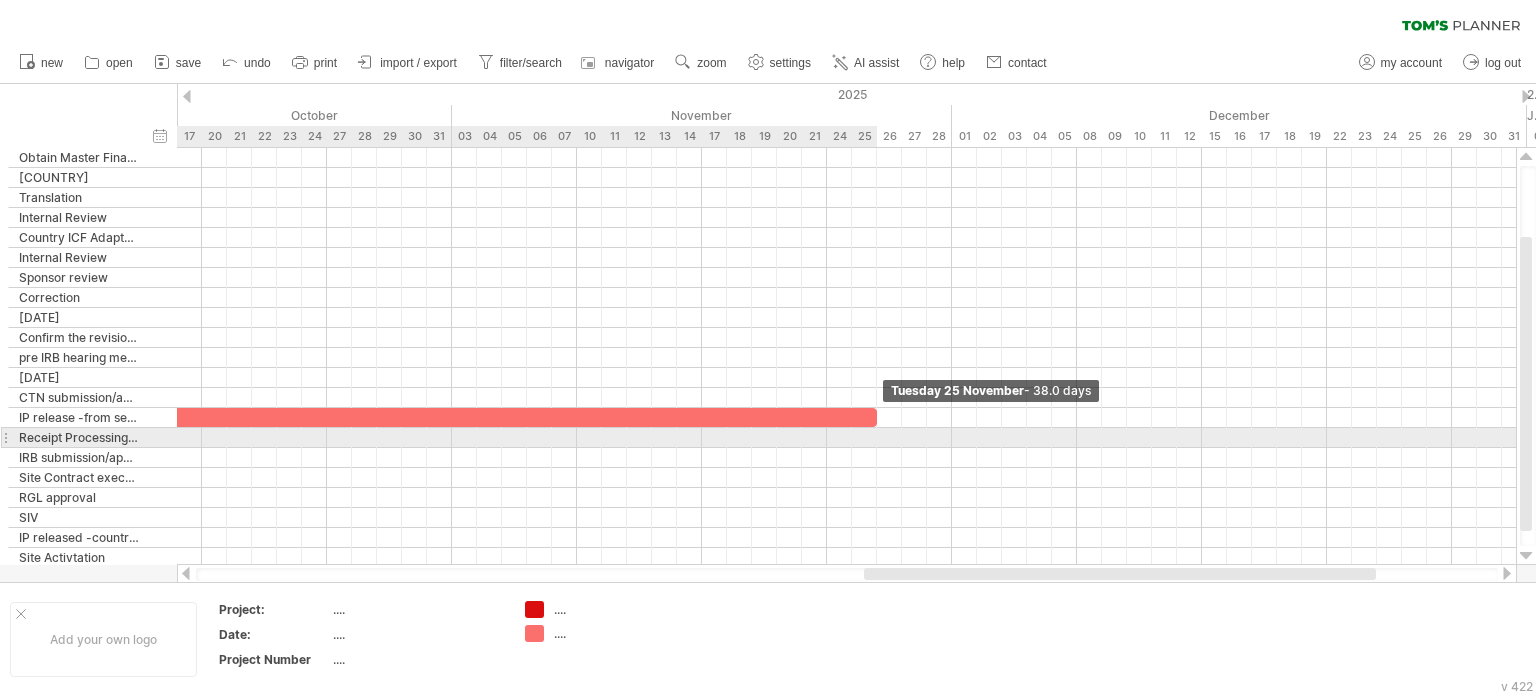 drag, startPoint x: 775, startPoint y: 413, endPoint x: 872, endPoint y: 429, distance: 98.31073 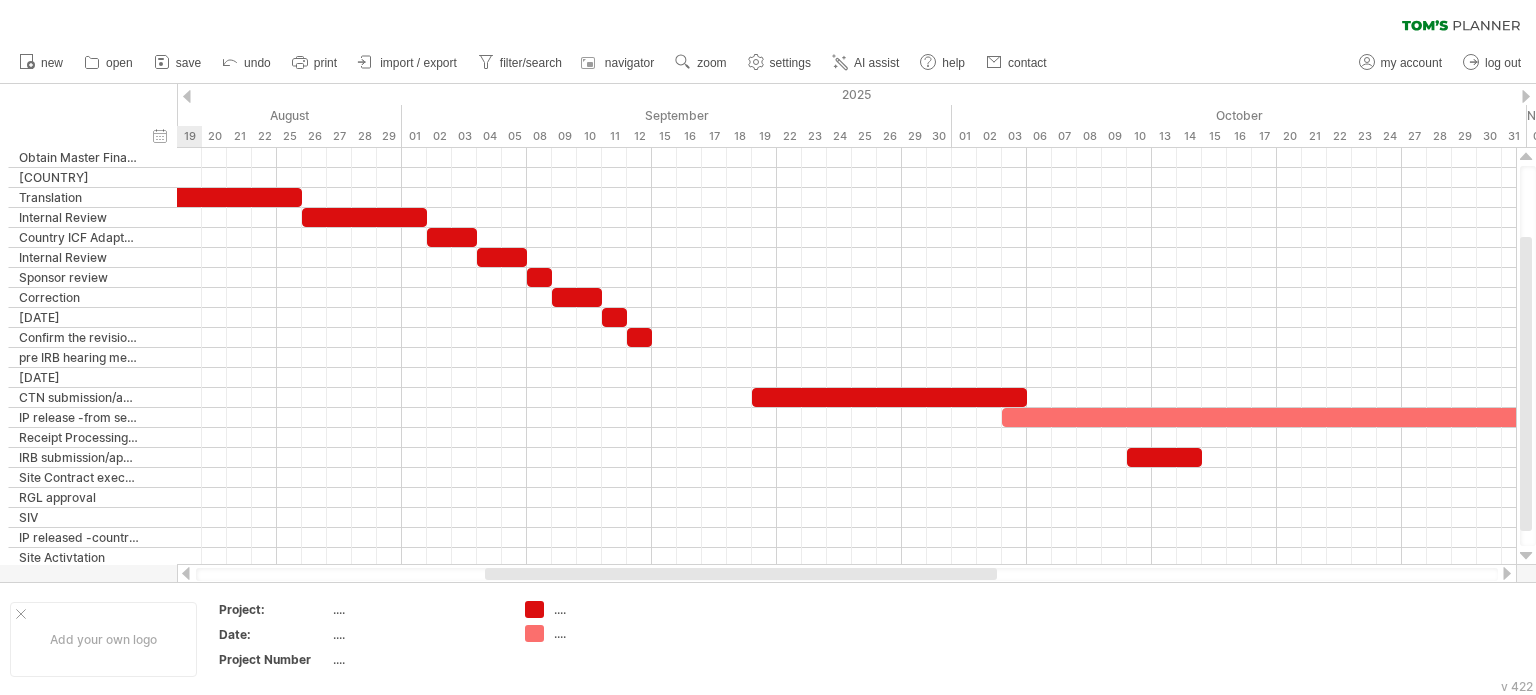 drag, startPoint x: 1060, startPoint y: 575, endPoint x: 716, endPoint y: 574, distance: 344.00146 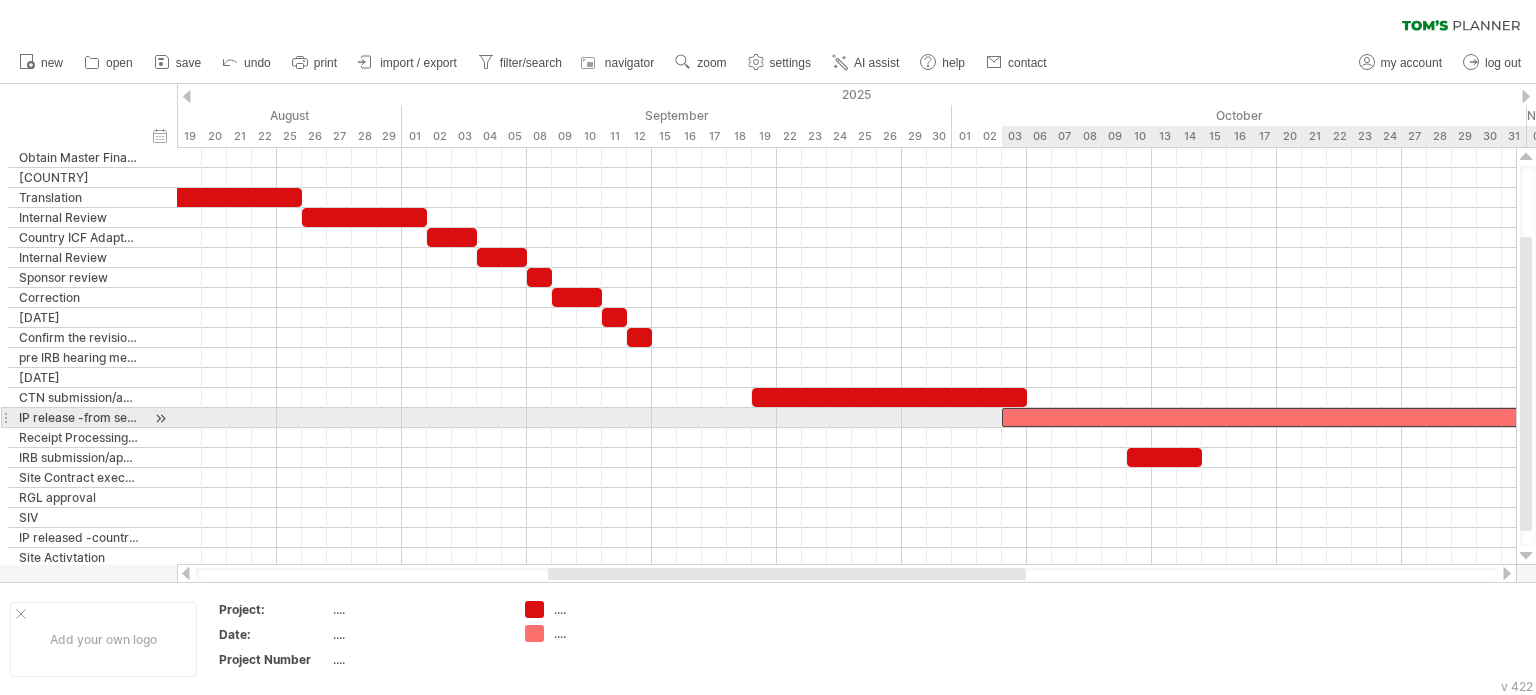 click at bounding box center (1477, 417) 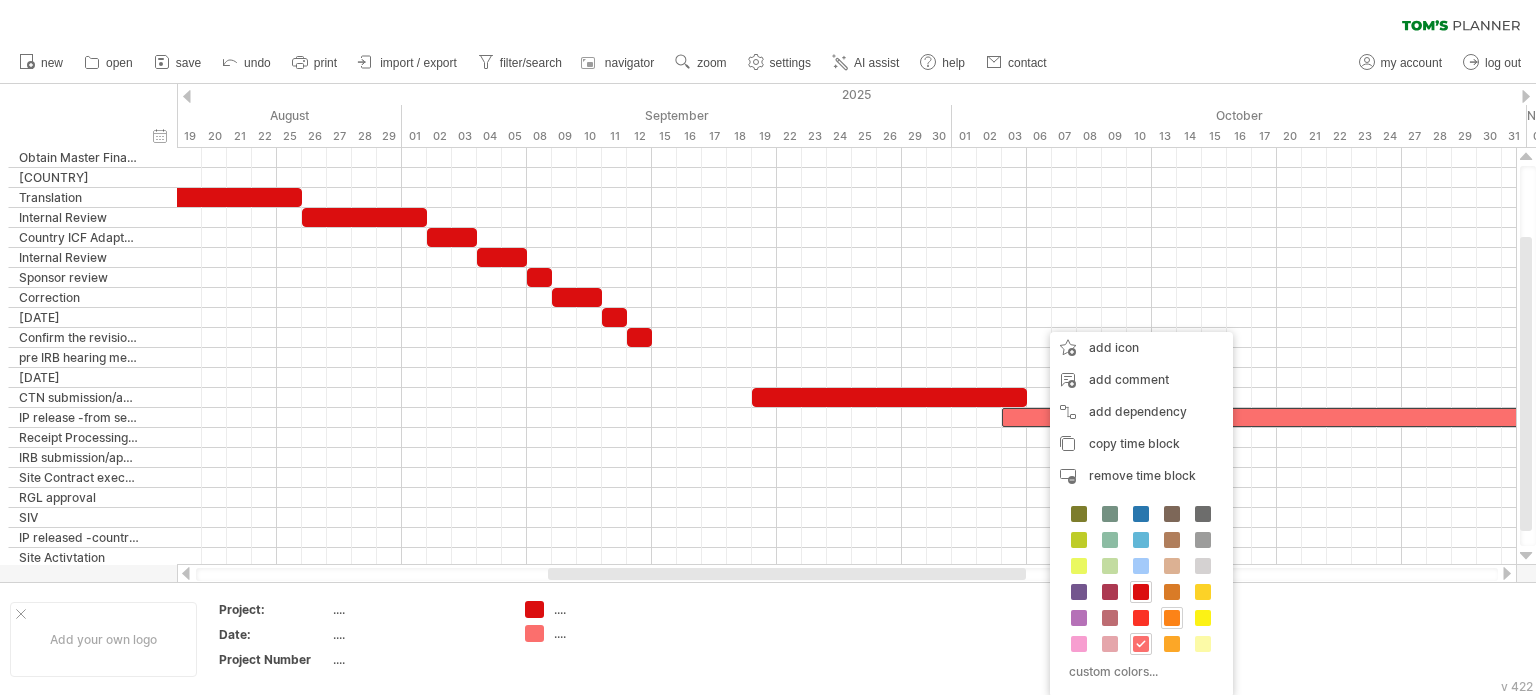click at bounding box center (1172, 618) 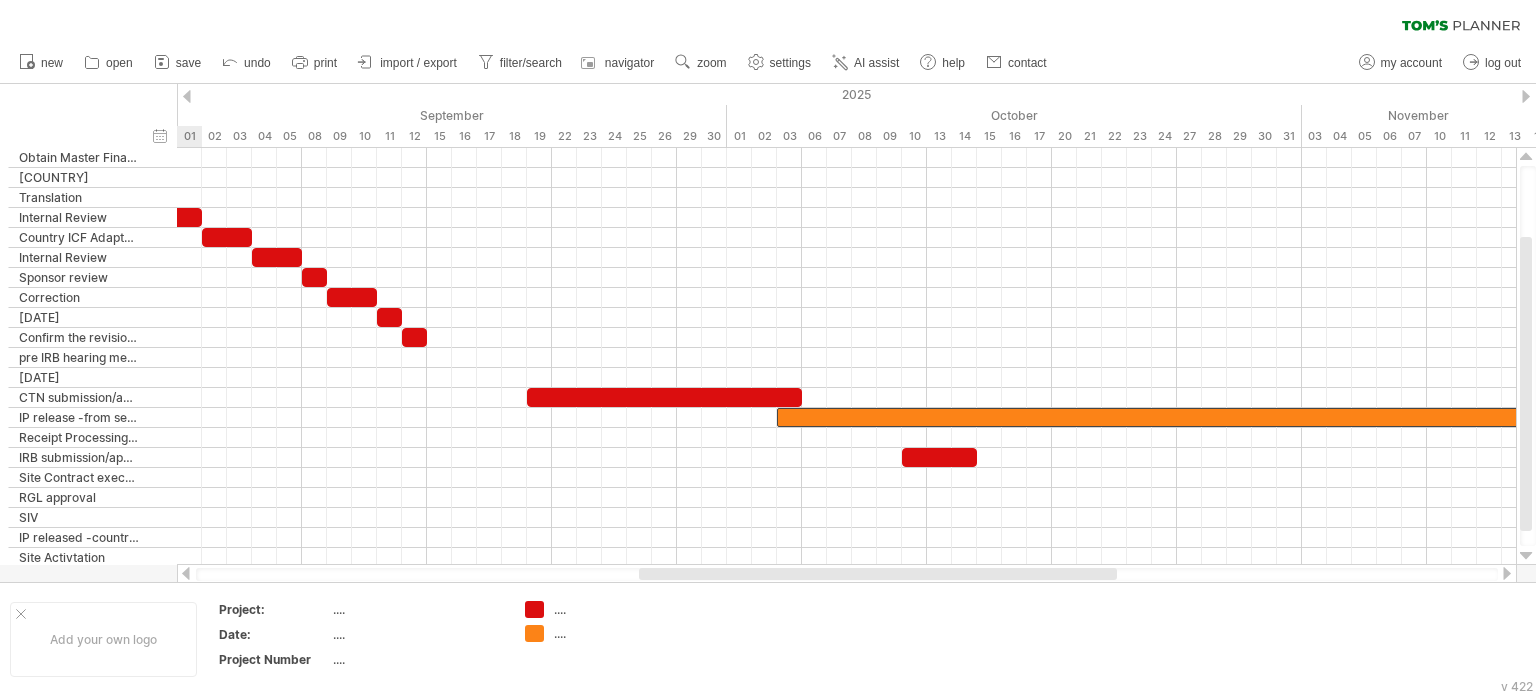 drag, startPoint x: 985, startPoint y: 570, endPoint x: 1076, endPoint y: 578, distance: 91.350975 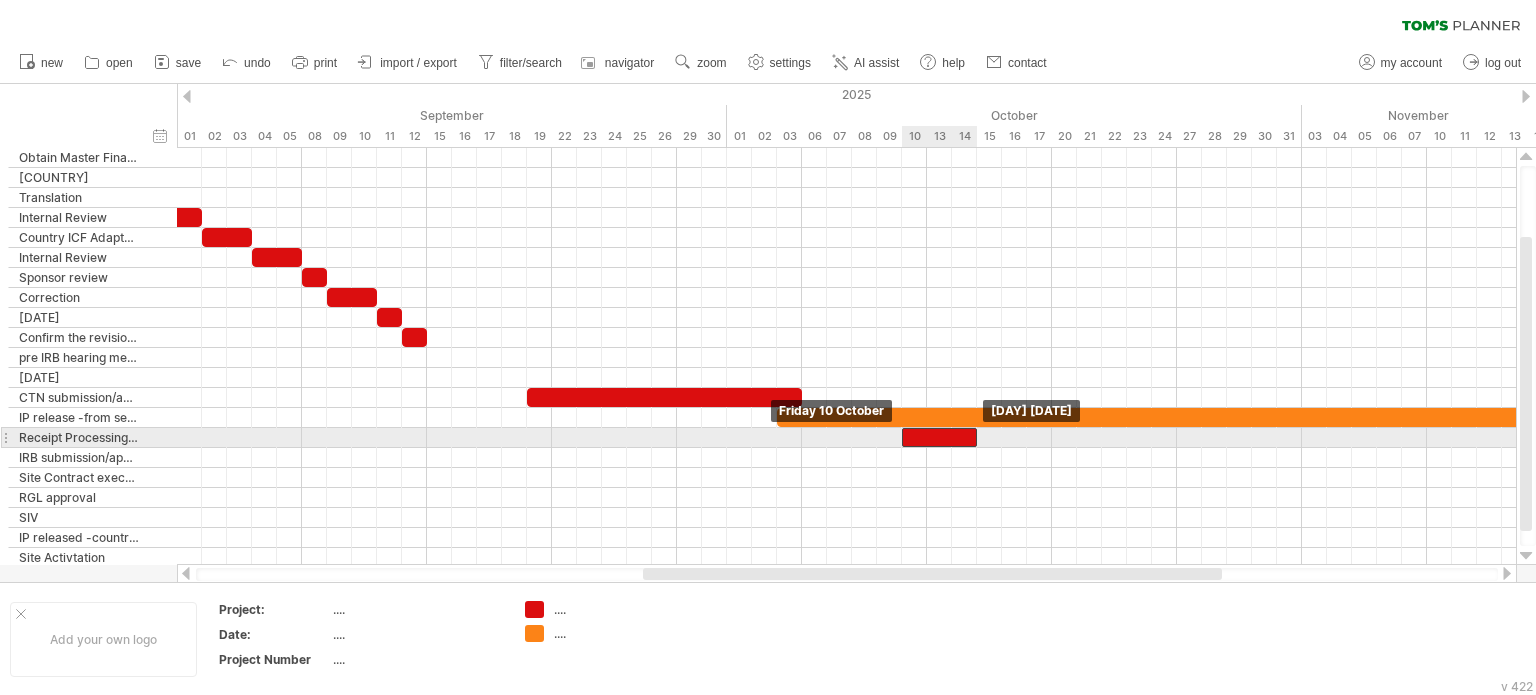 drag, startPoint x: 936, startPoint y: 453, endPoint x: 937, endPoint y: 437, distance: 16.03122 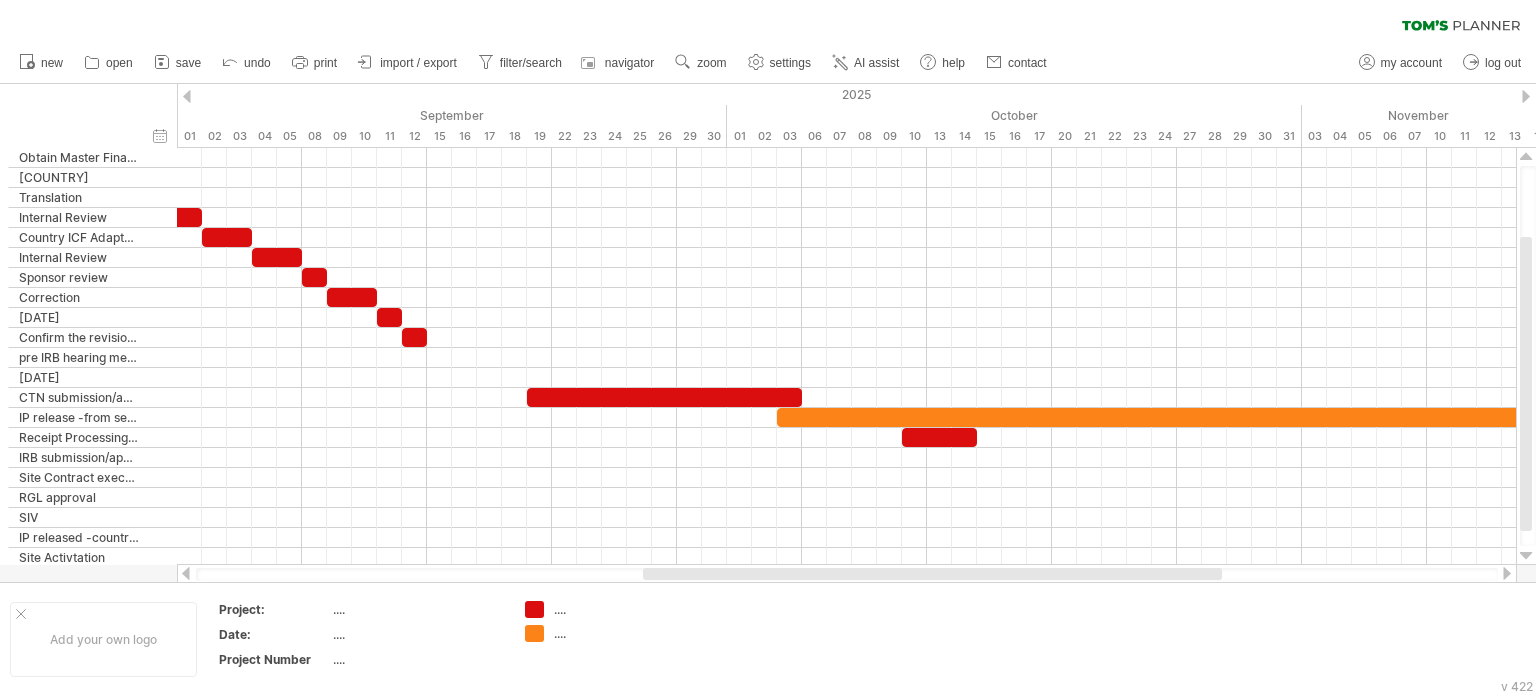 click at bounding box center [932, 574] 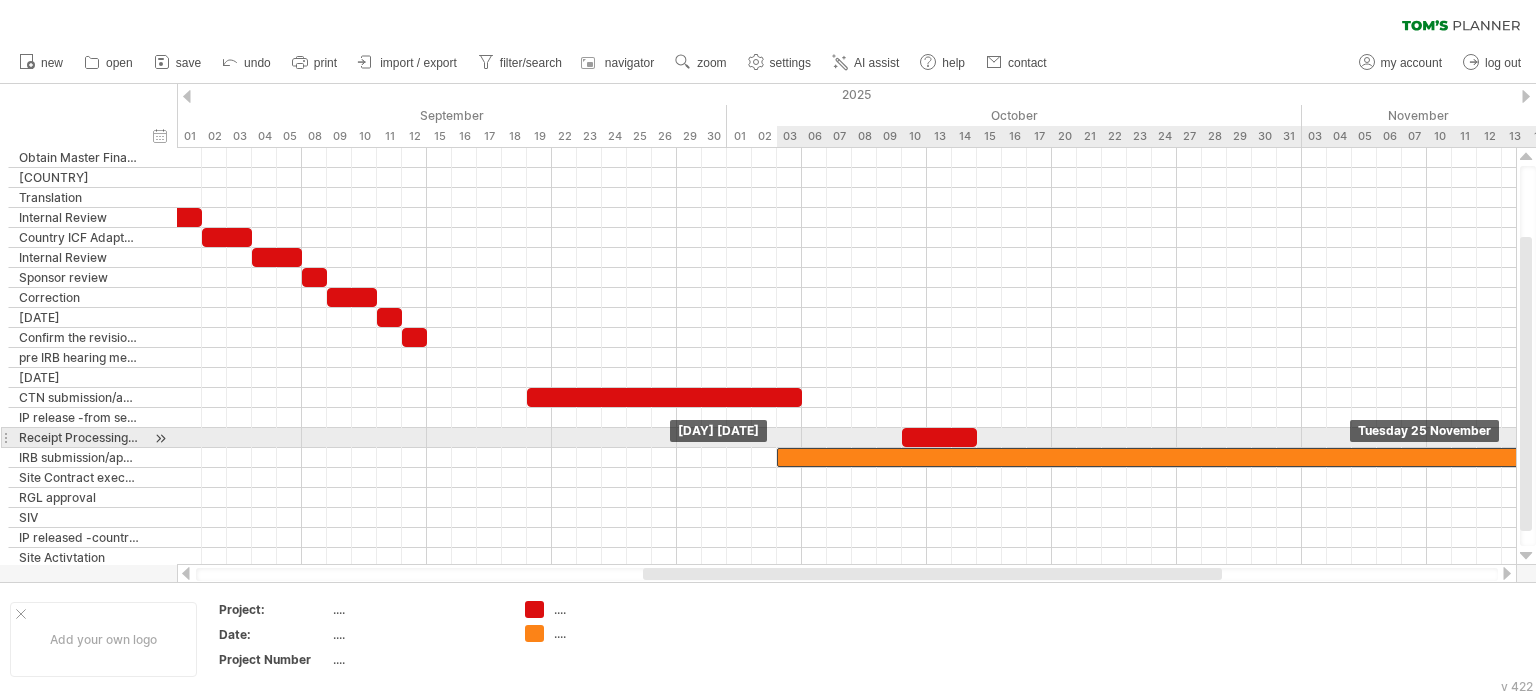 drag, startPoint x: 893, startPoint y: 413, endPoint x: 894, endPoint y: 447, distance: 34.0147 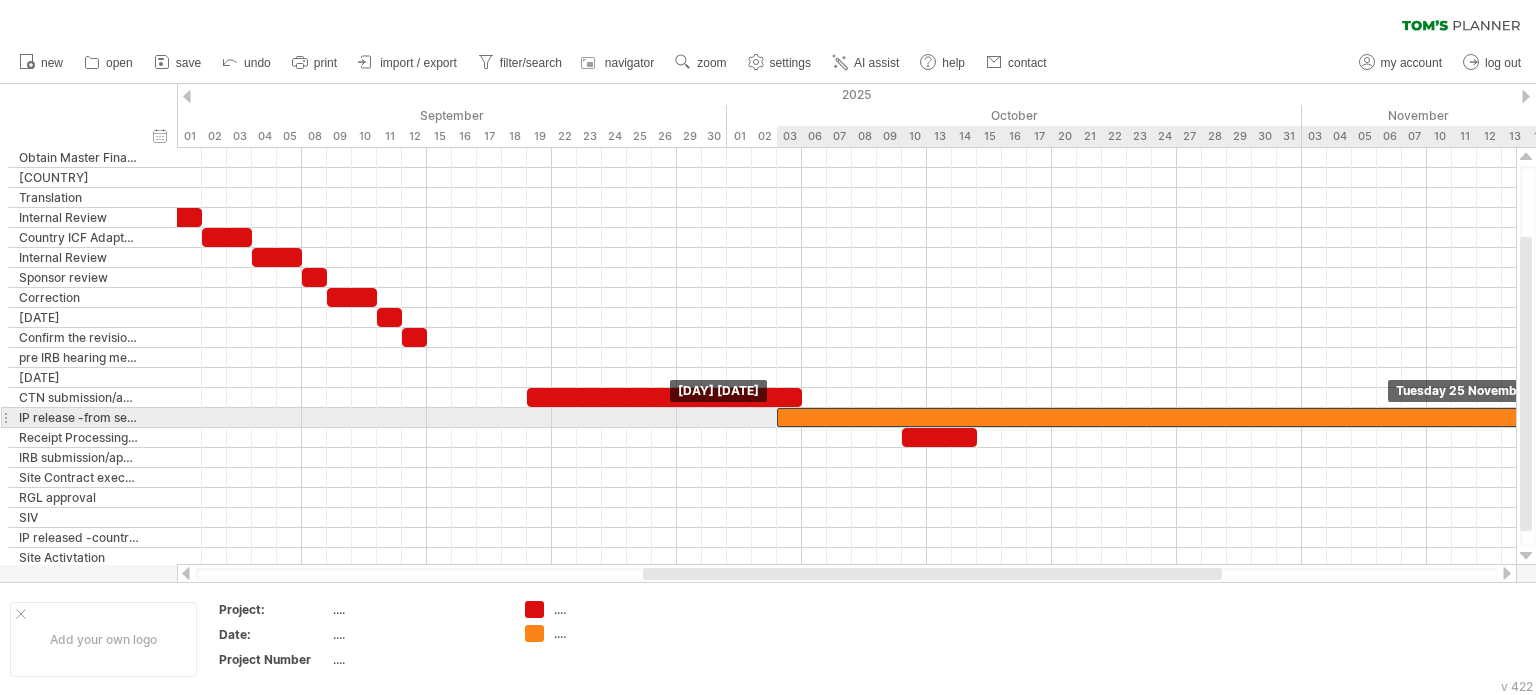 drag, startPoint x: 876, startPoint y: 450, endPoint x: 872, endPoint y: 415, distance: 35.22783 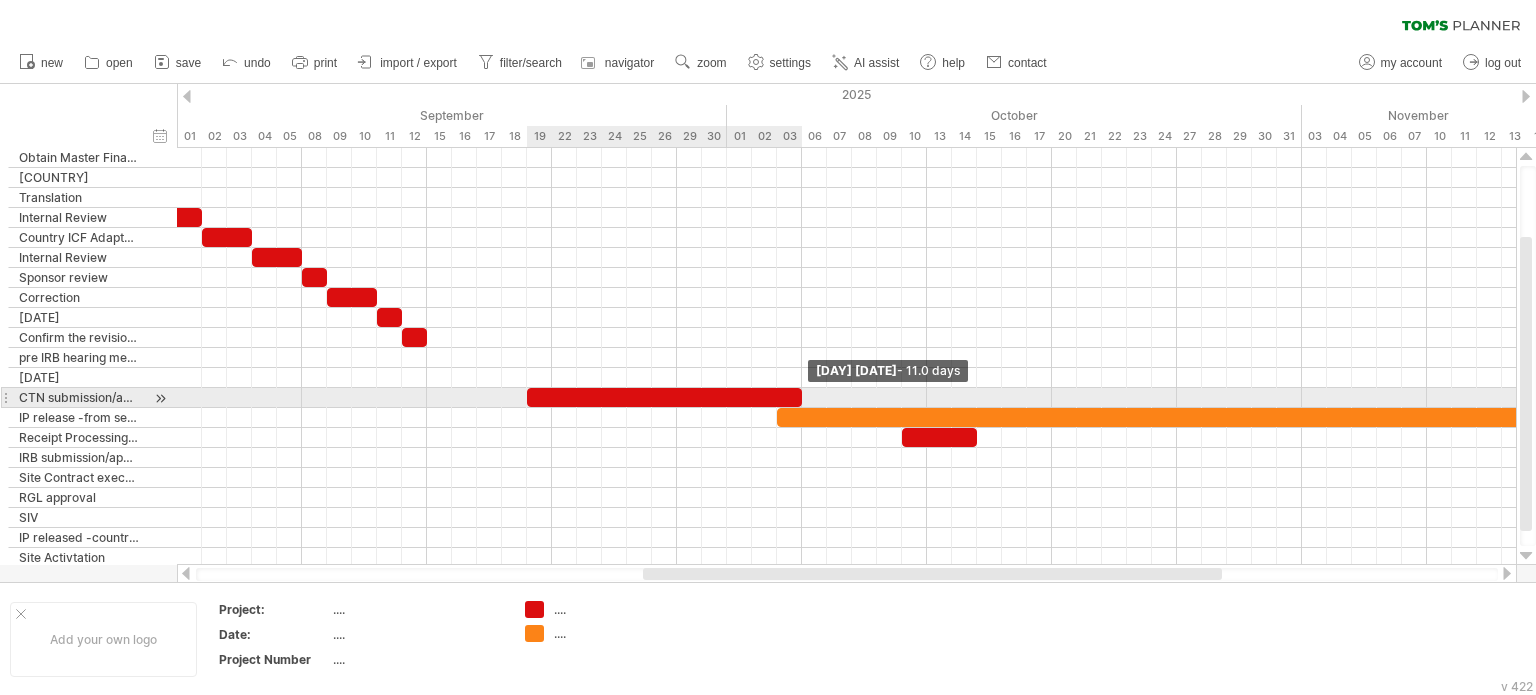 drag, startPoint x: 804, startPoint y: 391, endPoint x: 808, endPoint y: 402, distance: 11.7046995 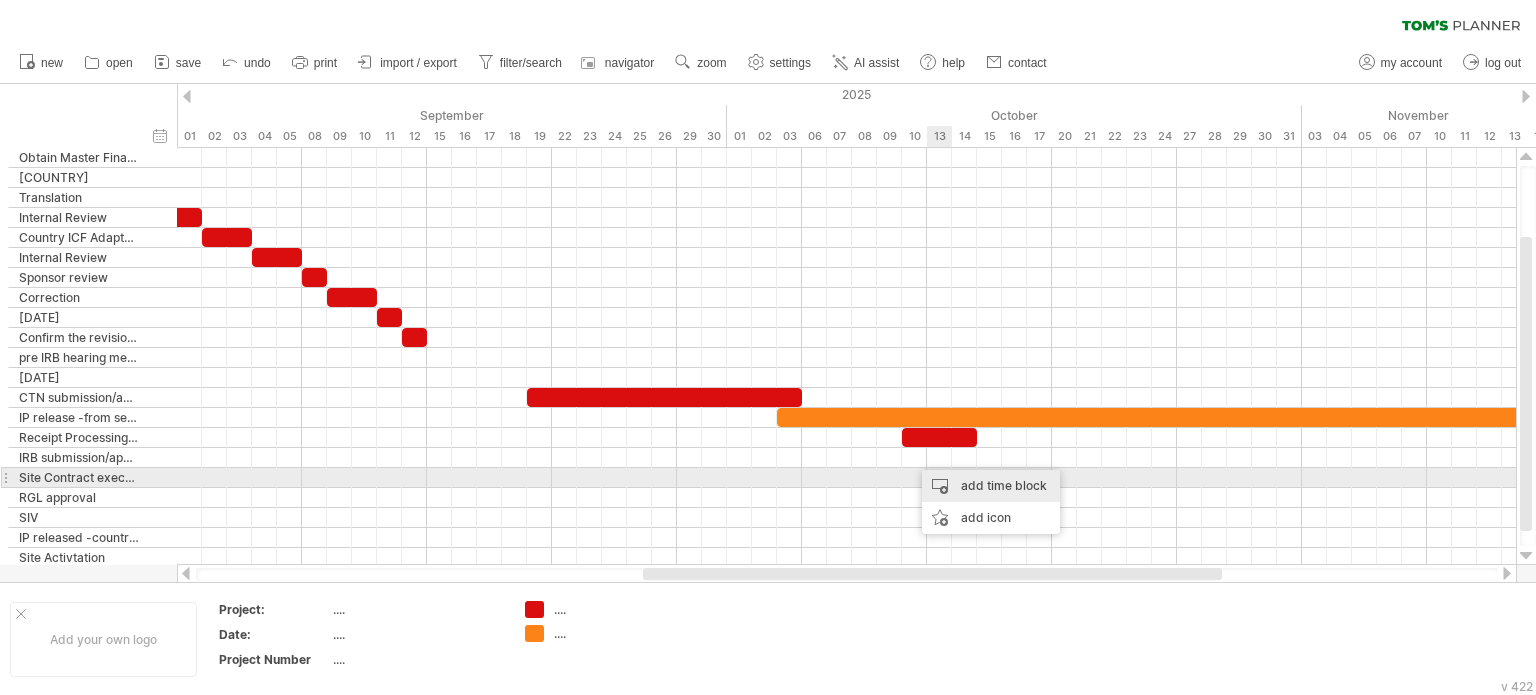 click on "add time block" at bounding box center [991, 486] 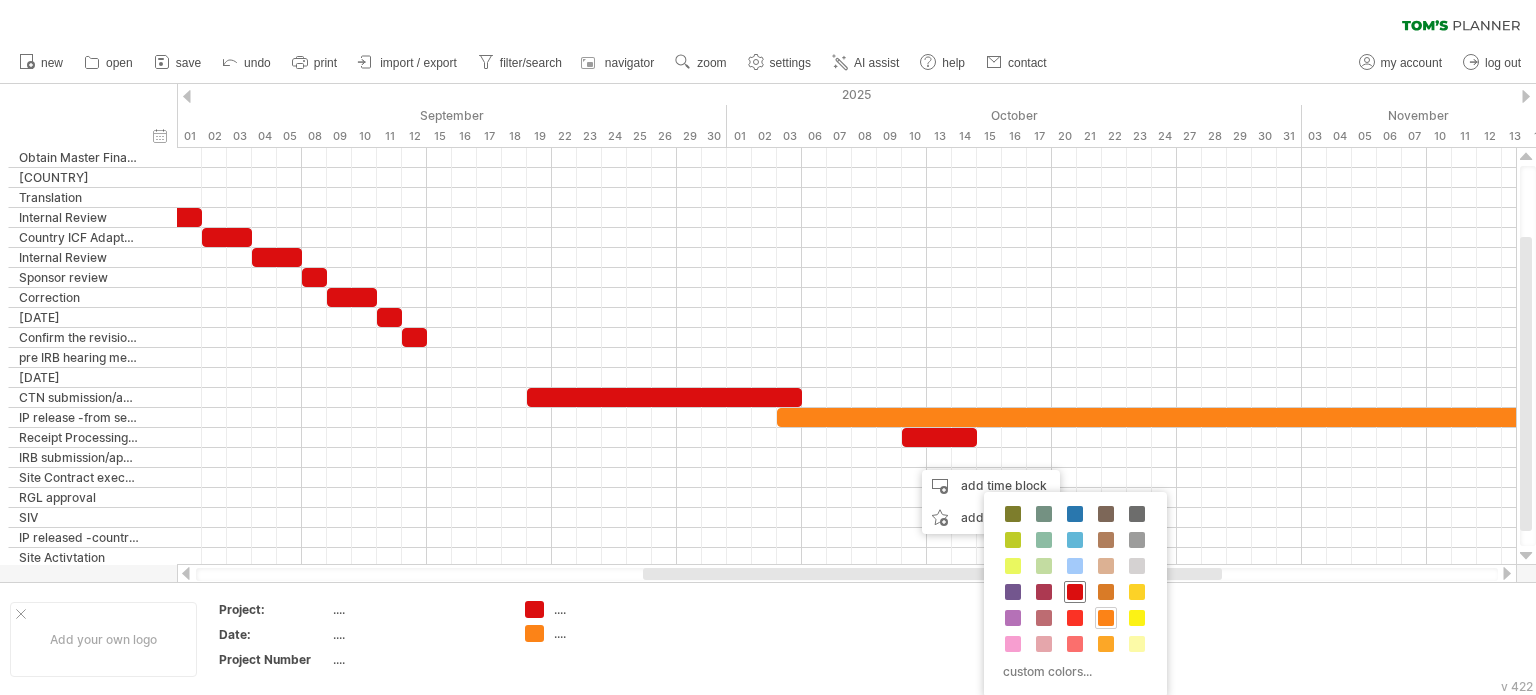 click at bounding box center (1075, 592) 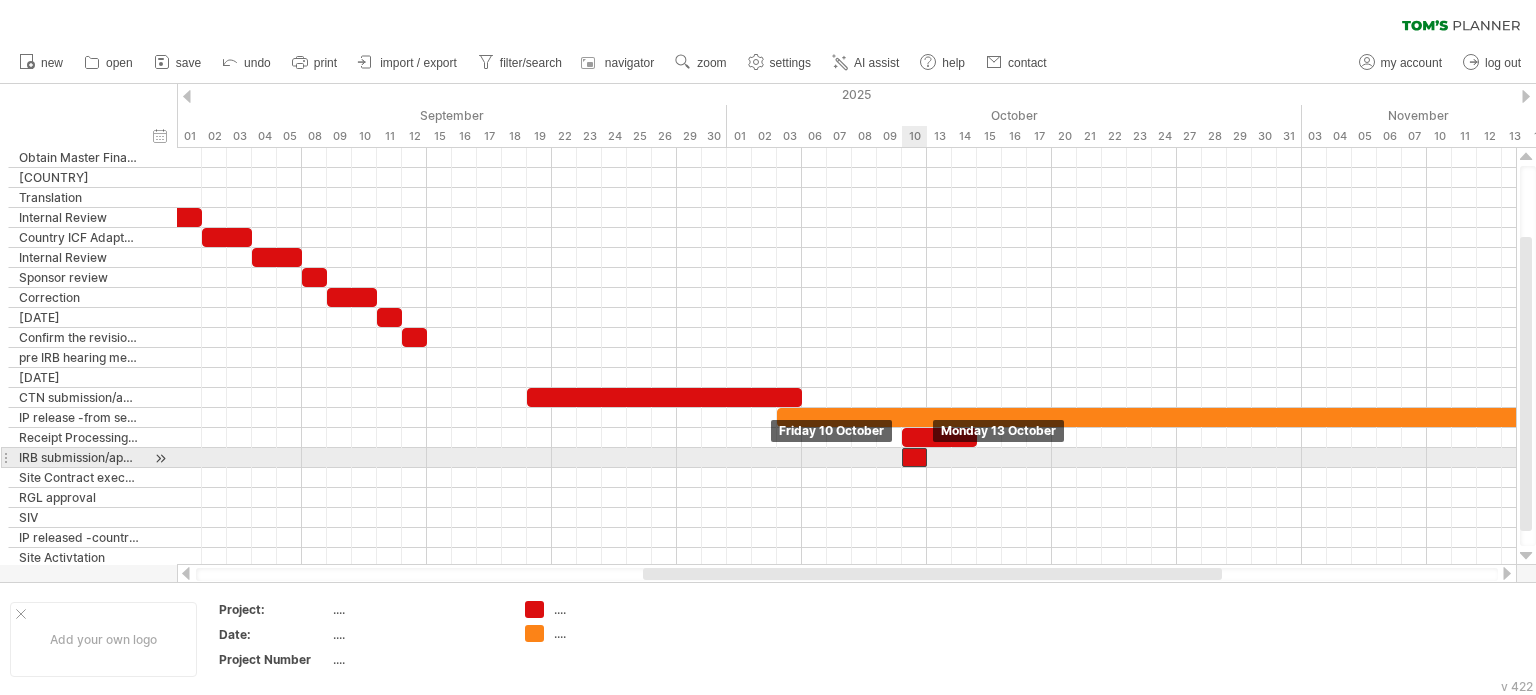 click at bounding box center [914, 457] 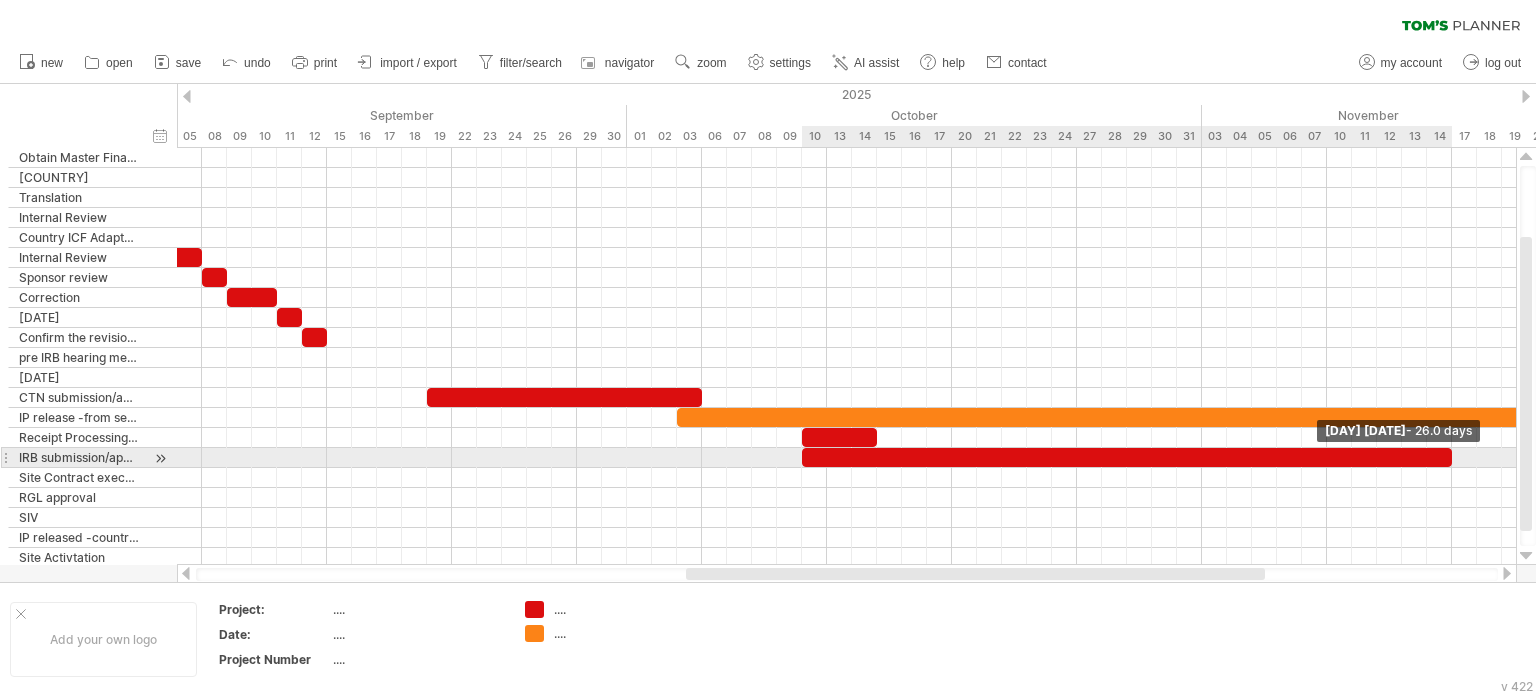 drag, startPoint x: 924, startPoint y: 451, endPoint x: 1450, endPoint y: 459, distance: 526.06085 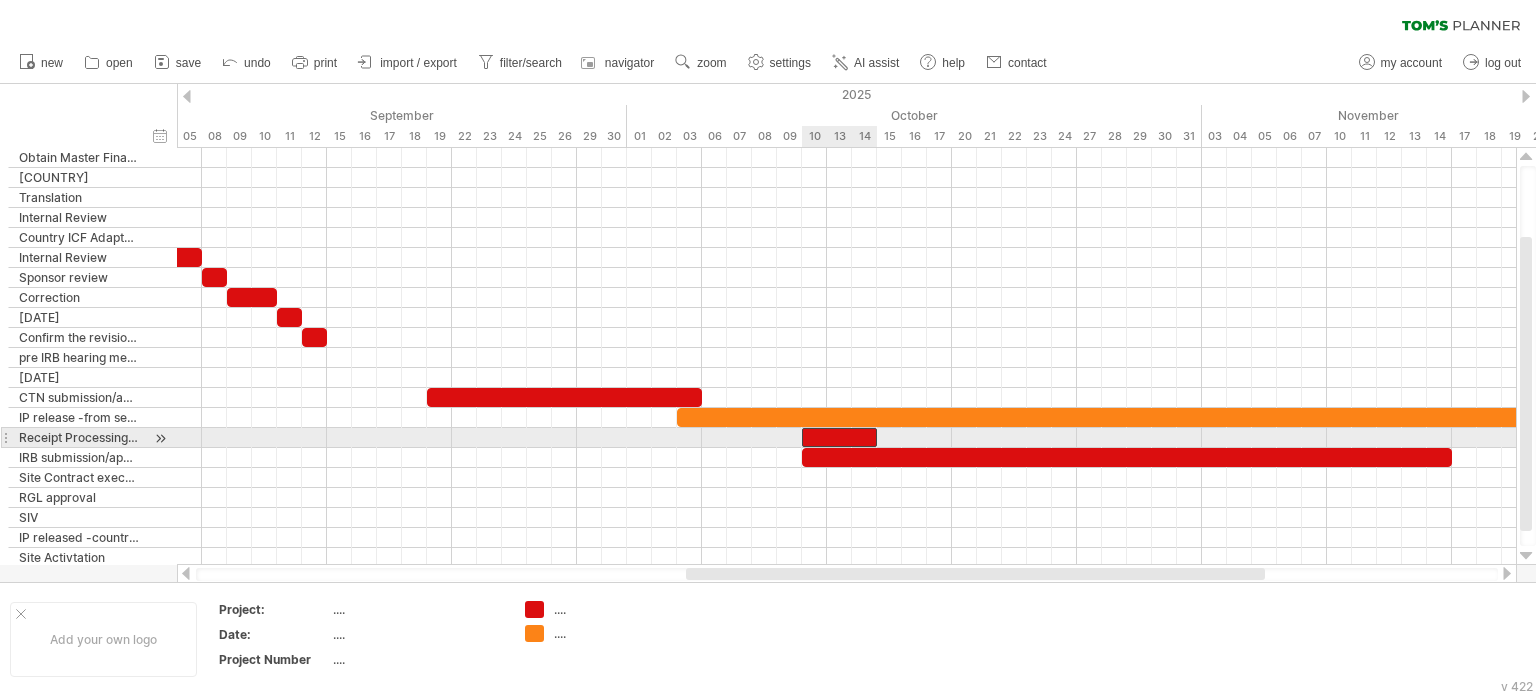 click at bounding box center [839, 437] 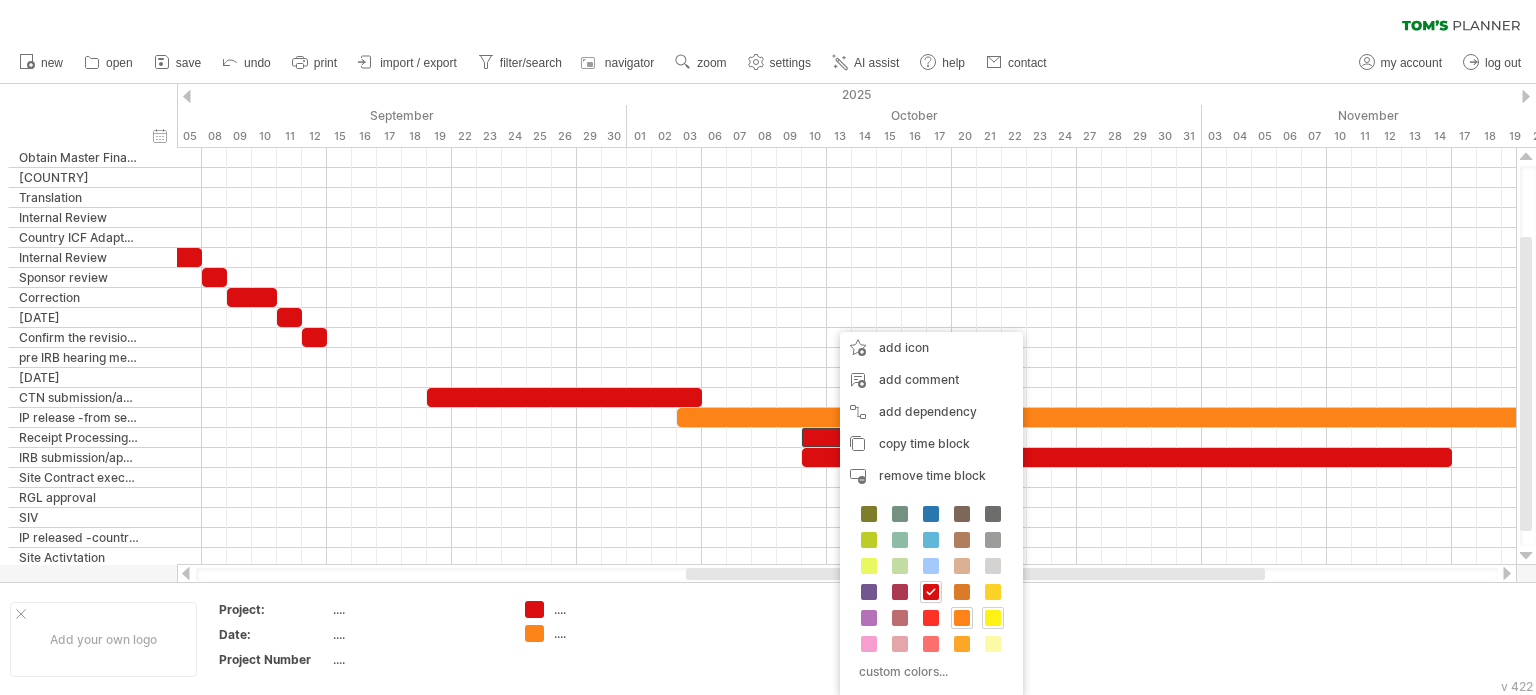 click at bounding box center [993, 618] 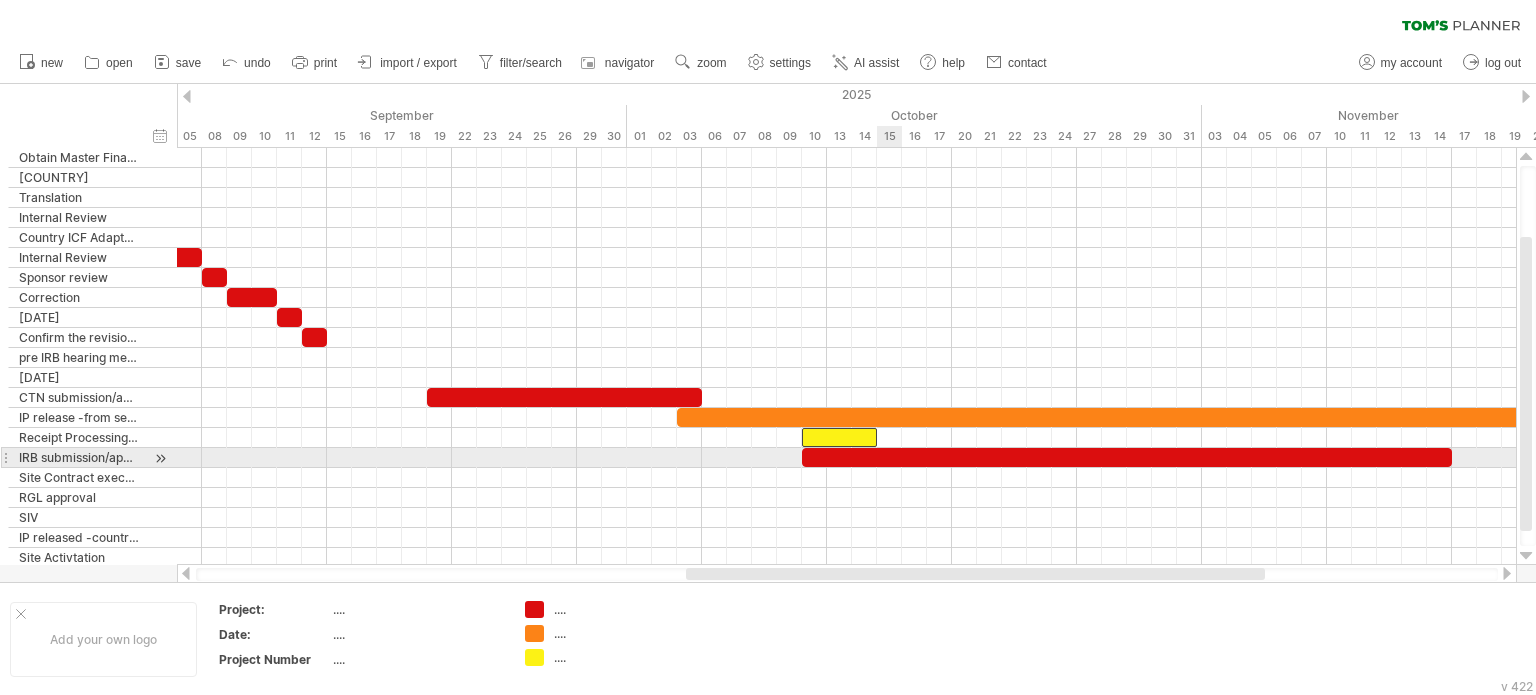 click at bounding box center (1127, 457) 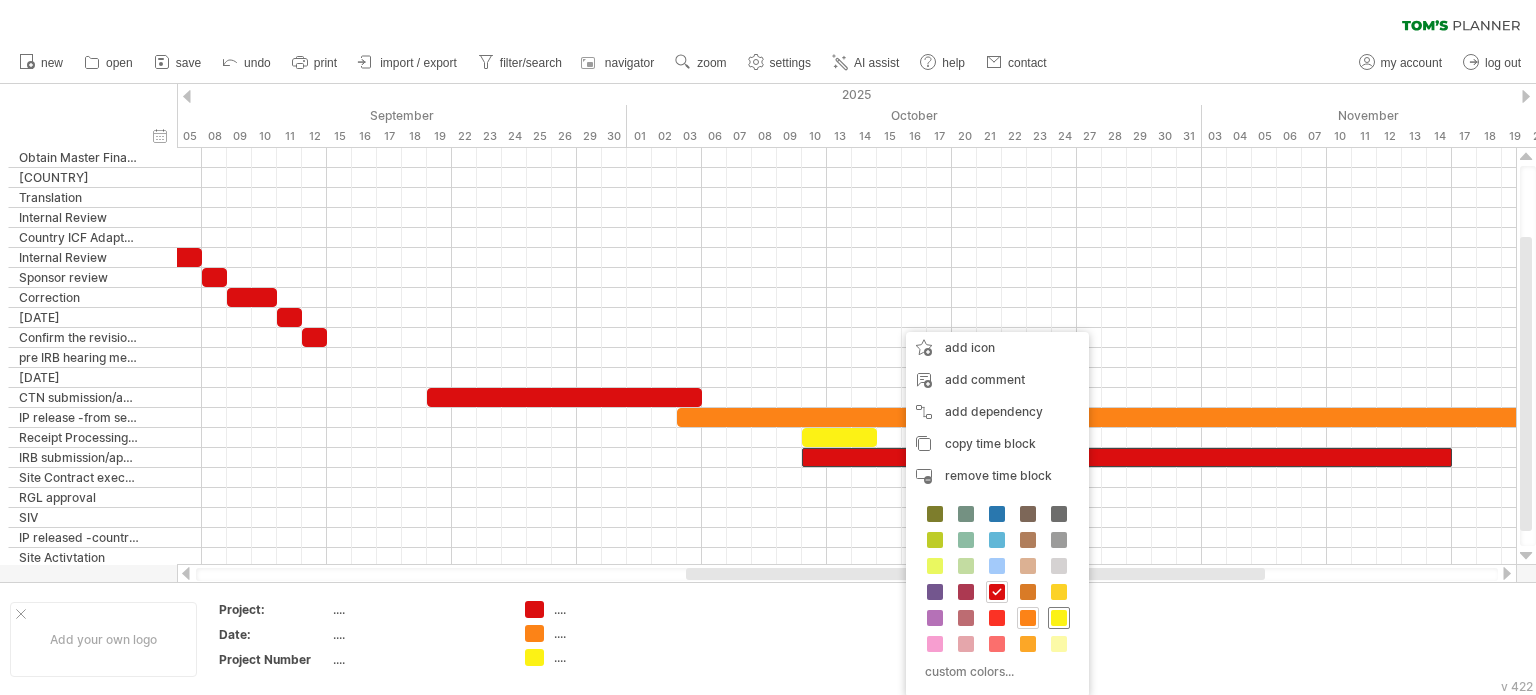 click at bounding box center (1059, 618) 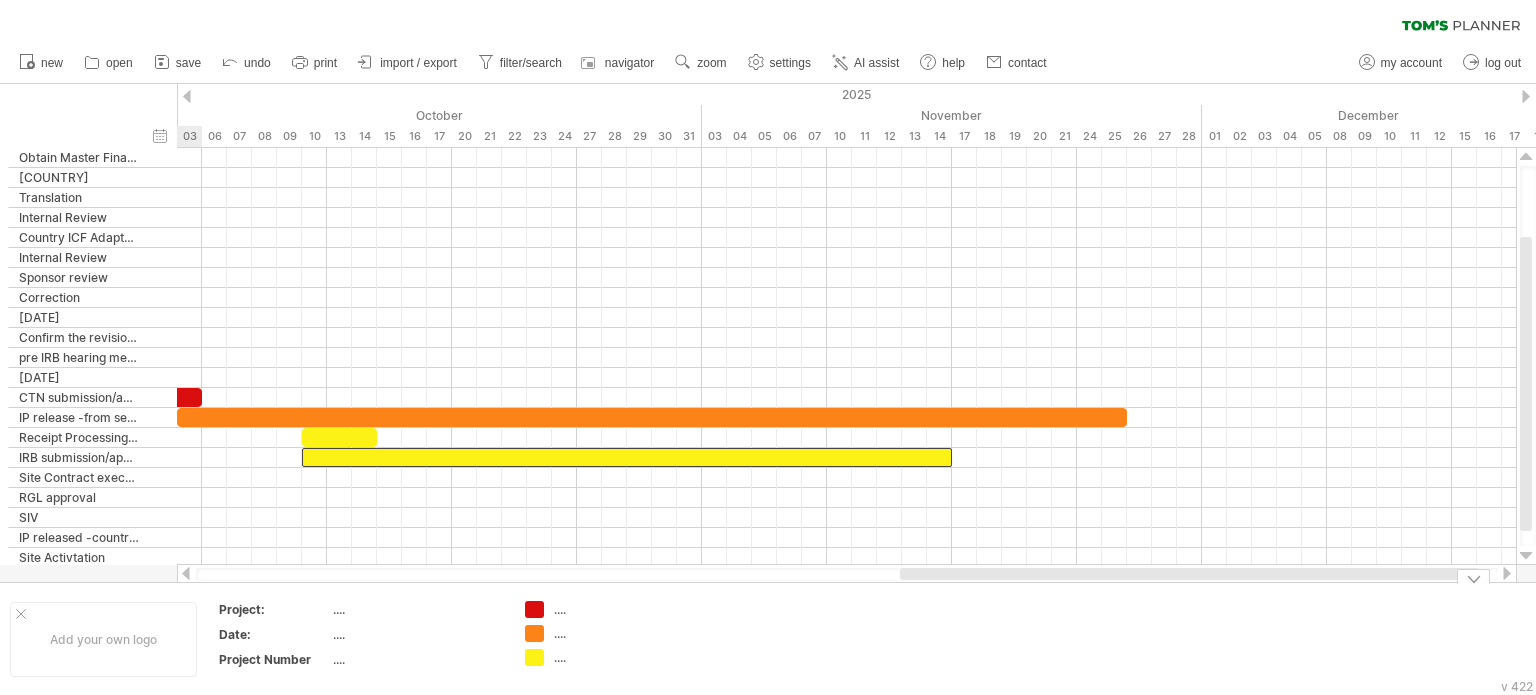 drag, startPoint x: 1009, startPoint y: 574, endPoint x: 1223, endPoint y: 587, distance: 214.3945 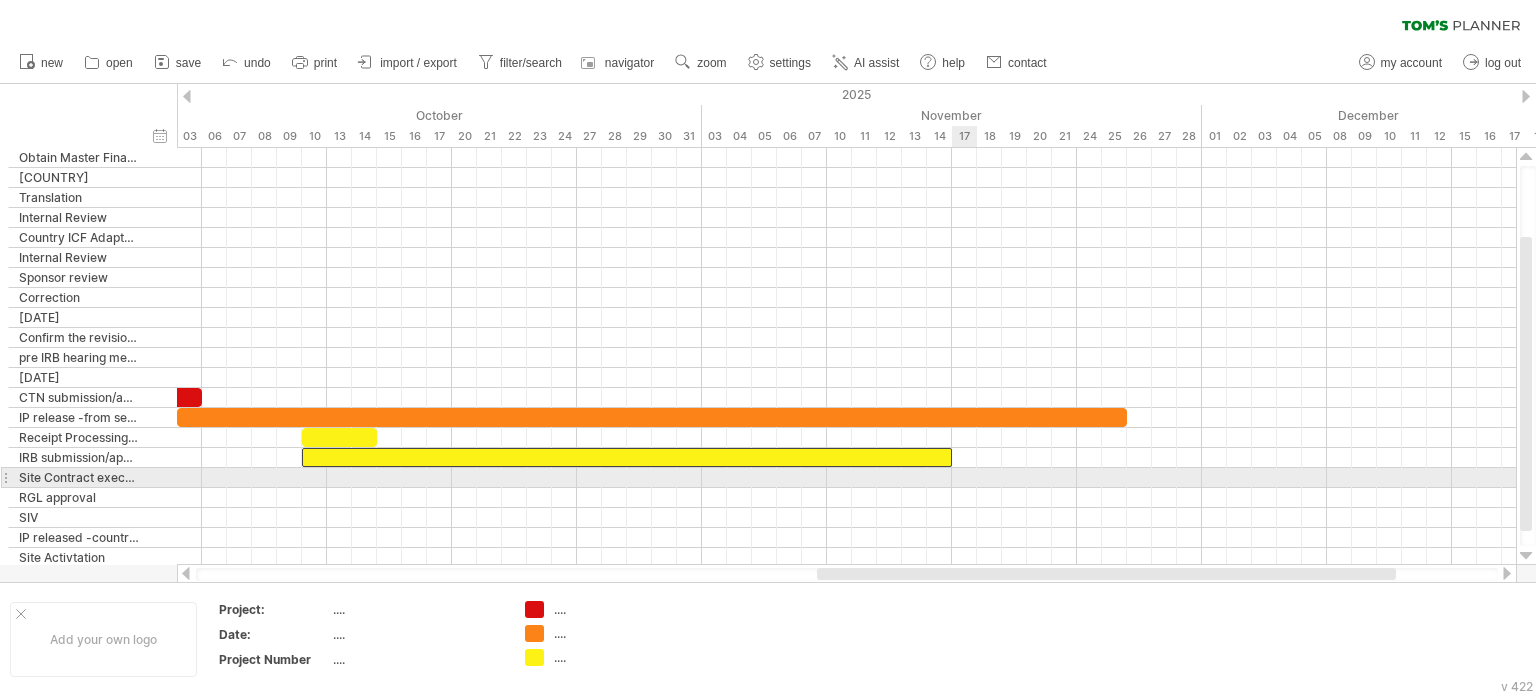 click at bounding box center (846, 478) 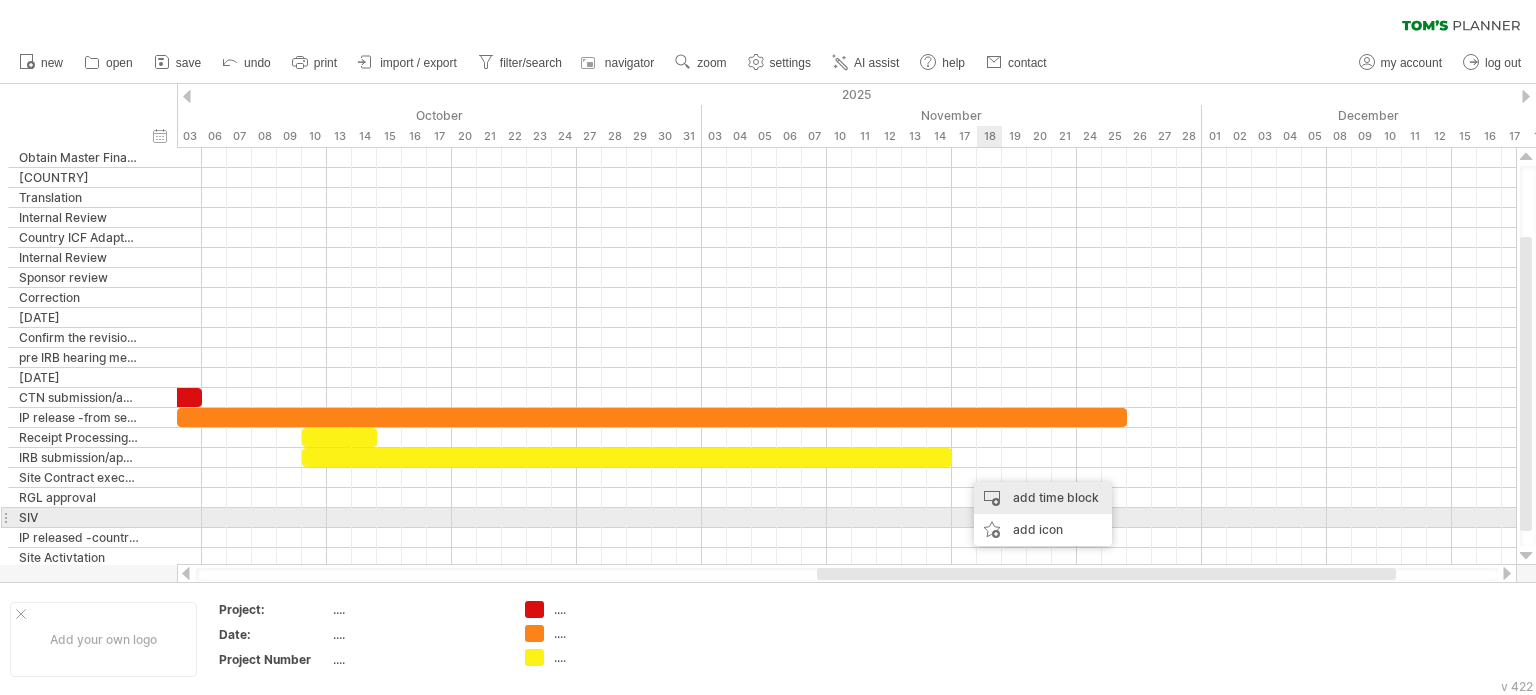 click on "add time block" at bounding box center [1043, 498] 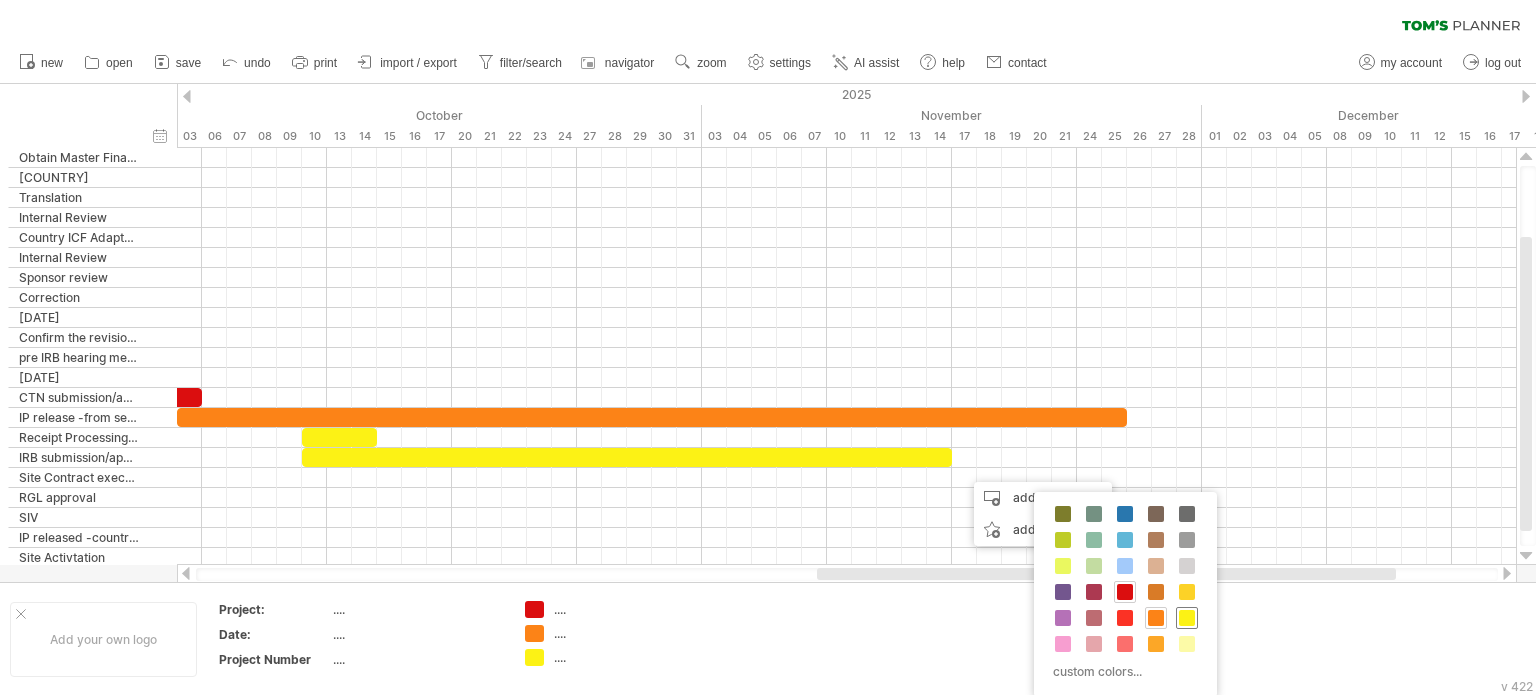 click at bounding box center [1187, 618] 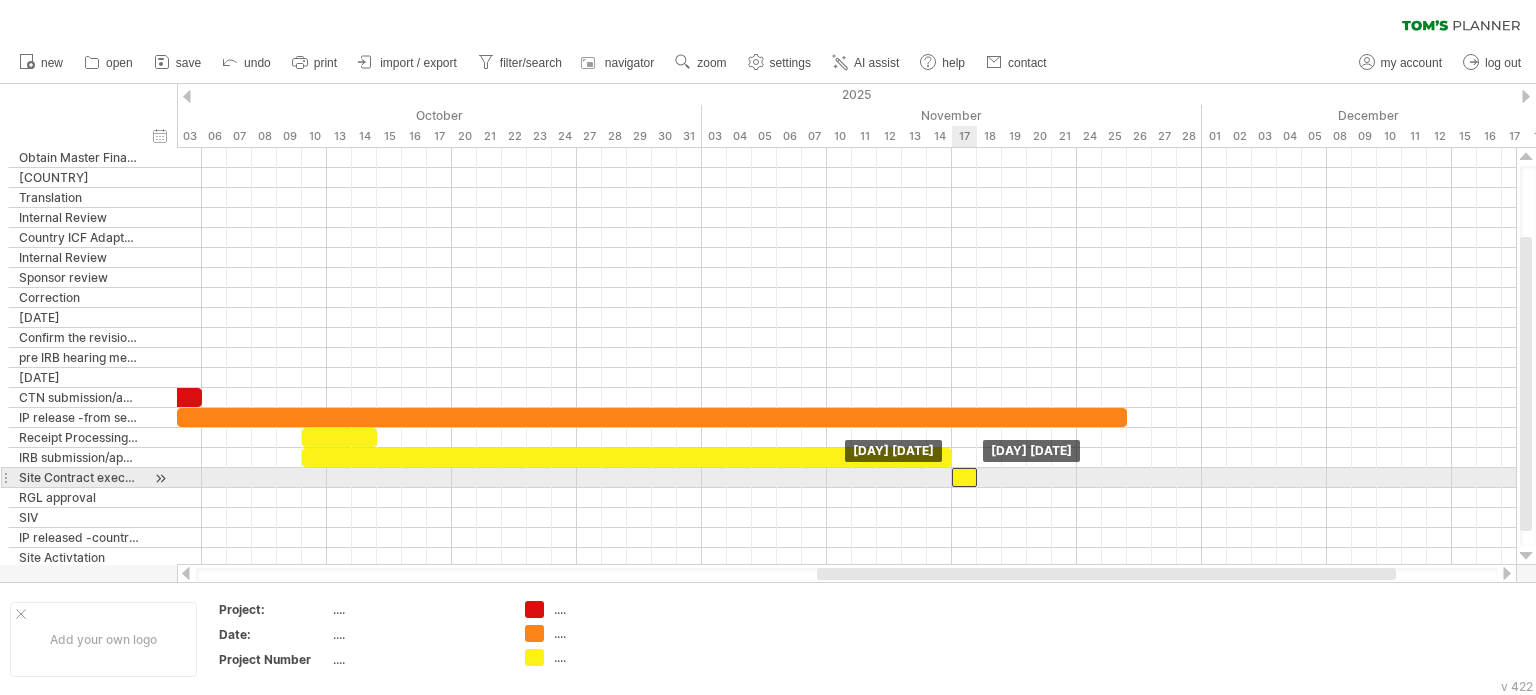 drag, startPoint x: 976, startPoint y: 478, endPoint x: 960, endPoint y: 478, distance: 16 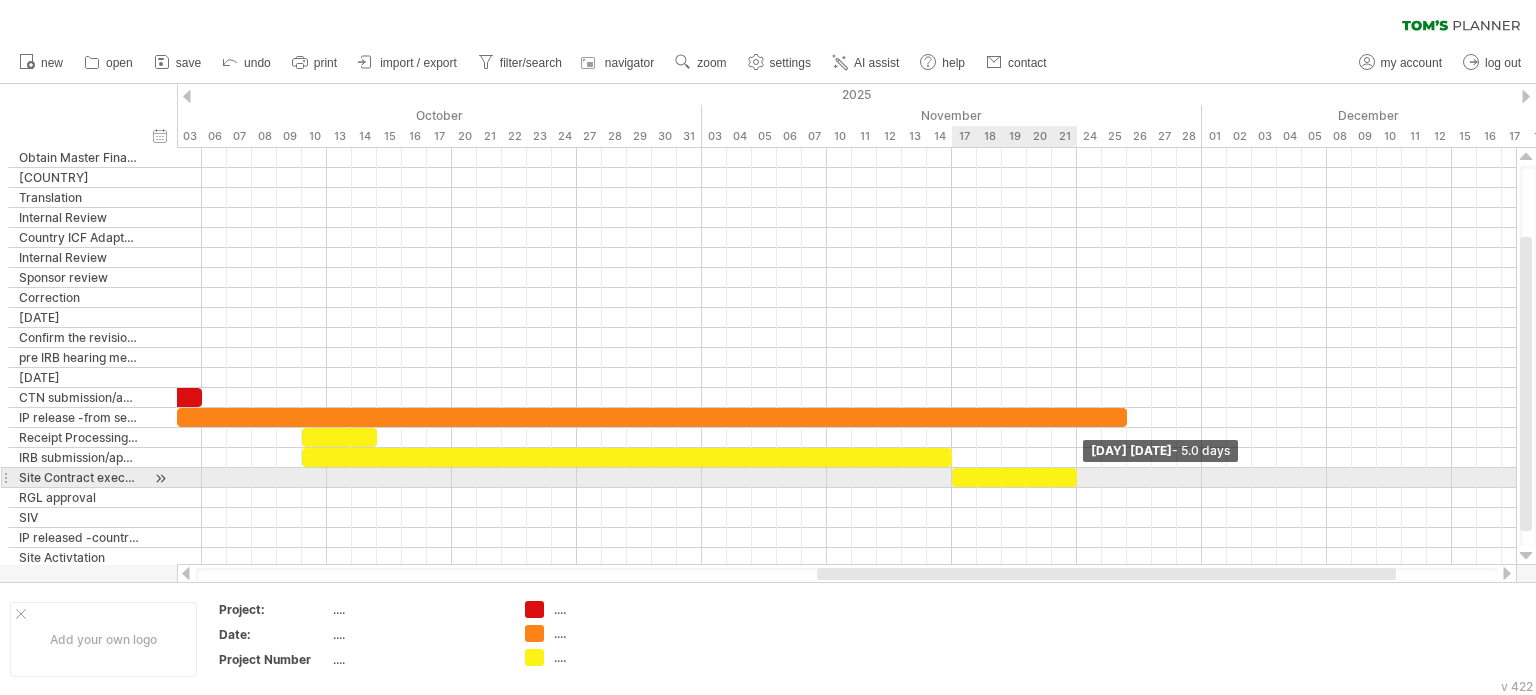 drag, startPoint x: 977, startPoint y: 475, endPoint x: 1076, endPoint y: 484, distance: 99.40825 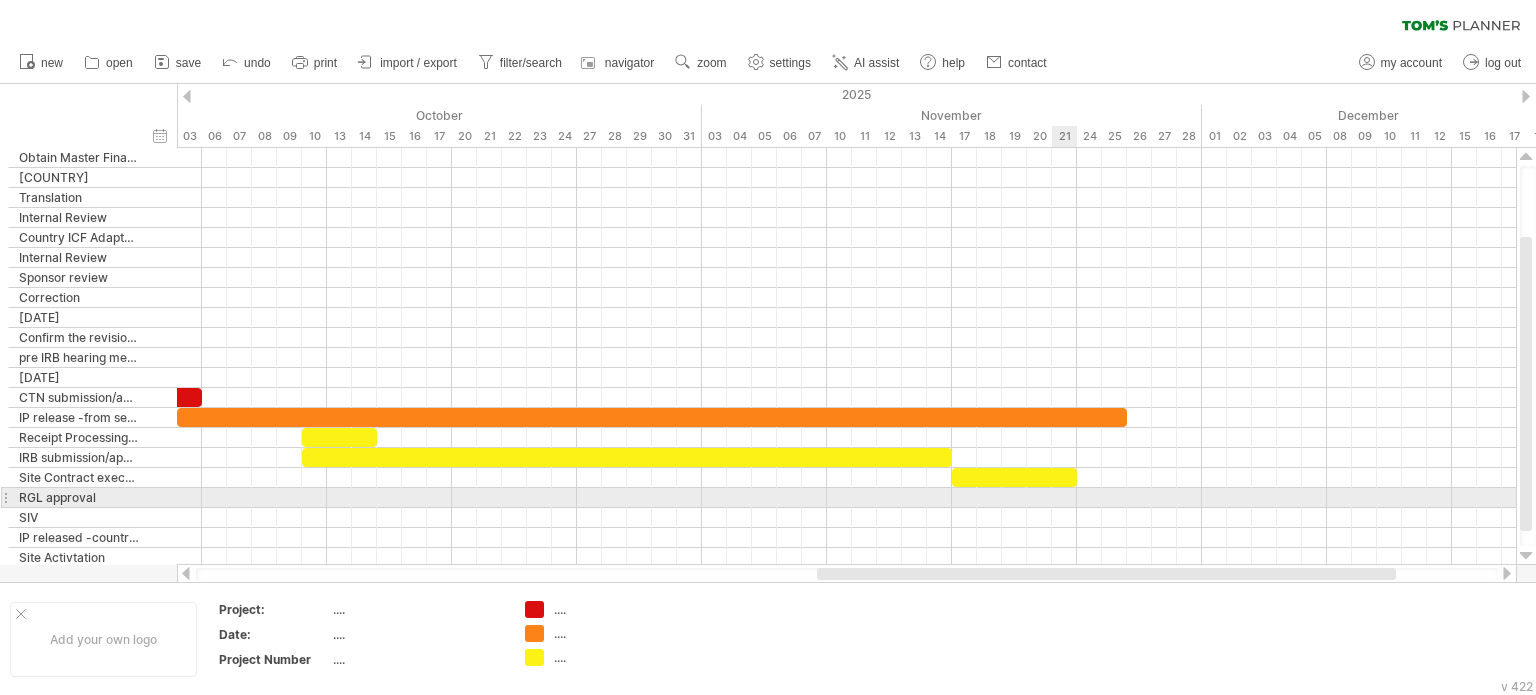 click at bounding box center [846, 498] 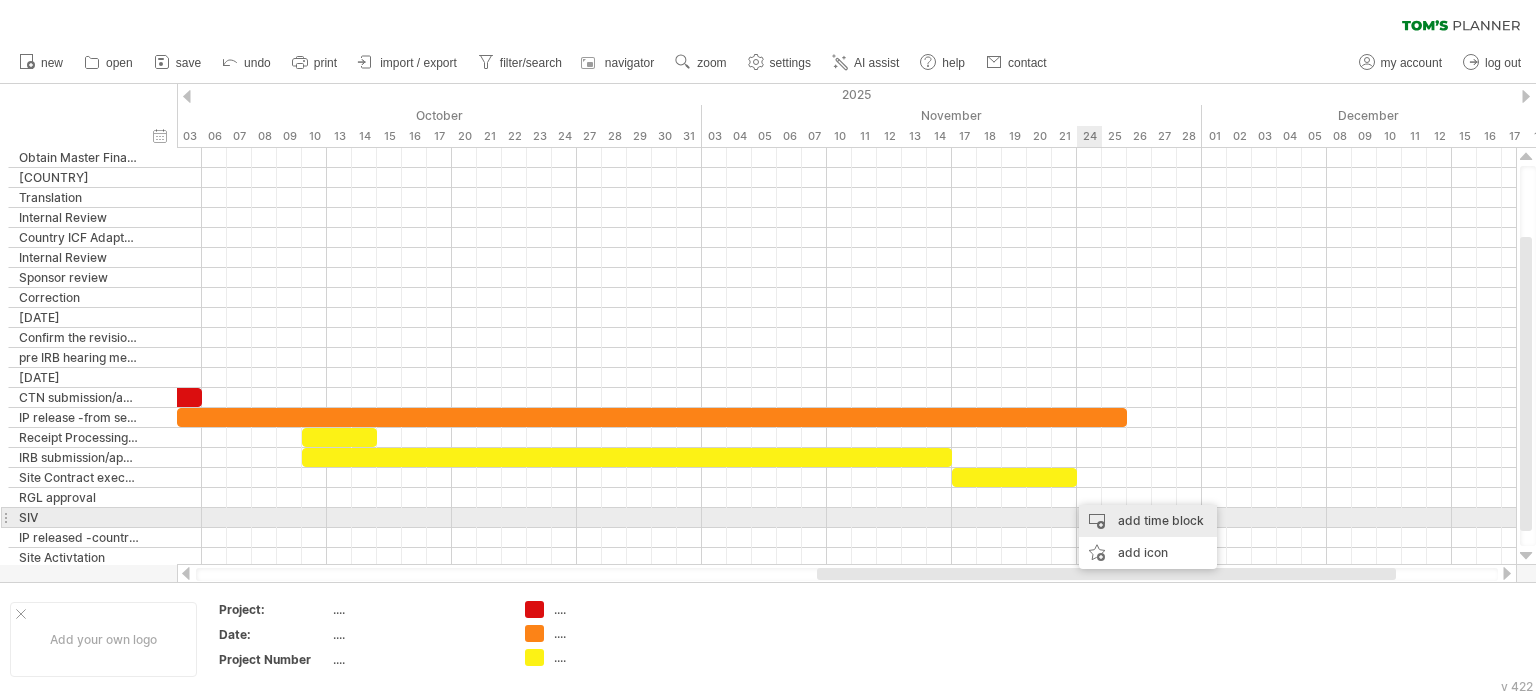 click on "add time block" at bounding box center (1148, 521) 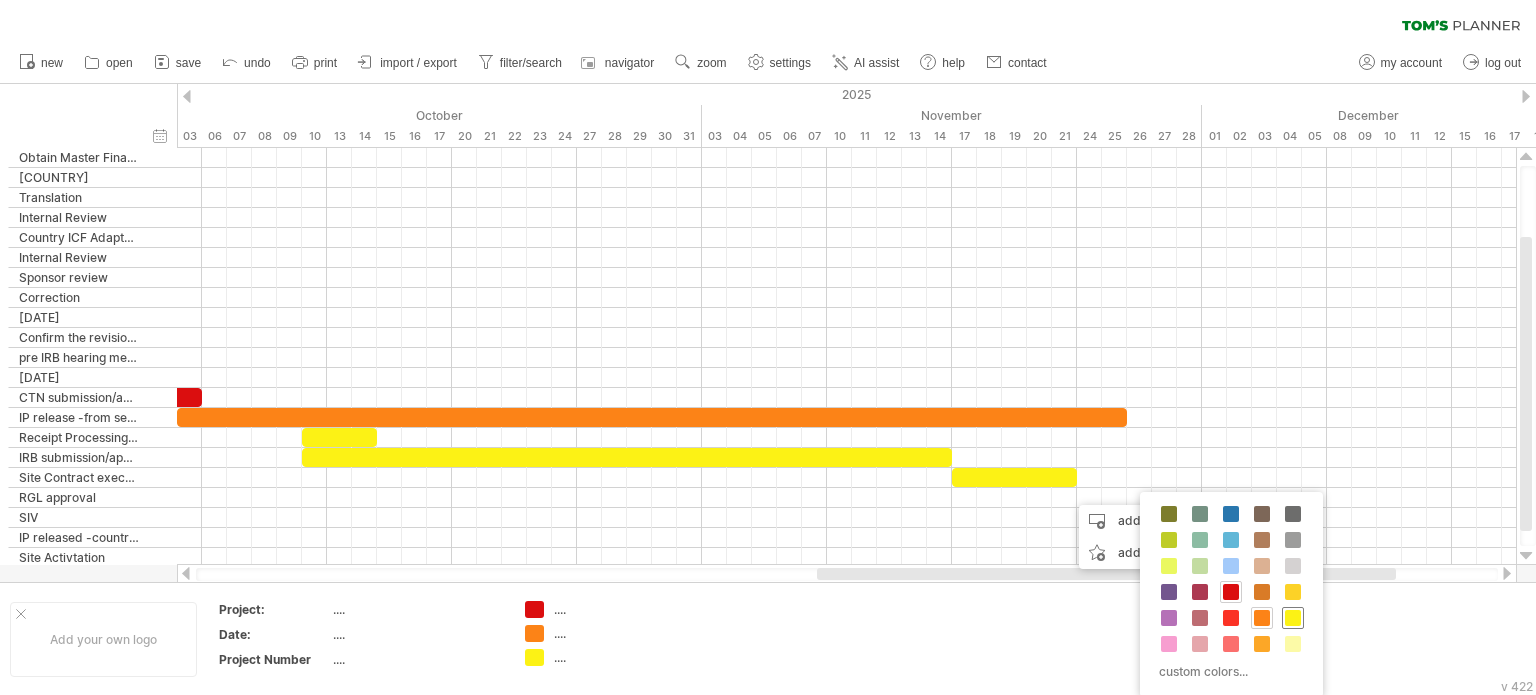 click at bounding box center [1293, 618] 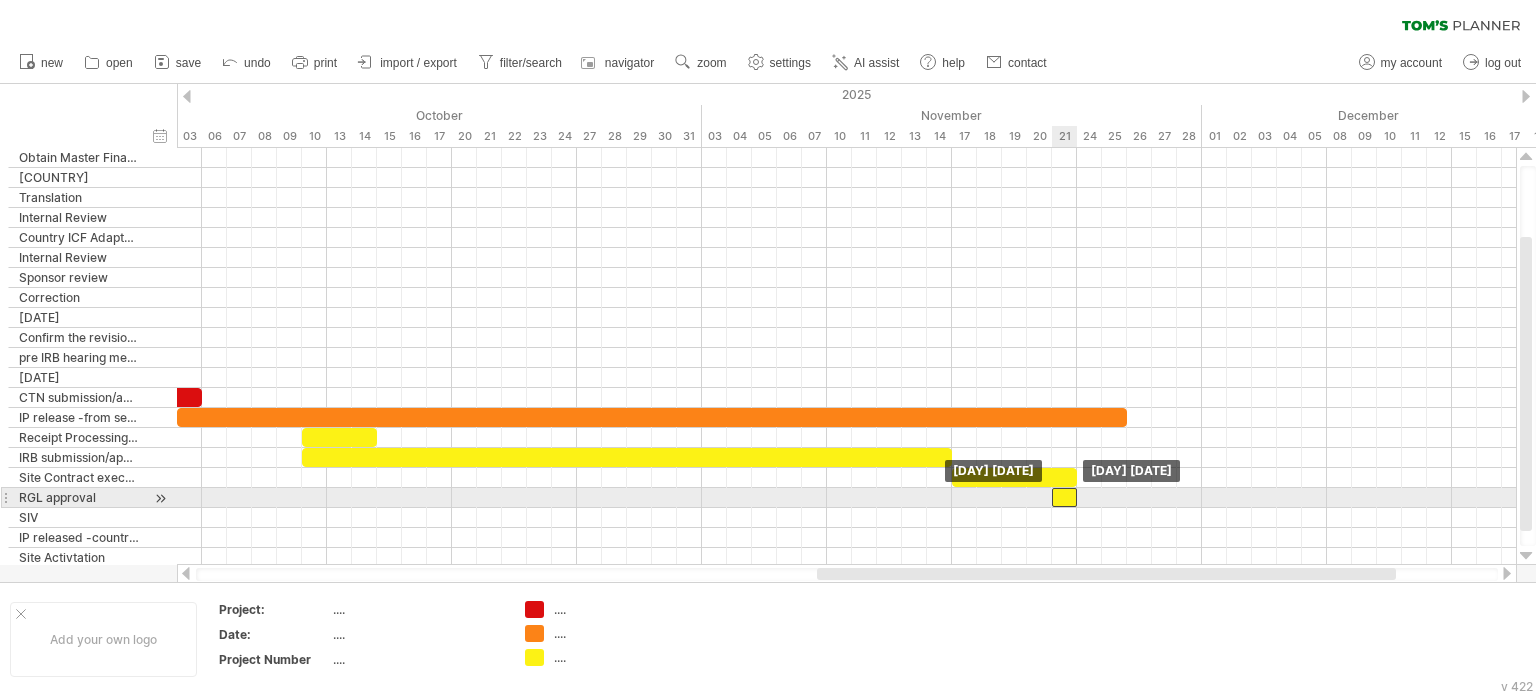 drag, startPoint x: 1076, startPoint y: 495, endPoint x: 1064, endPoint y: 495, distance: 12 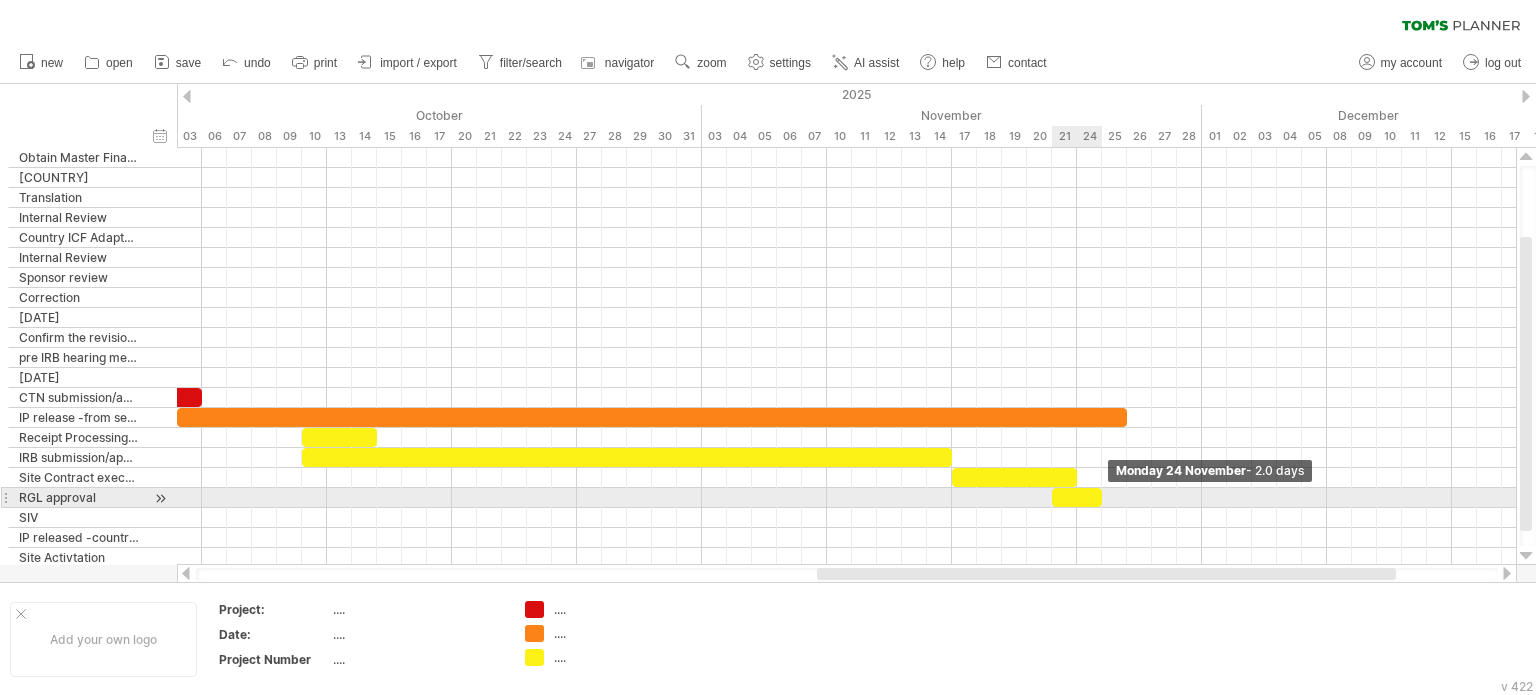 drag, startPoint x: 1079, startPoint y: 494, endPoint x: 1100, endPoint y: 497, distance: 21.213203 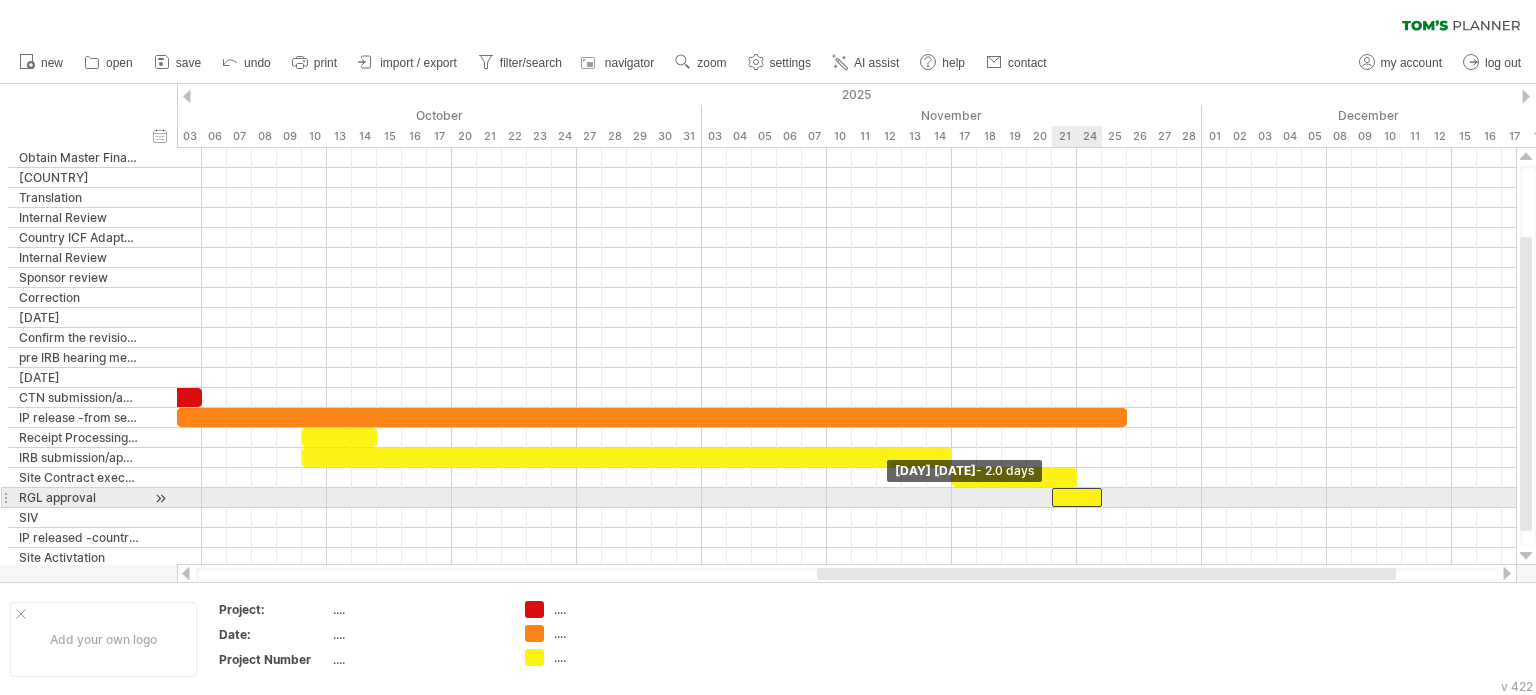 click at bounding box center (1052, 497) 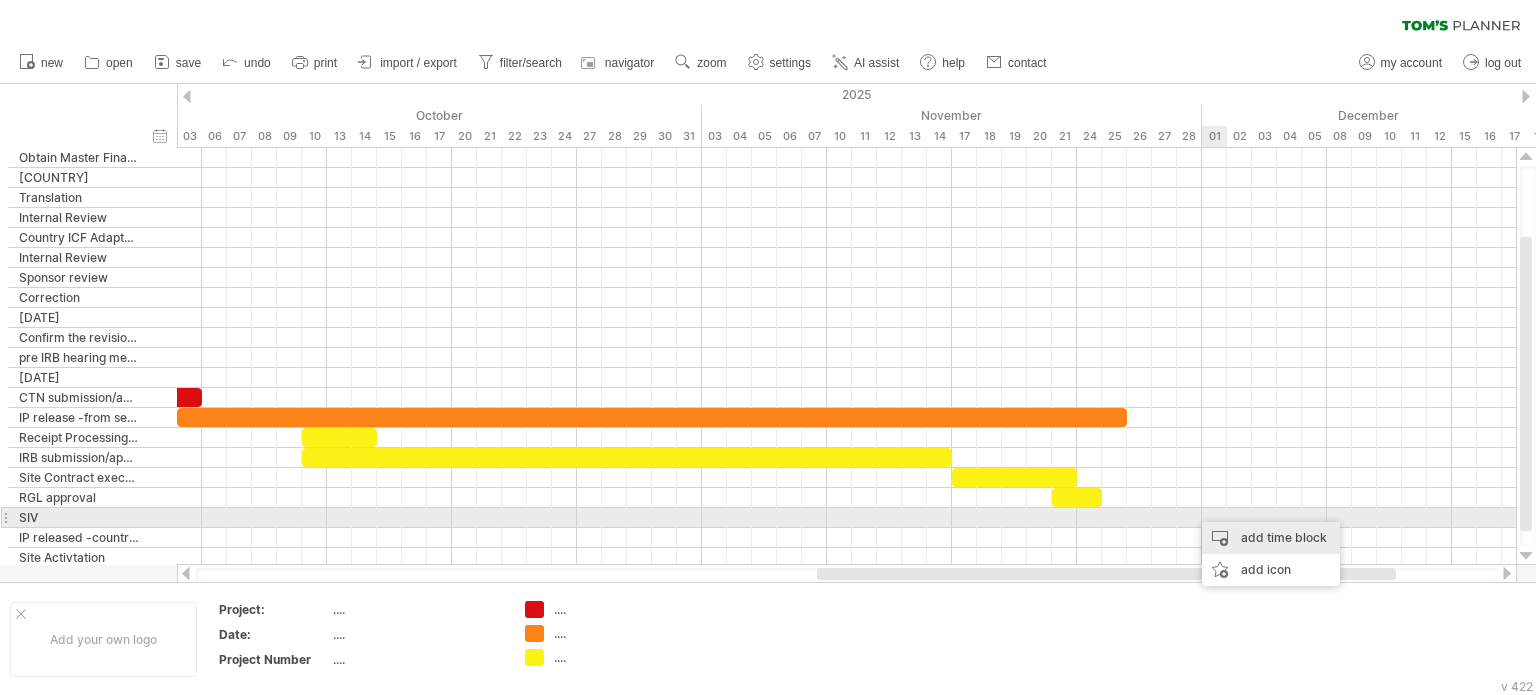 click on "add time block" at bounding box center [1271, 538] 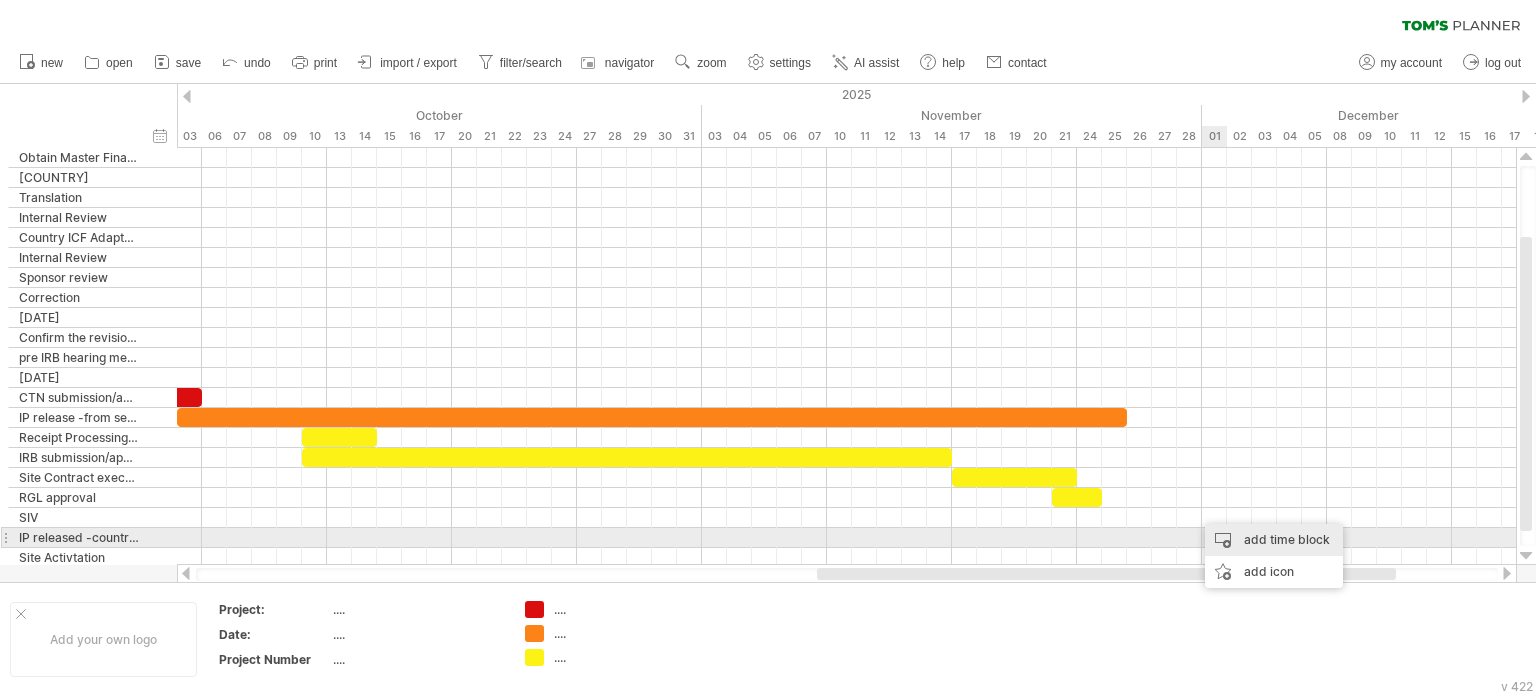 click on "add time block" at bounding box center (1274, 540) 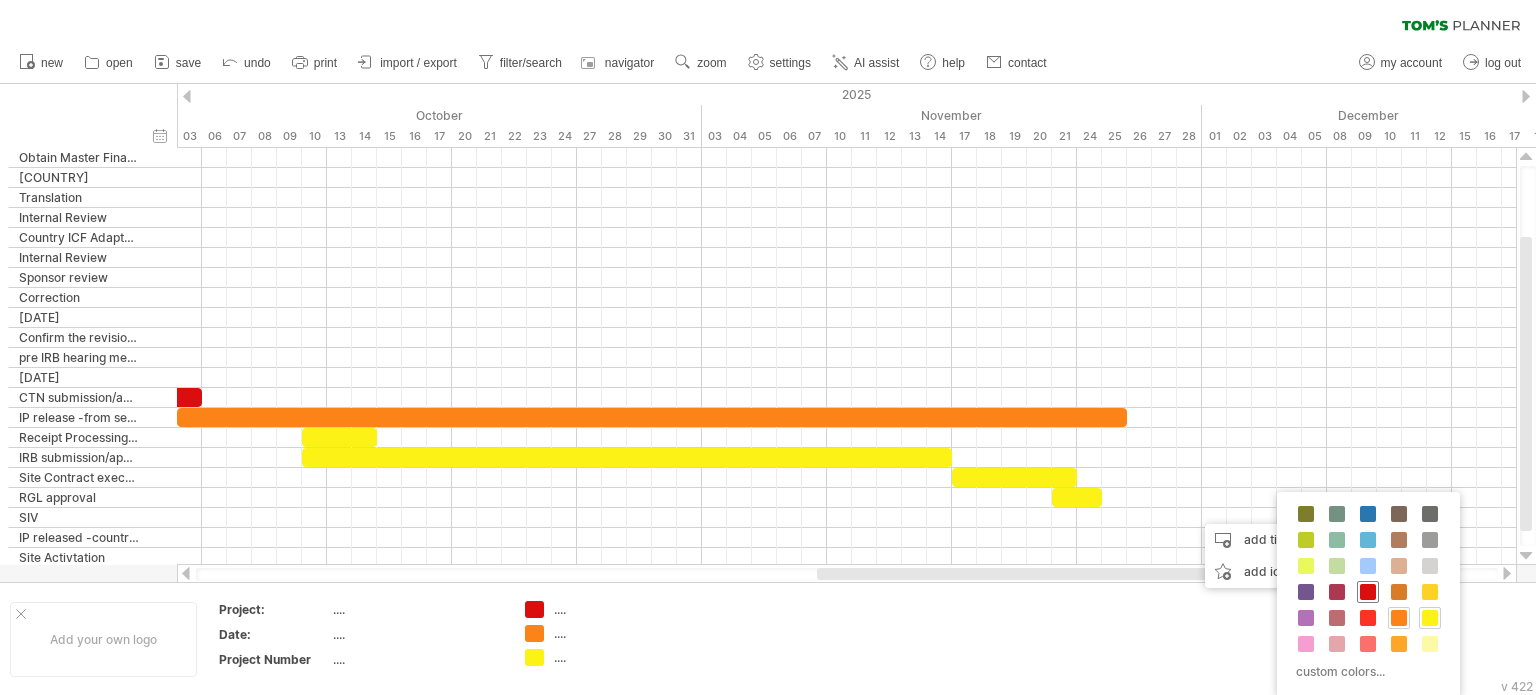 click at bounding box center [1368, 592] 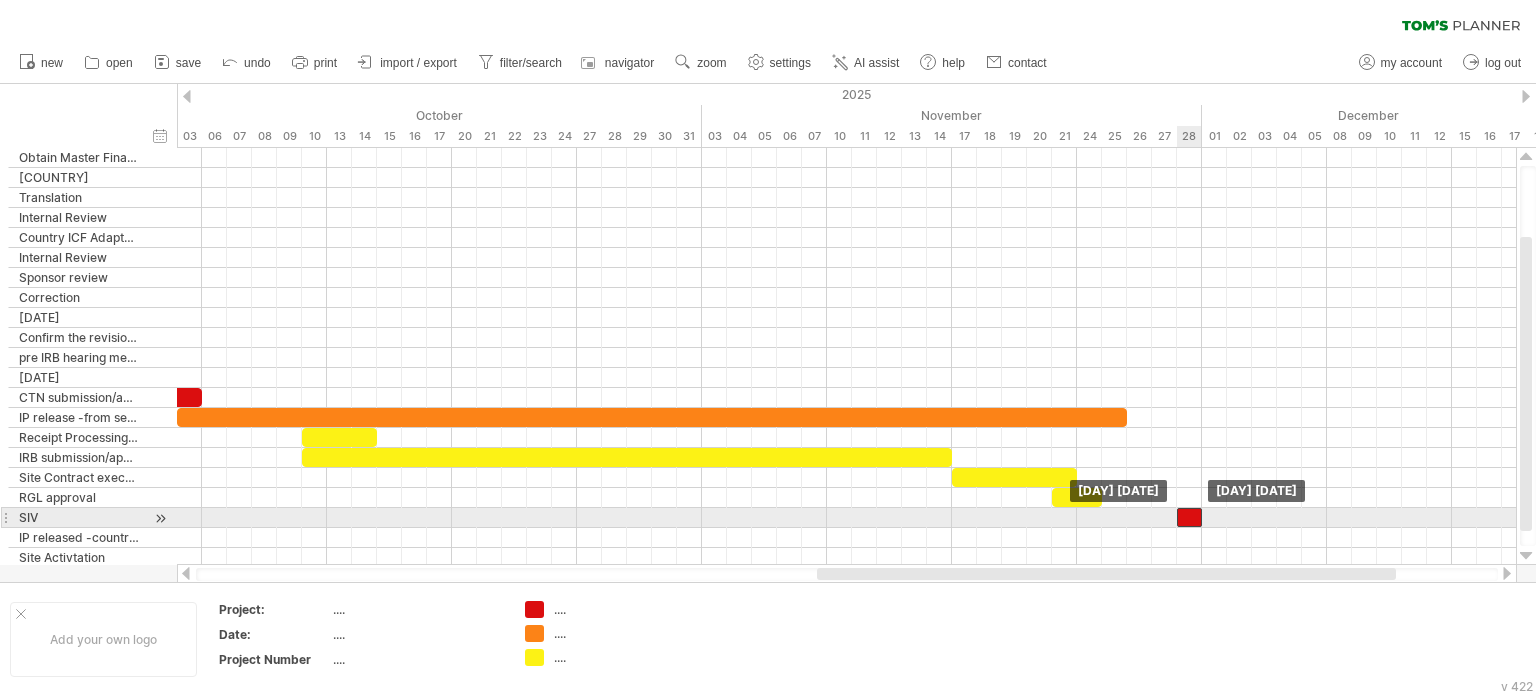 drag, startPoint x: 1198, startPoint y: 512, endPoint x: 1181, endPoint y: 515, distance: 17.262676 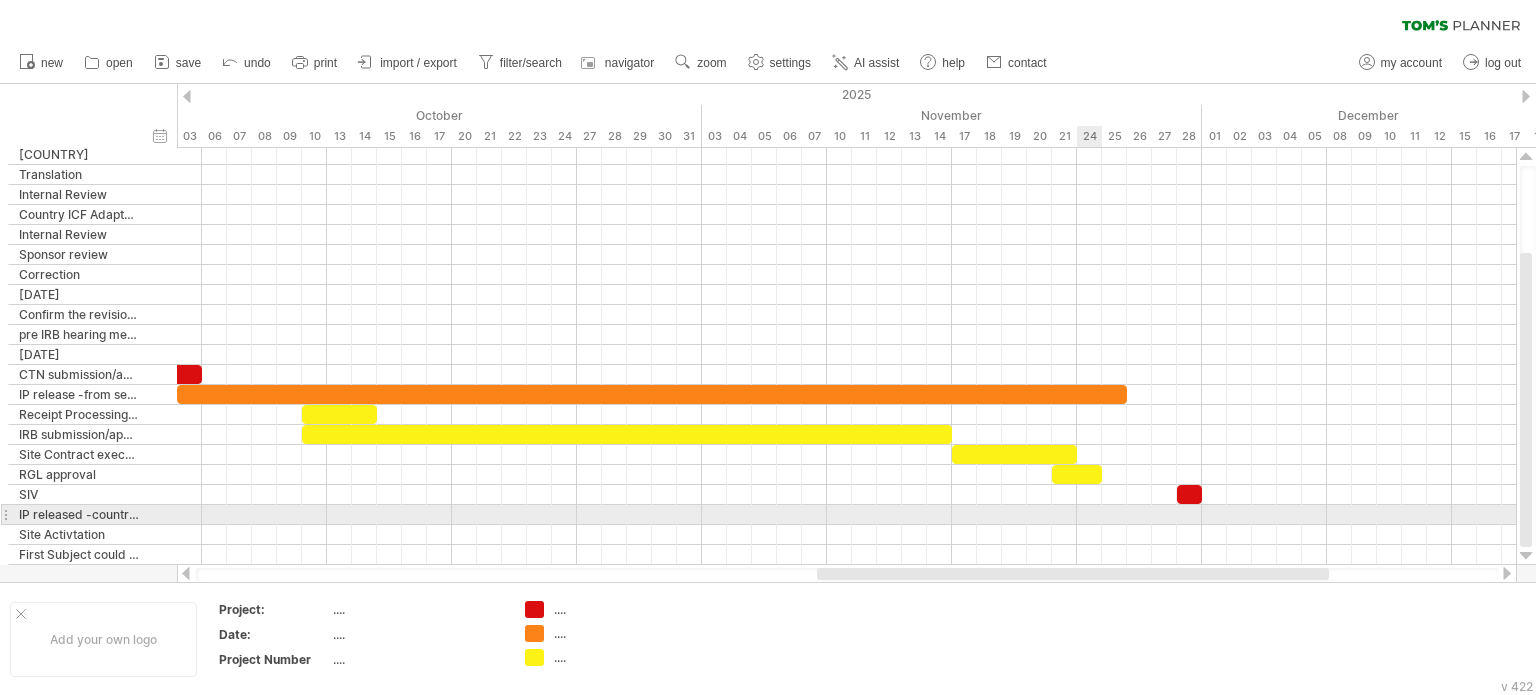click at bounding box center (846, 515) 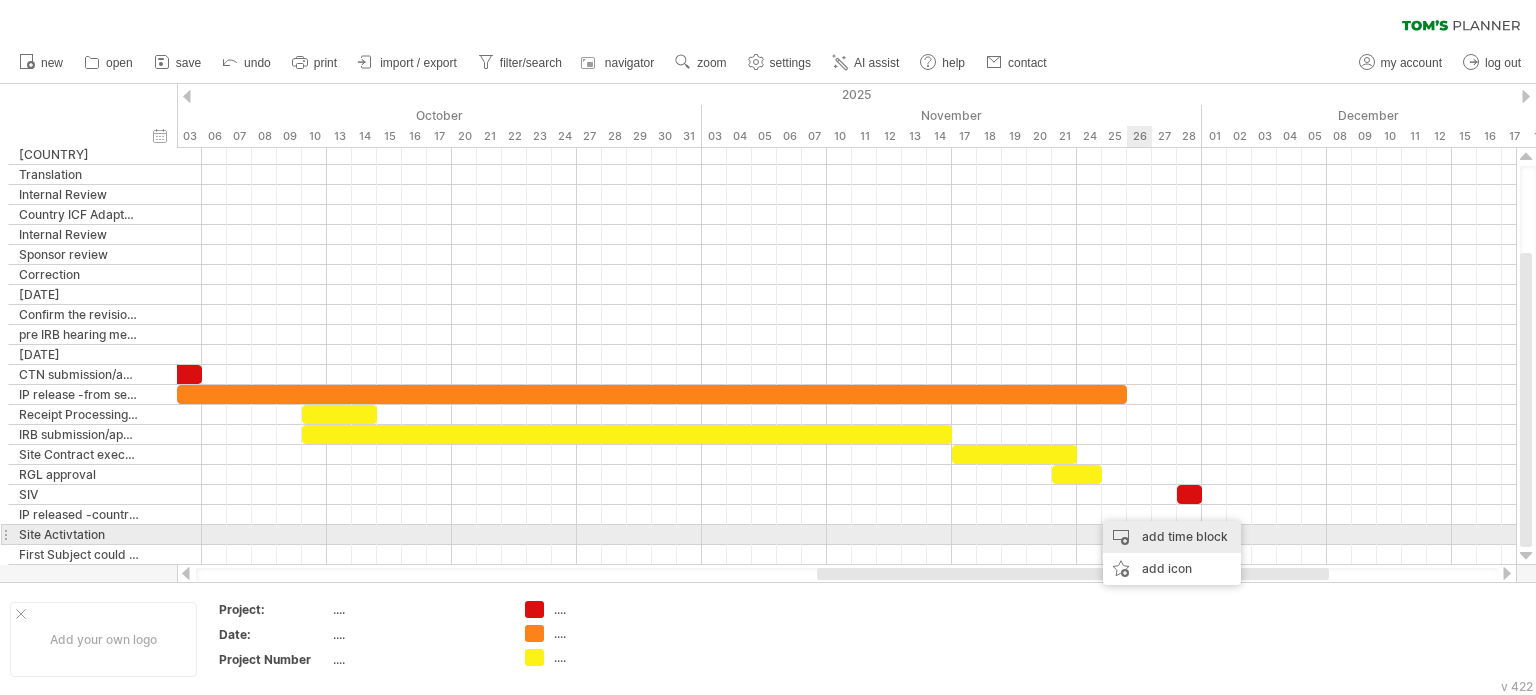 click on "add time block" at bounding box center (1172, 537) 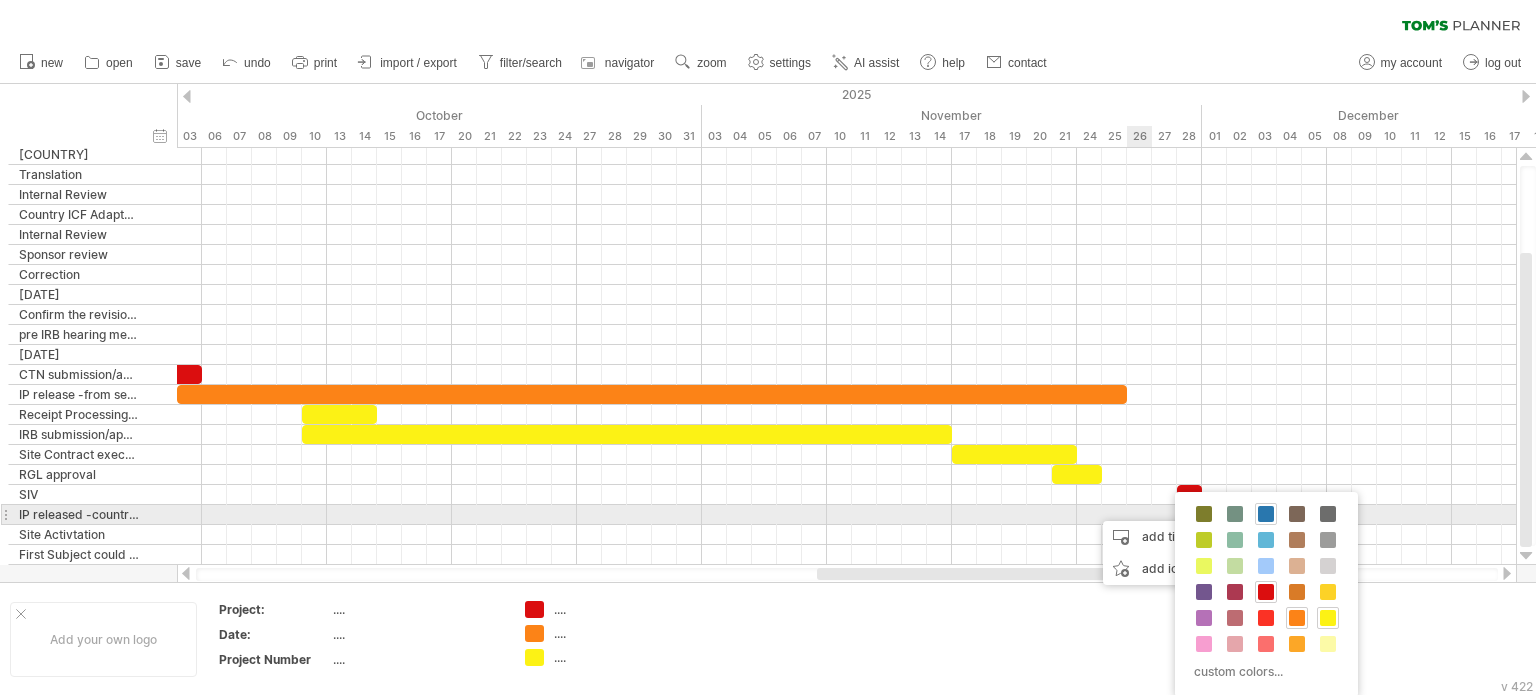 click at bounding box center (1266, 514) 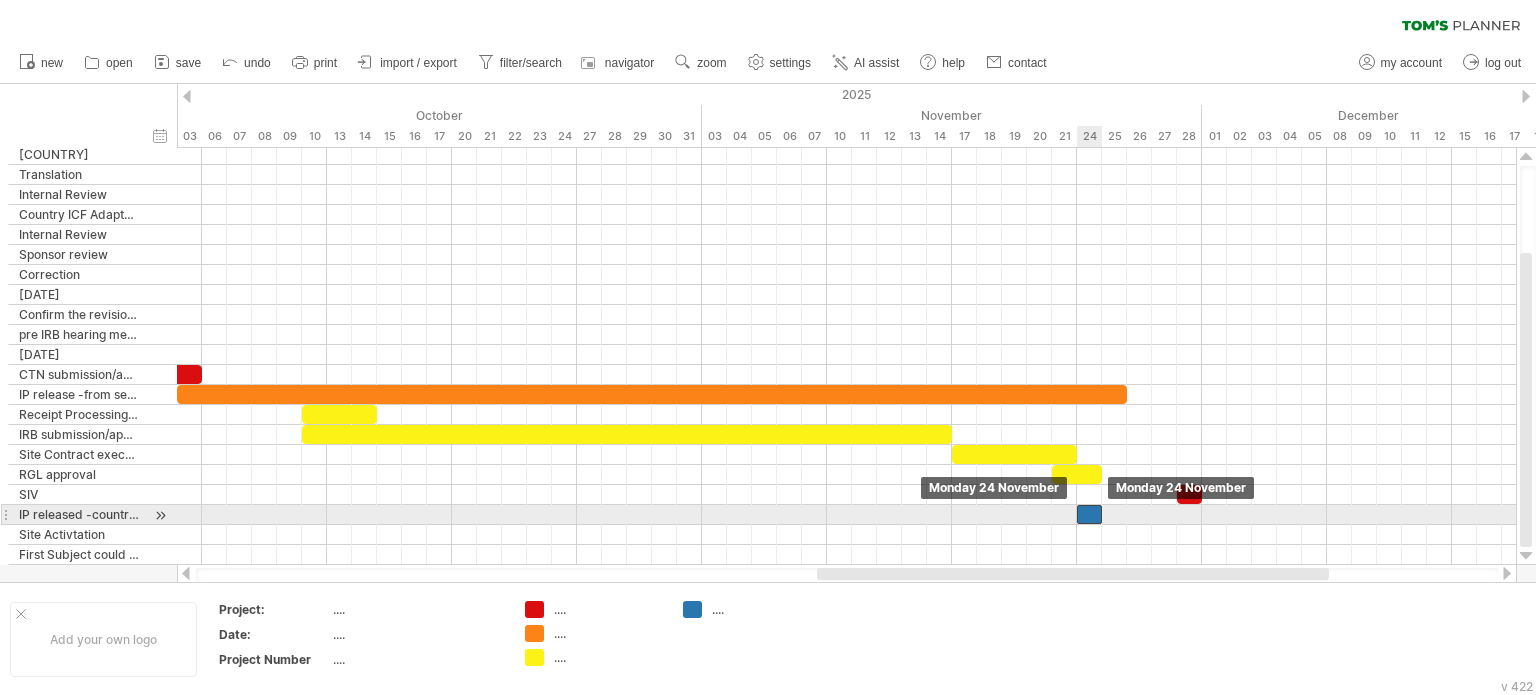 drag, startPoint x: 1106, startPoint y: 509, endPoint x: 1095, endPoint y: 515, distance: 12.529964 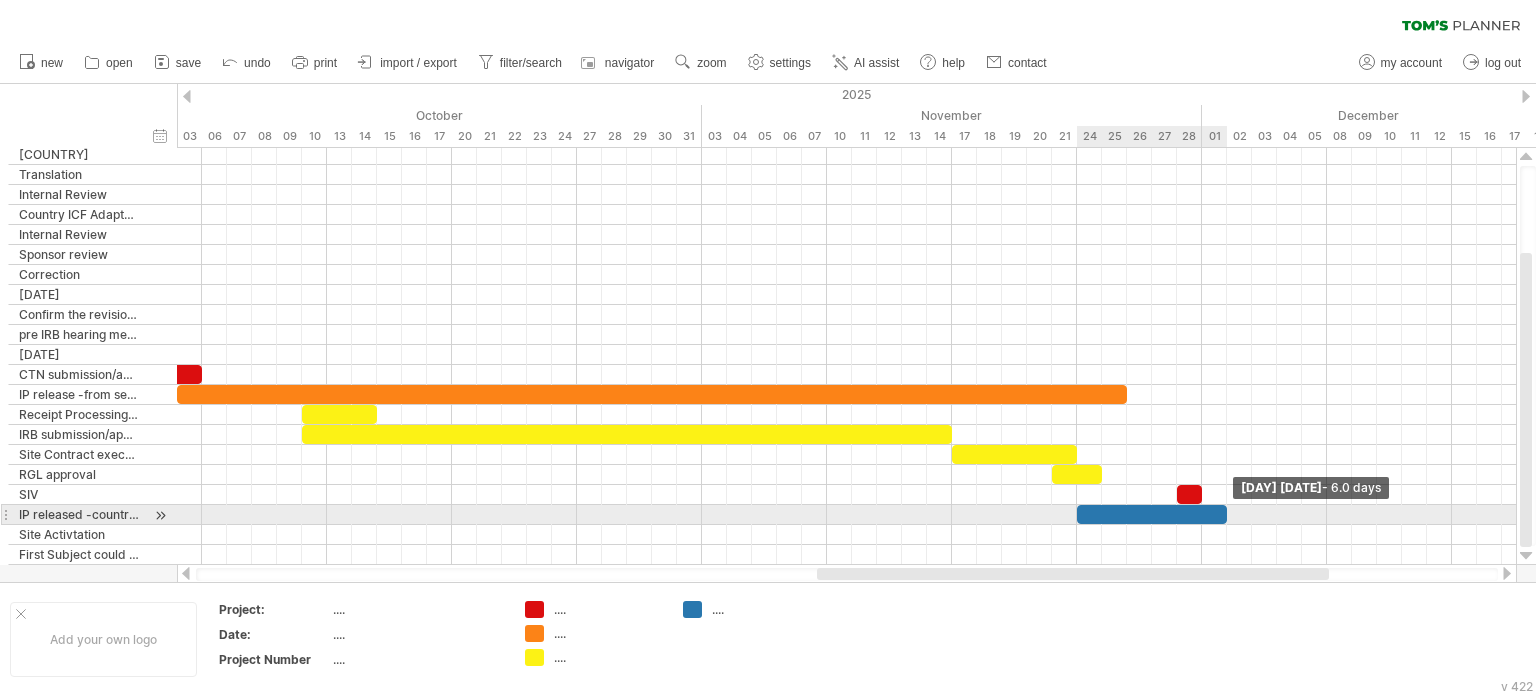 drag, startPoint x: 1104, startPoint y: 511, endPoint x: 1228, endPoint y: 511, distance: 124 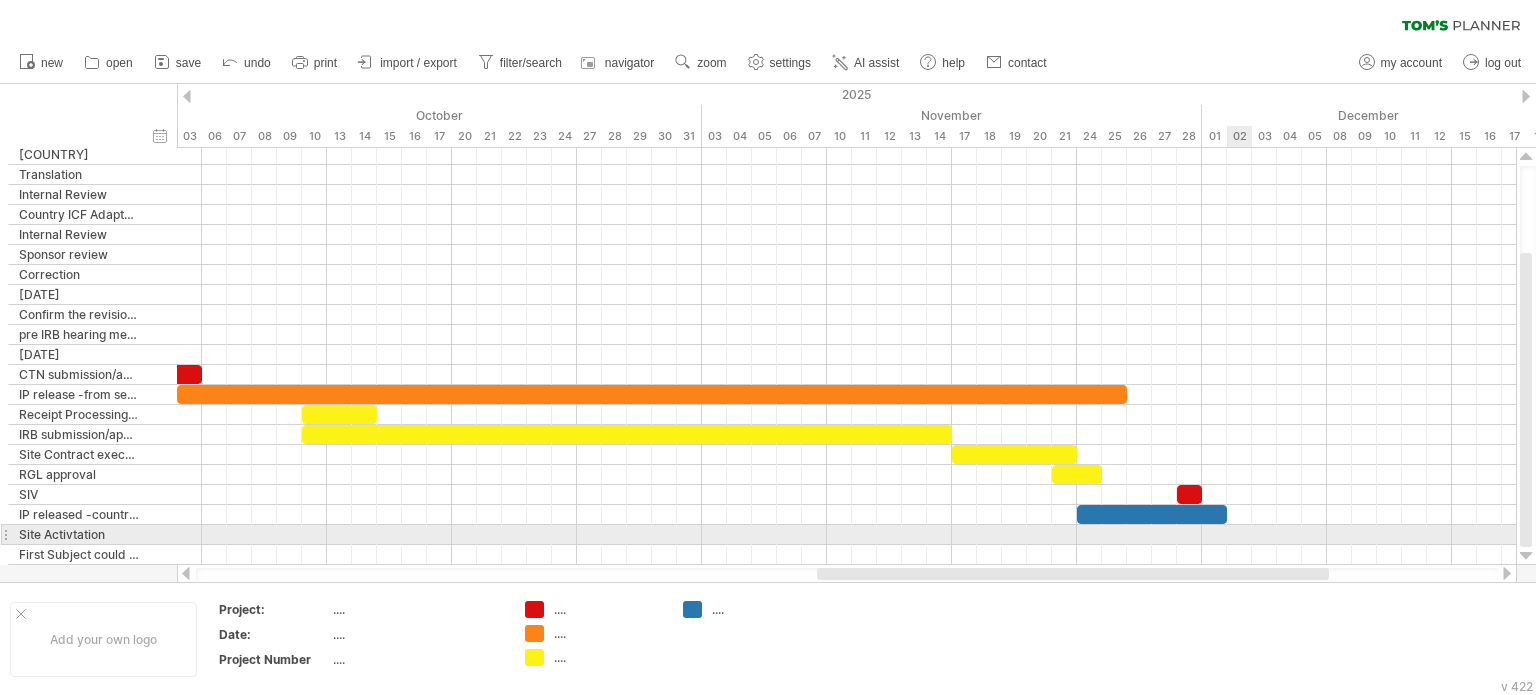 click at bounding box center [846, 535] 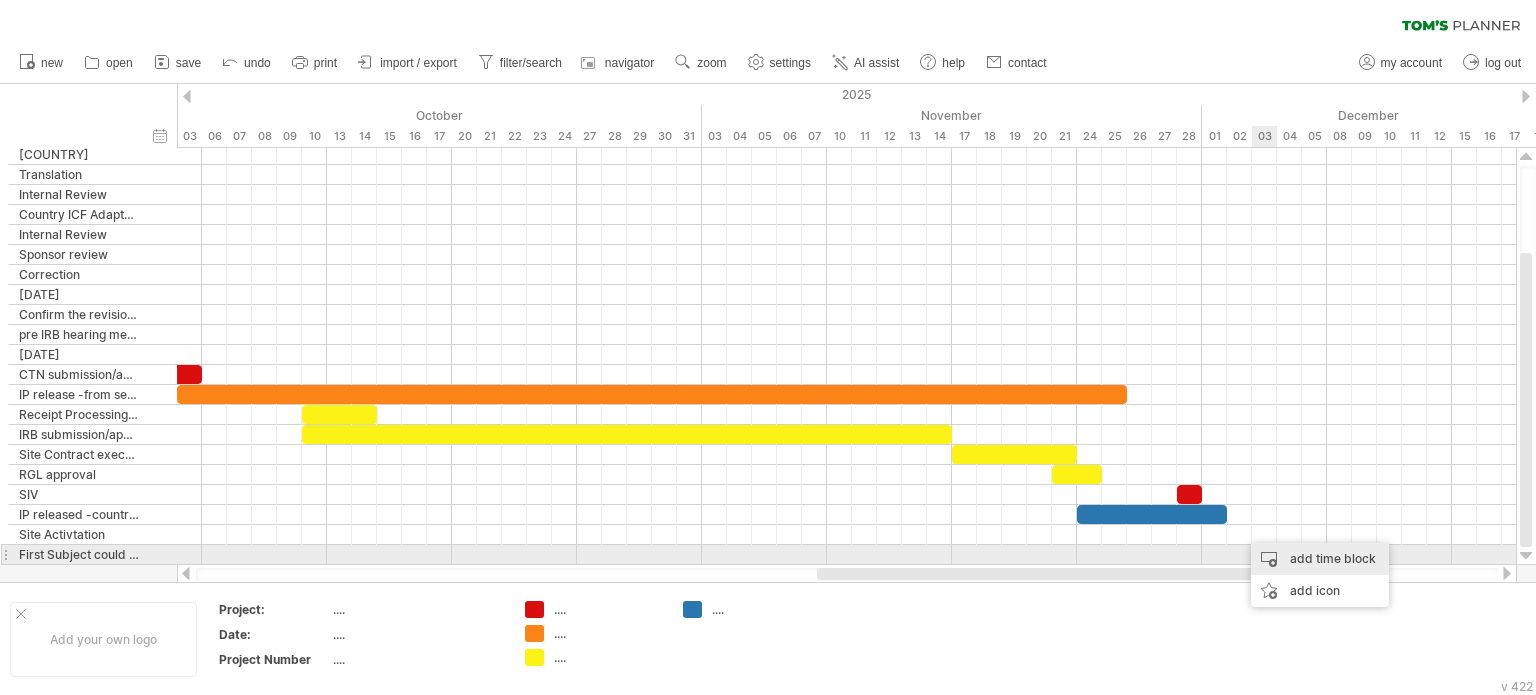 click on "add time block" at bounding box center (1320, 559) 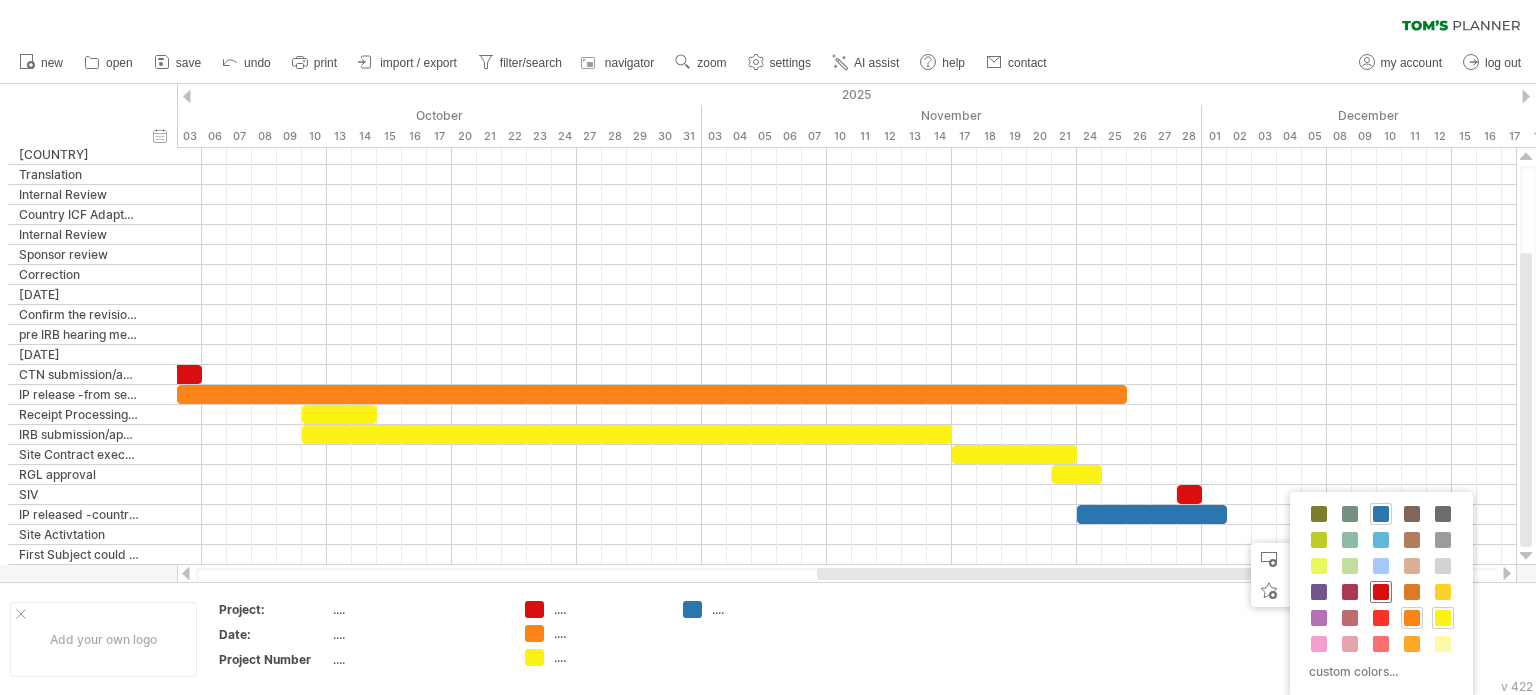 click at bounding box center (1381, 592) 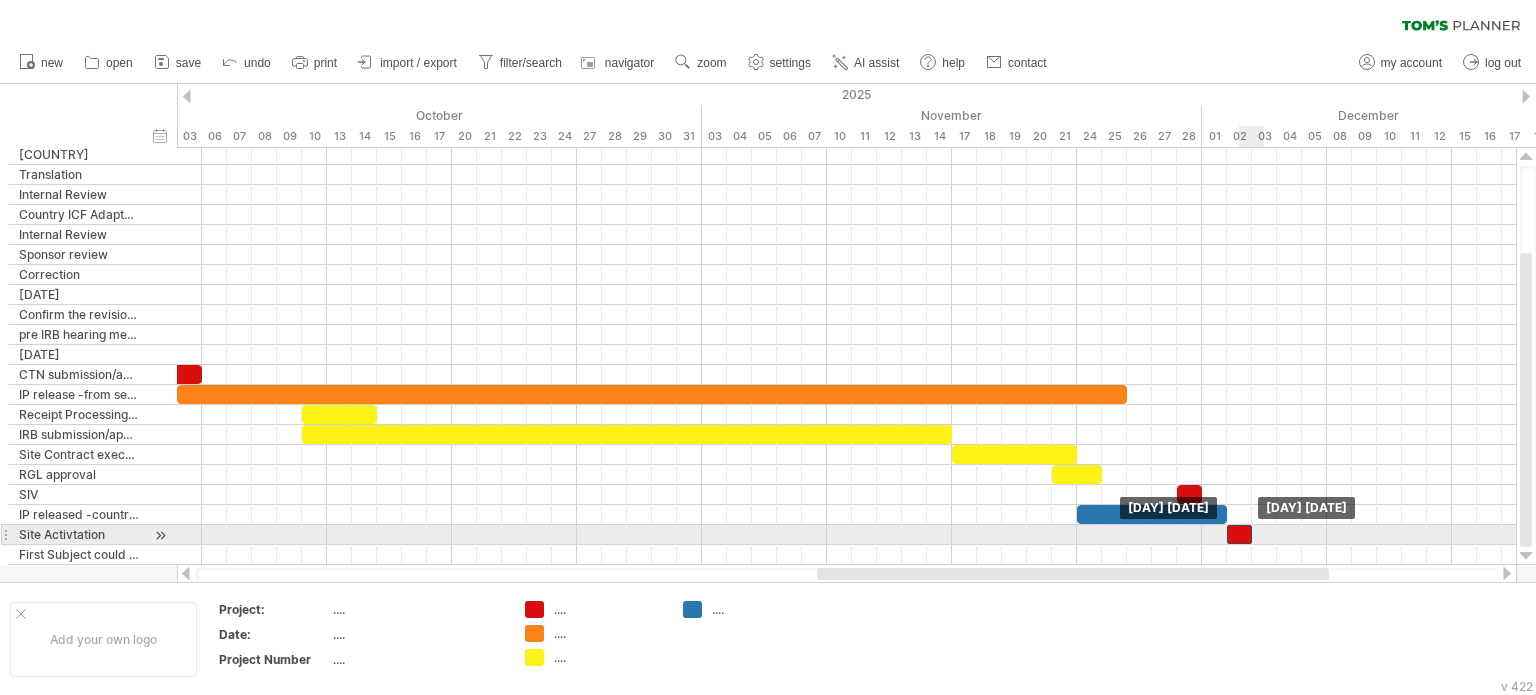 click at bounding box center (1239, 534) 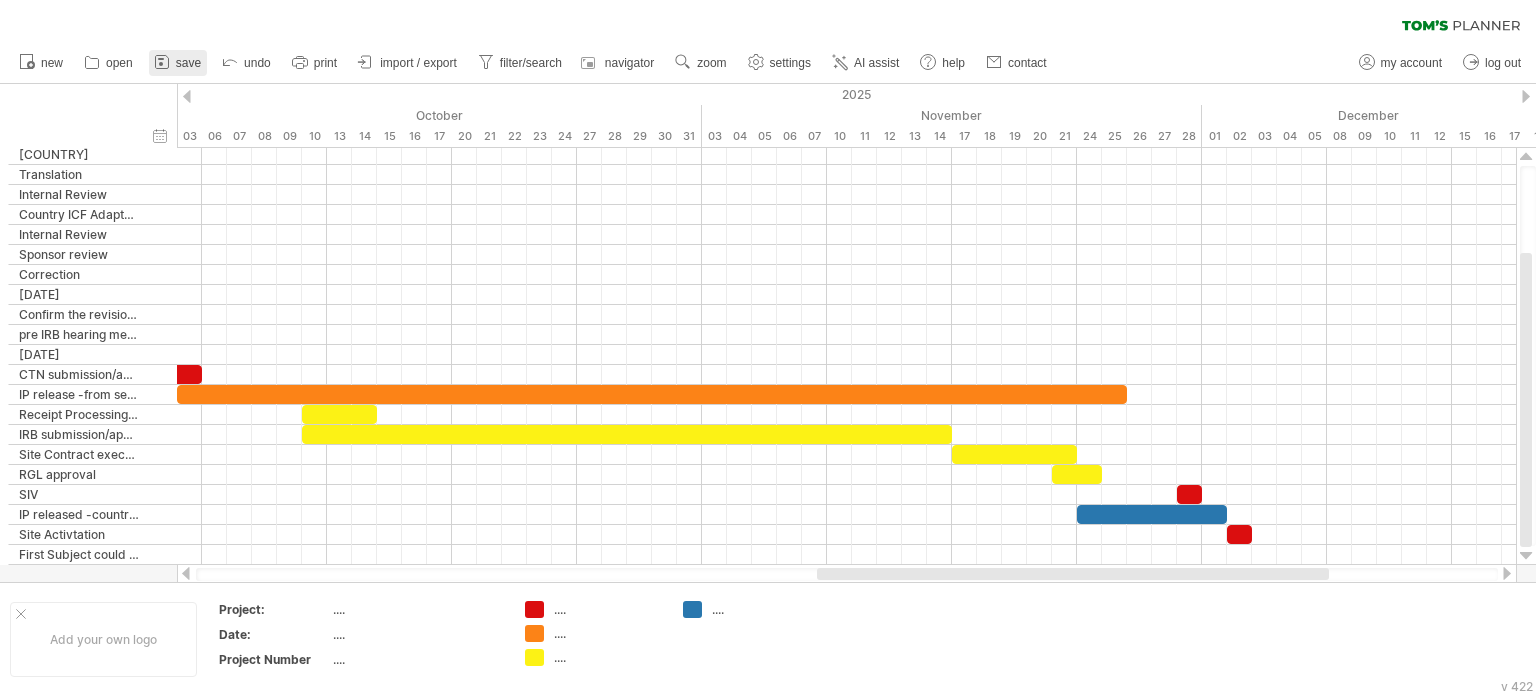 click on "save" at bounding box center [178, 63] 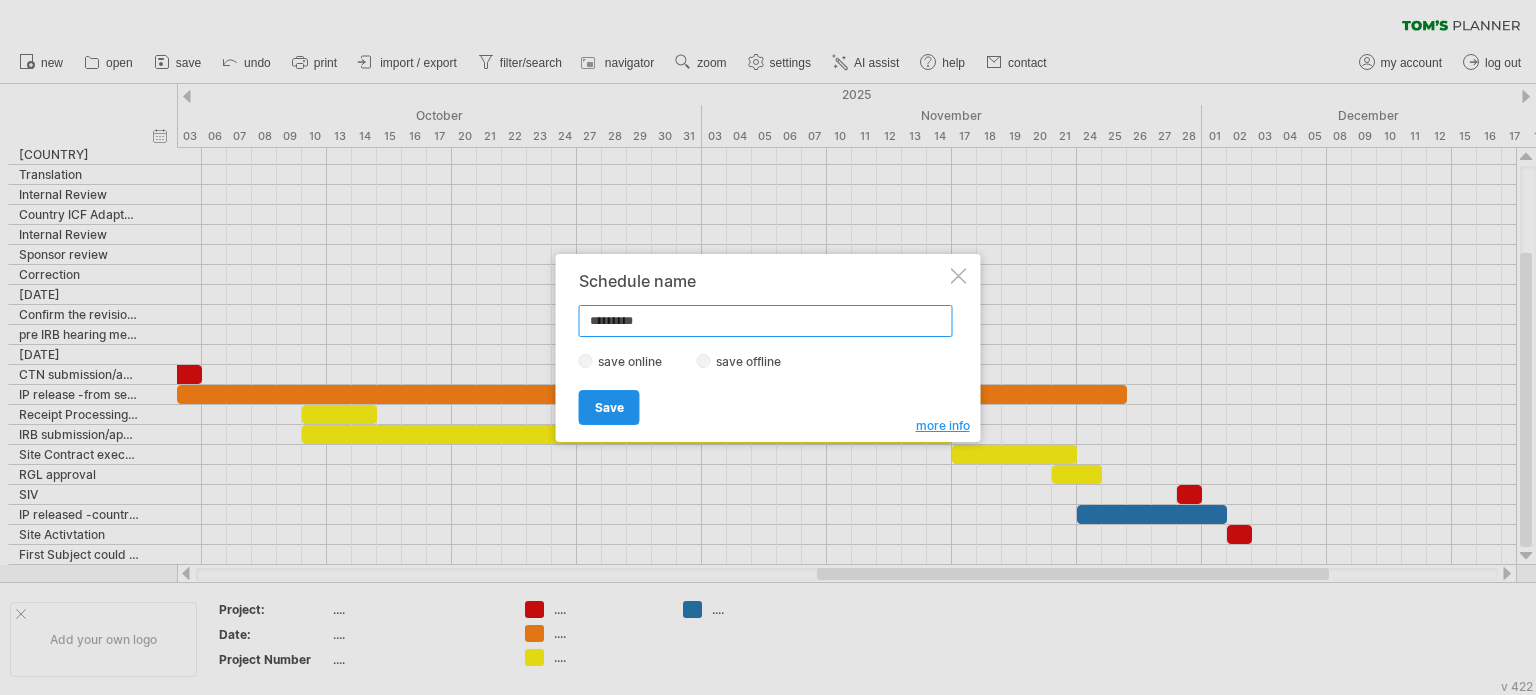 type on "*********" 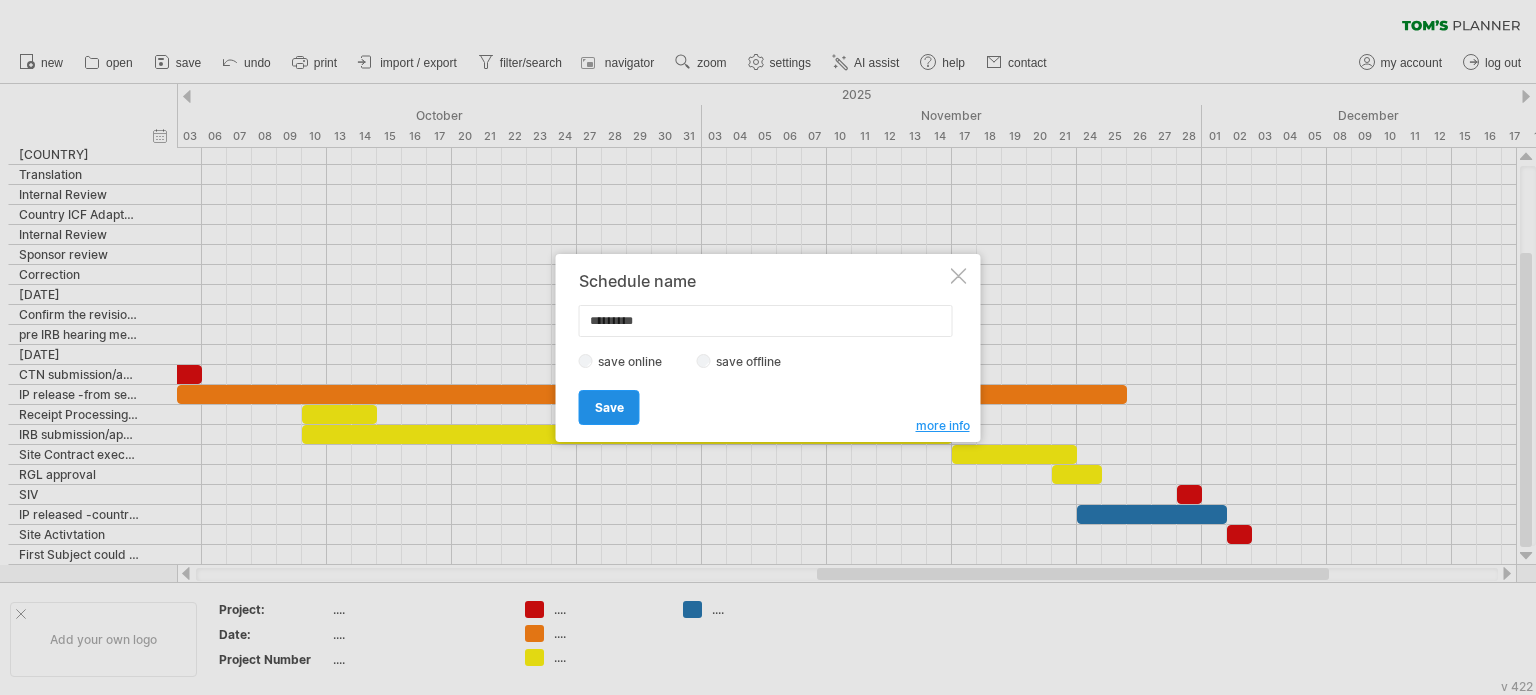 click on "Save" at bounding box center [609, 407] 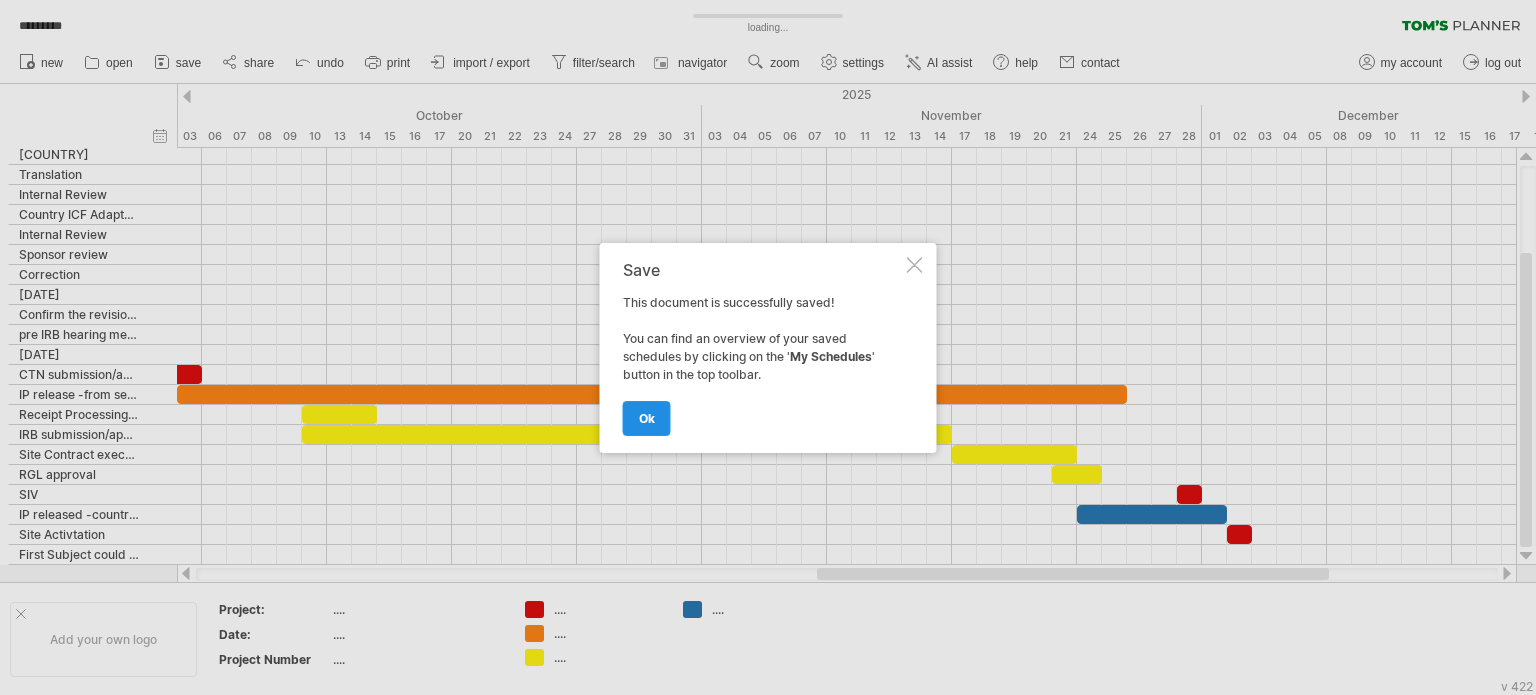 click on "ok" at bounding box center (647, 418) 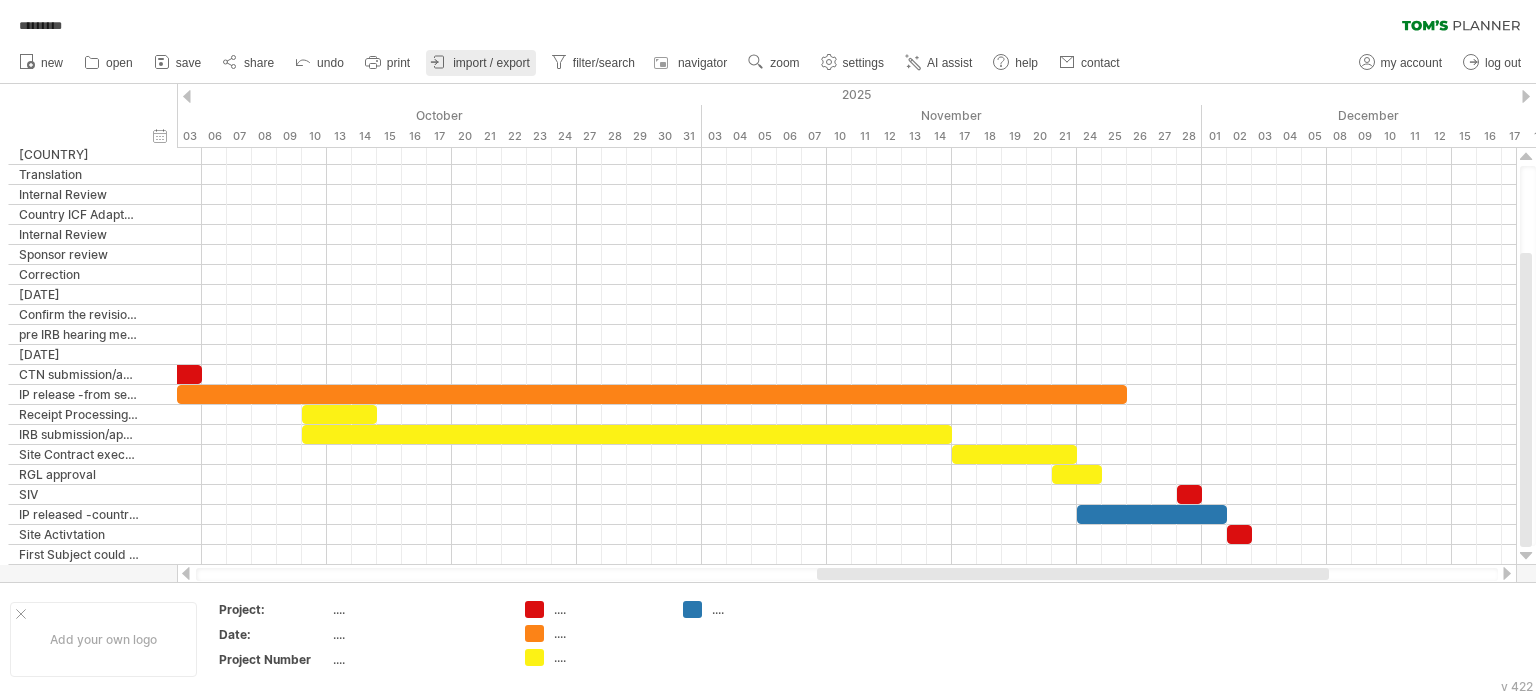 click on "import / export" at bounding box center [491, 63] 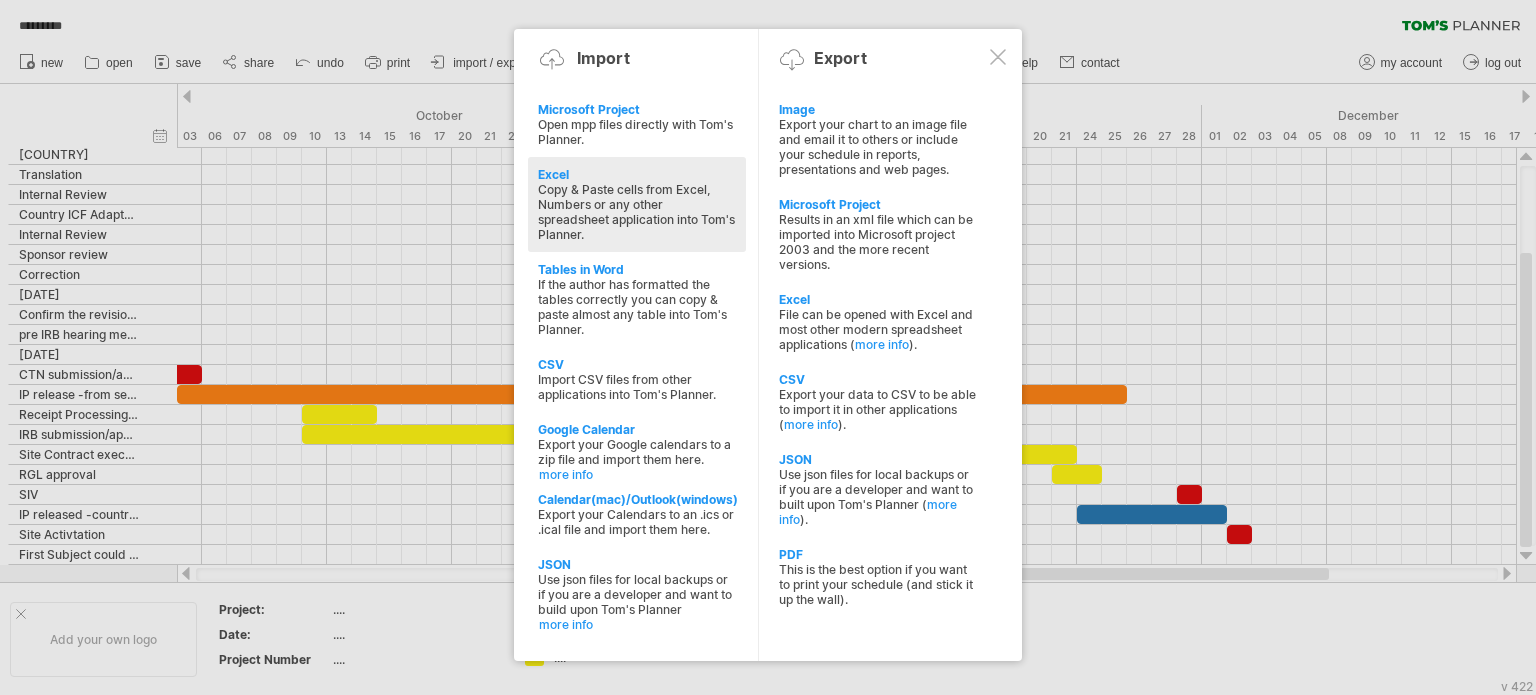 click on "Copy & Paste cells from Excel, Numbers or any other spreadsheet application into Tom's Planner." at bounding box center (637, 212) 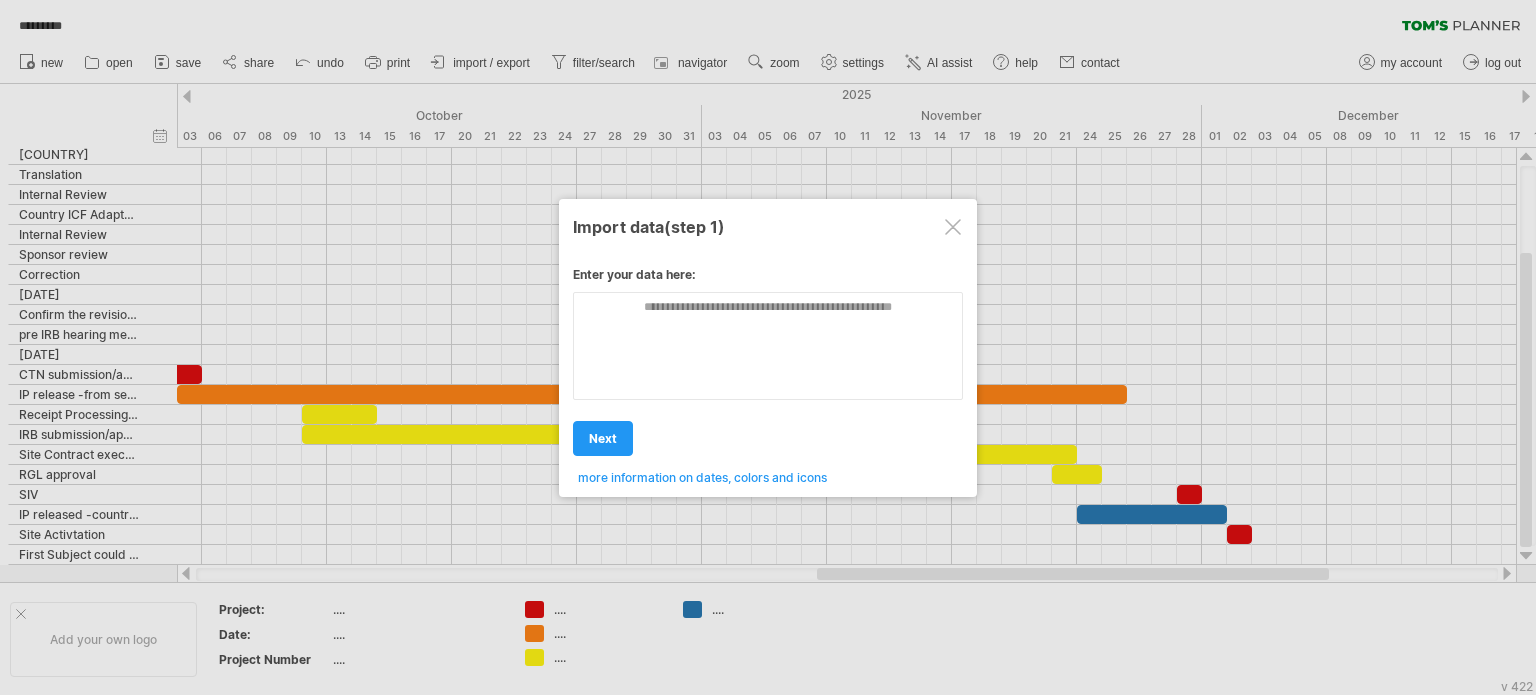 scroll, scrollTop: 0, scrollLeft: 0, axis: both 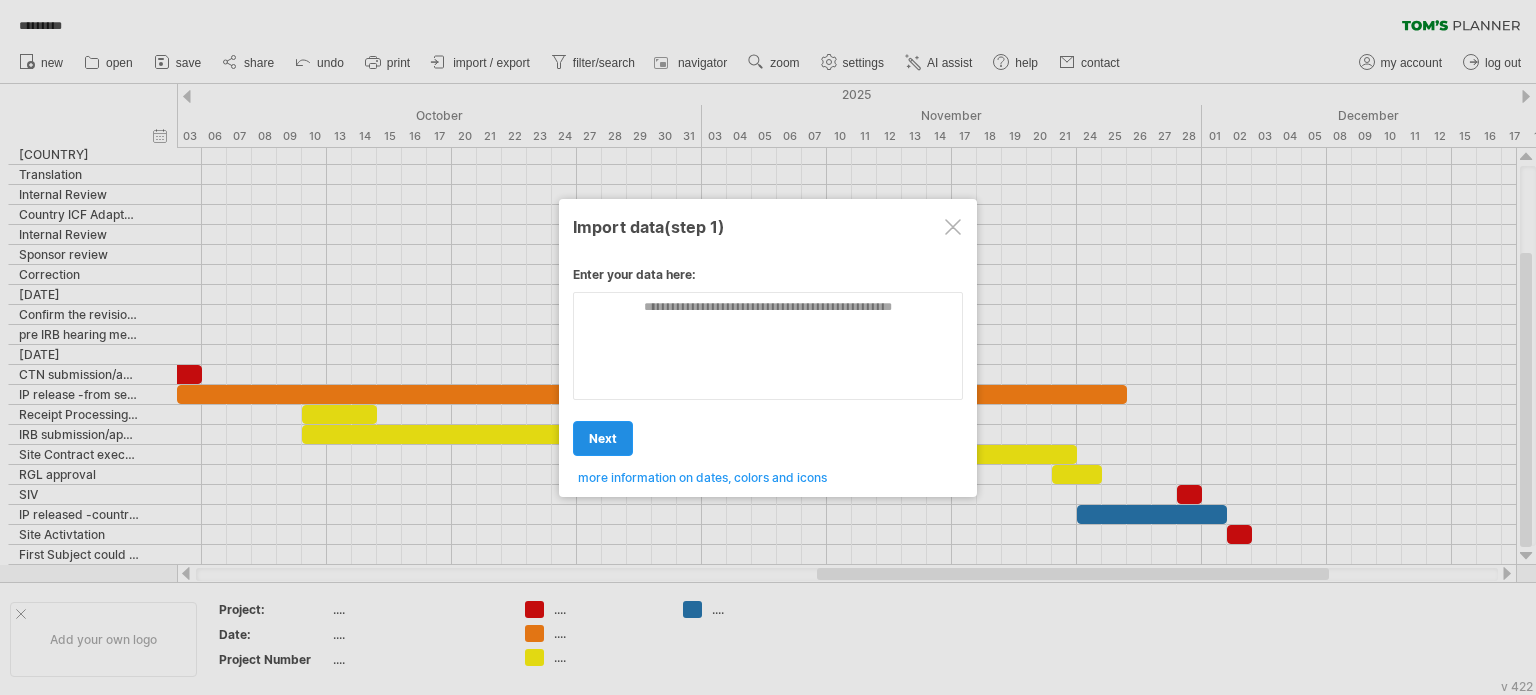 click on "next" at bounding box center [603, 438] 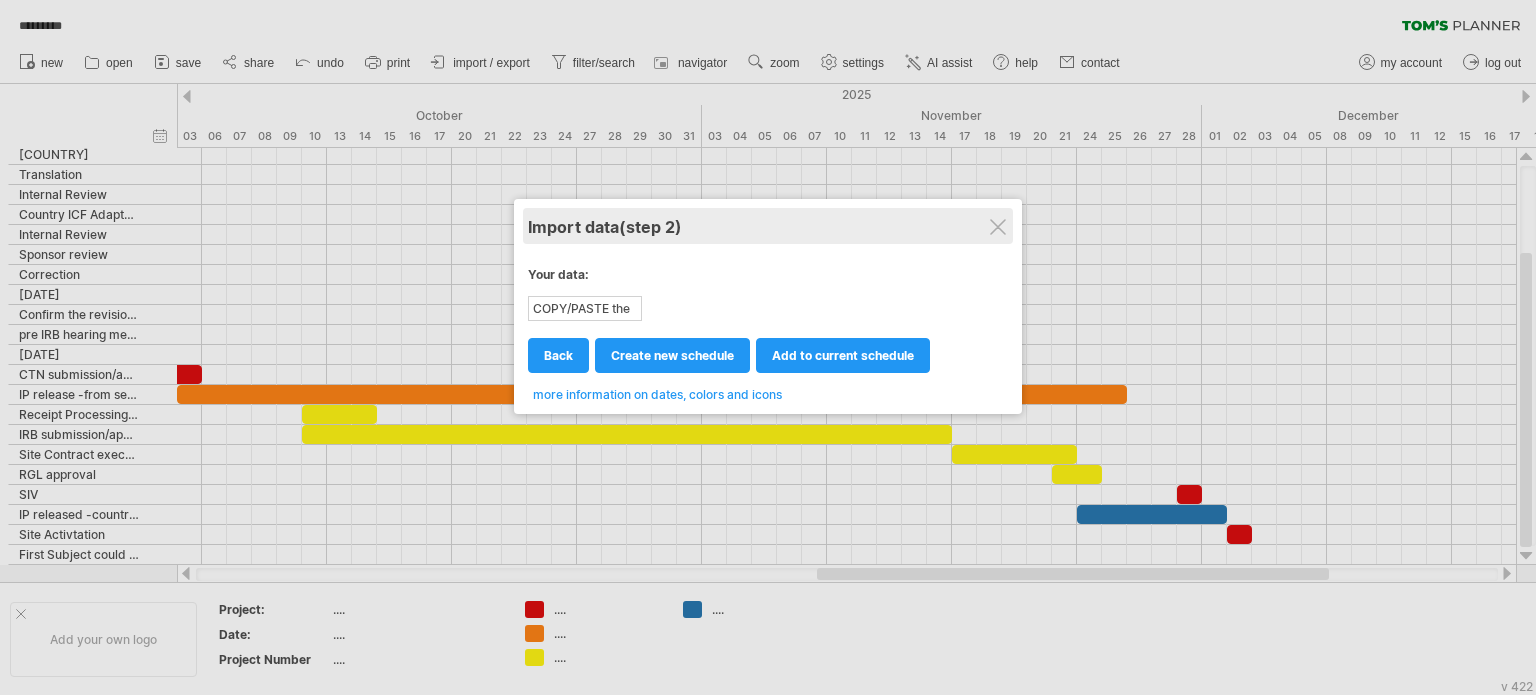 click on "Import data  (step 2)" at bounding box center (768, 226) 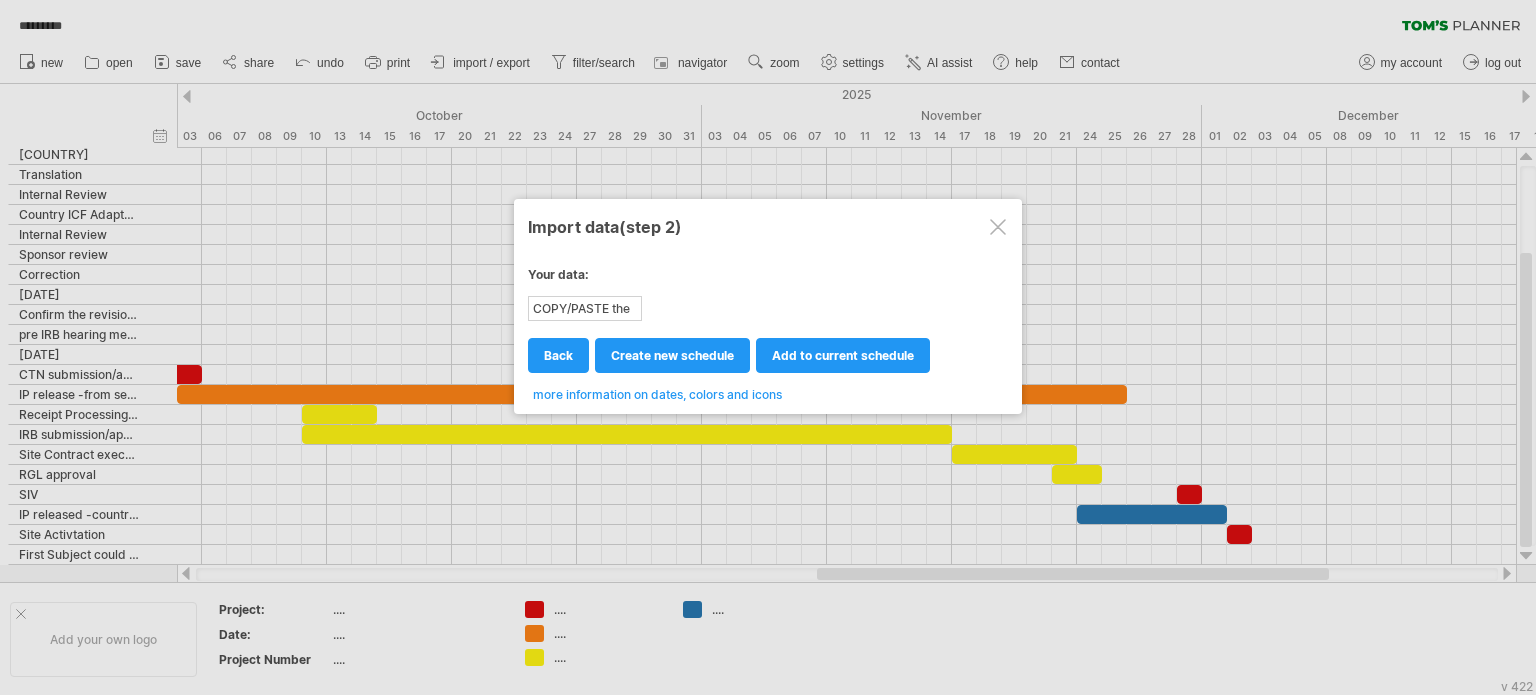 click at bounding box center (998, 227) 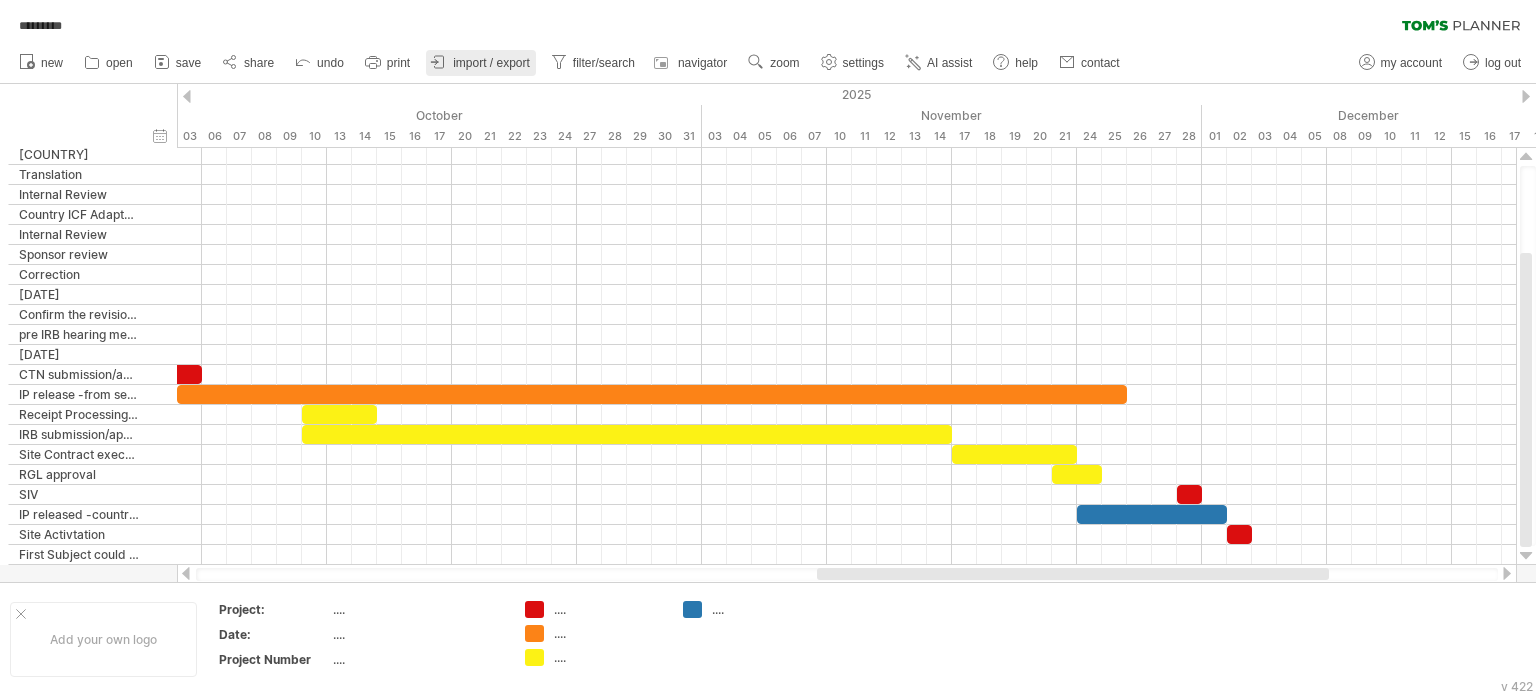 click on "import / export" at bounding box center (481, 63) 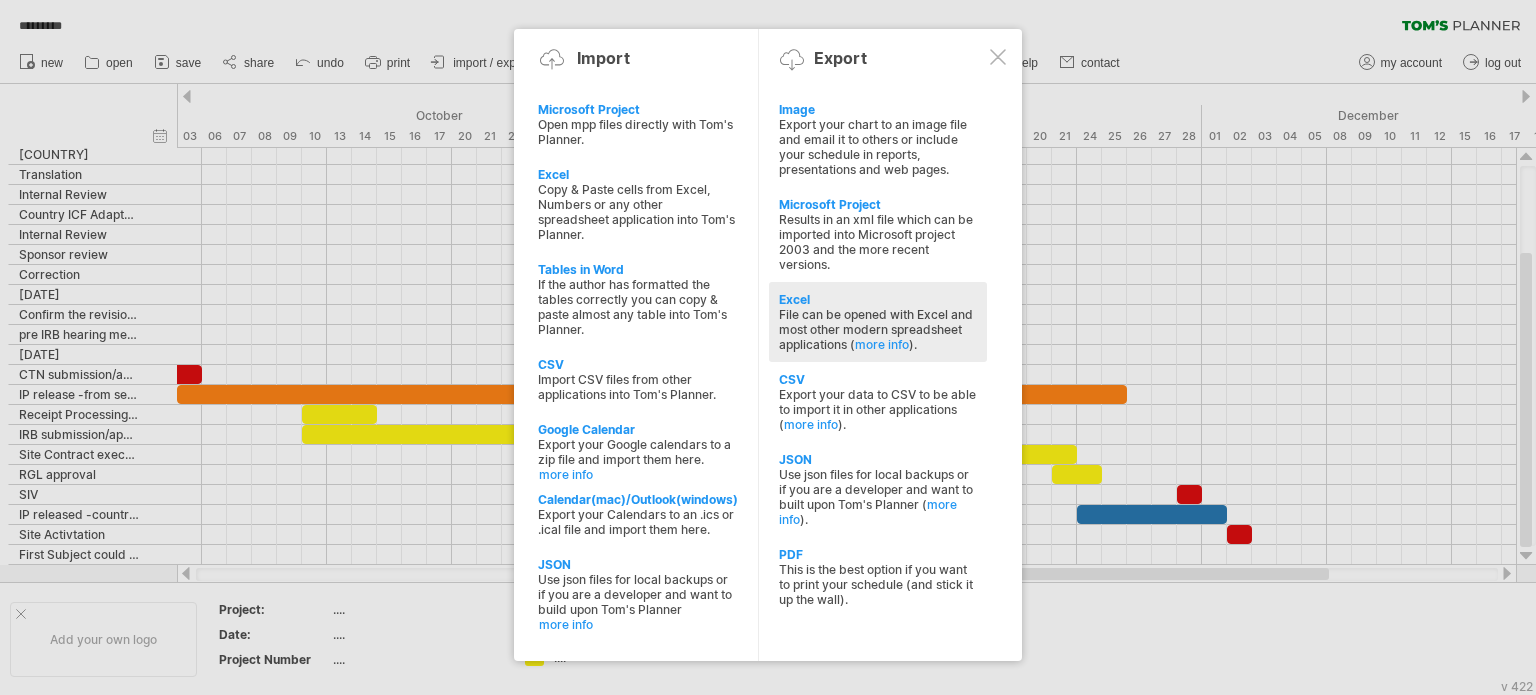 click on "File can be opened with Excel and most other modern spreadsheet applications
( more info )." at bounding box center (878, 329) 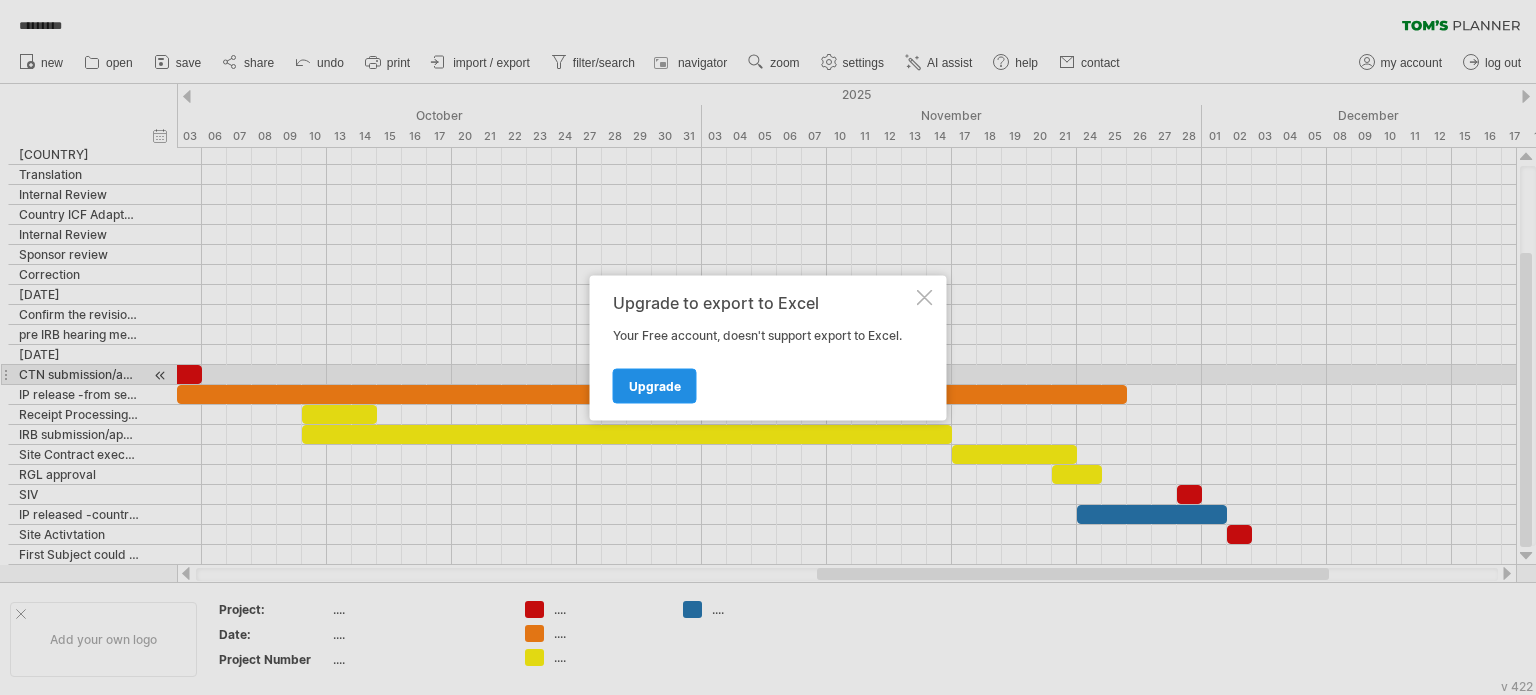 click on "Upgrade" at bounding box center [655, 385] 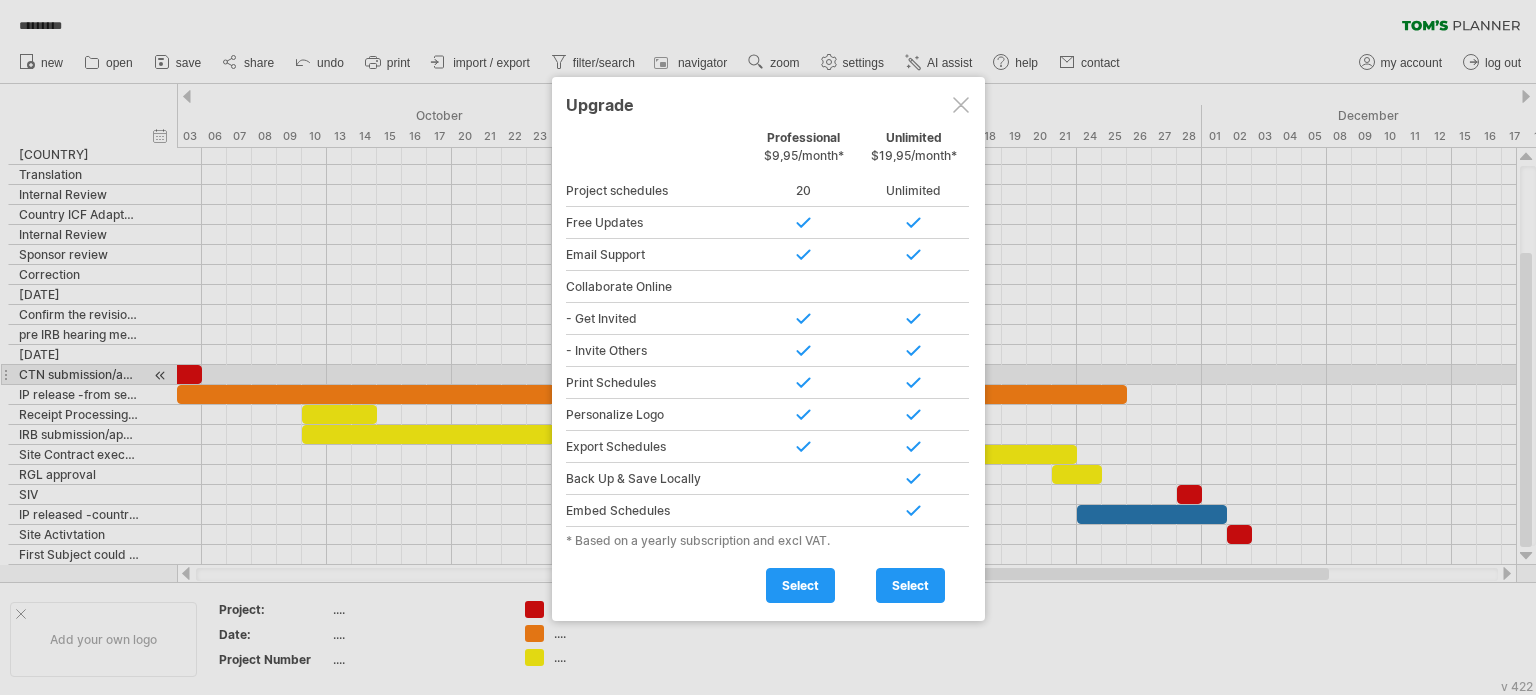 click at bounding box center (961, 105) 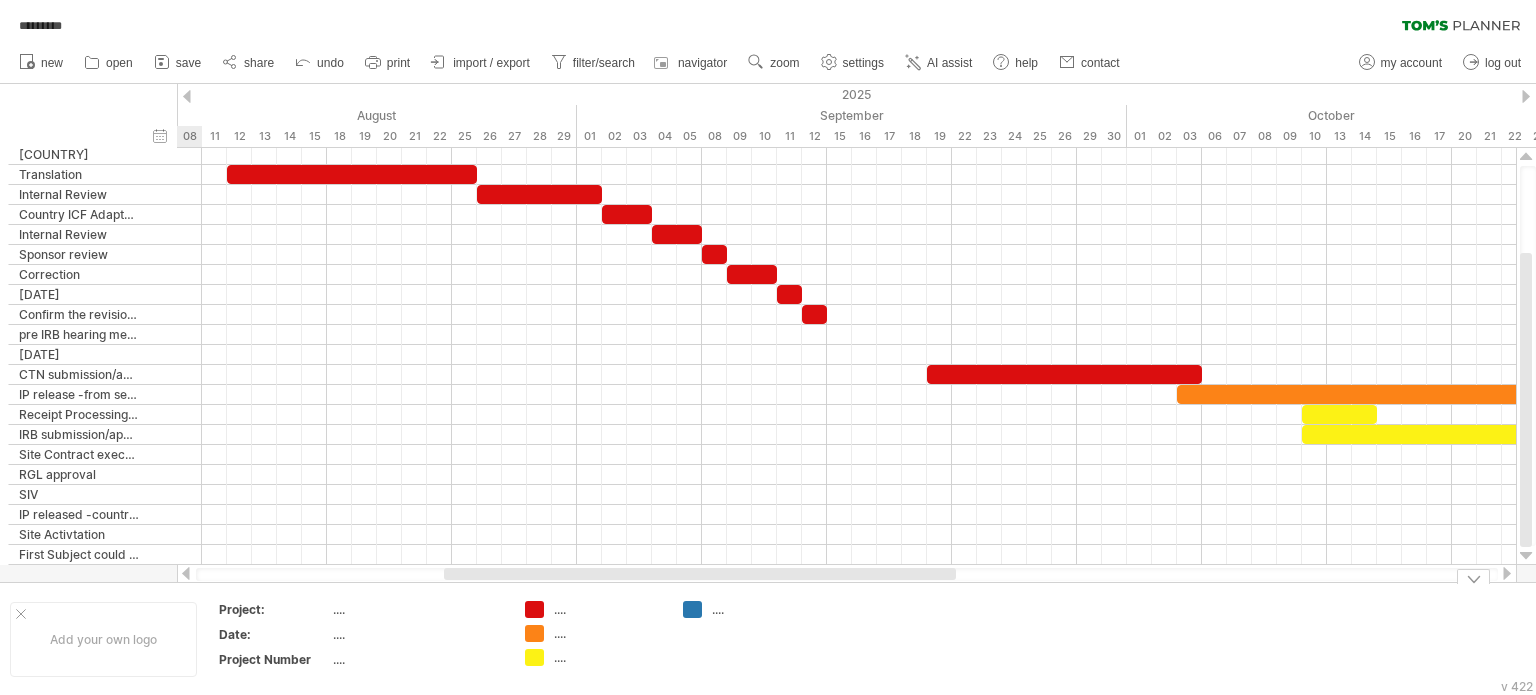 drag, startPoint x: 1228, startPoint y: 568, endPoint x: 855, endPoint y: 608, distance: 375.13864 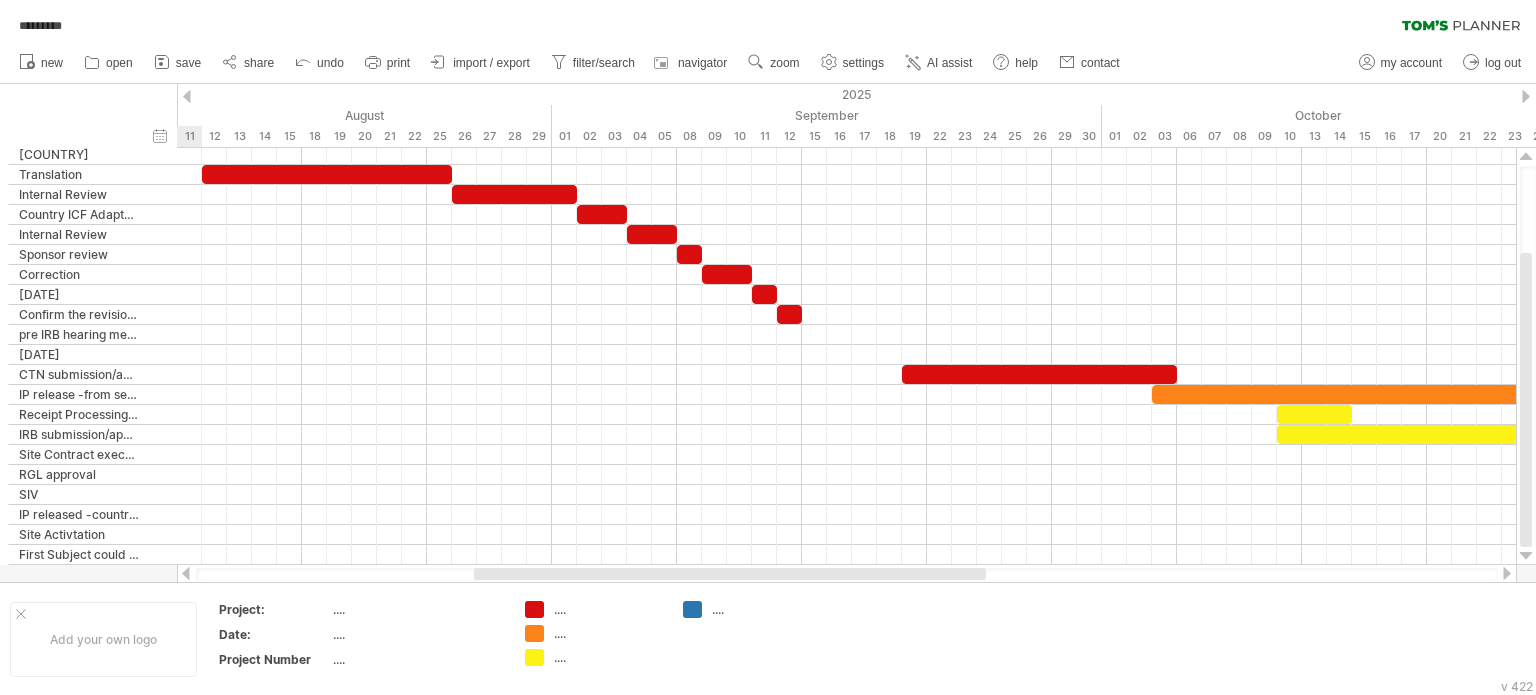 drag, startPoint x: 837, startPoint y: 575, endPoint x: 849, endPoint y: 575, distance: 12 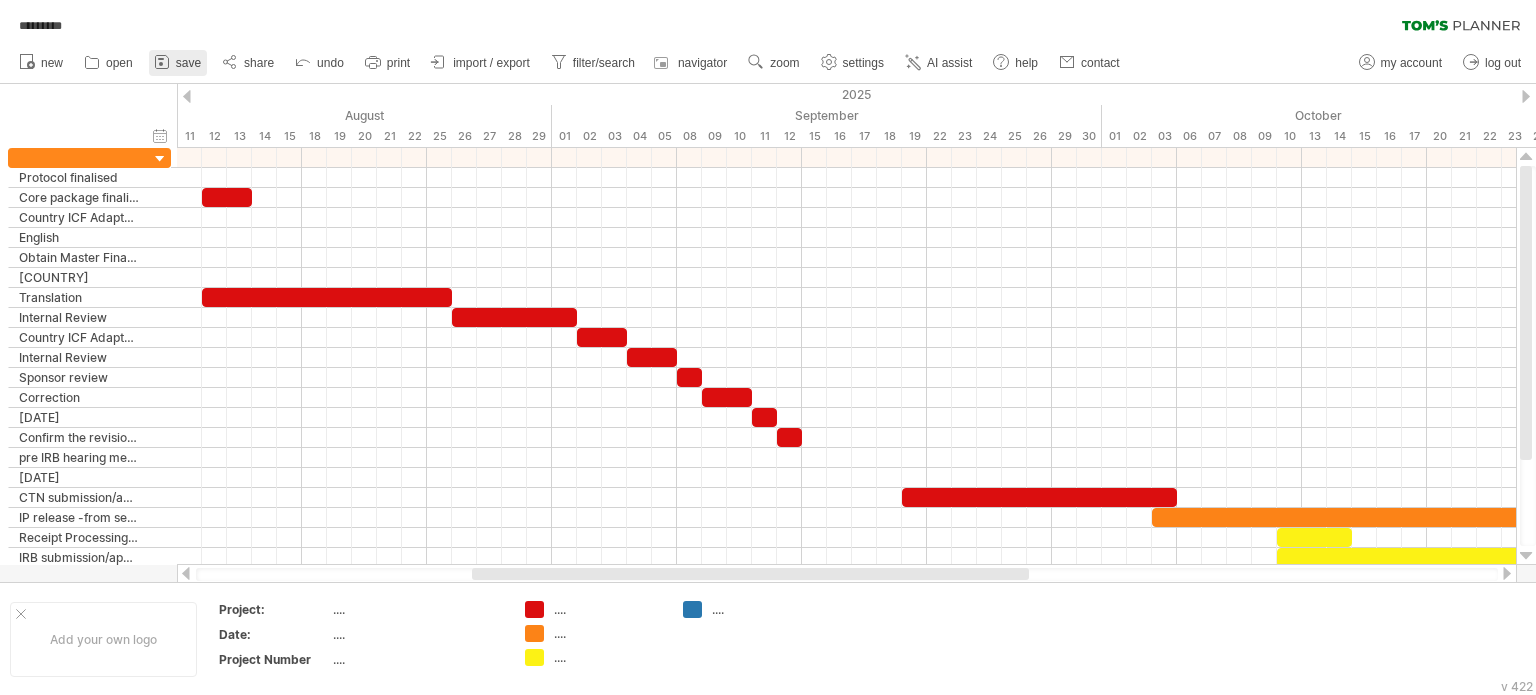 click on "save" at bounding box center [178, 63] 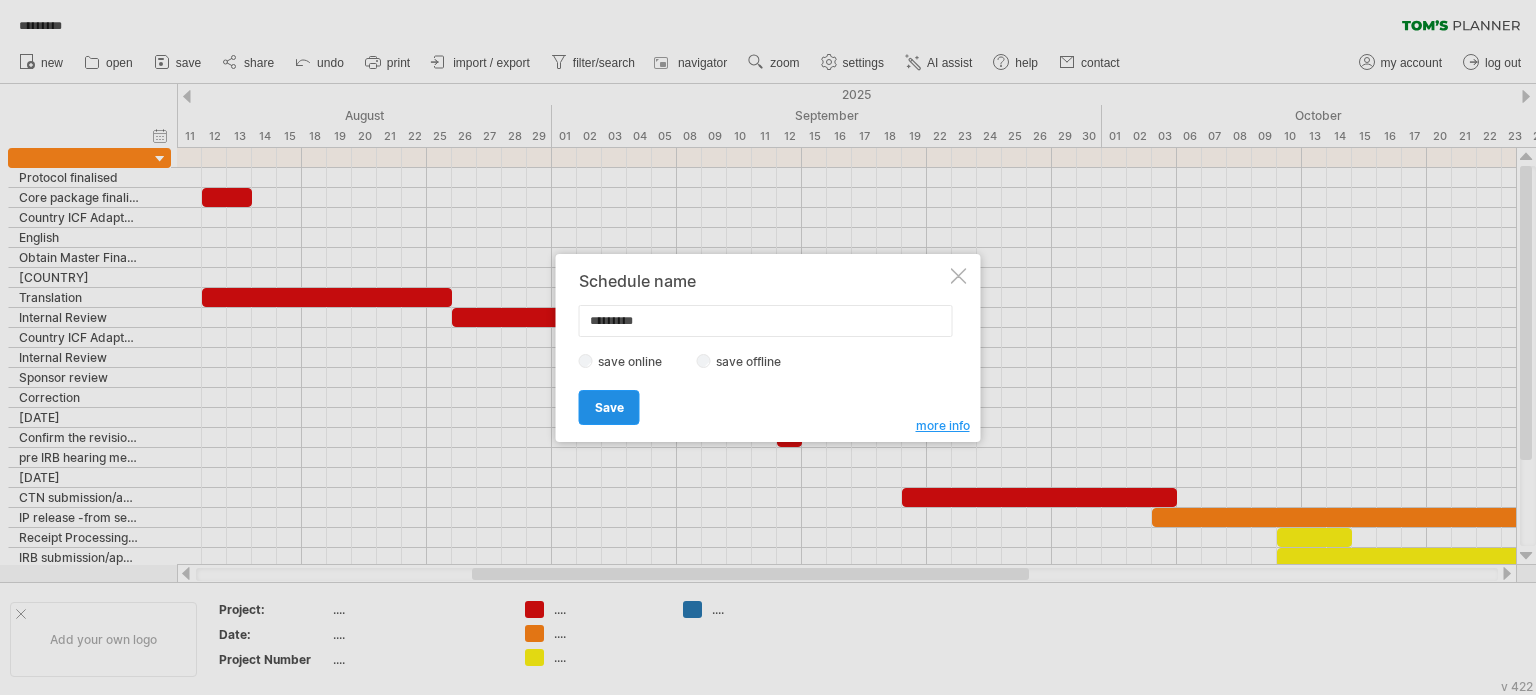 click on "Save" at bounding box center [609, 407] 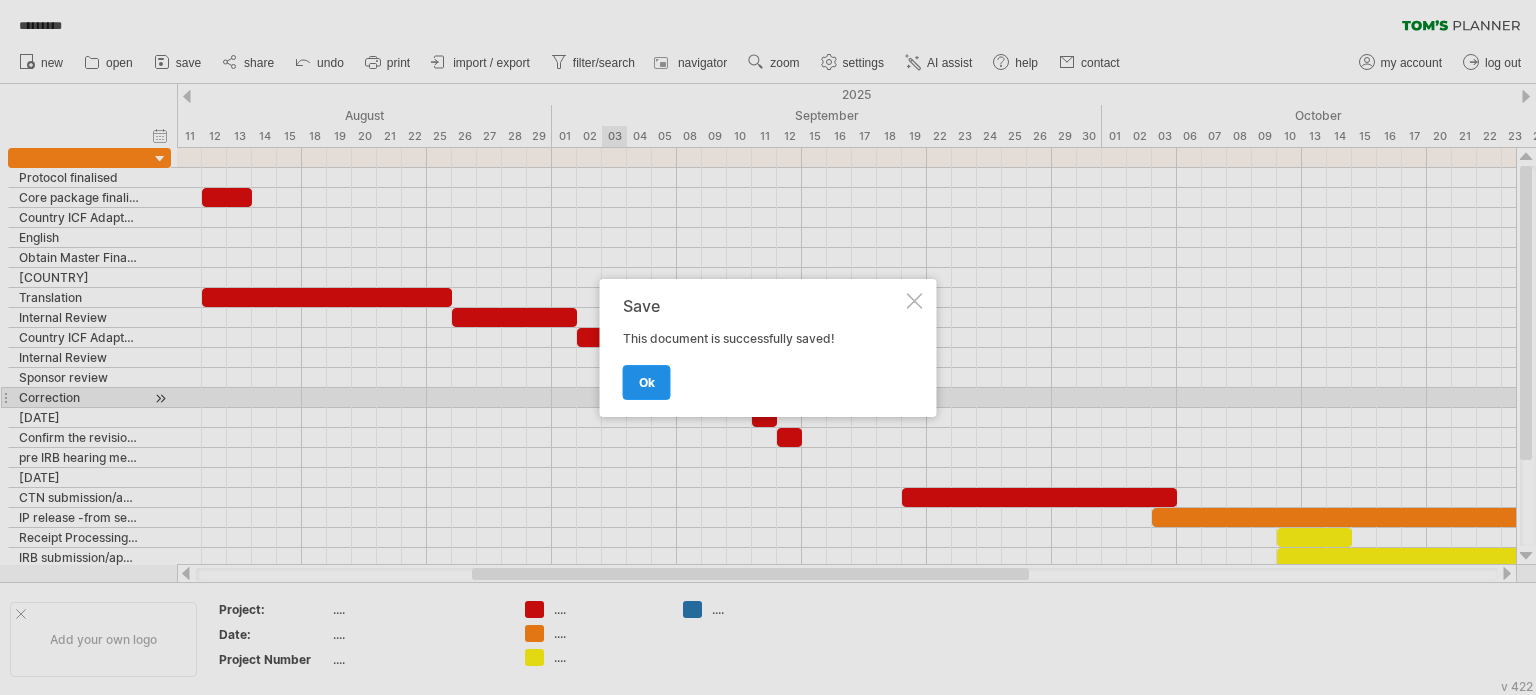 click on "ok" at bounding box center (647, 382) 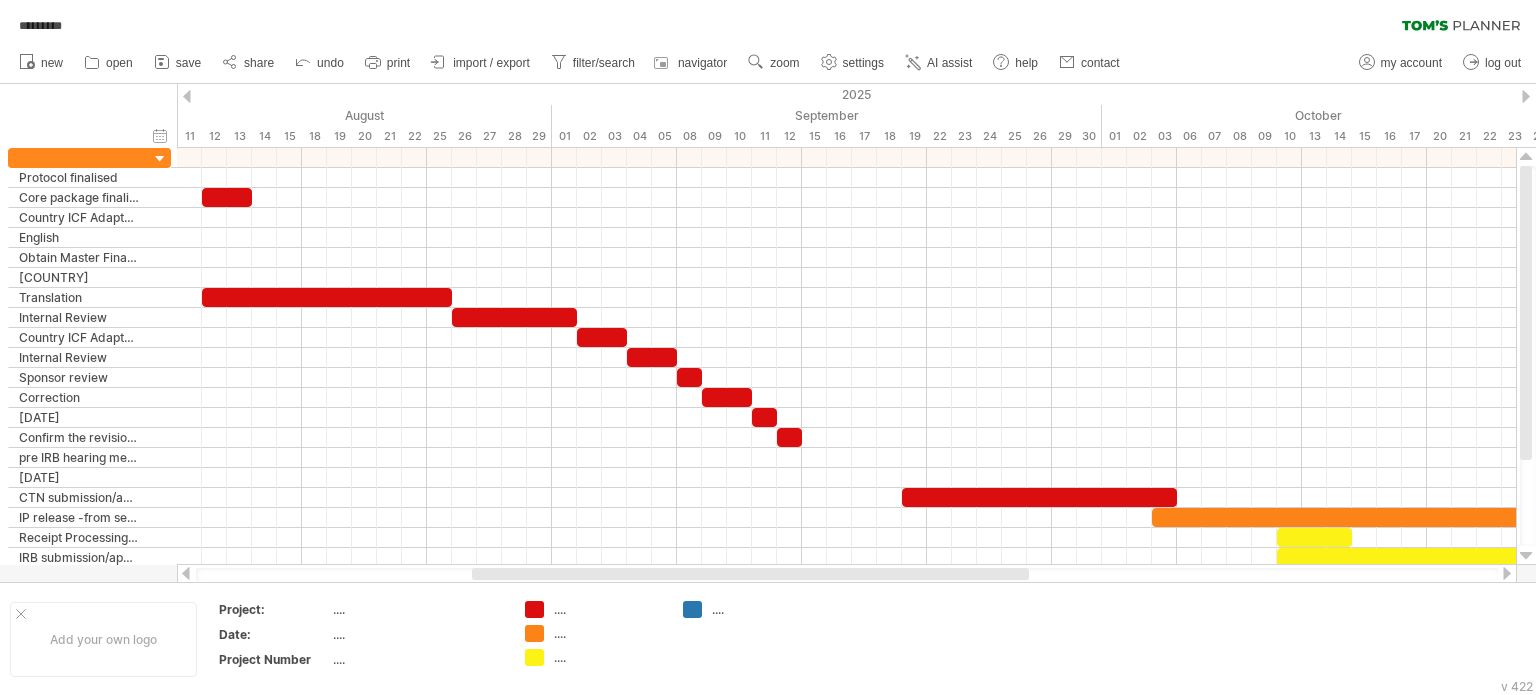 click on "import / export" at bounding box center (491, 63) 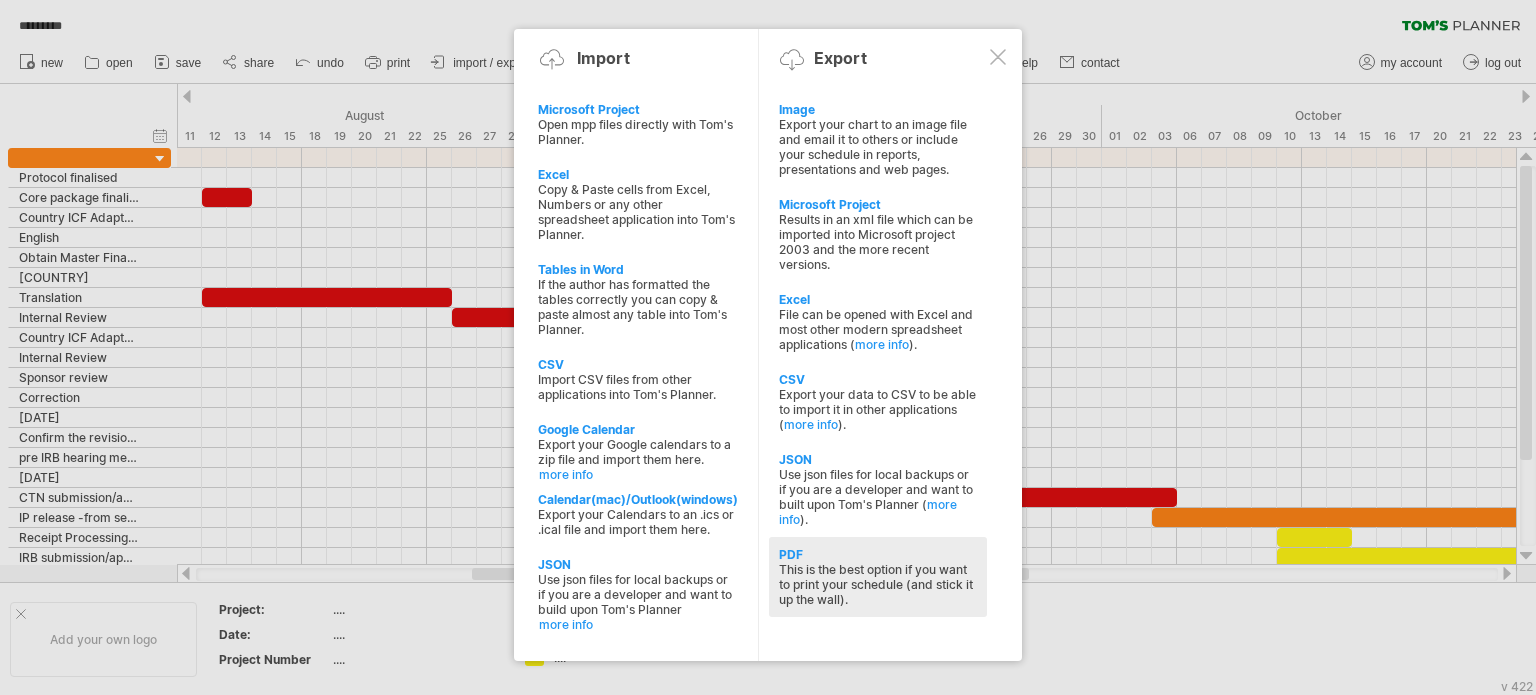 click on "This is the best option if you want to print your schedule (and stick it up the wall)." at bounding box center [878, 584] 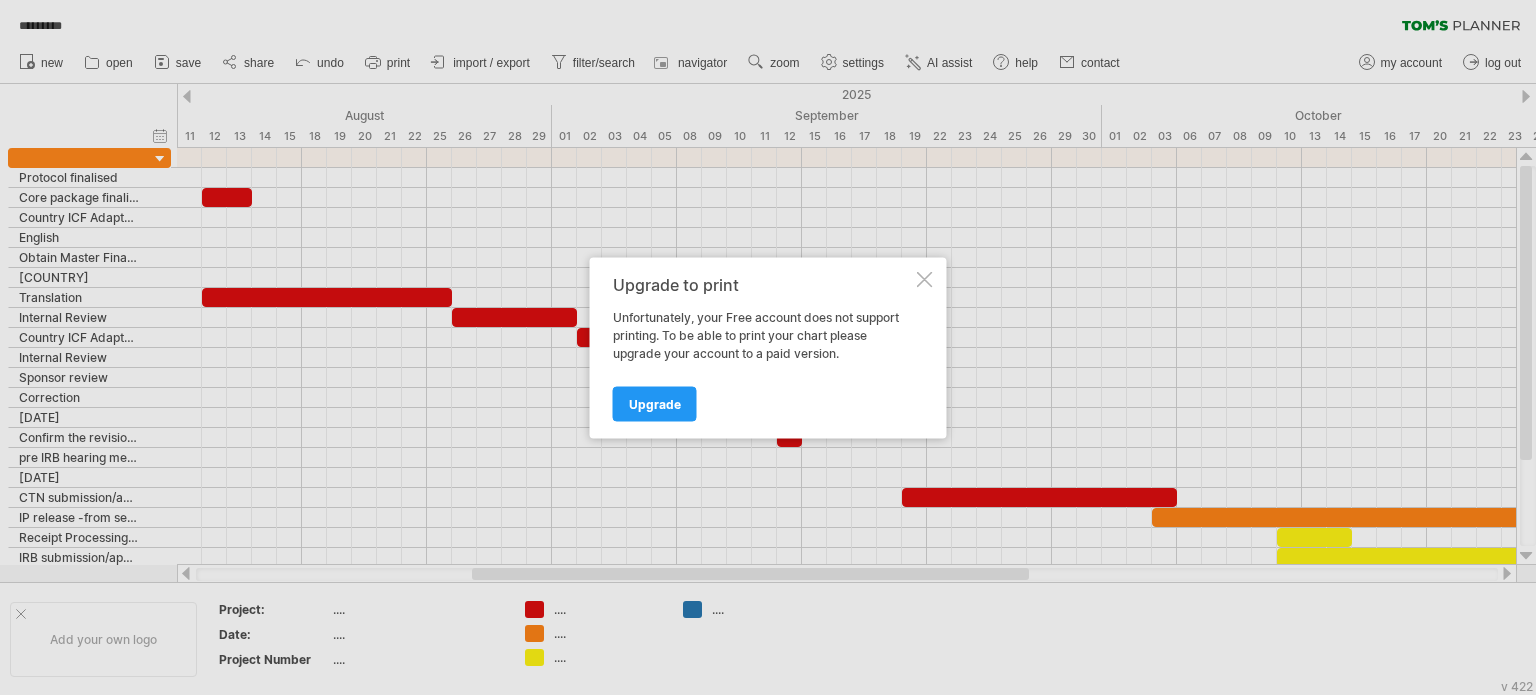 click at bounding box center [925, 279] 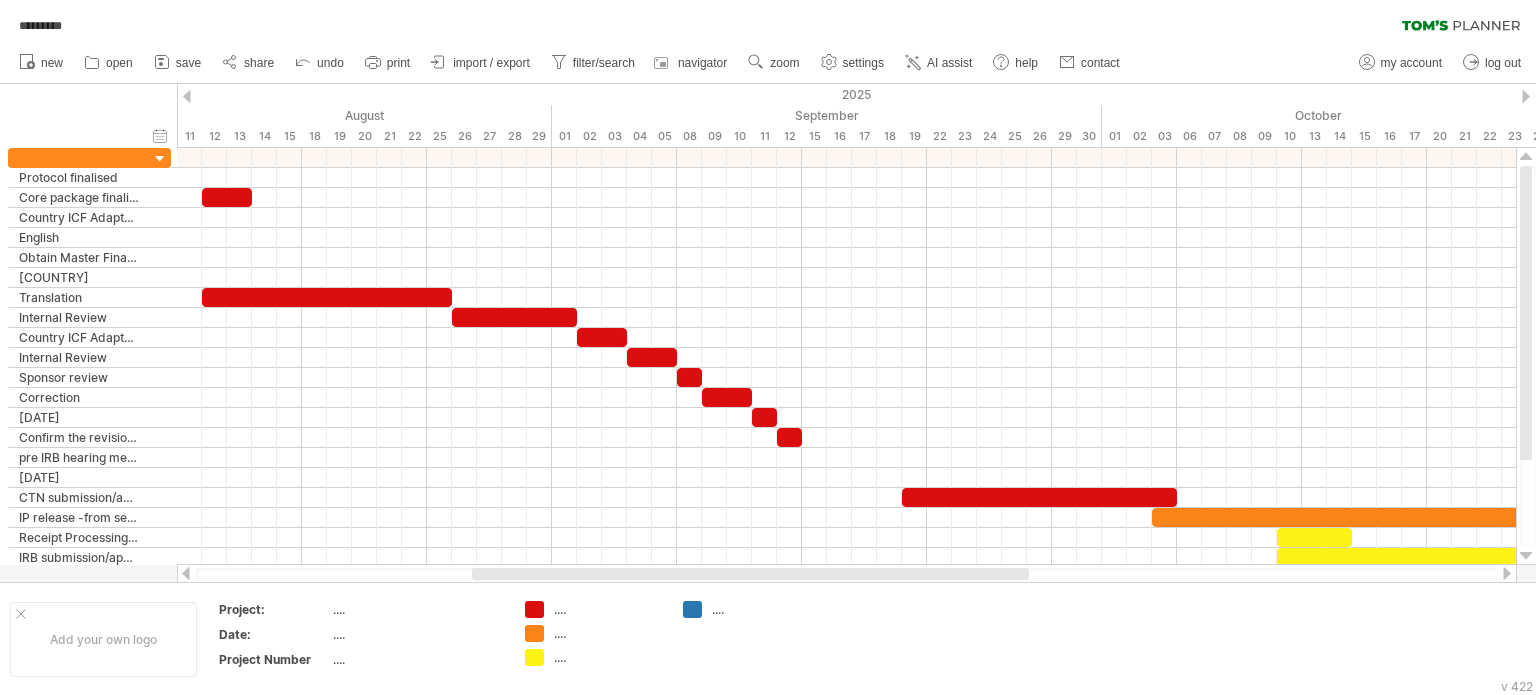 click on "print" at bounding box center [398, 63] 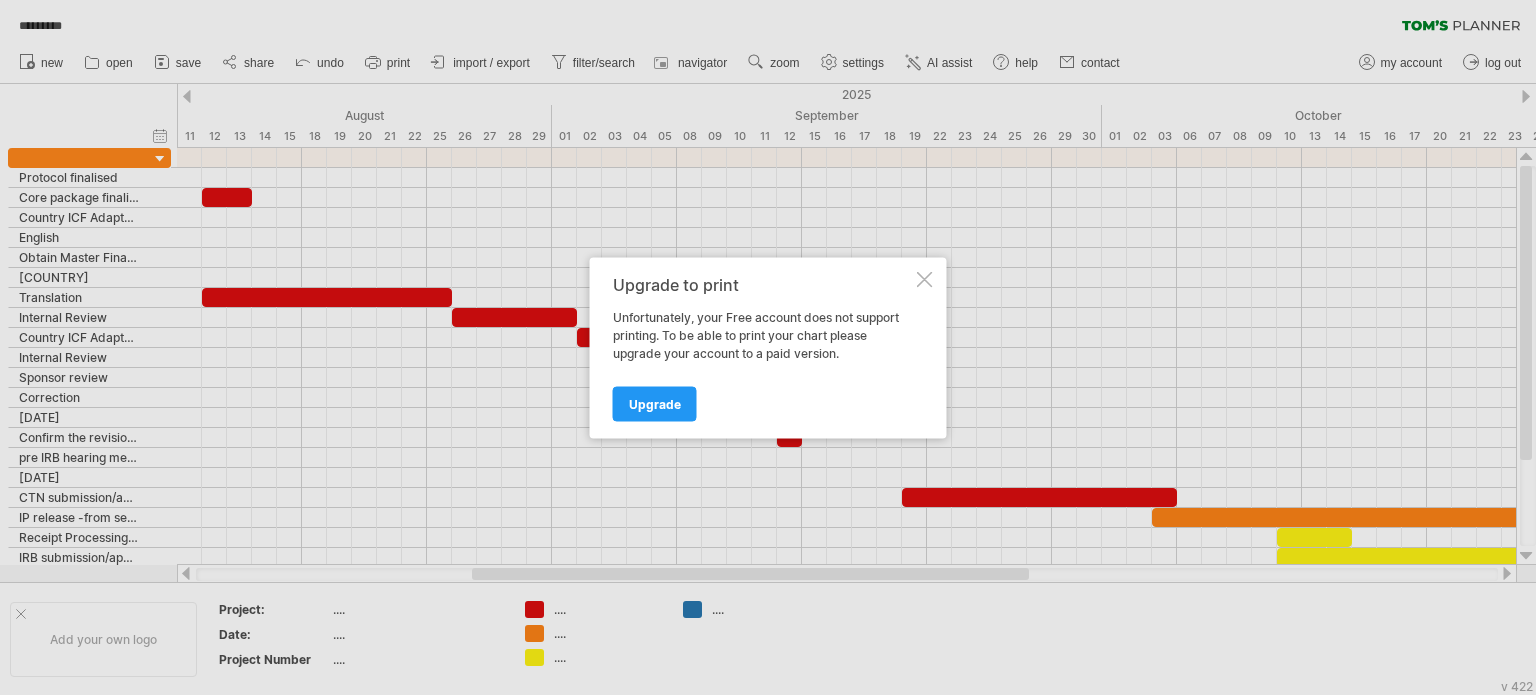 click on "Upgrade to print Unfortunately, your Free account does not support printing. To be able to print your chart please upgrade your account to a paid version. Upgrade" at bounding box center [768, 347] 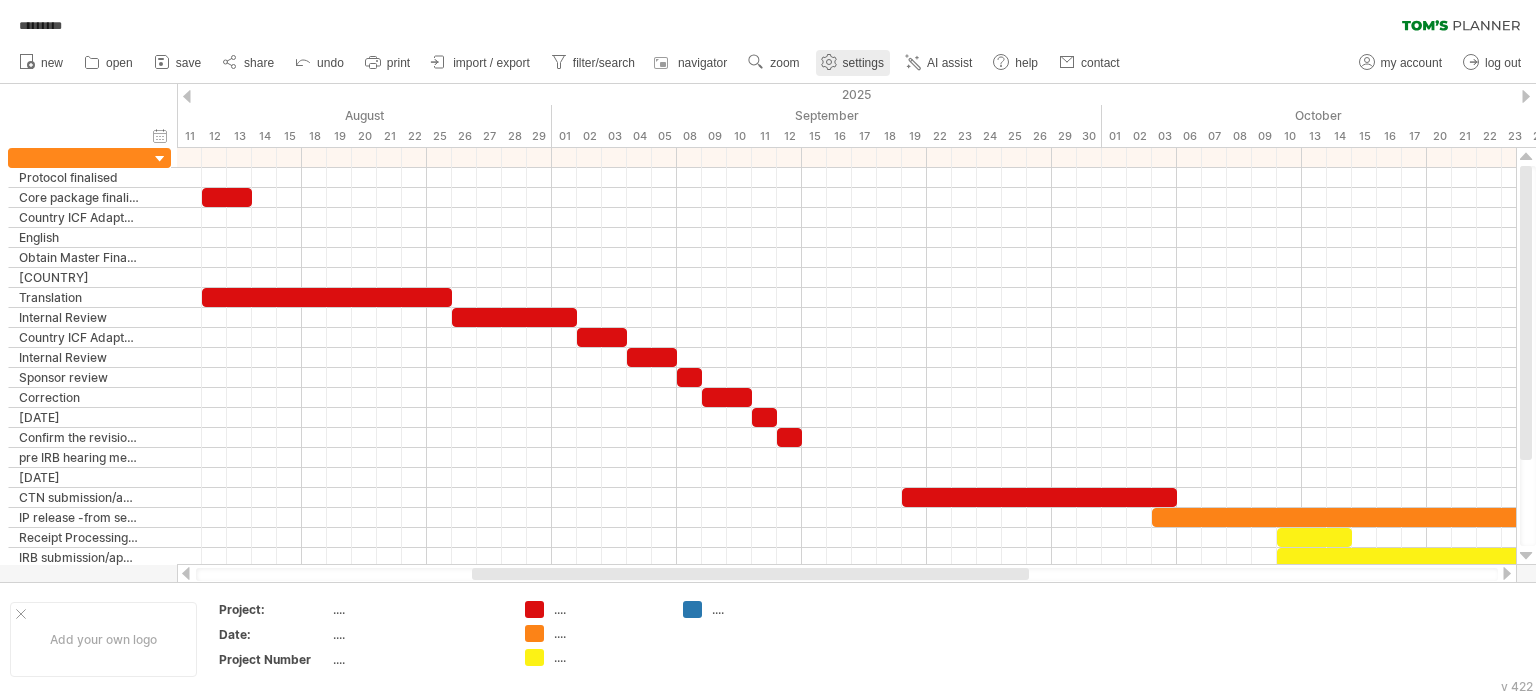 click on "settings" at bounding box center (853, 63) 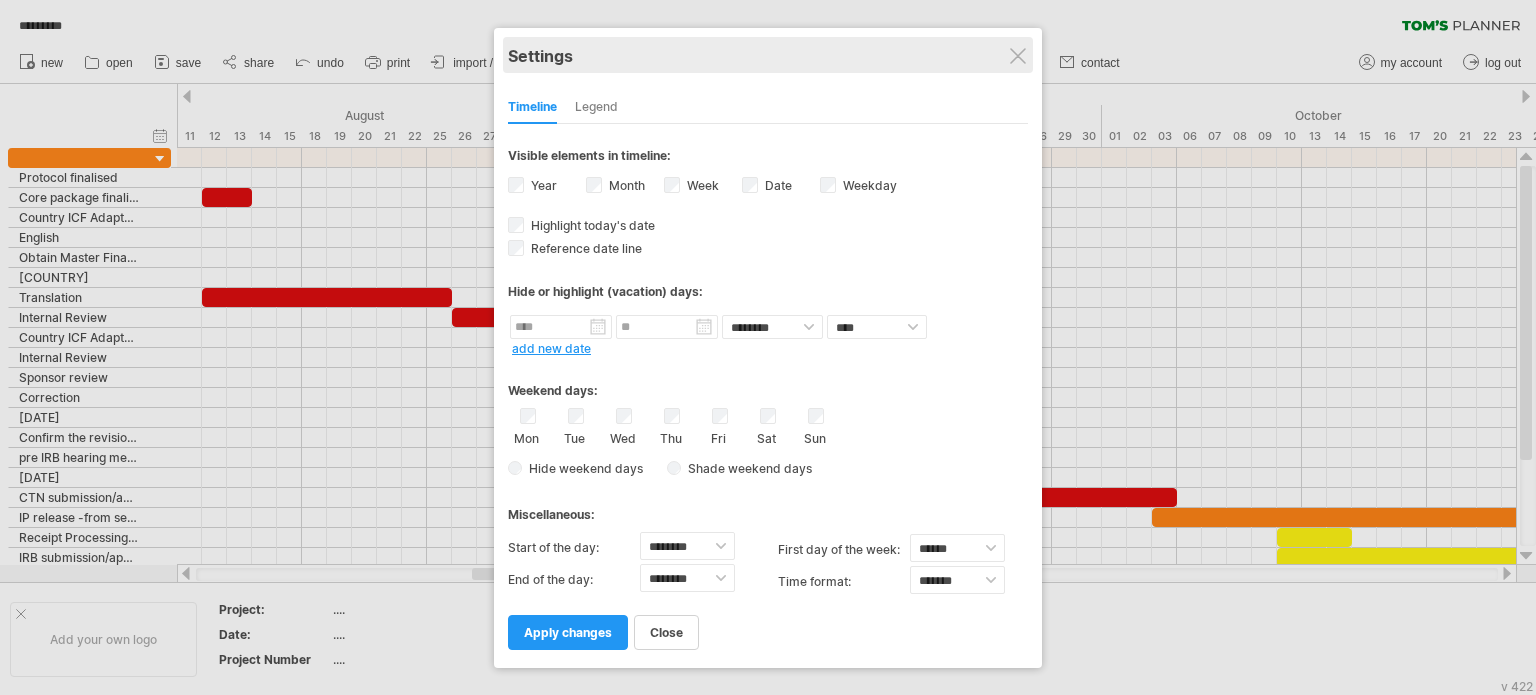 click on "Settings" at bounding box center (768, 55) 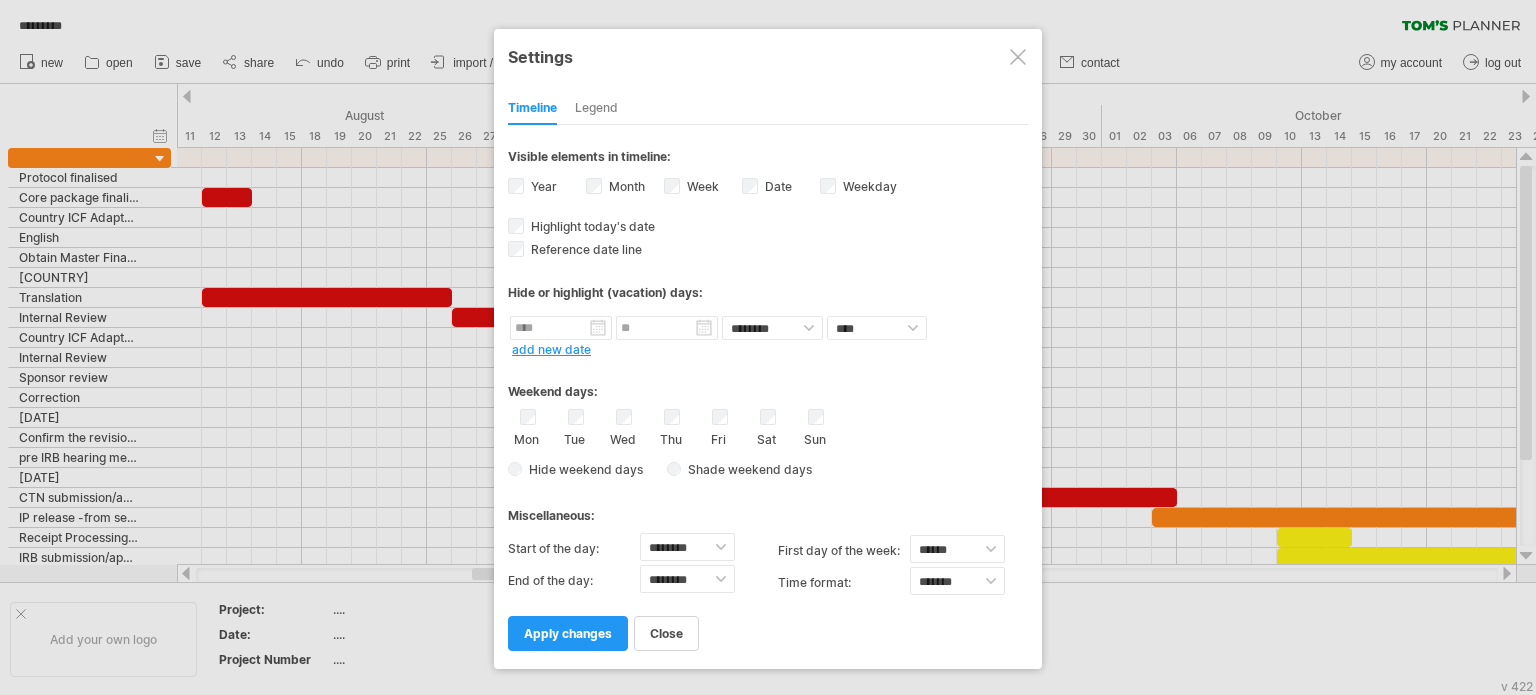 click at bounding box center (1018, 57) 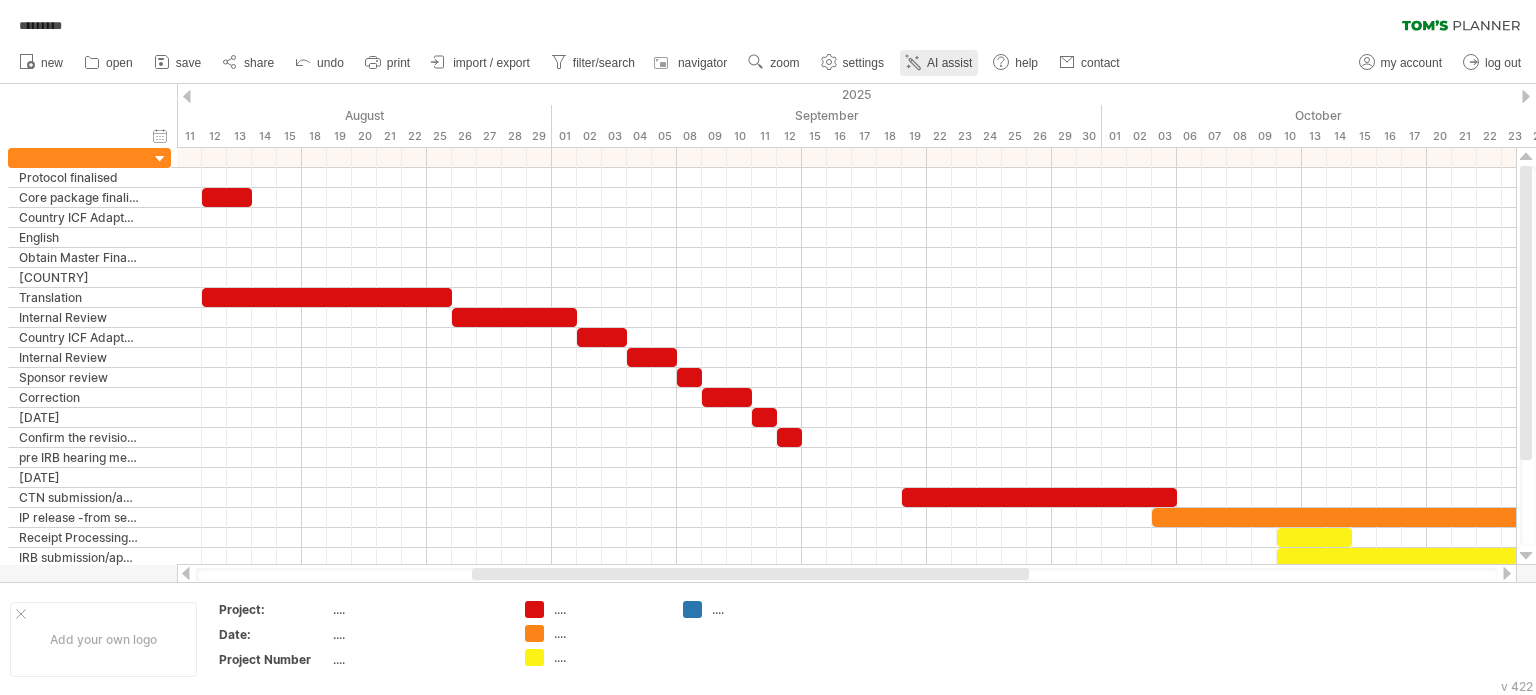 click on "AI assist" at bounding box center [949, 63] 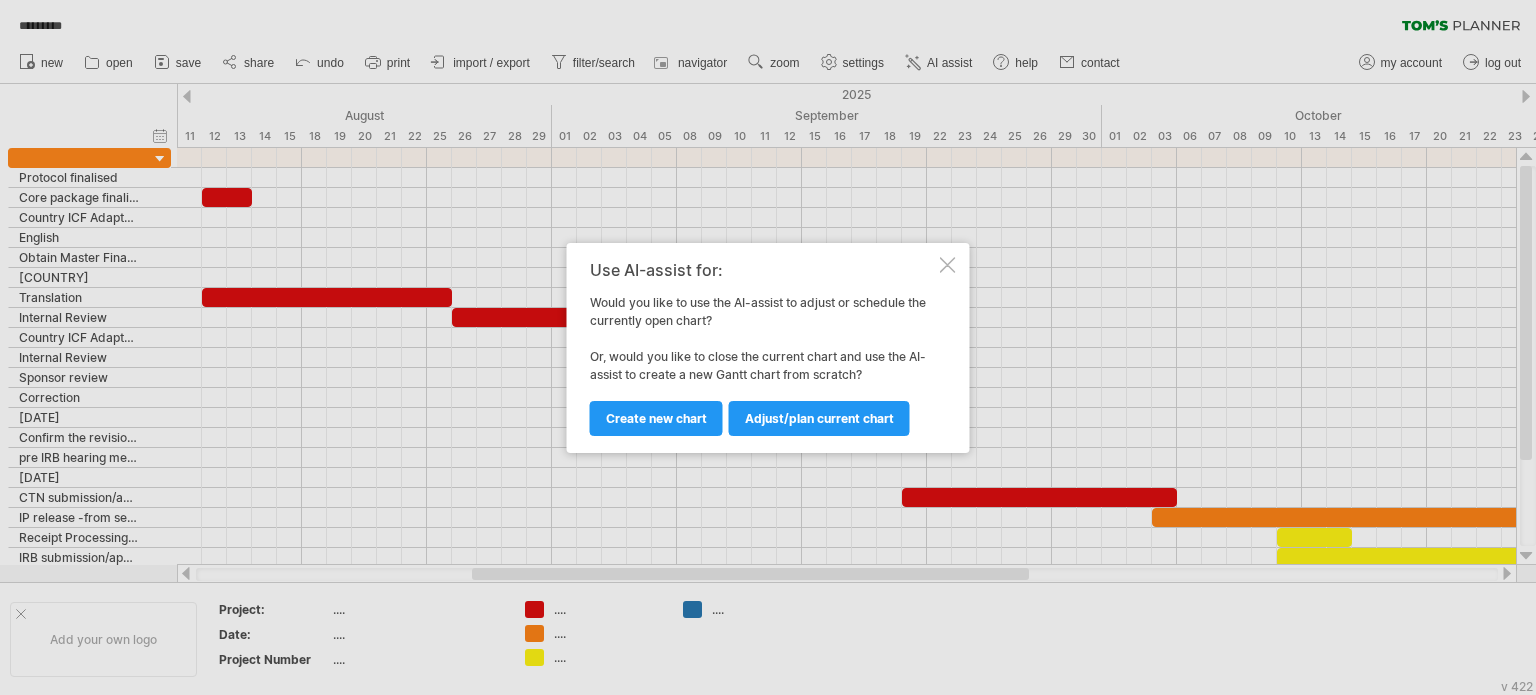 click at bounding box center [948, 265] 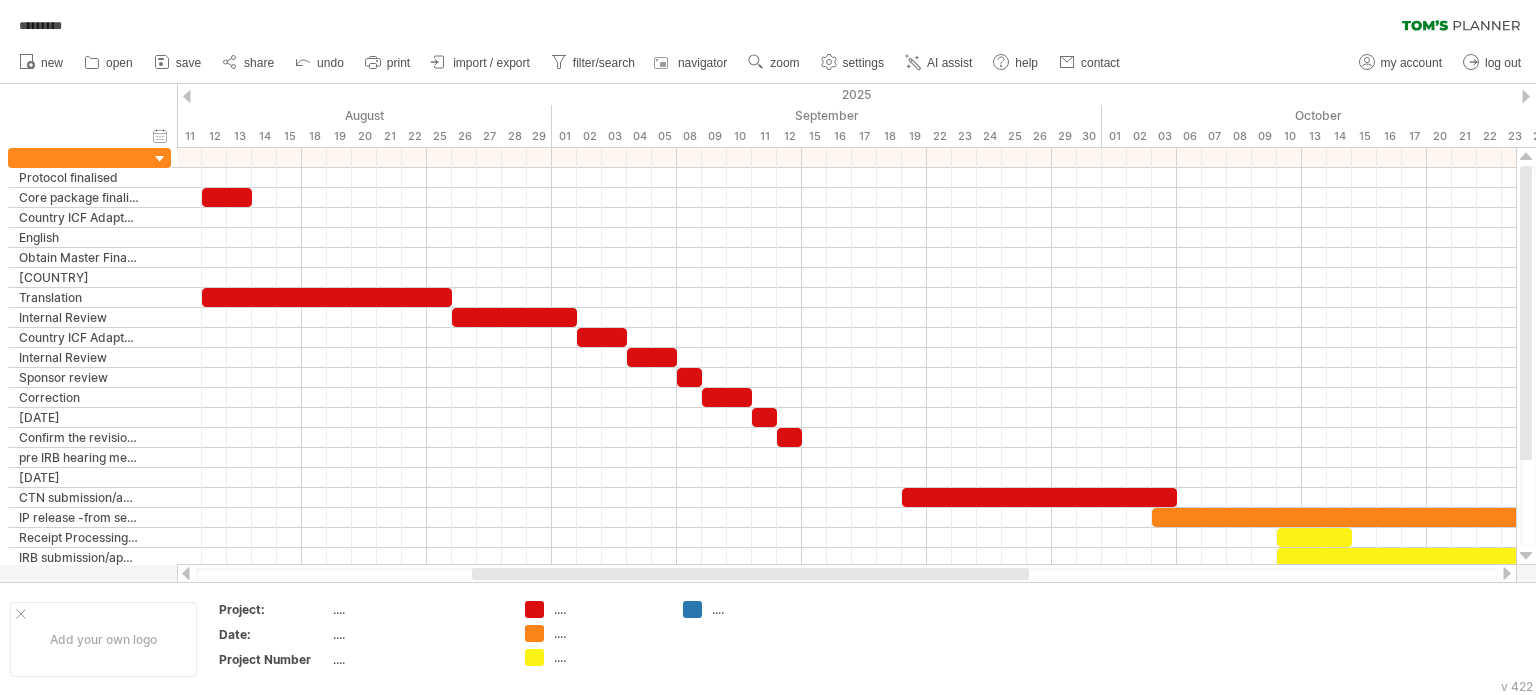 click on "*********
clear filter
reapply filter" at bounding box center (768, 21) 